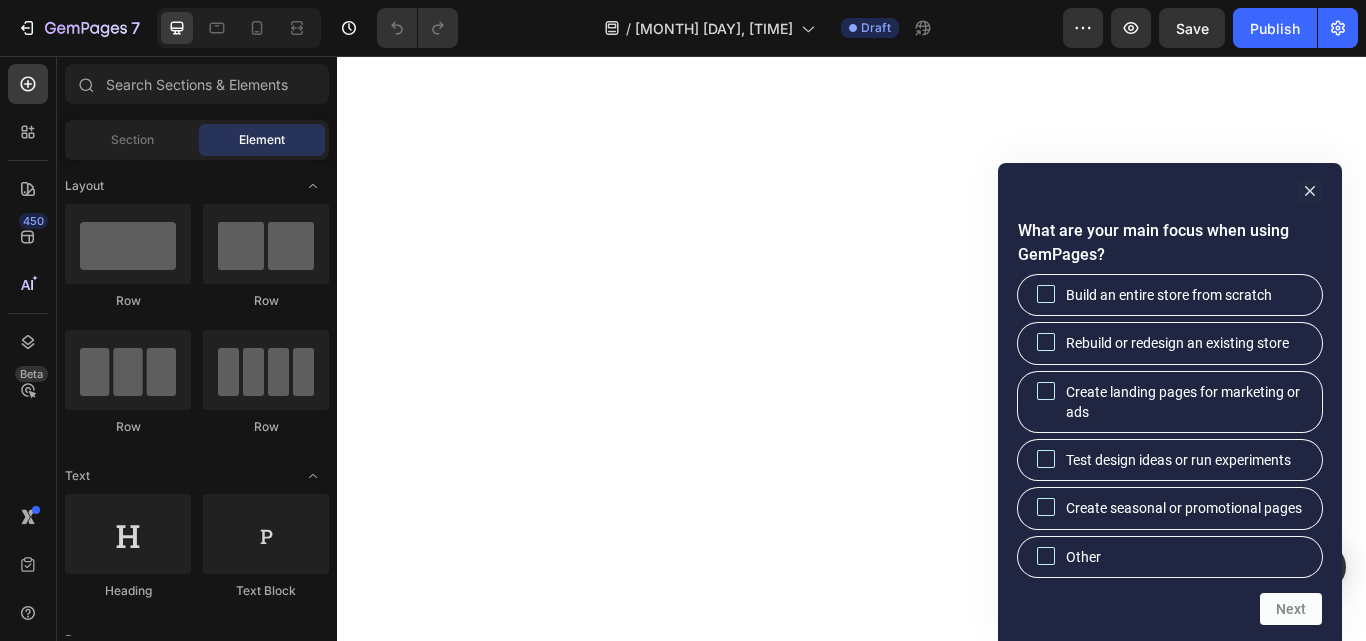 scroll, scrollTop: 0, scrollLeft: 0, axis: both 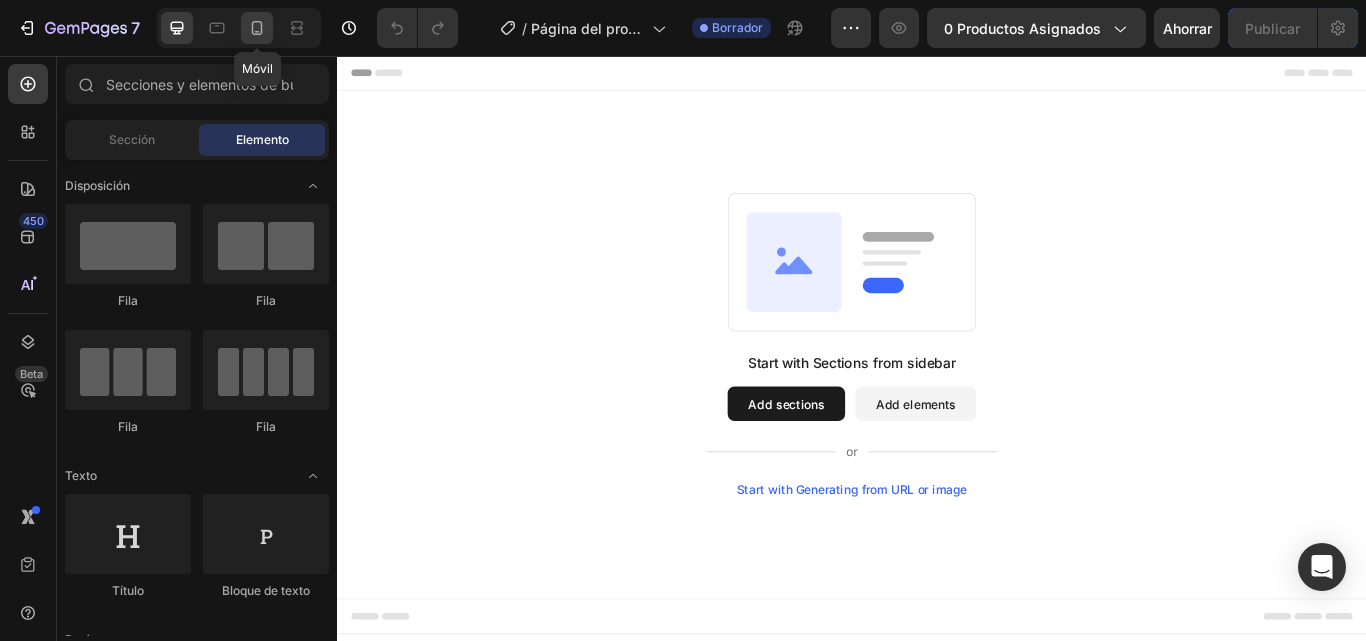 click 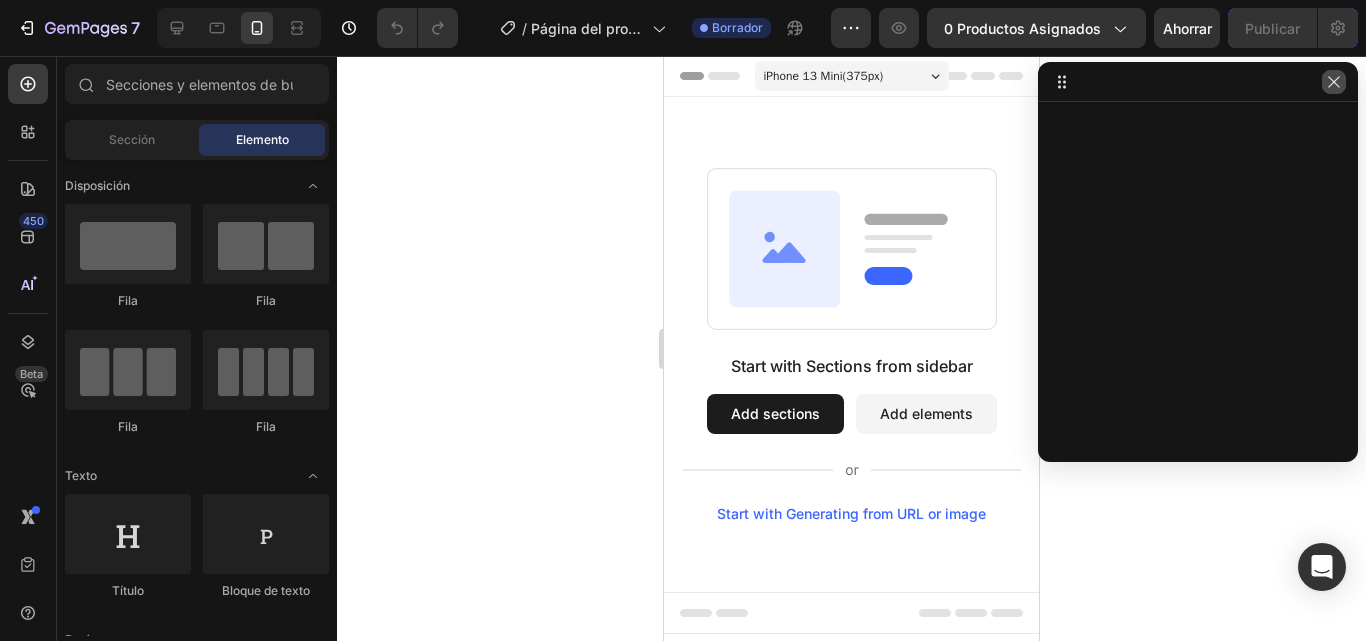 click at bounding box center (1334, 82) 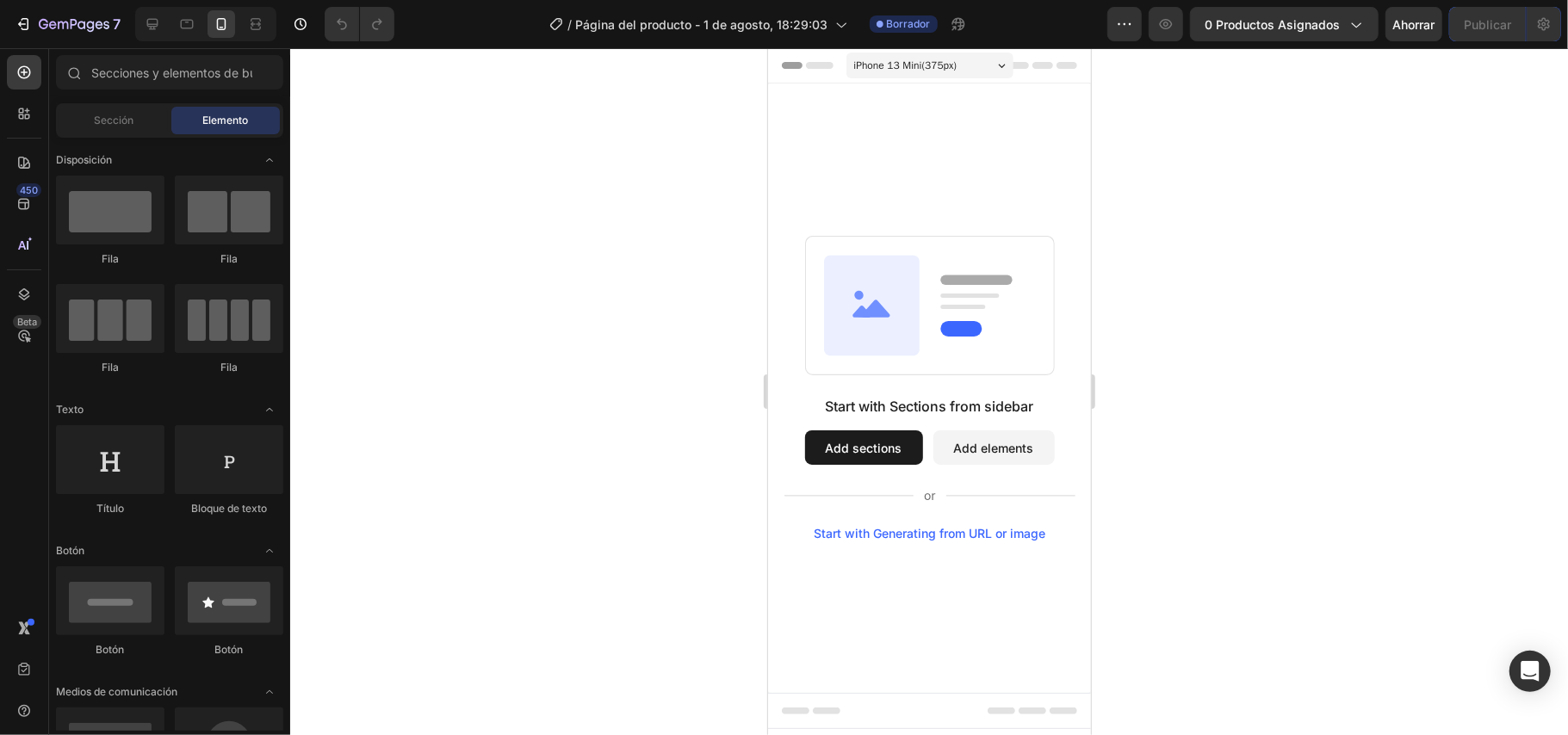 drag, startPoint x: 1166, startPoint y: 0, endPoint x: 697, endPoint y: 338, distance: 578.10466 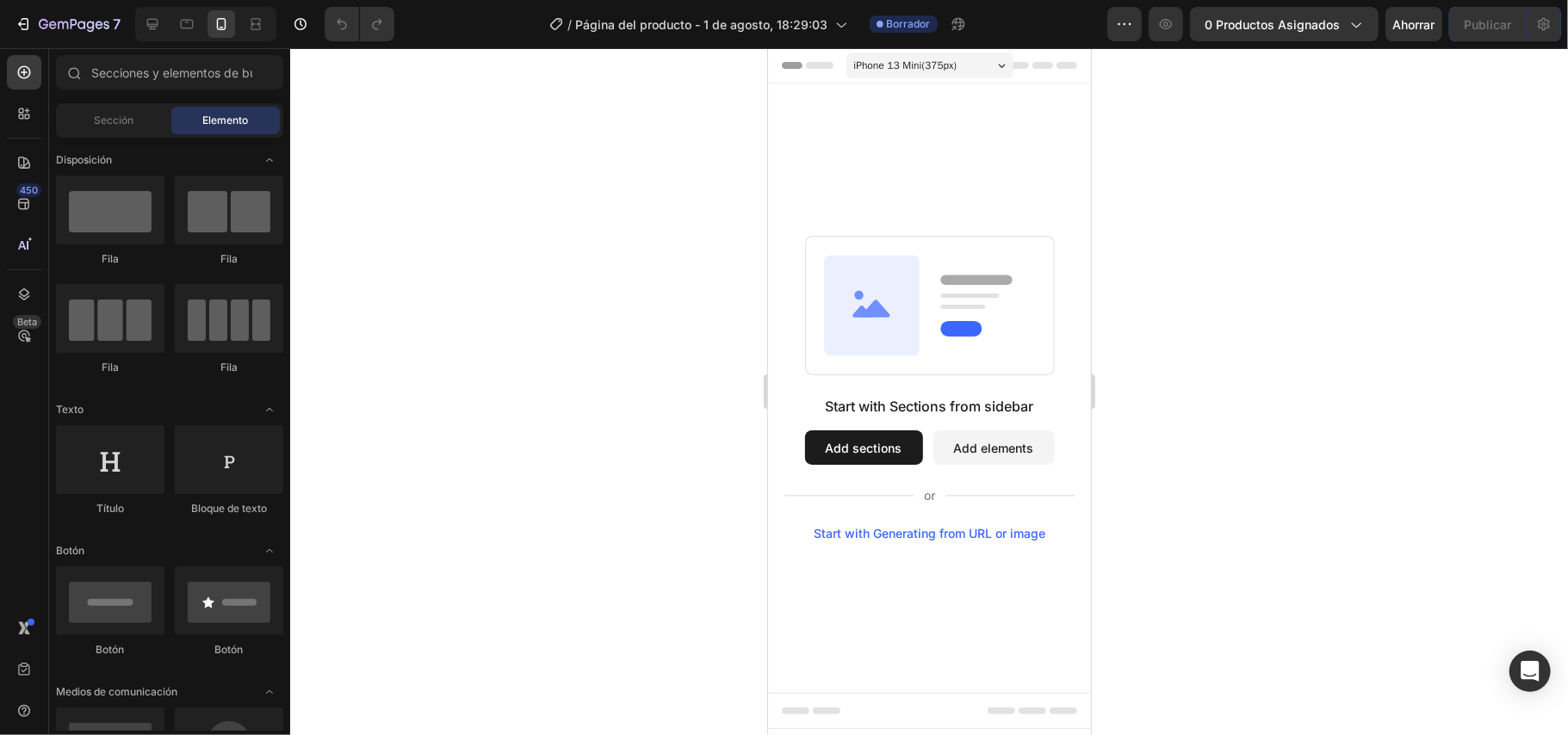 click on "Header" at bounding box center (816, 65) 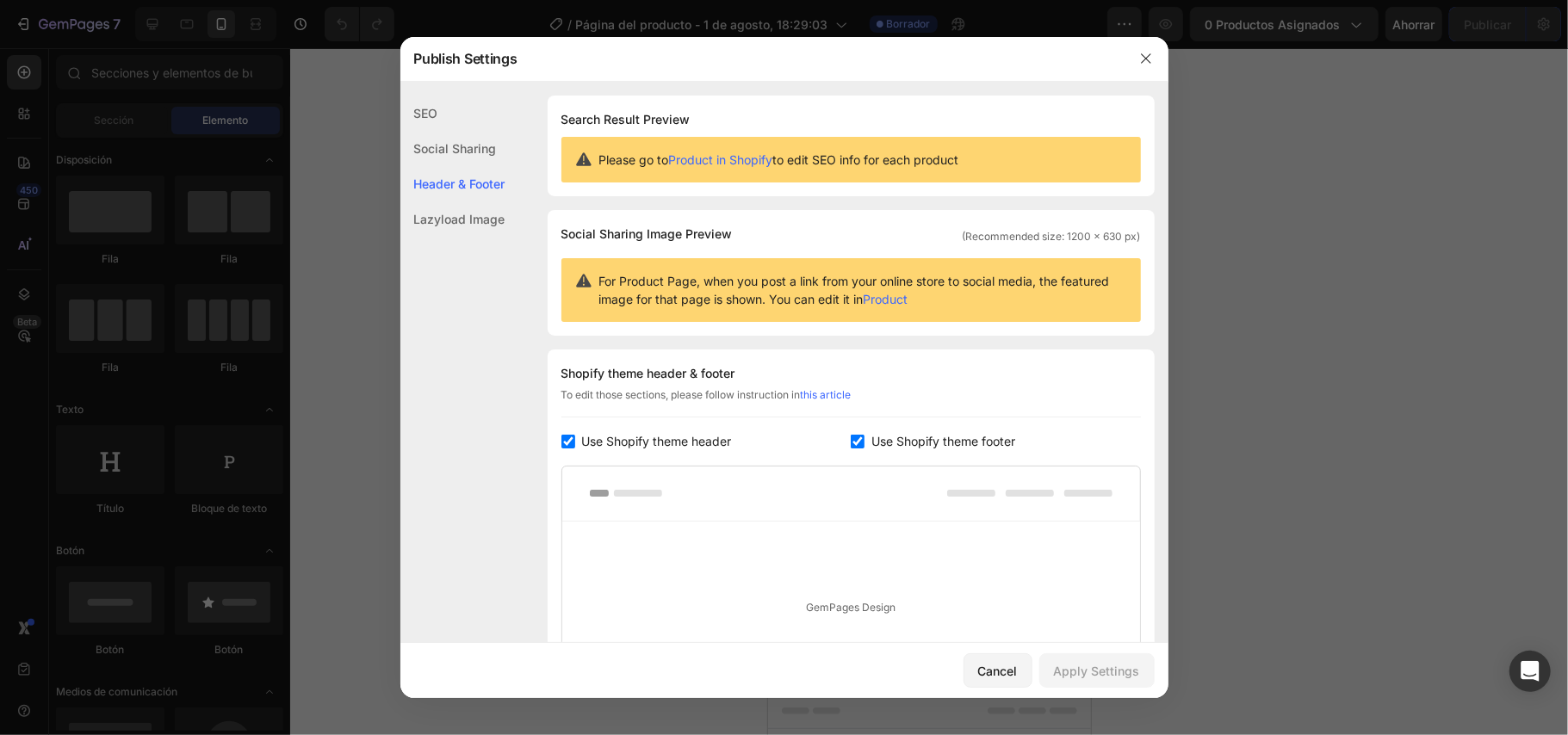 scroll, scrollTop: 249, scrollLeft: 0, axis: vertical 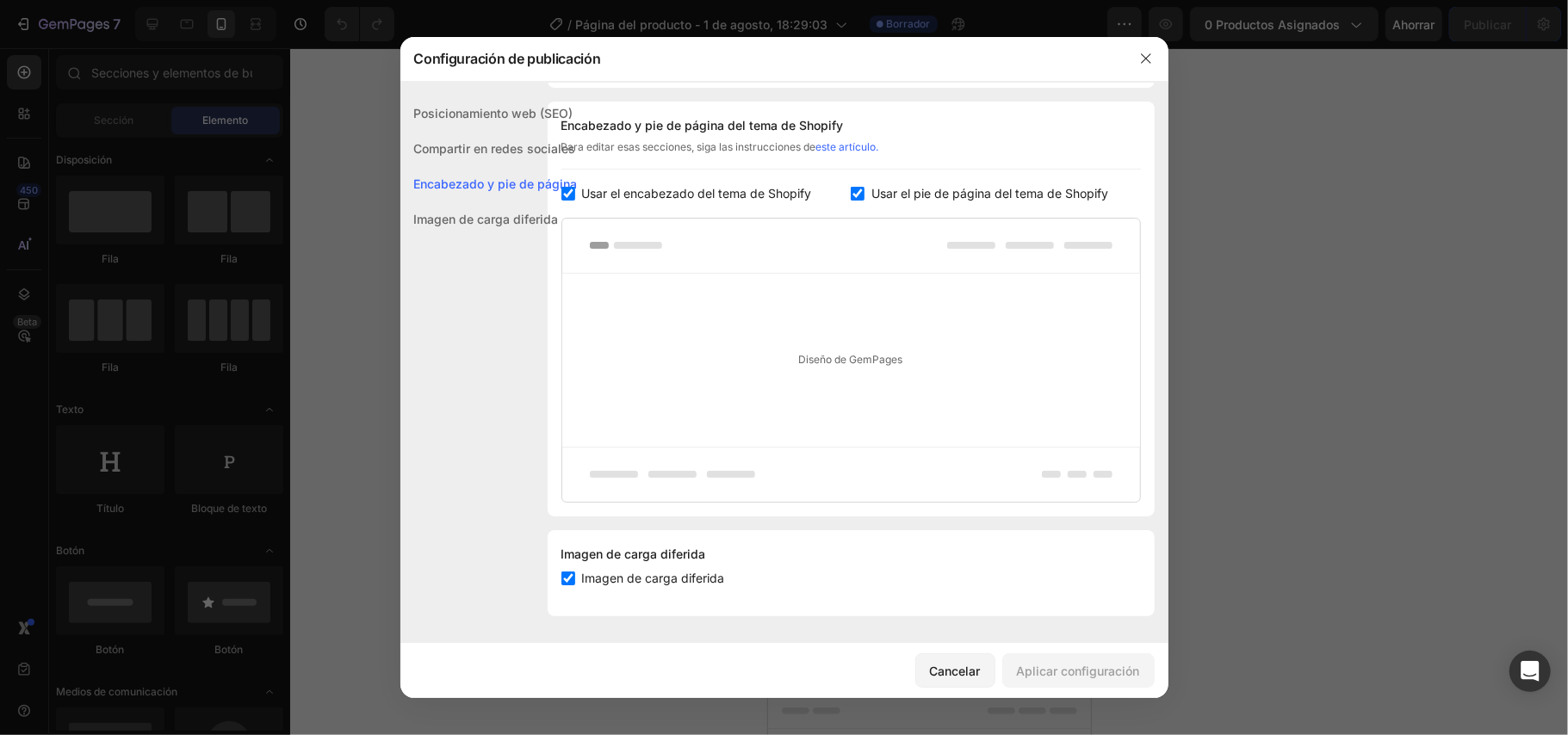 click at bounding box center (568, 194) 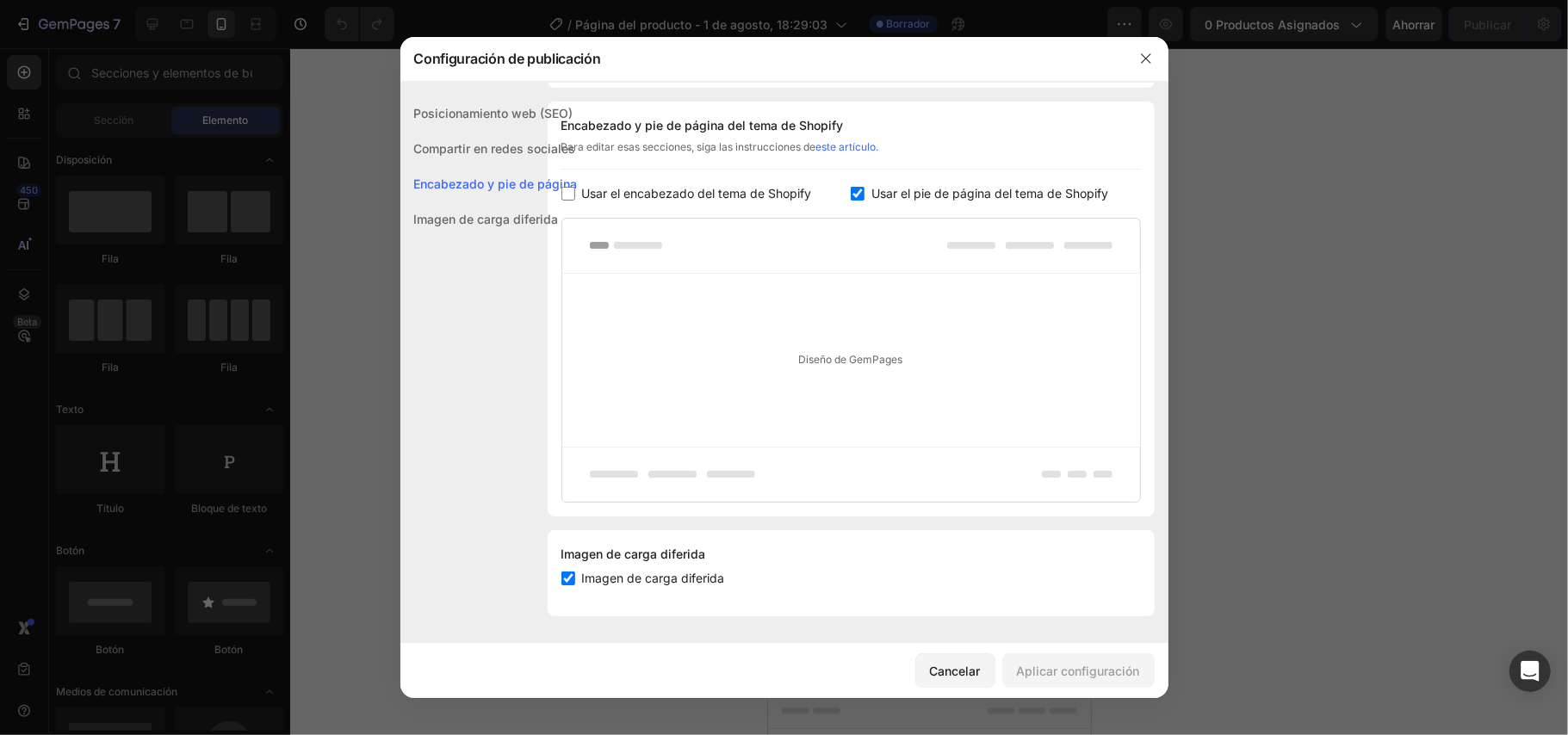 checkbox on "false" 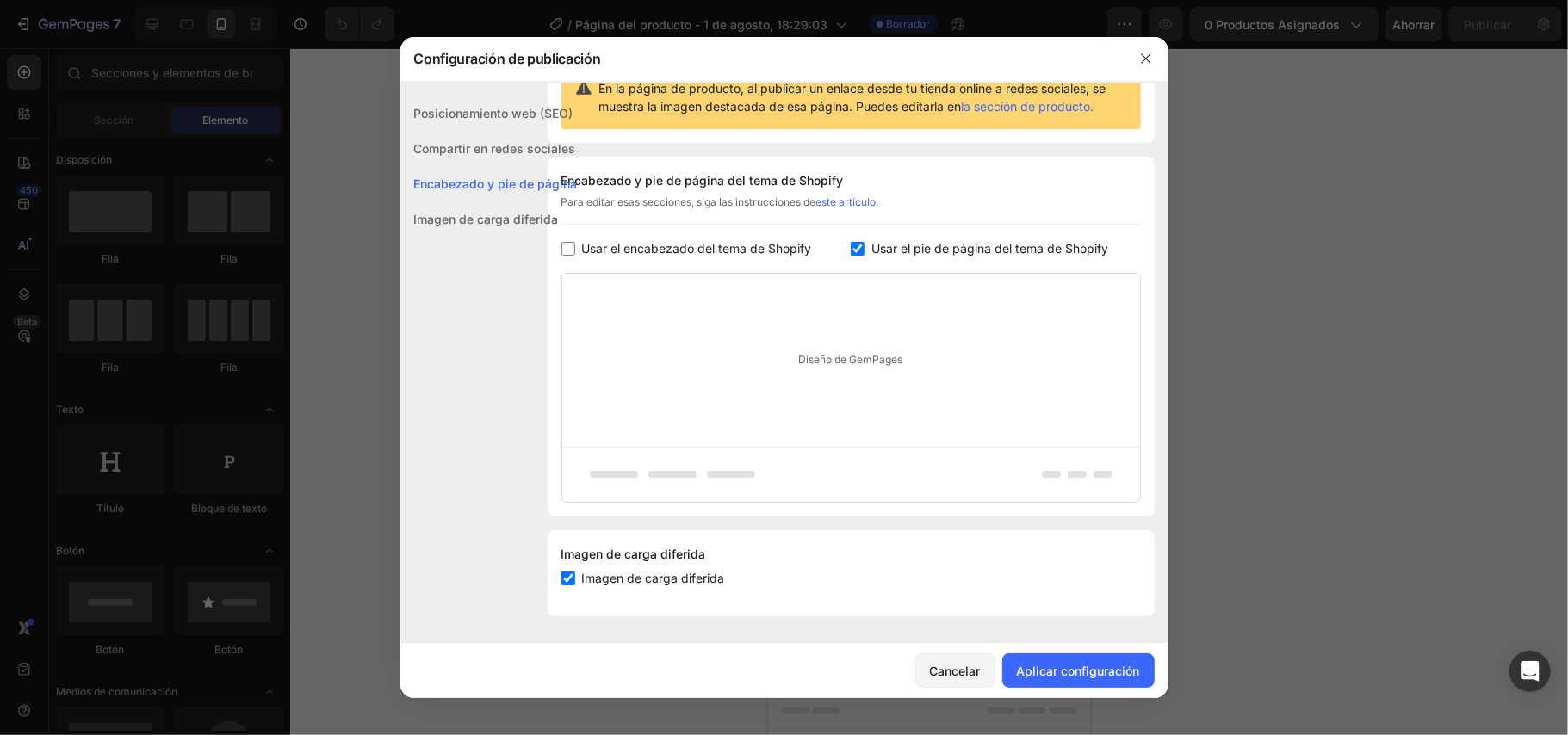 click on "Usar el pie de página del tema de Shopify" at bounding box center (986, 249) 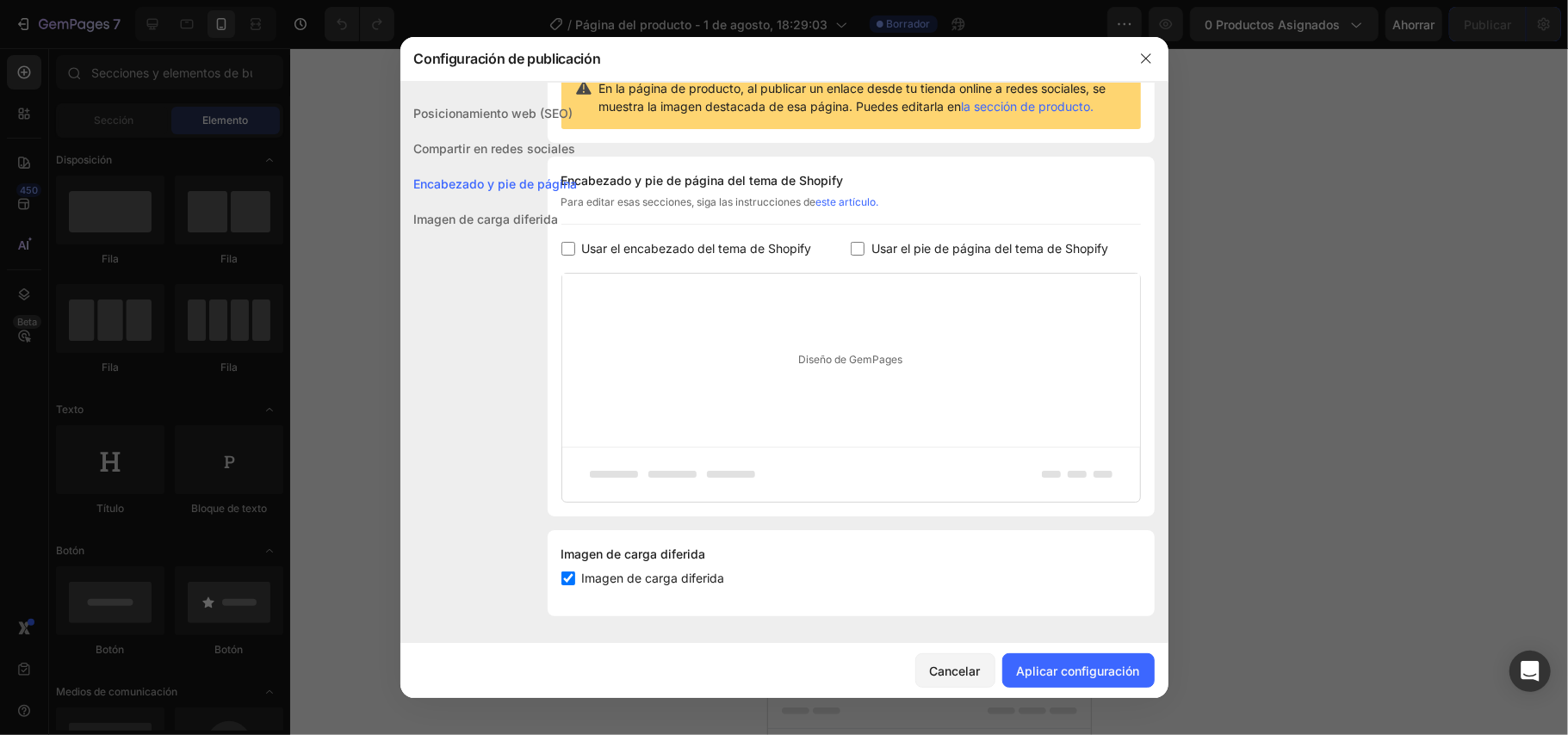 checkbox on "false" 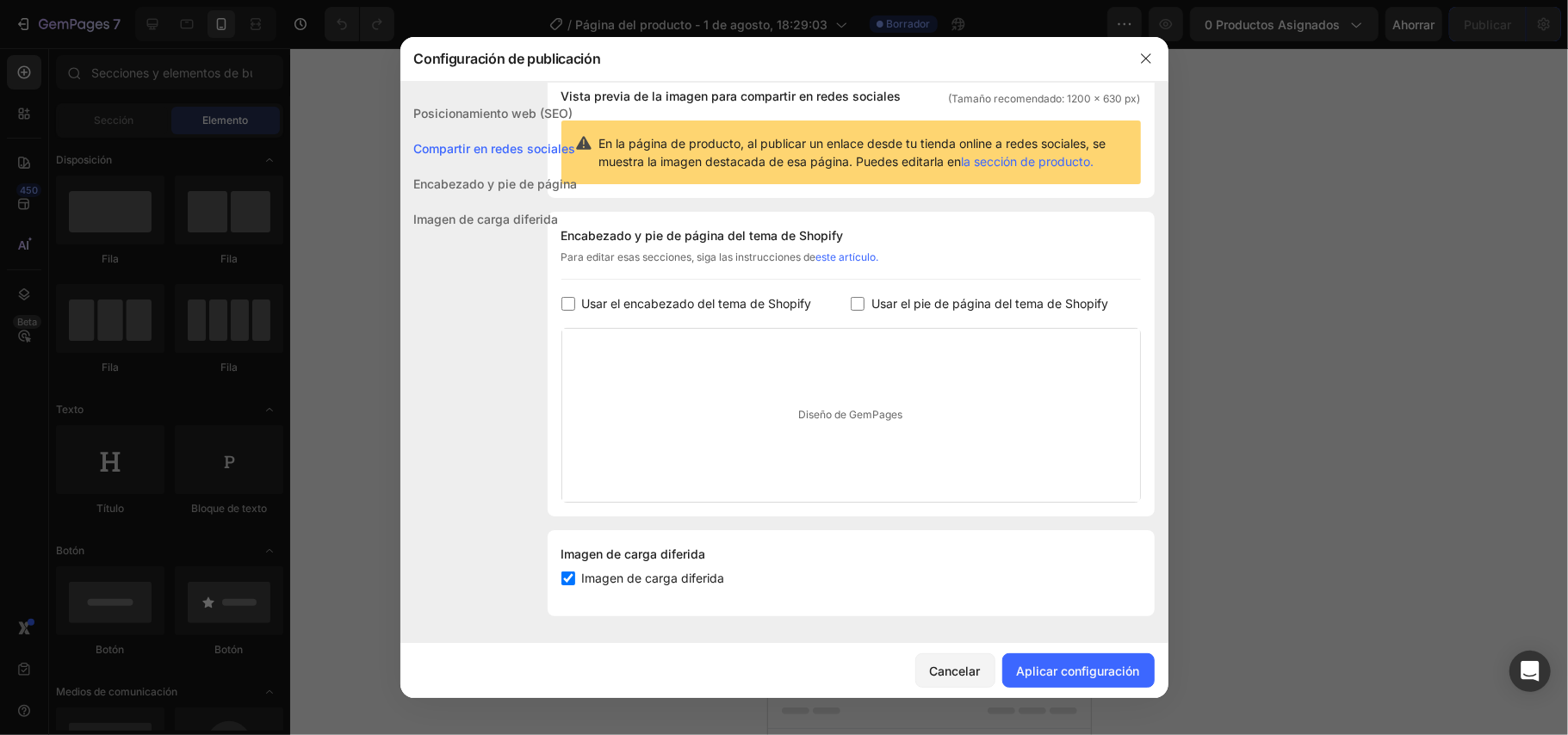 scroll, scrollTop: 156, scrollLeft: 0, axis: vertical 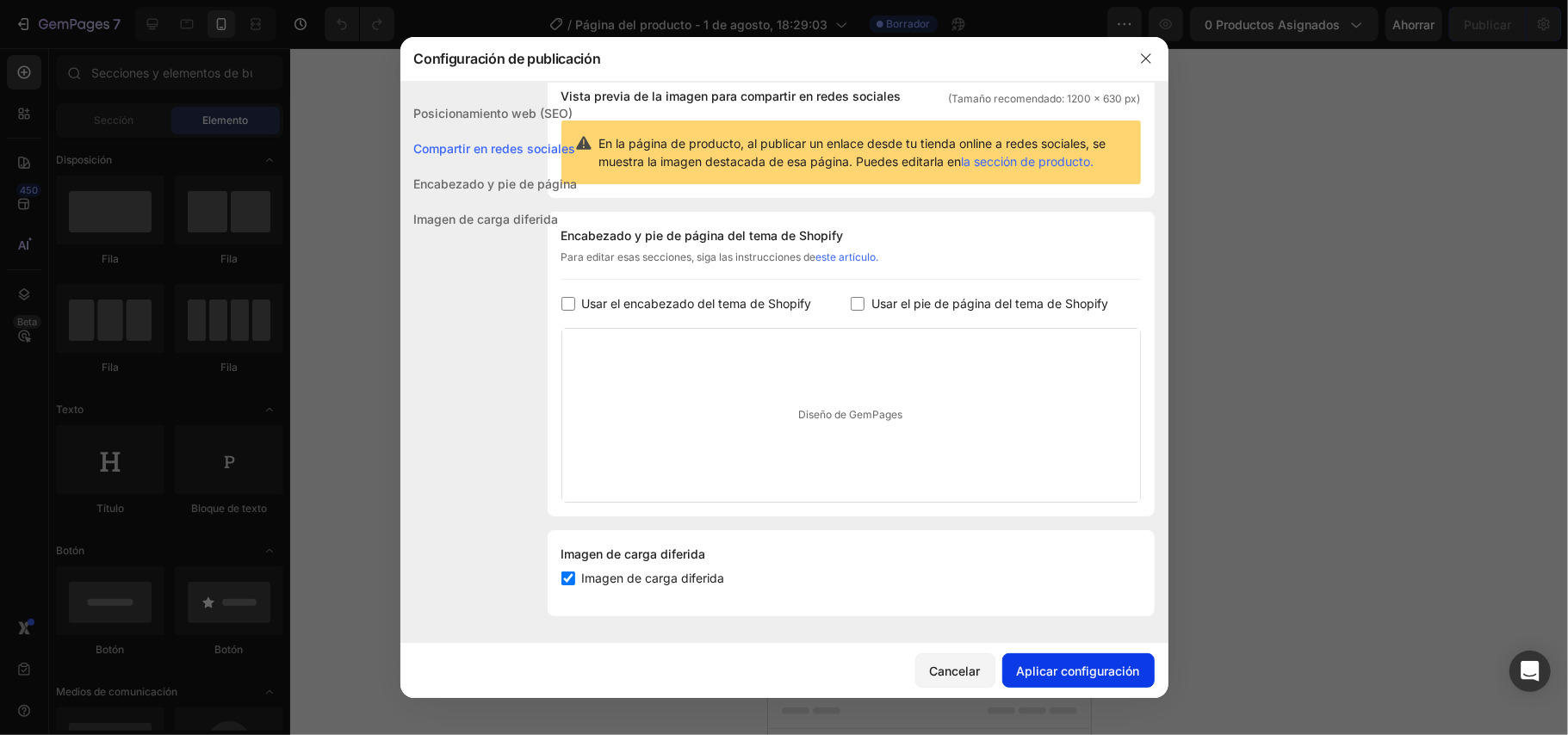 click on "Aplicar configuración" at bounding box center [1078, 670] 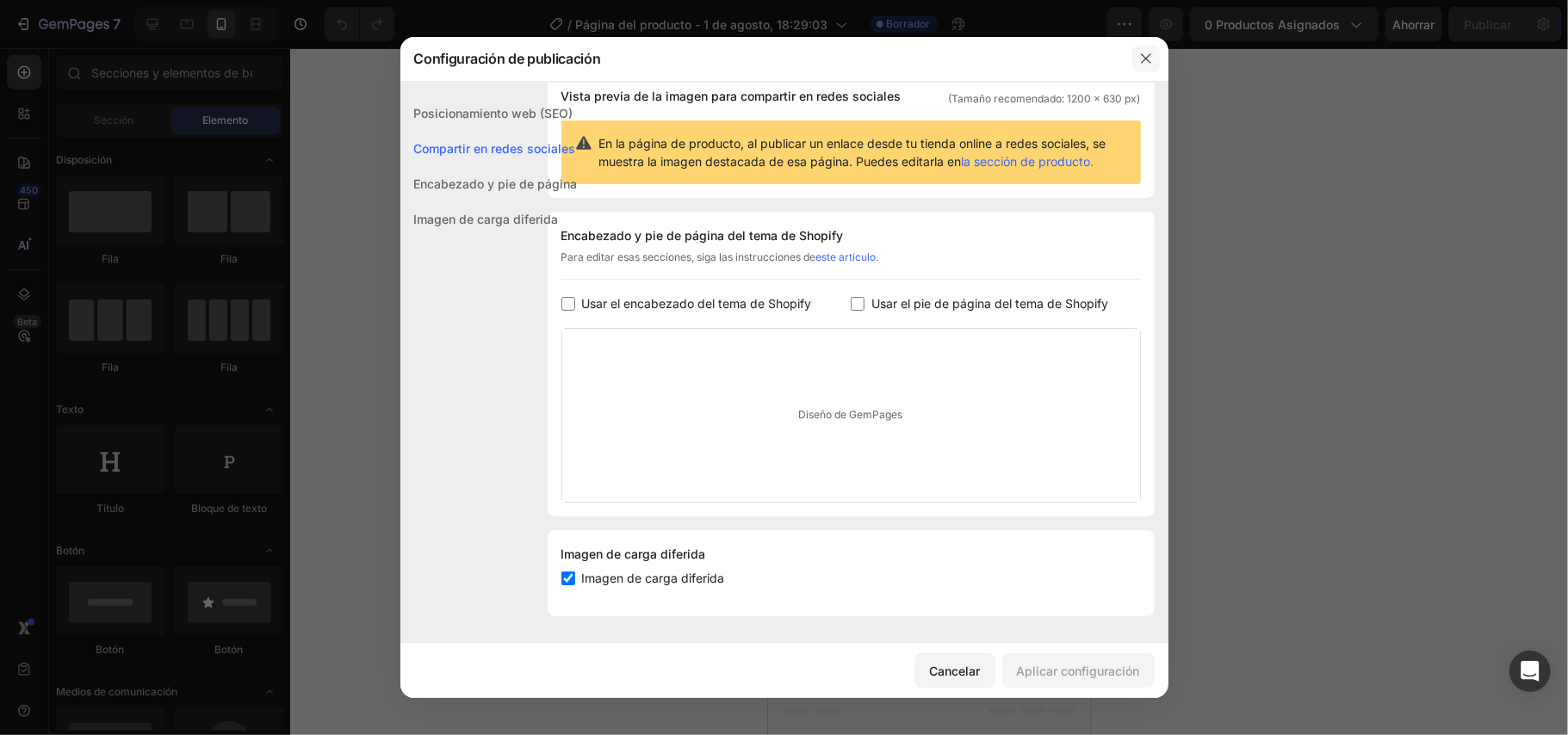 click 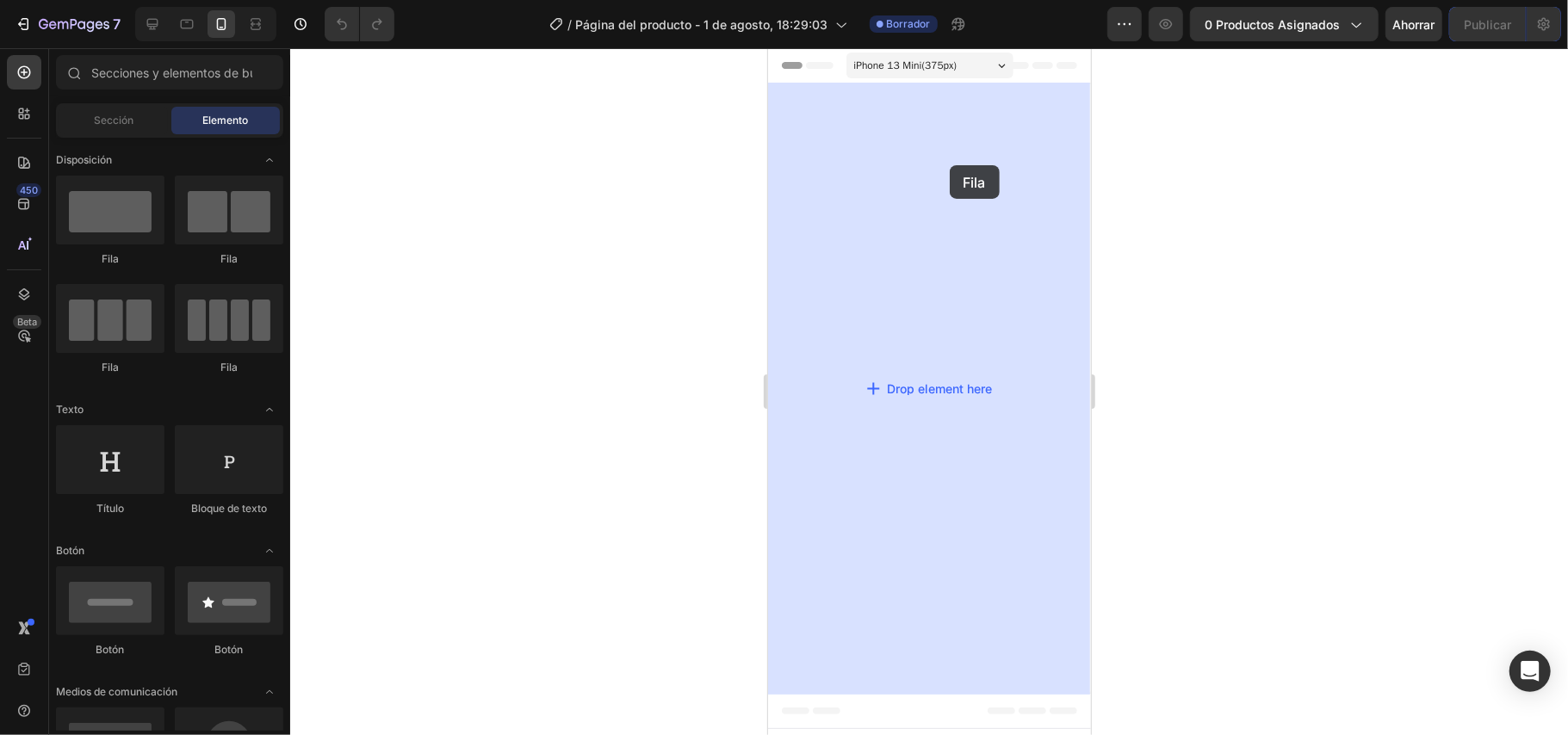 drag, startPoint x: 871, startPoint y: 268, endPoint x: 949, endPoint y: 164, distance: 130 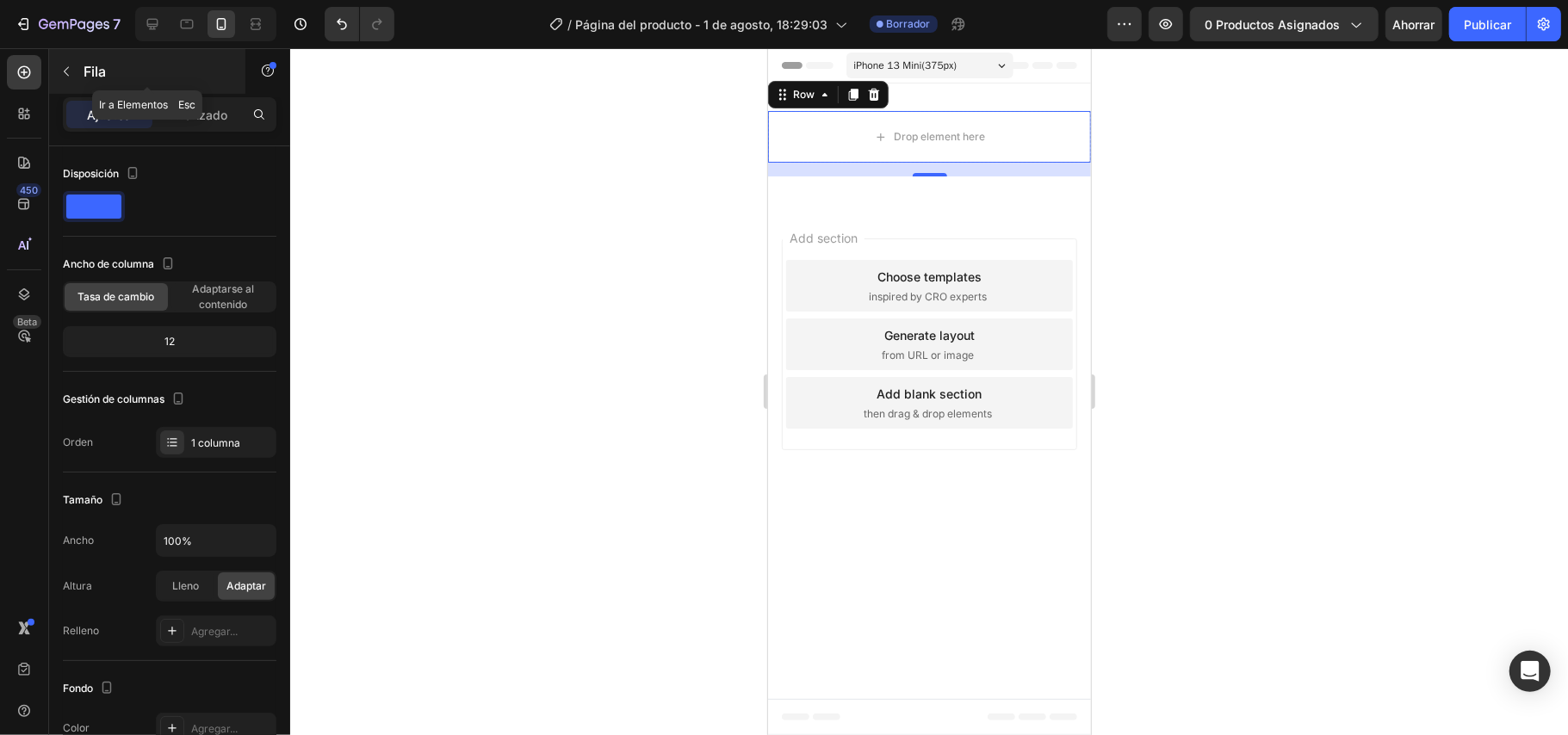 click at bounding box center [66, 71] 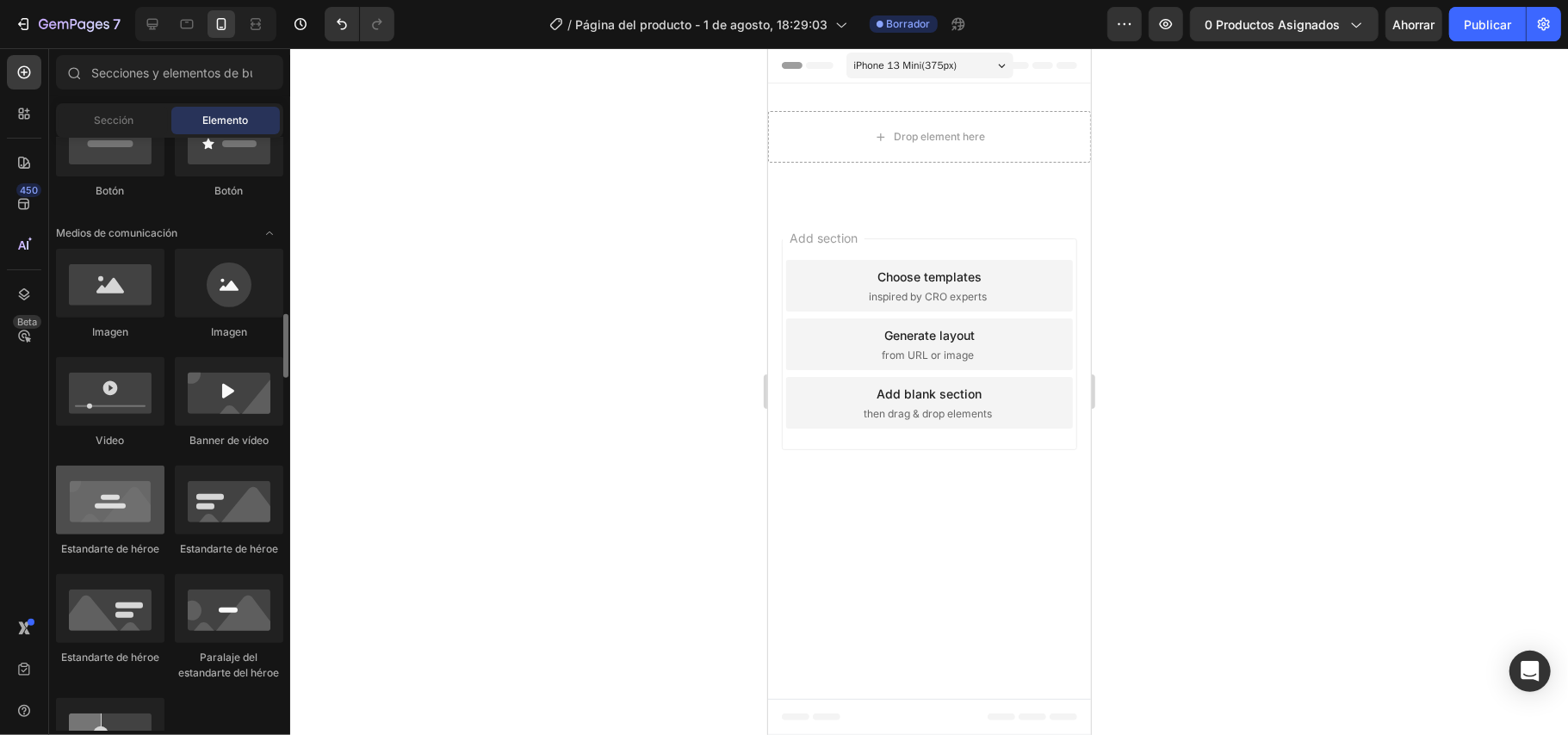 scroll, scrollTop: 573, scrollLeft: 0, axis: vertical 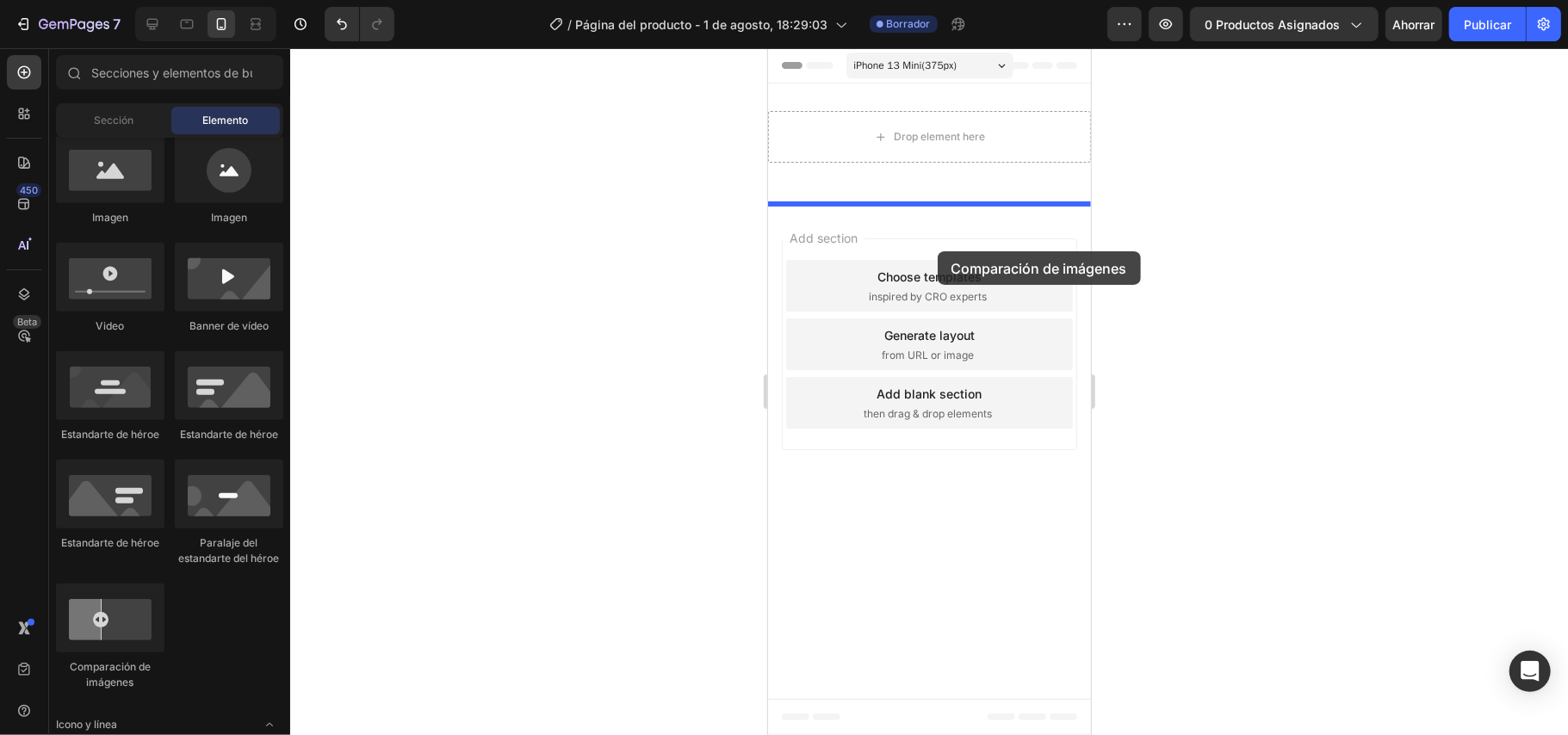 drag, startPoint x: 867, startPoint y: 671, endPoint x: 937, endPoint y: 250, distance: 426.7798 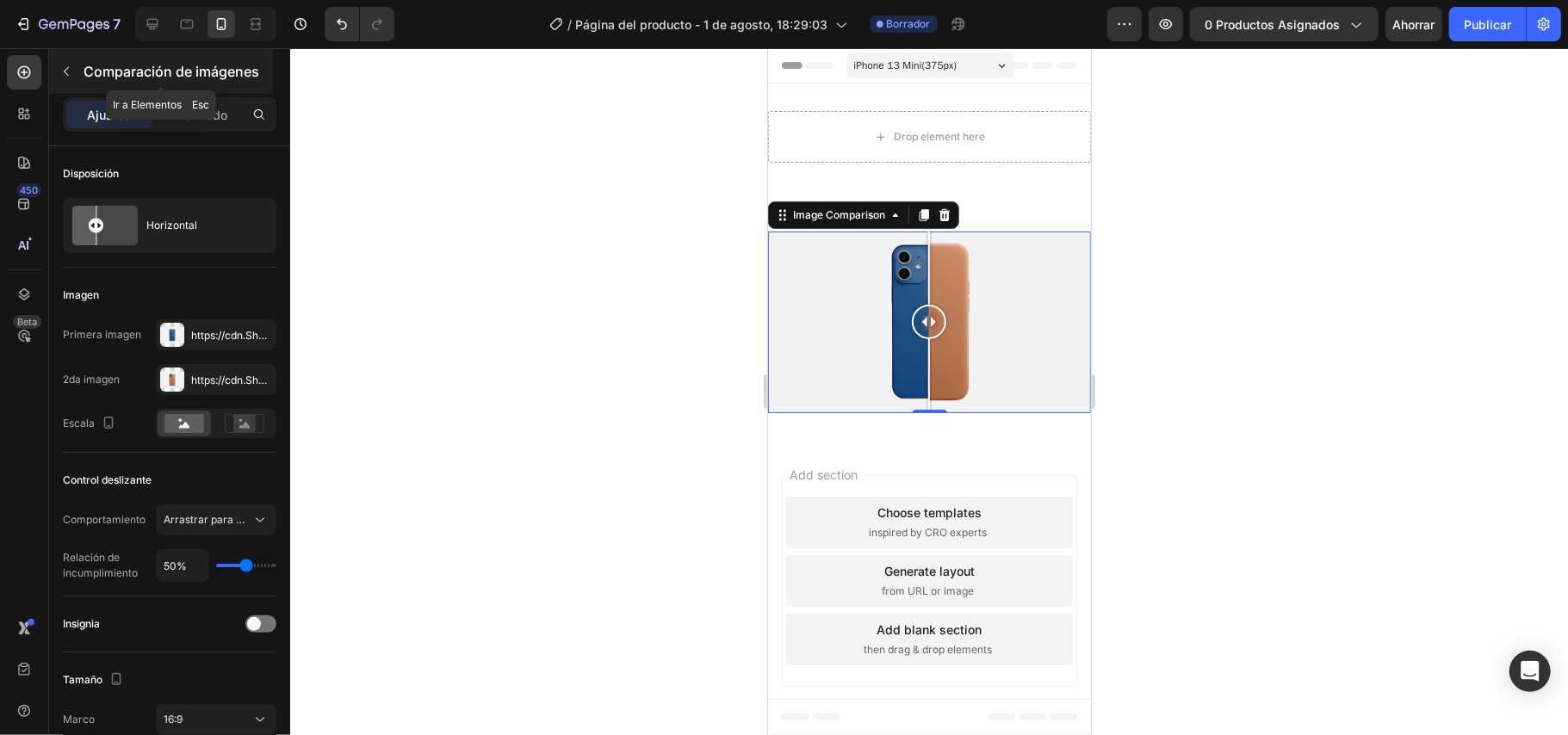 click 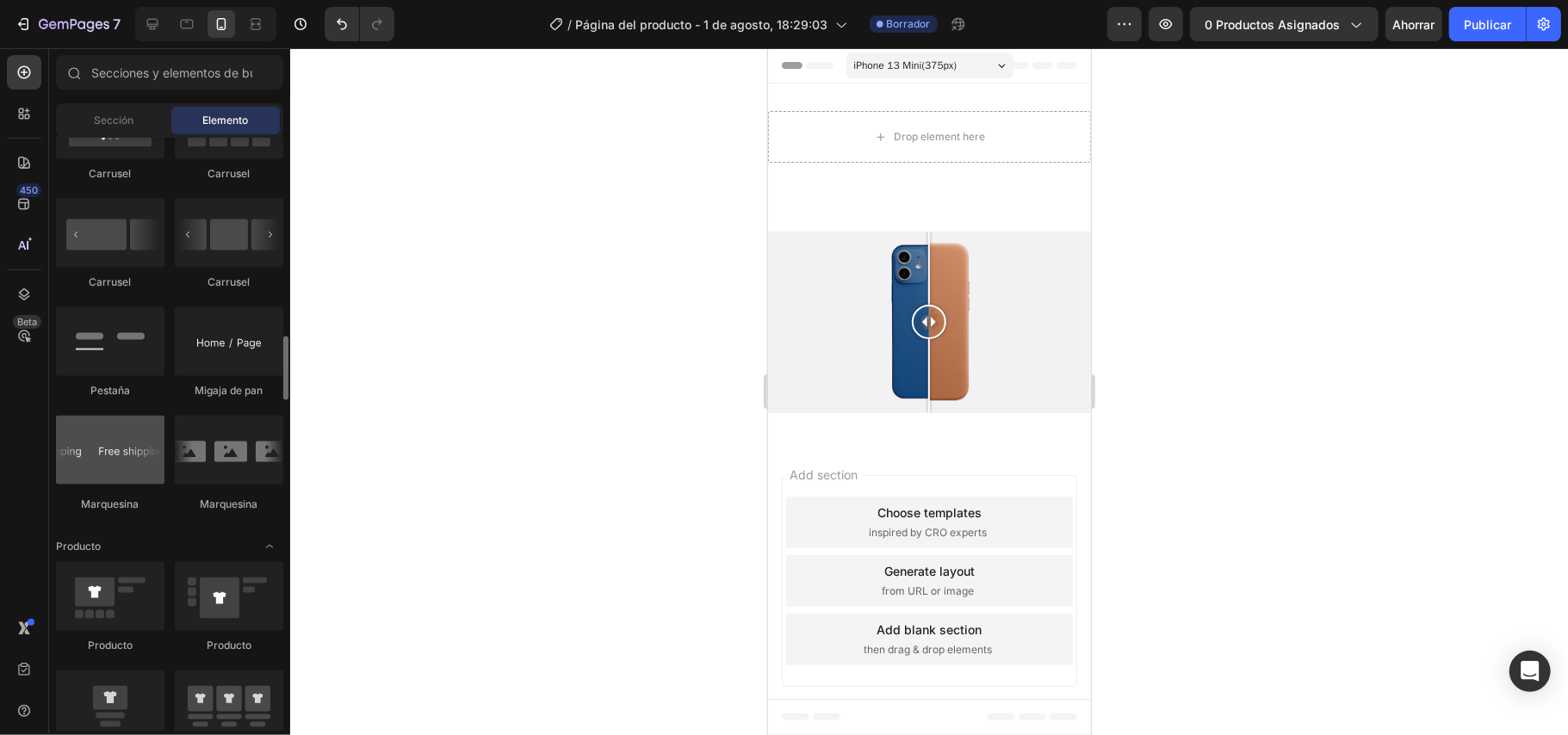 scroll, scrollTop: 1950, scrollLeft: 0, axis: vertical 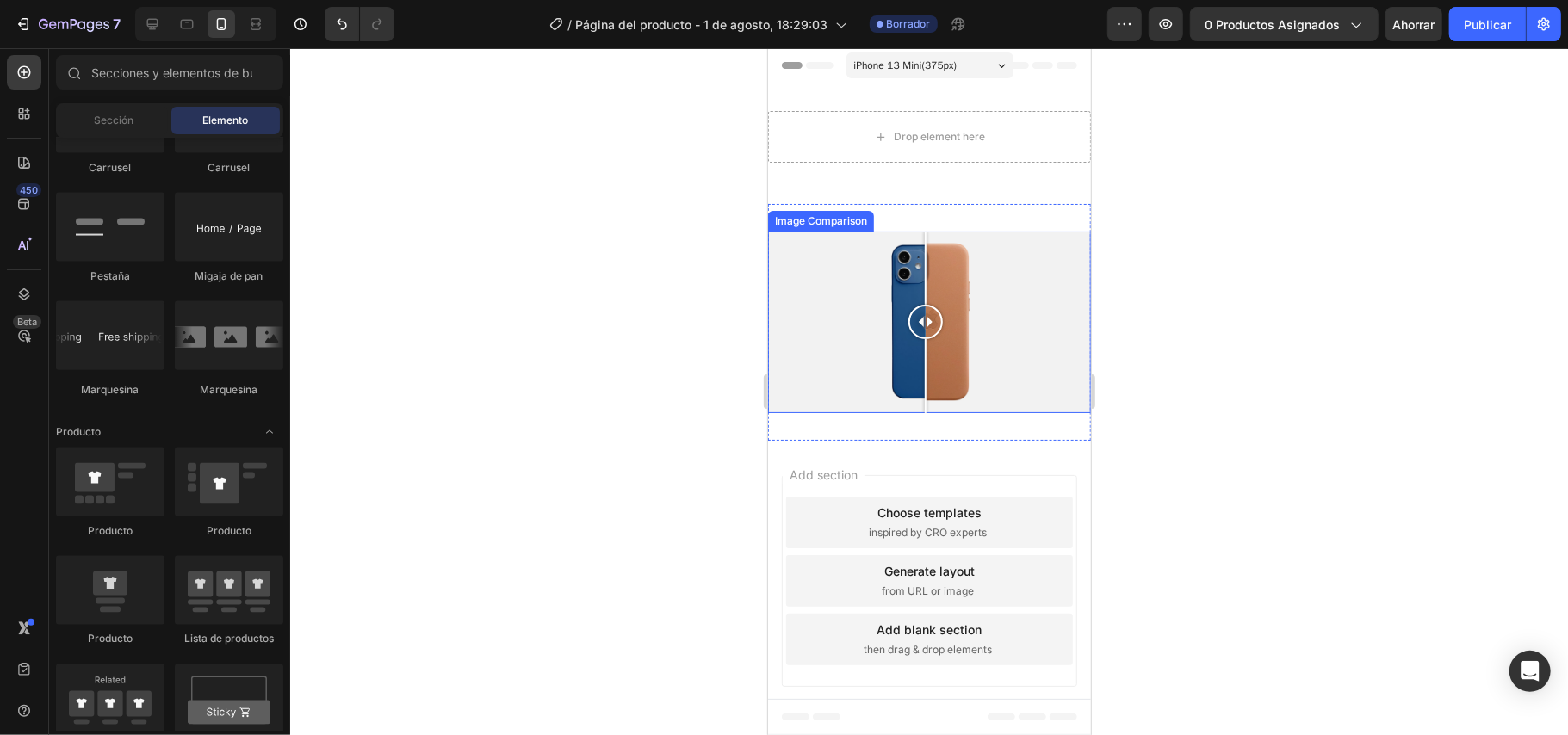 click at bounding box center [925, 321] 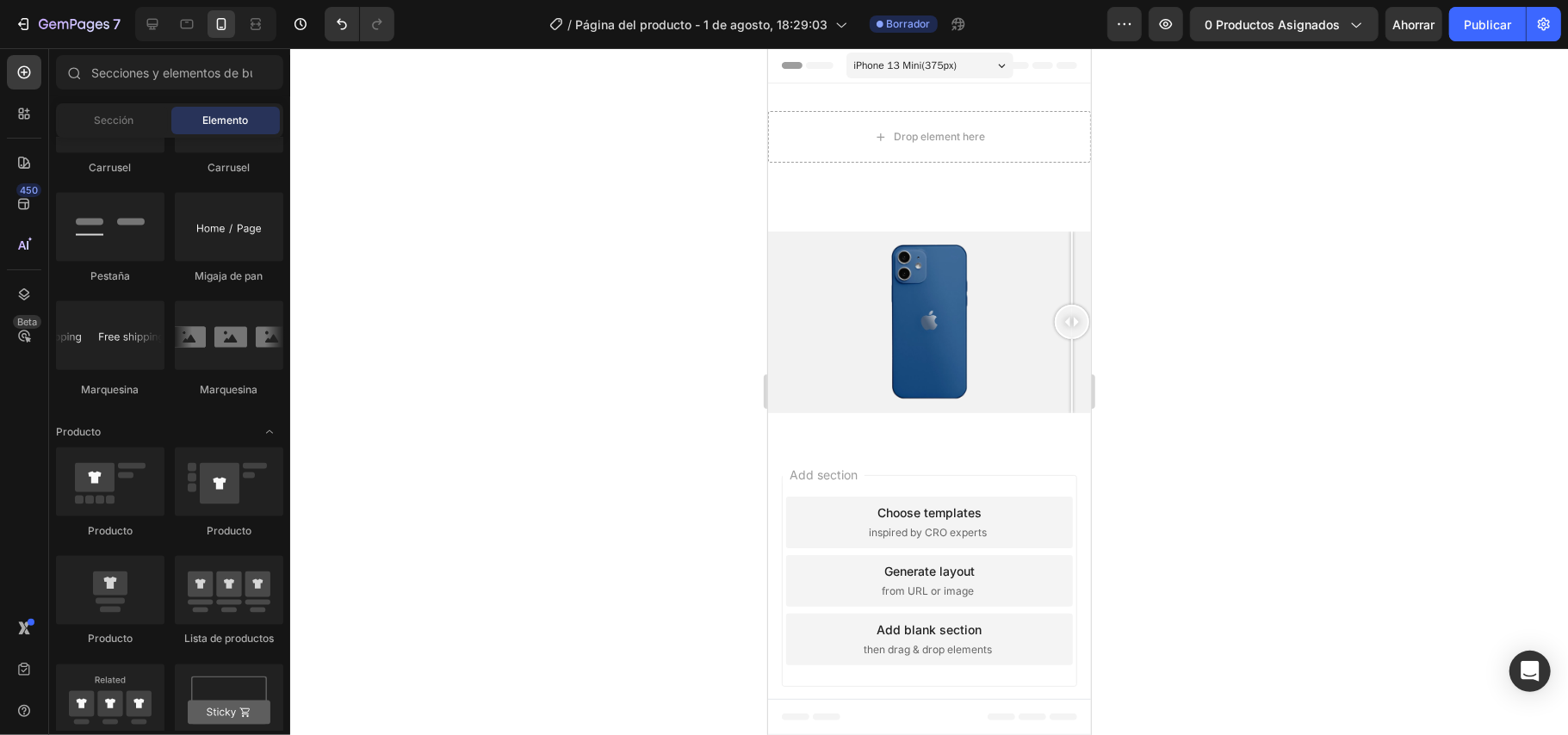 drag, startPoint x: 925, startPoint y: 324, endPoint x: 943, endPoint y: 300, distance: 30 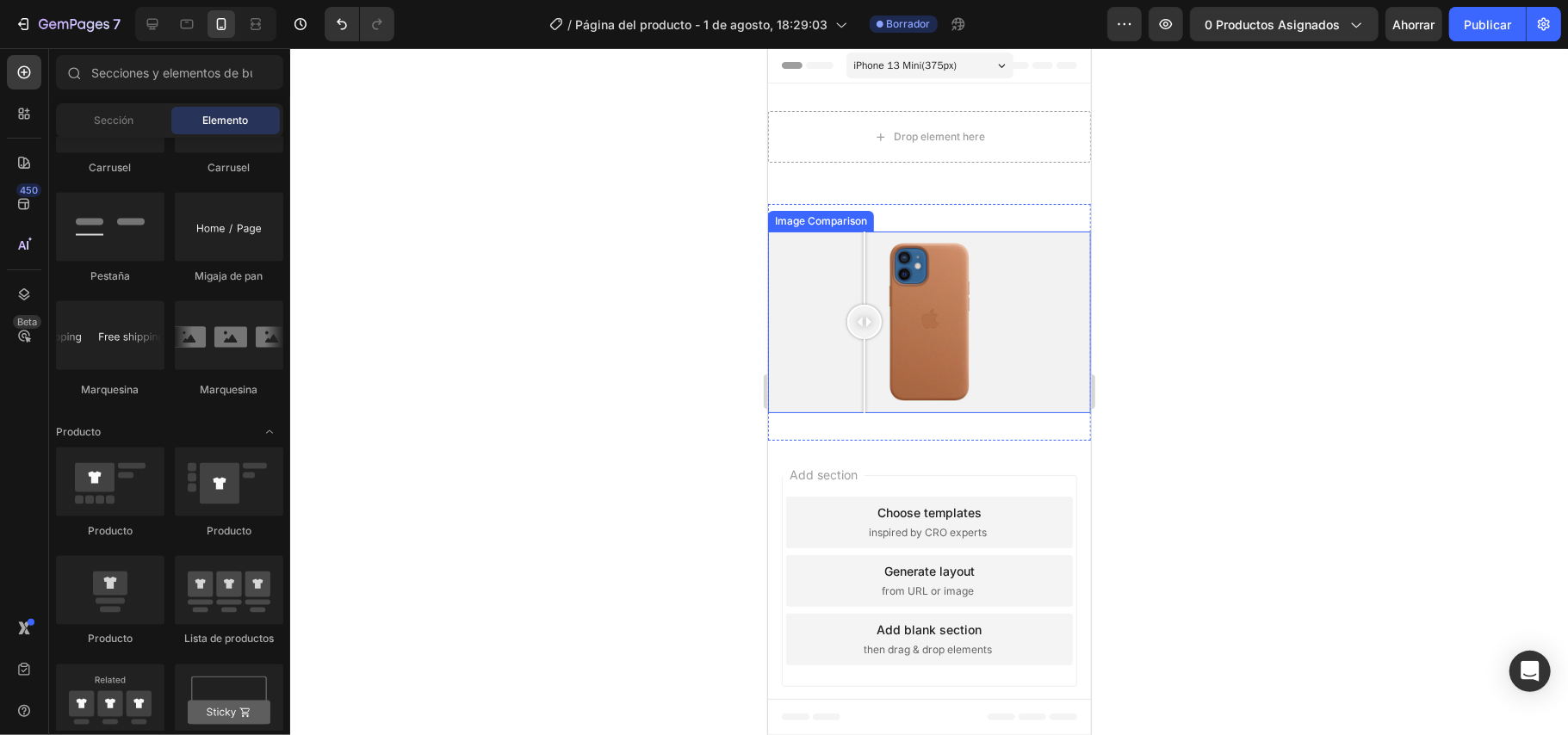 drag, startPoint x: 985, startPoint y: 300, endPoint x: 864, endPoint y: 300, distance: 121 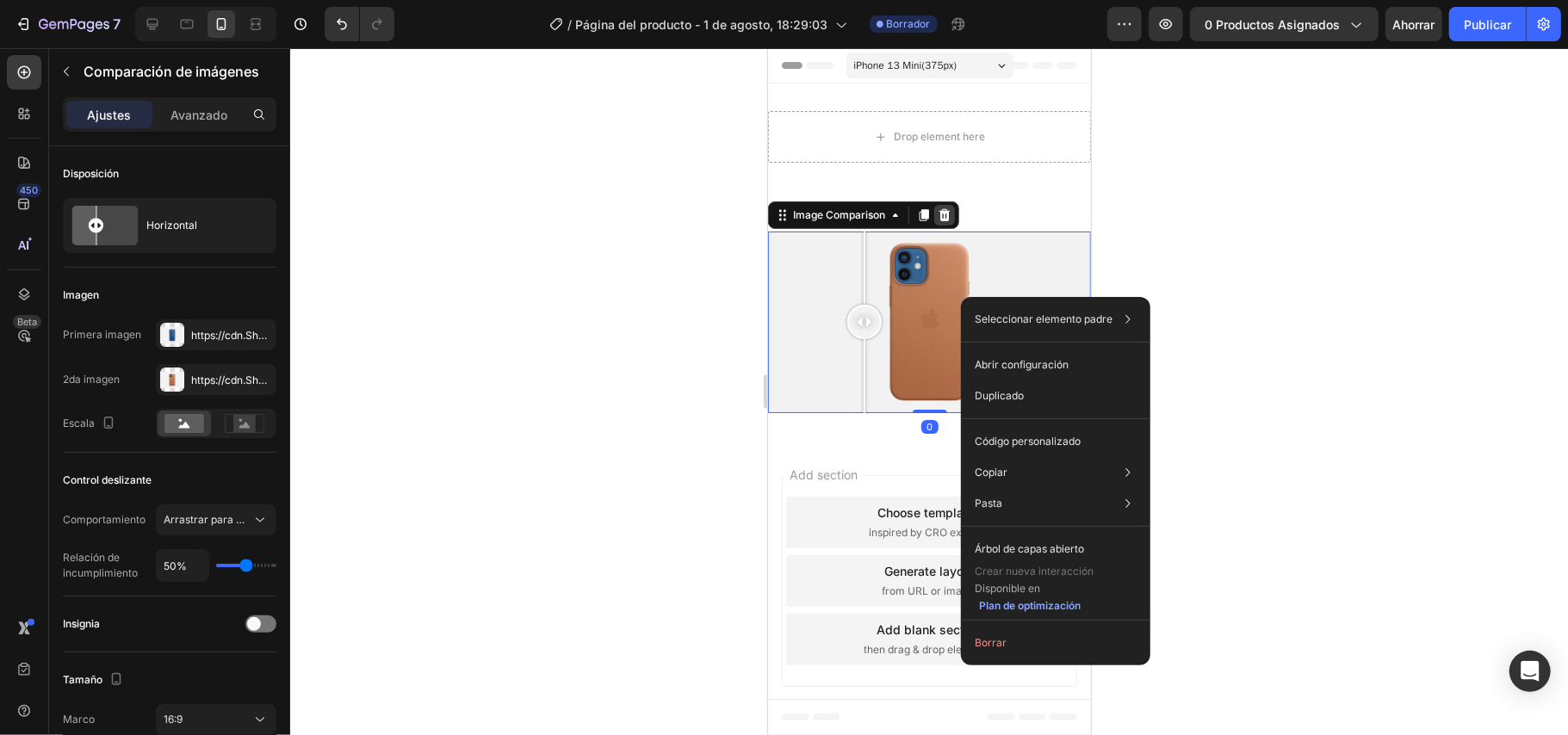 drag, startPoint x: 947, startPoint y: 217, endPoint x: 1085, endPoint y: 276, distance: 150.08331 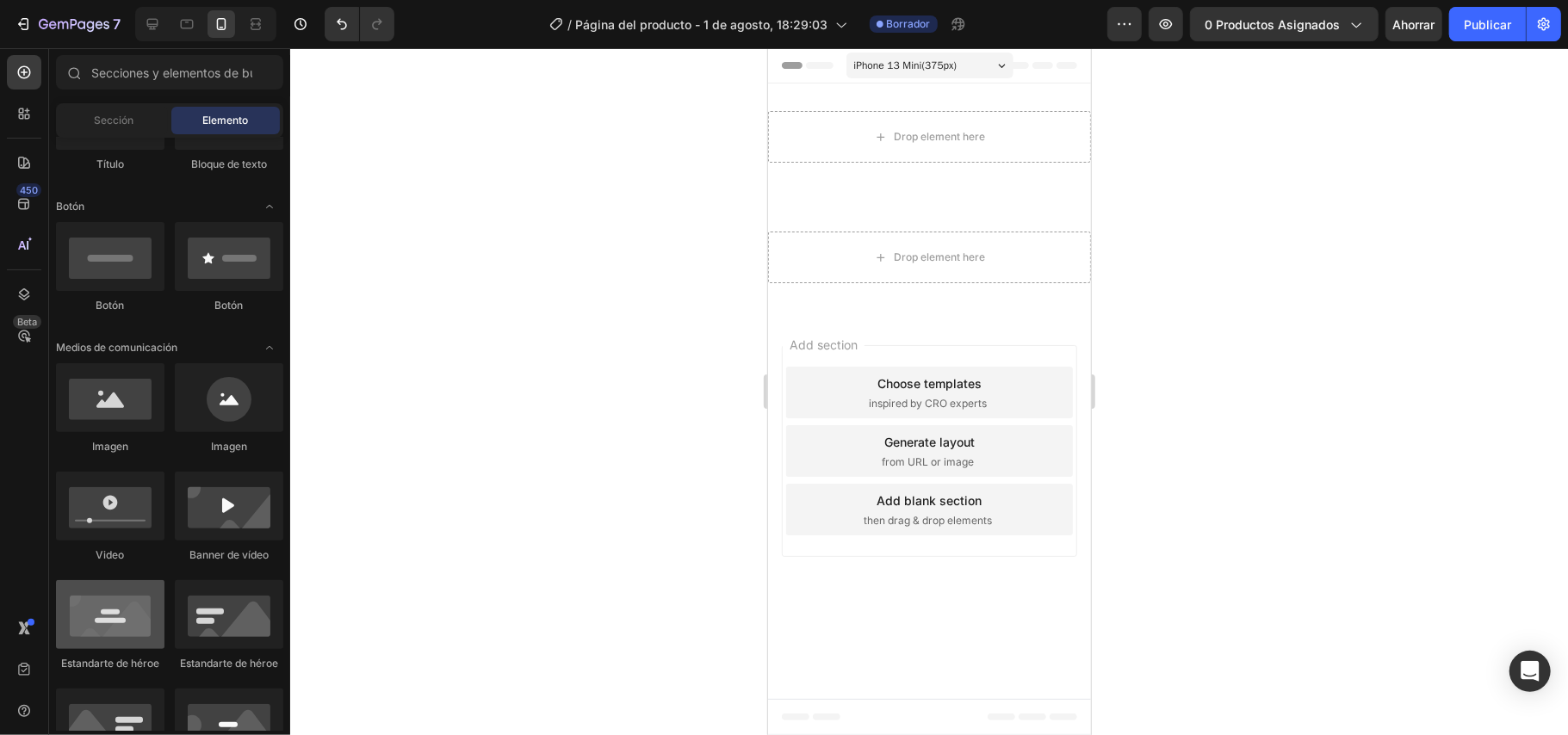 scroll, scrollTop: 0, scrollLeft: 0, axis: both 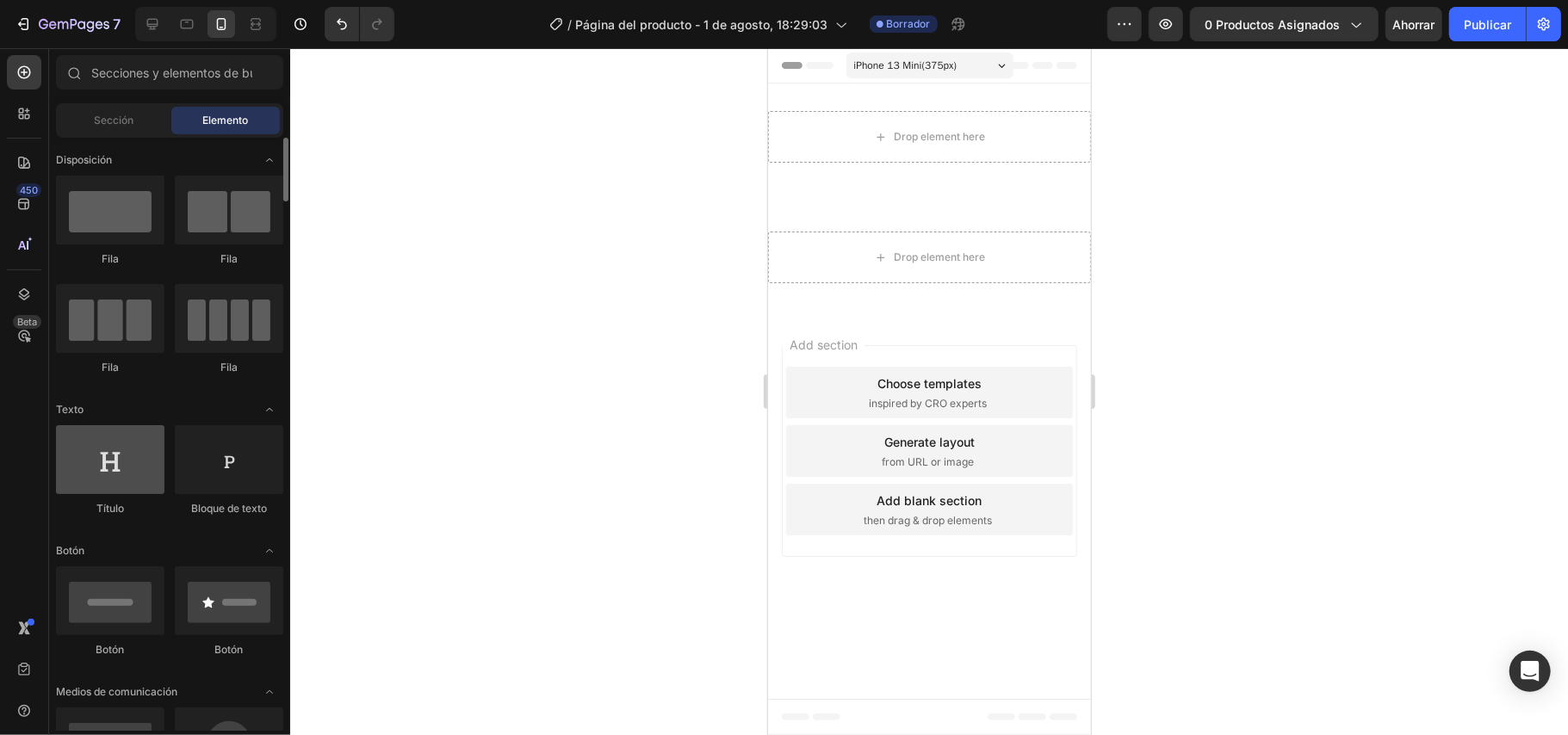 click at bounding box center [110, 460] 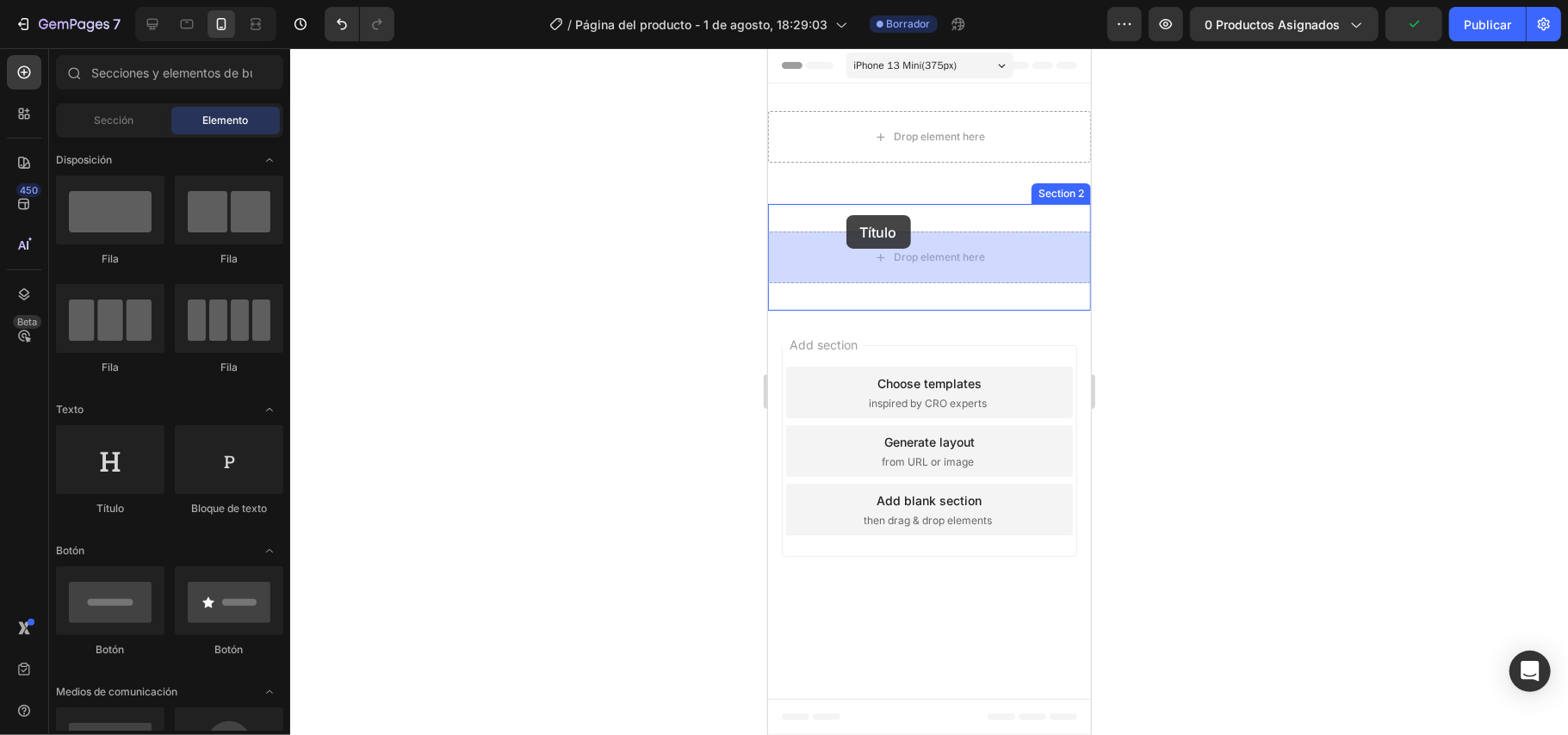 drag, startPoint x: 883, startPoint y: 522, endPoint x: 846, endPoint y: 214, distance: 310.21444 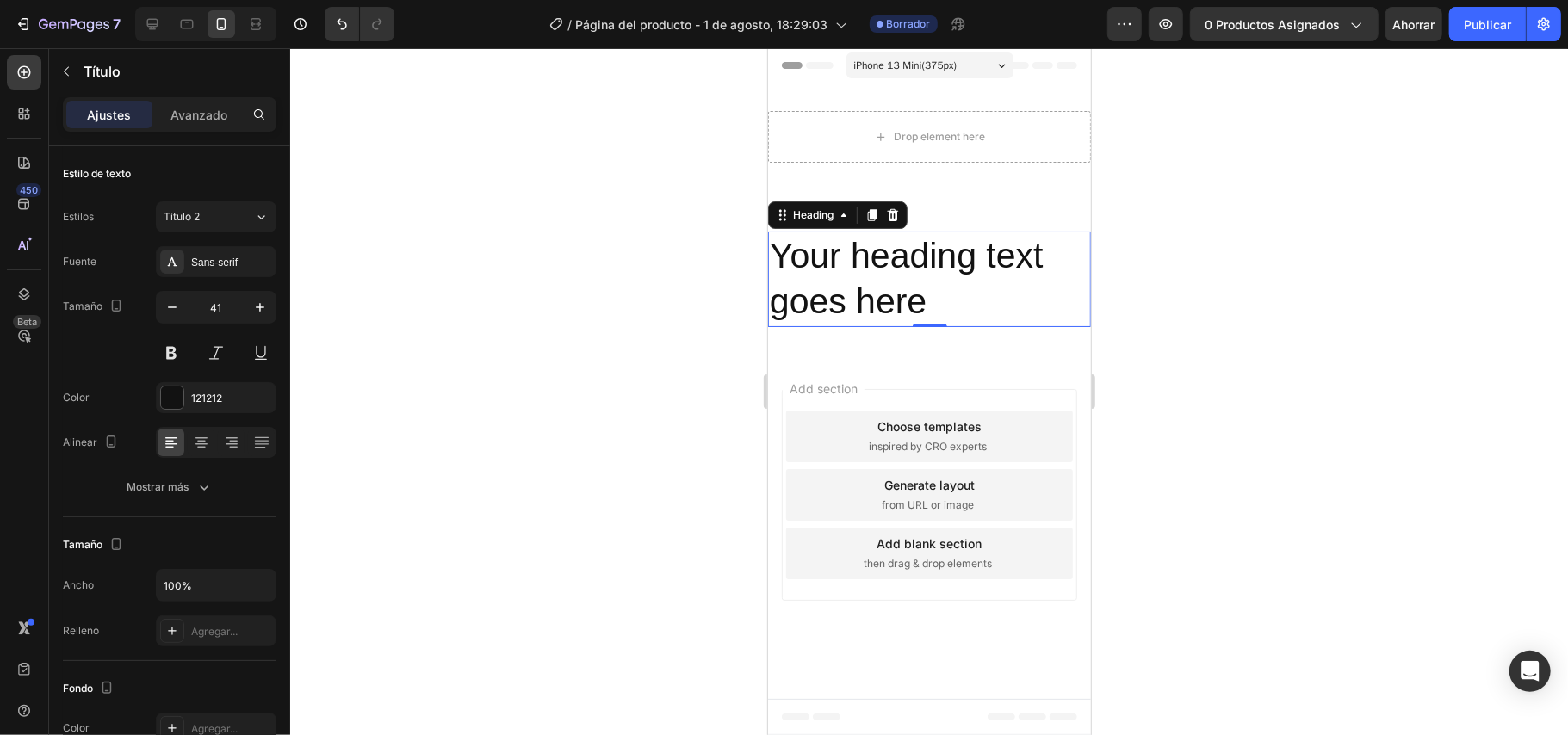 click on "Your heading text goes here" at bounding box center [928, 278] 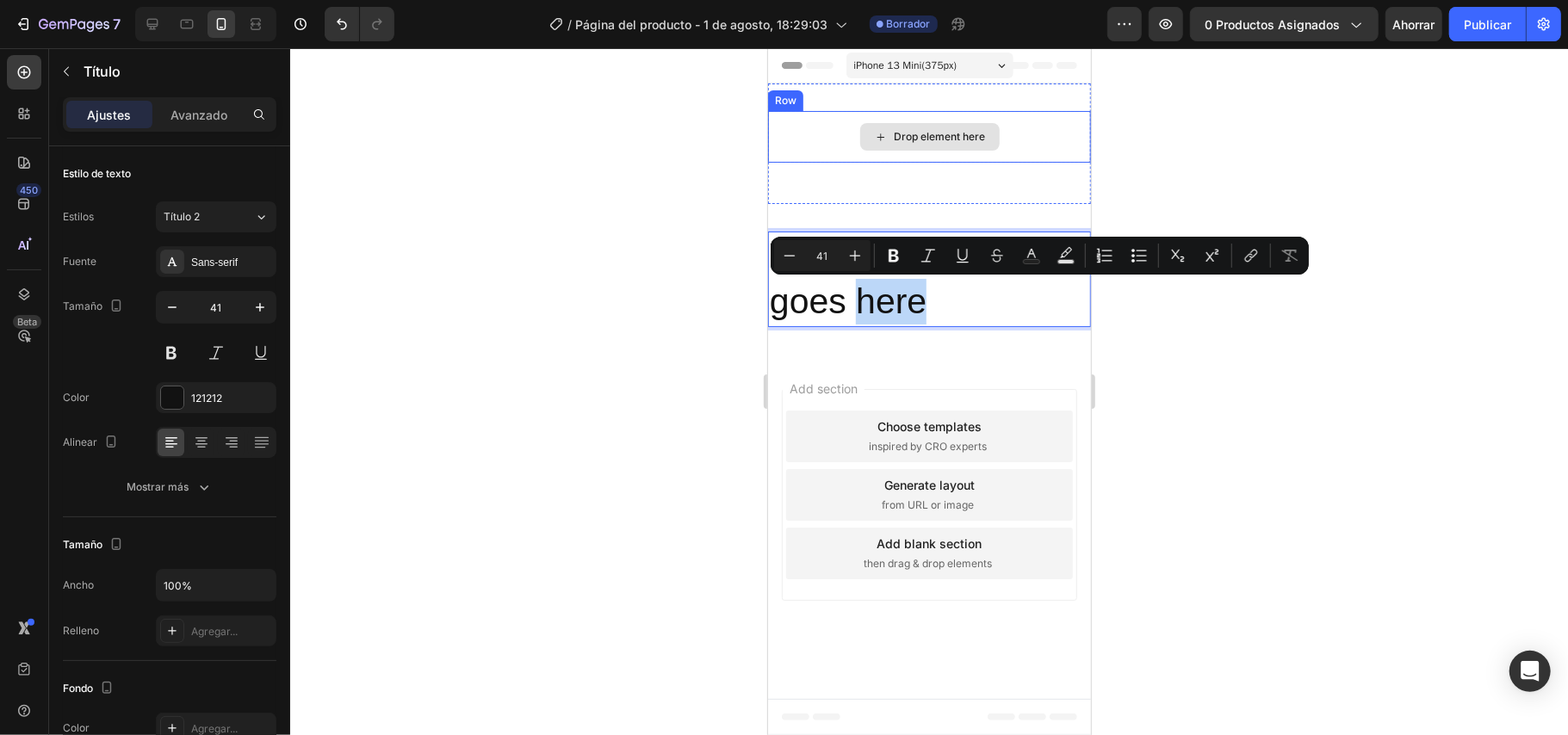 click on "Drop element here" at bounding box center (939, 136) 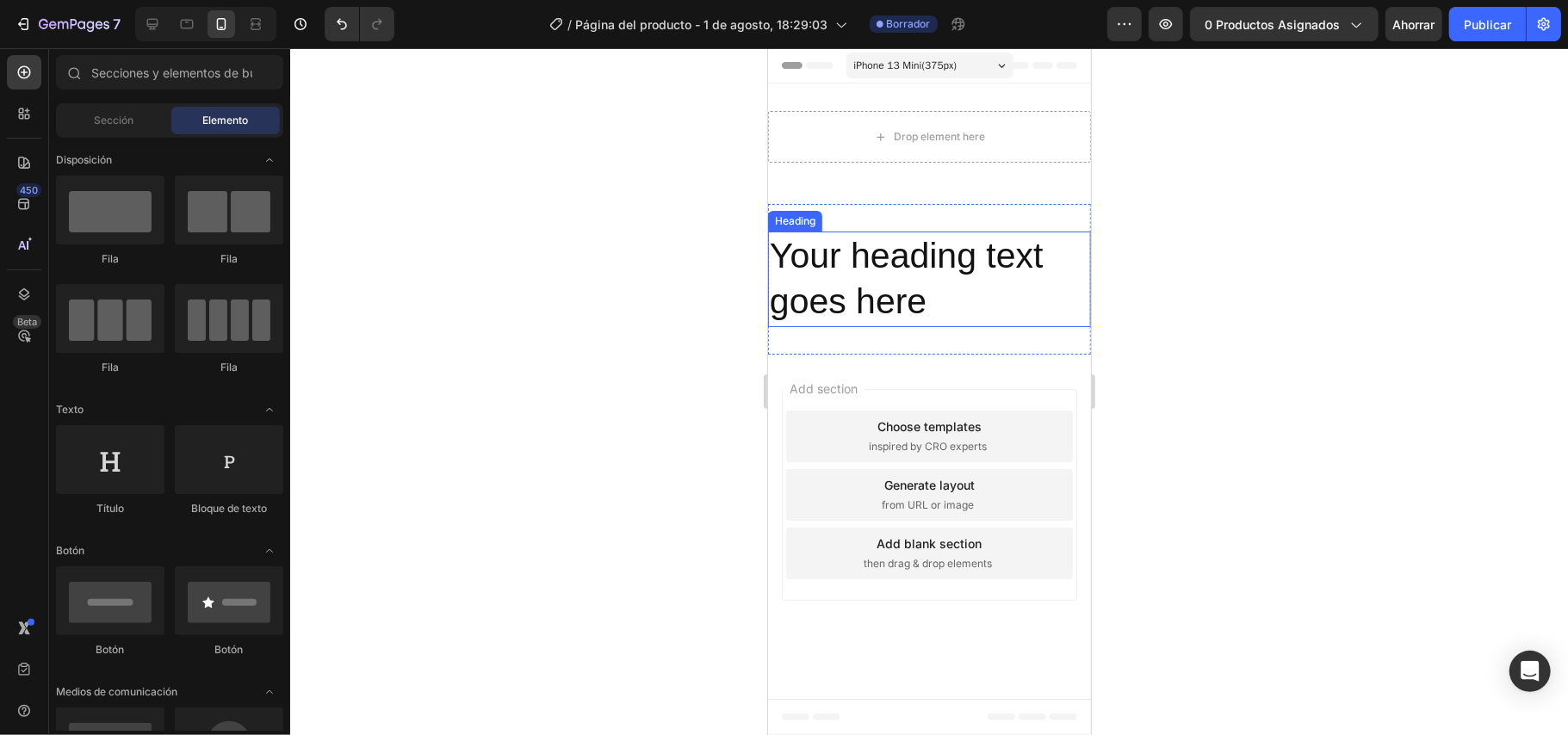 click on "Your heading text goes here" at bounding box center [928, 278] 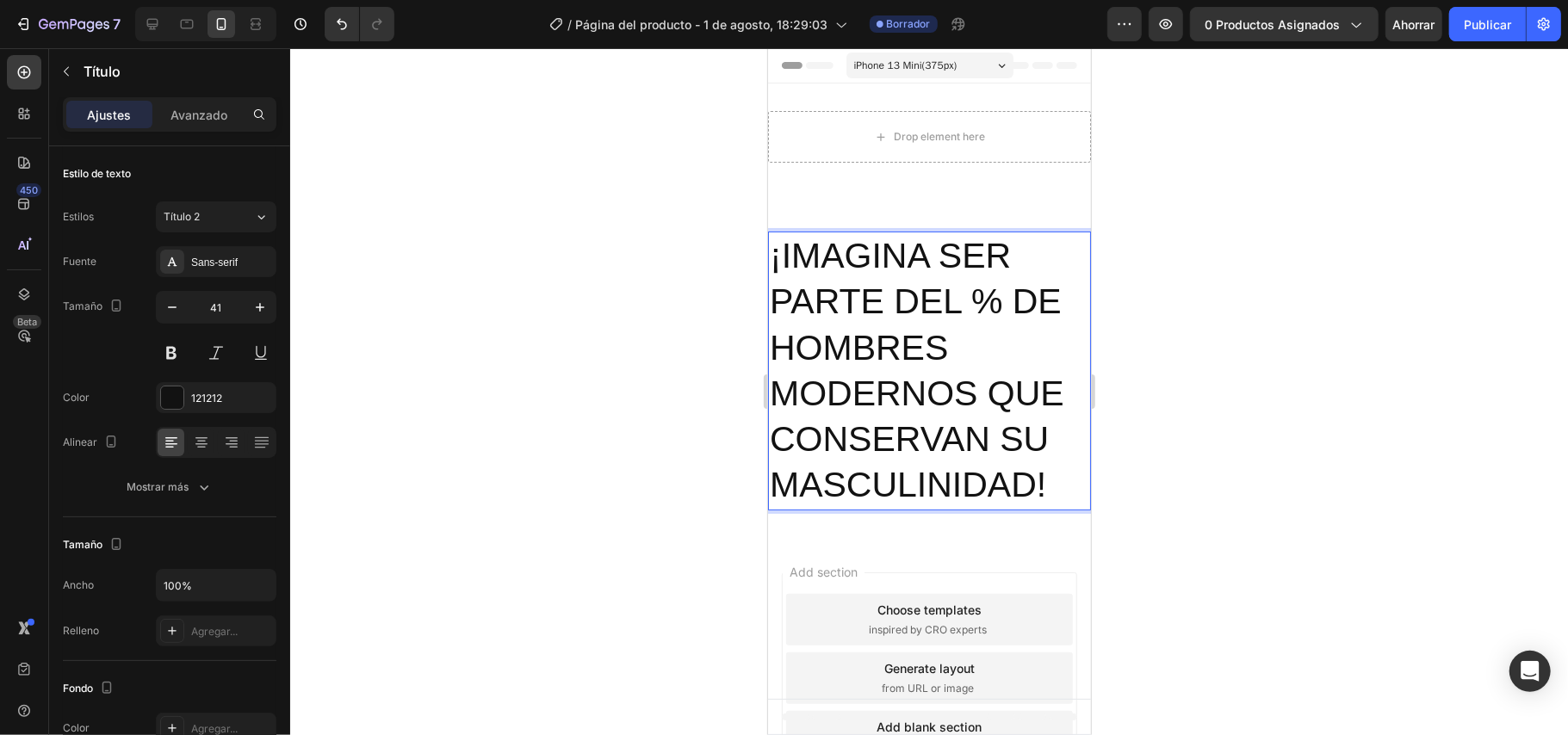 click on "¡IMAGINA SER PARTE DEL % DE HOMBRES MODERNOS QUE CONSERVAN SU MASCULINIDAD!" at bounding box center (928, 370) 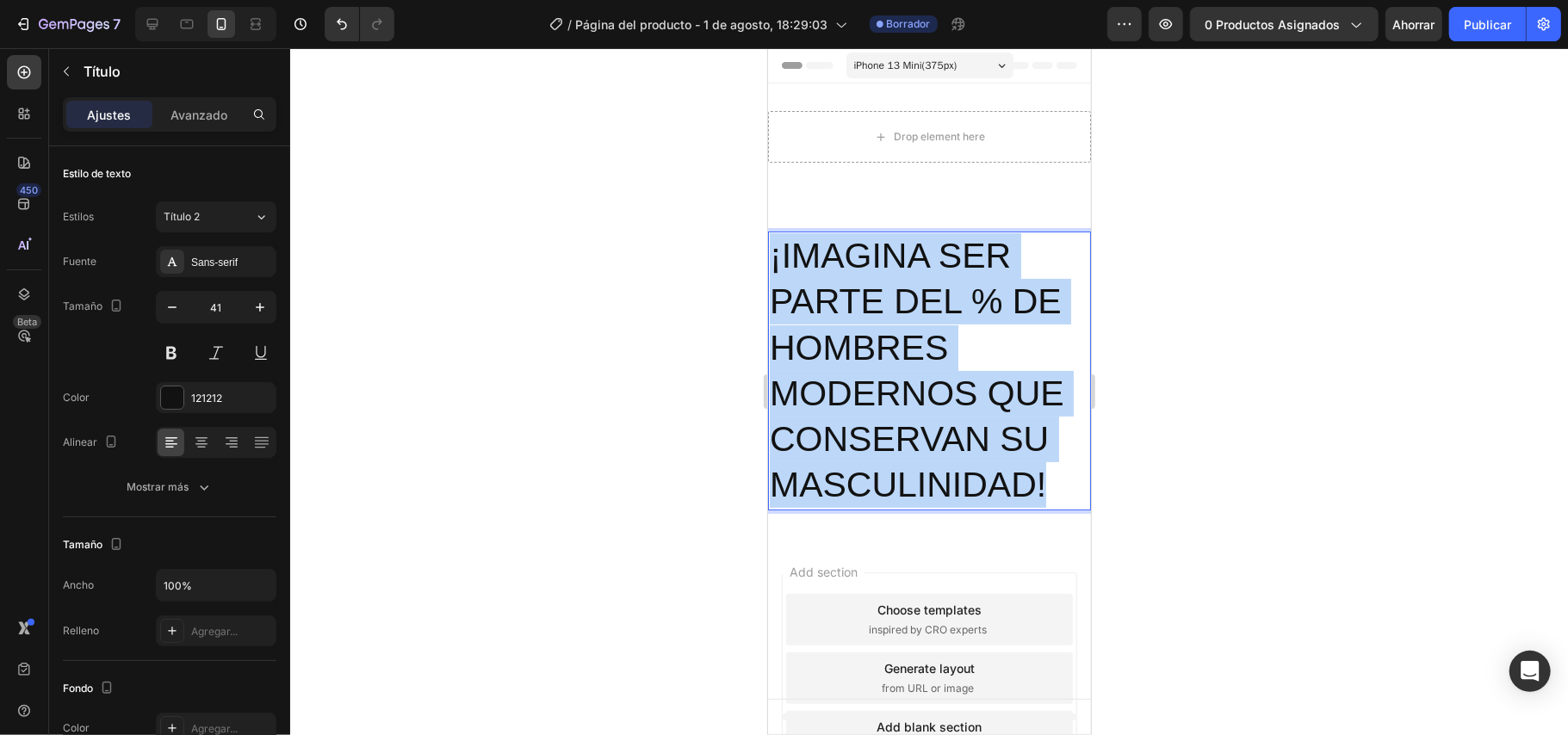 drag, startPoint x: 1064, startPoint y: 475, endPoint x: 771, endPoint y: 244, distance: 373.10856 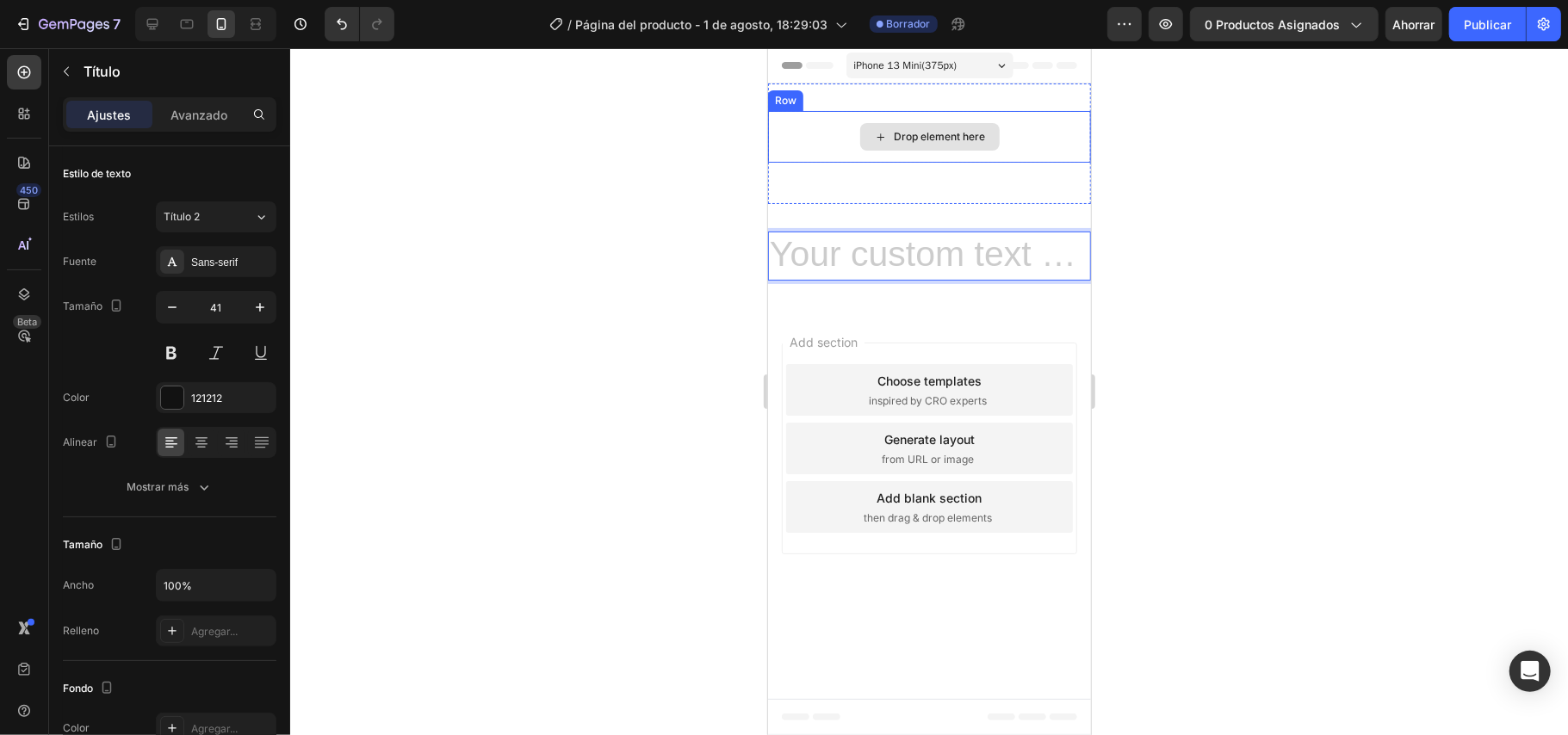 click on "Drop element here" at bounding box center [928, 136] 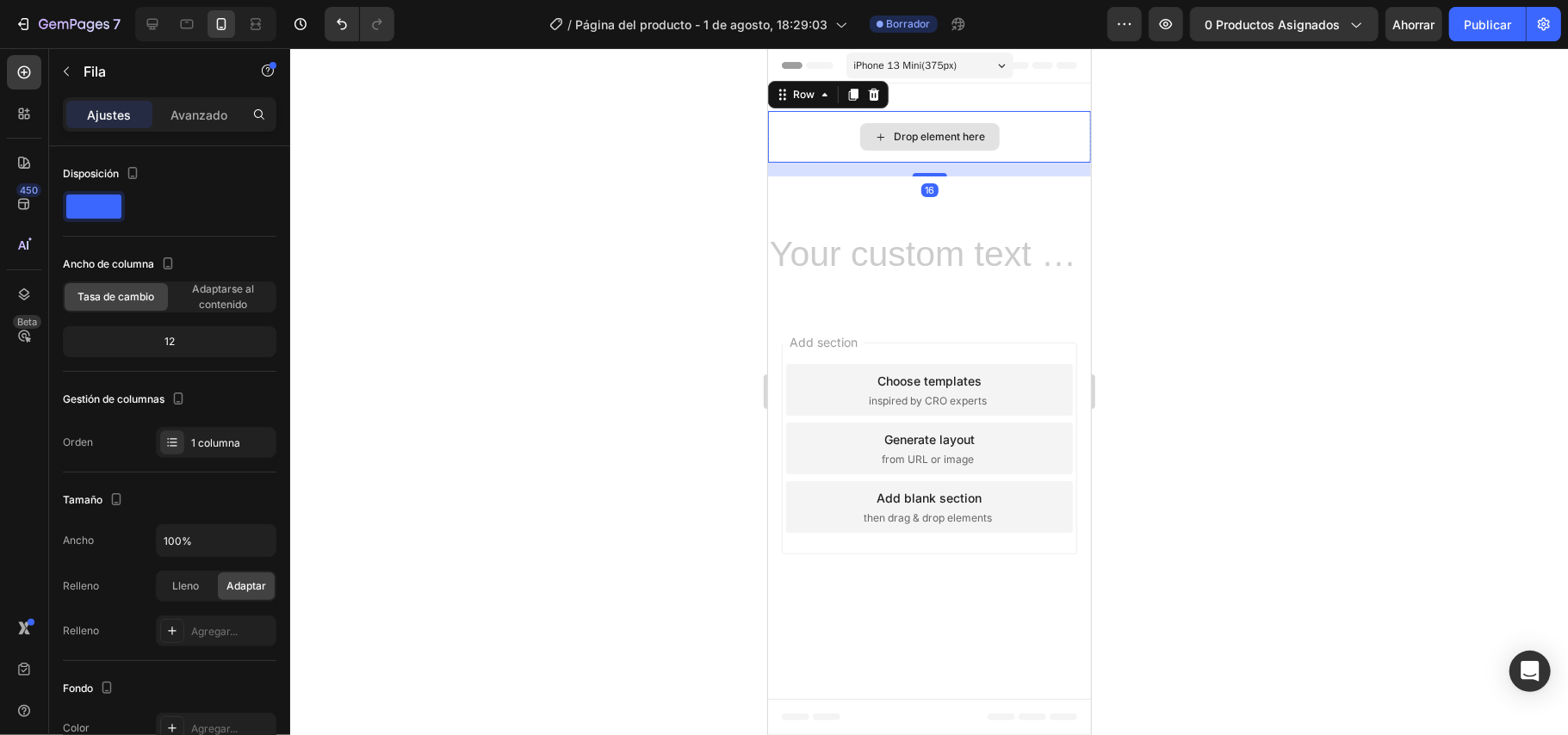 click on "Drop element here" at bounding box center (939, 136) 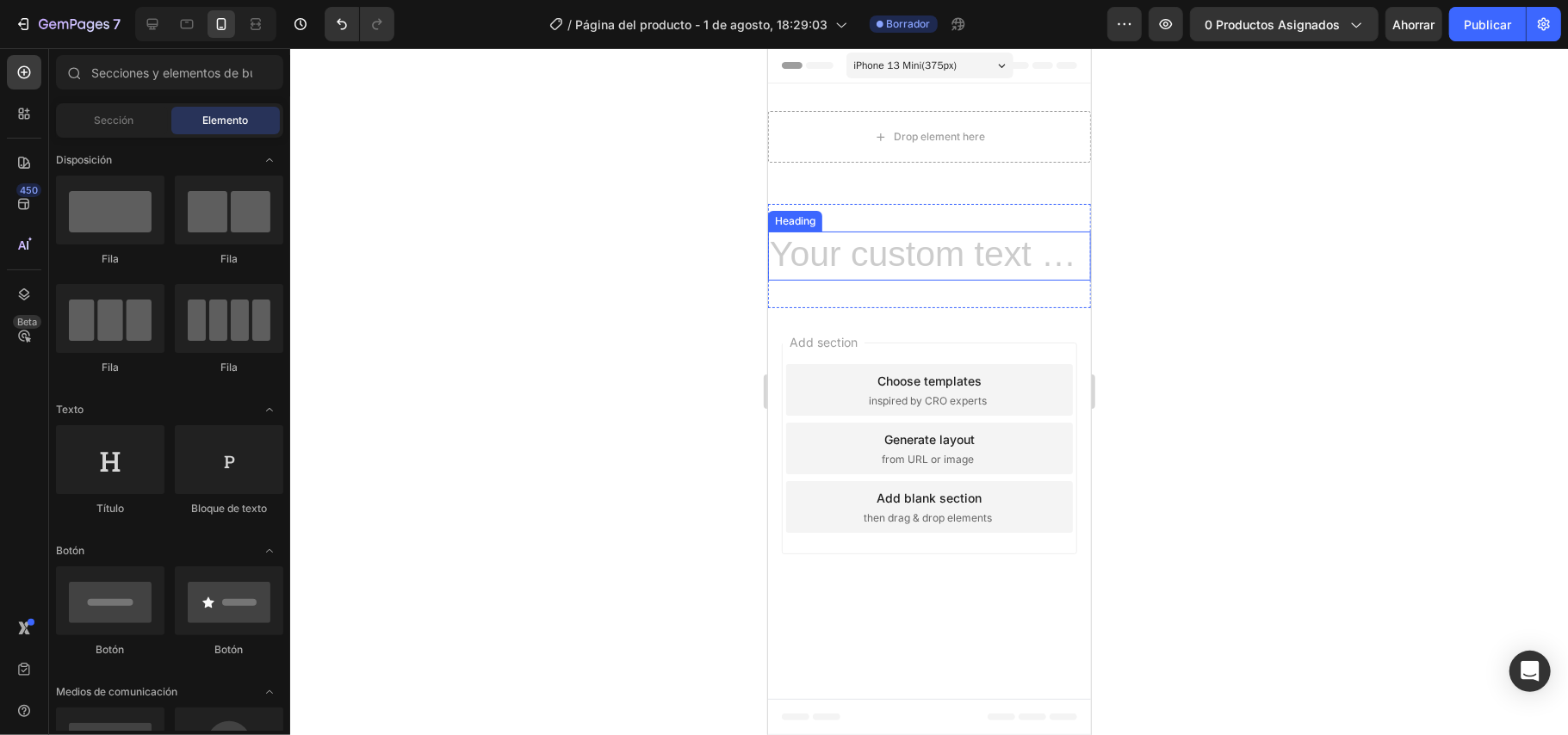 click at bounding box center [928, 255] 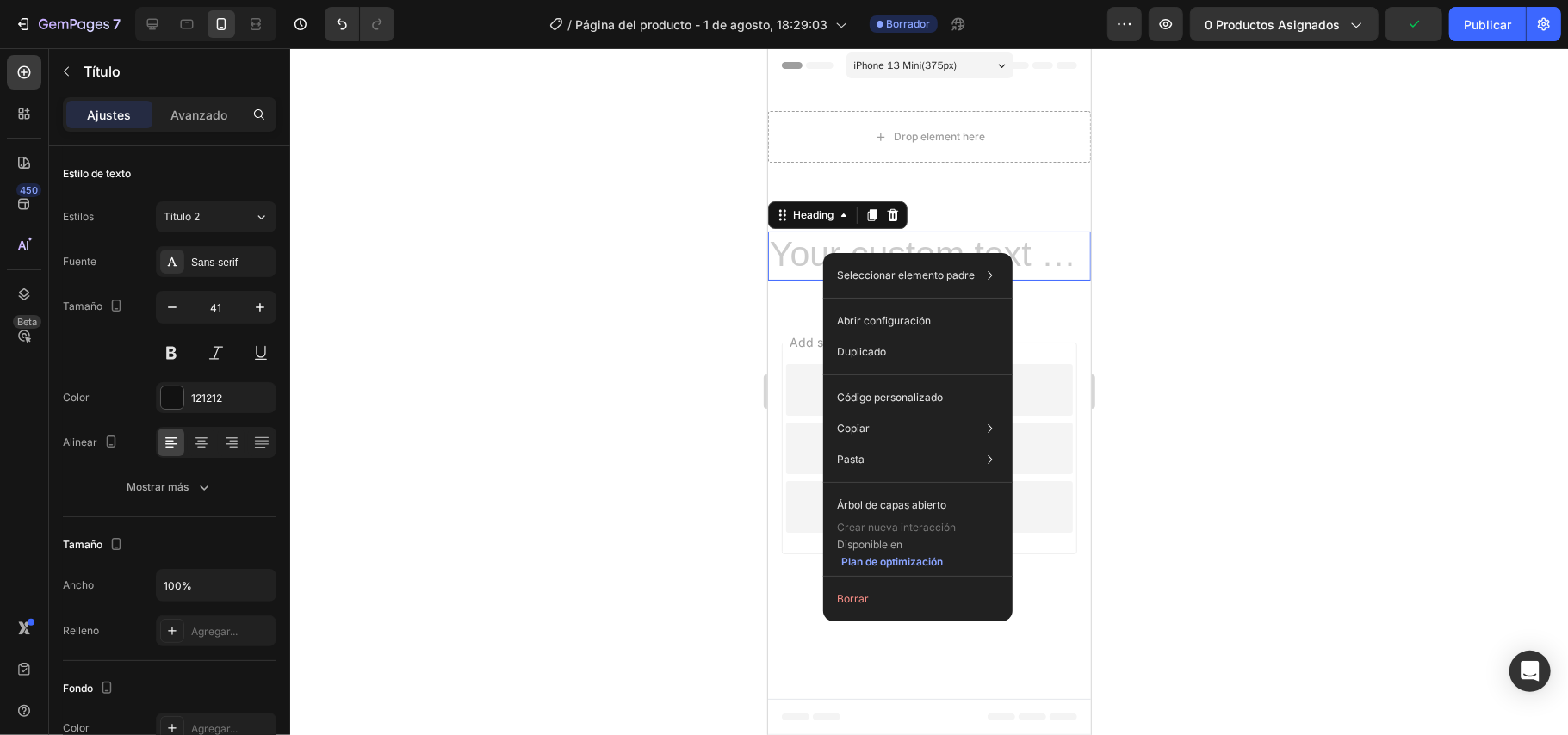 click at bounding box center [928, 255] 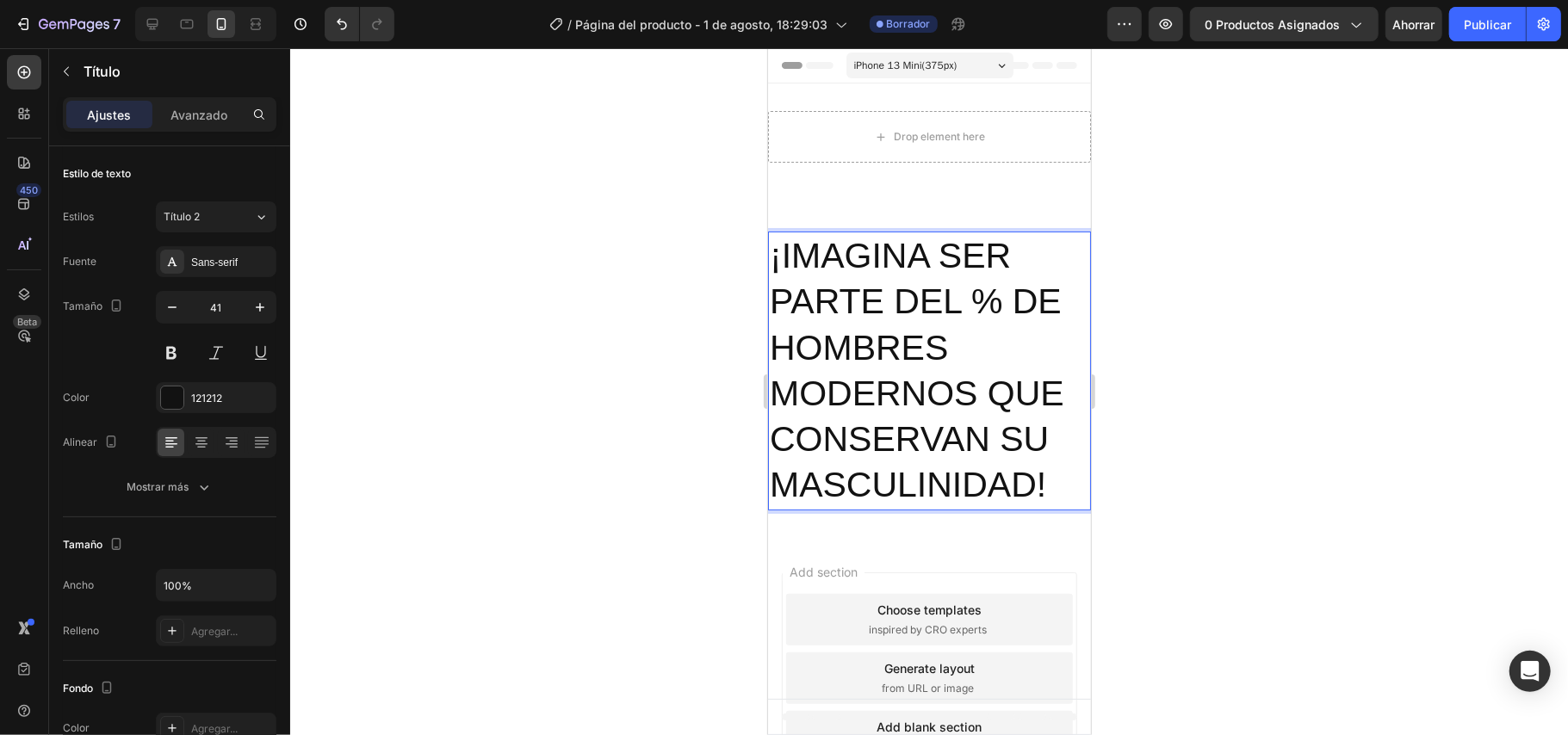 click on "¡IMAGINA SER PARTE DEL % DE HOMBRES MODERNOS QUE CONSERVAN SU MASCULINIDAD!" at bounding box center [928, 370] 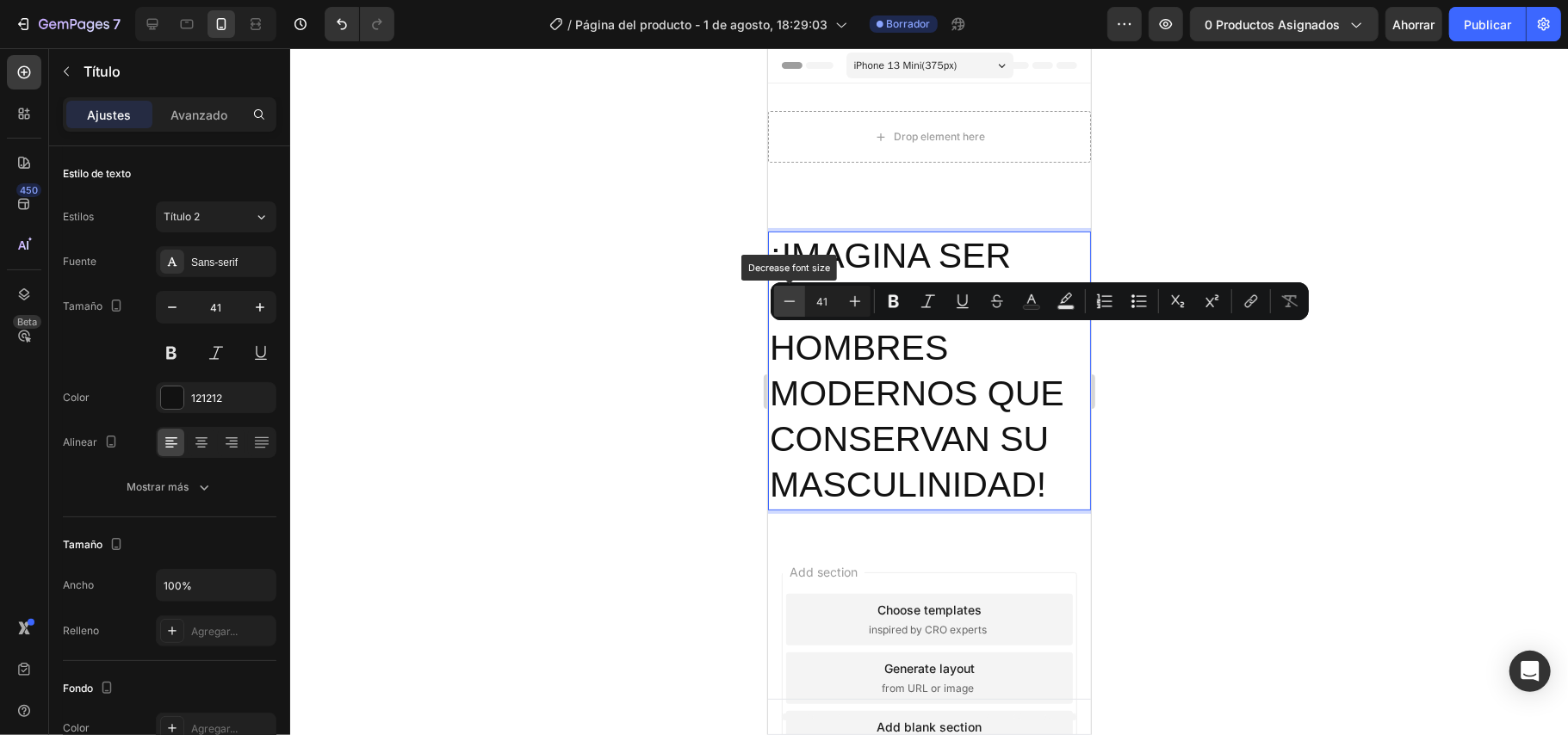 click on "Minus" at bounding box center [790, 301] 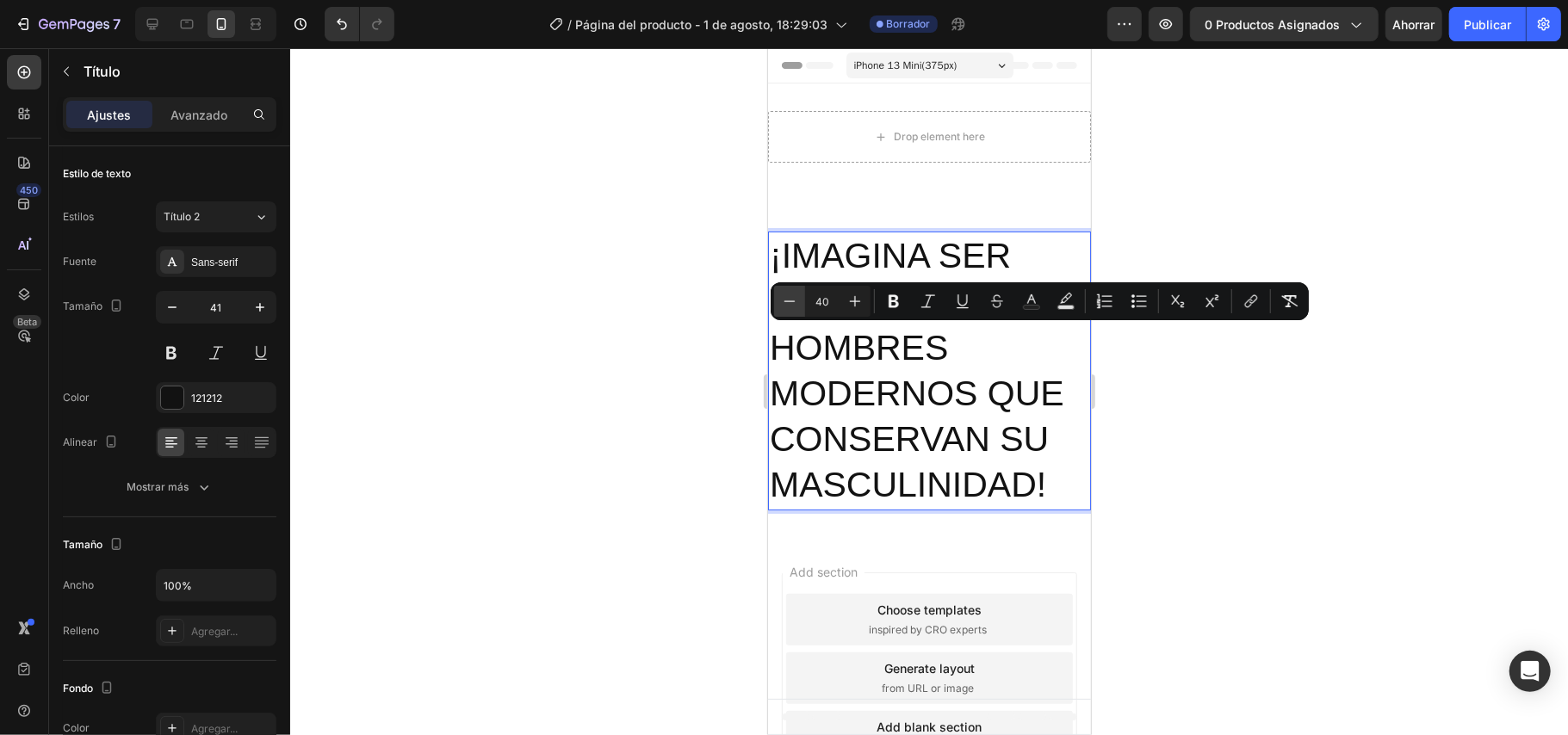 click on "Menos" at bounding box center (790, 301) 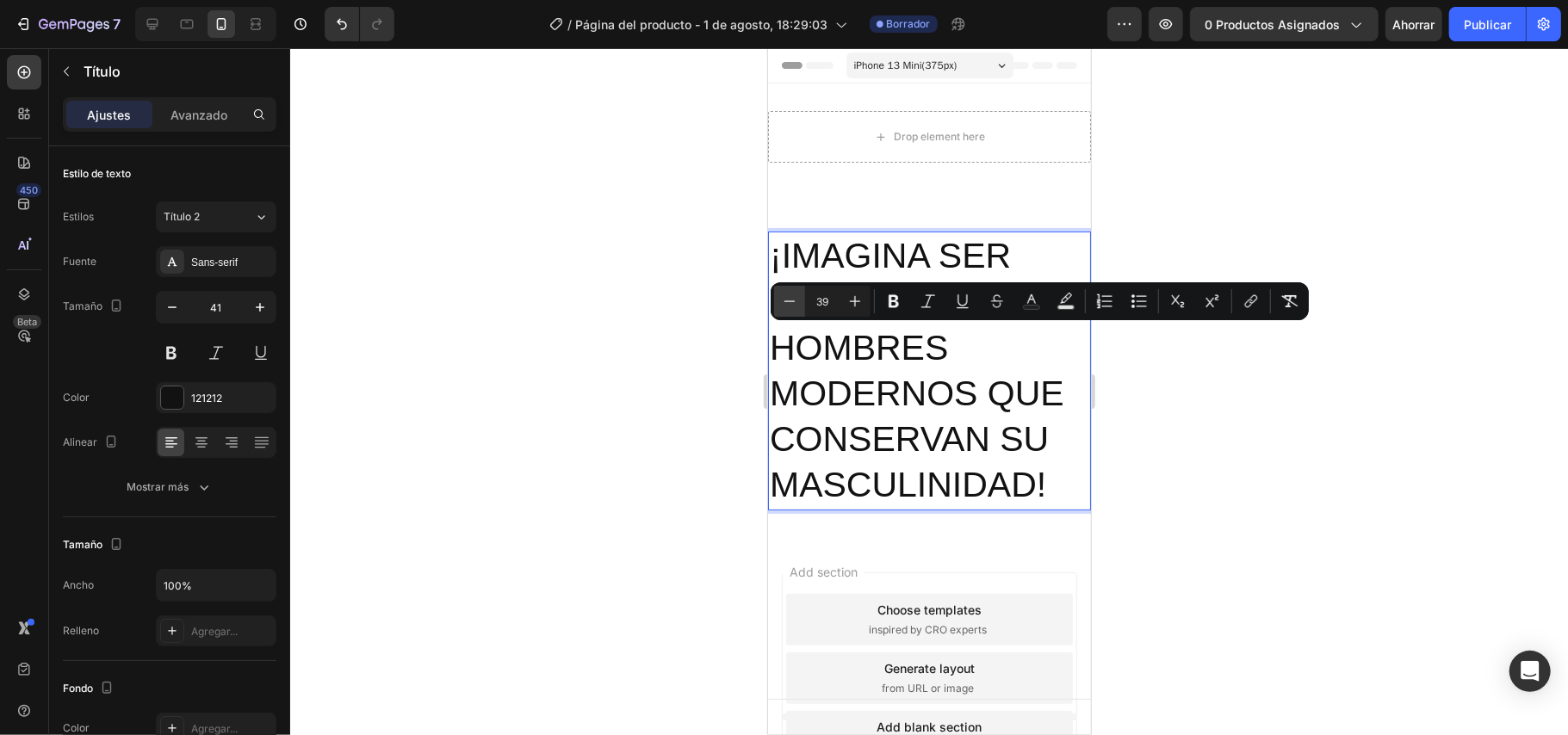 click on "Menos" at bounding box center [790, 301] 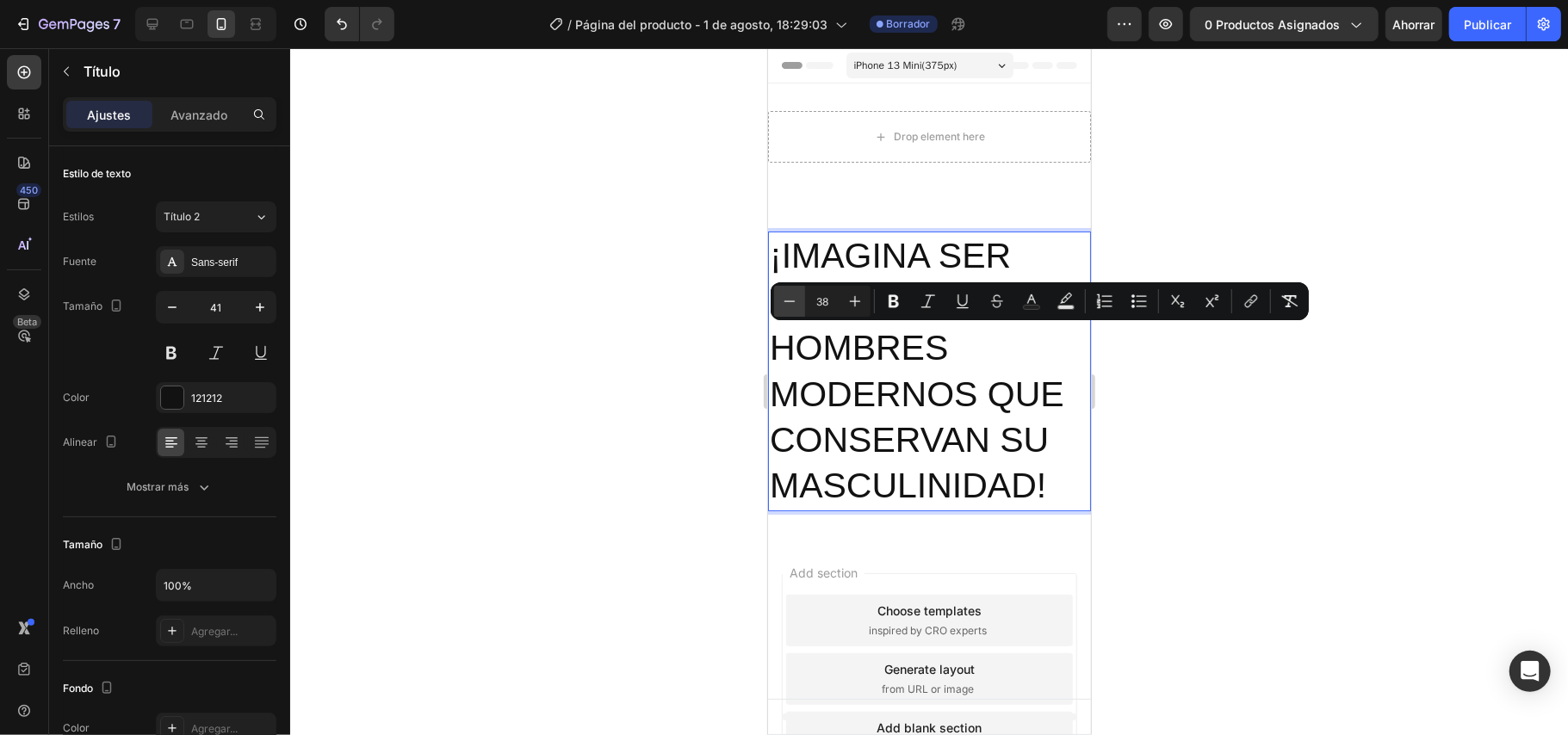 click on "Menos" at bounding box center [790, 301] 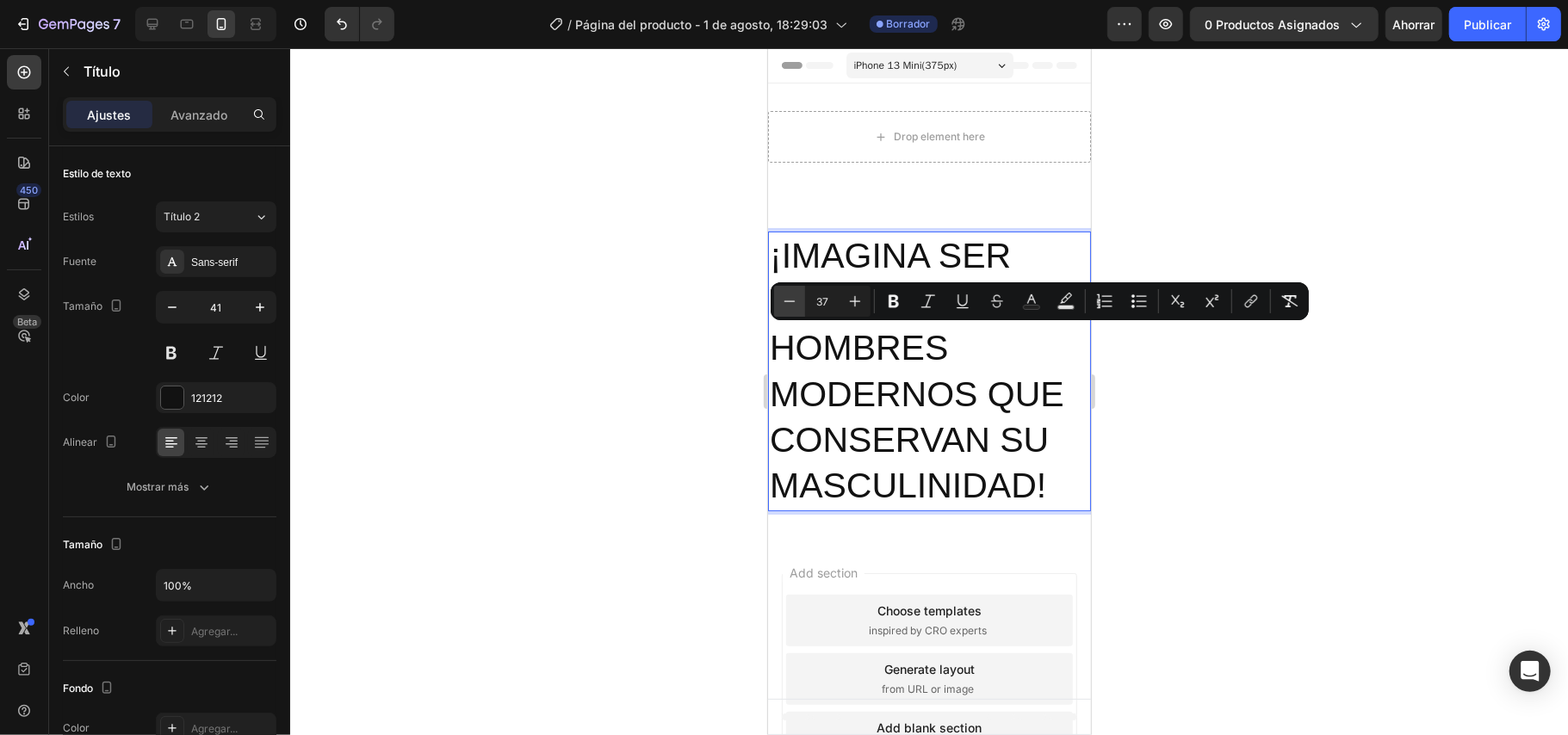 click on "Menos" at bounding box center (790, 301) 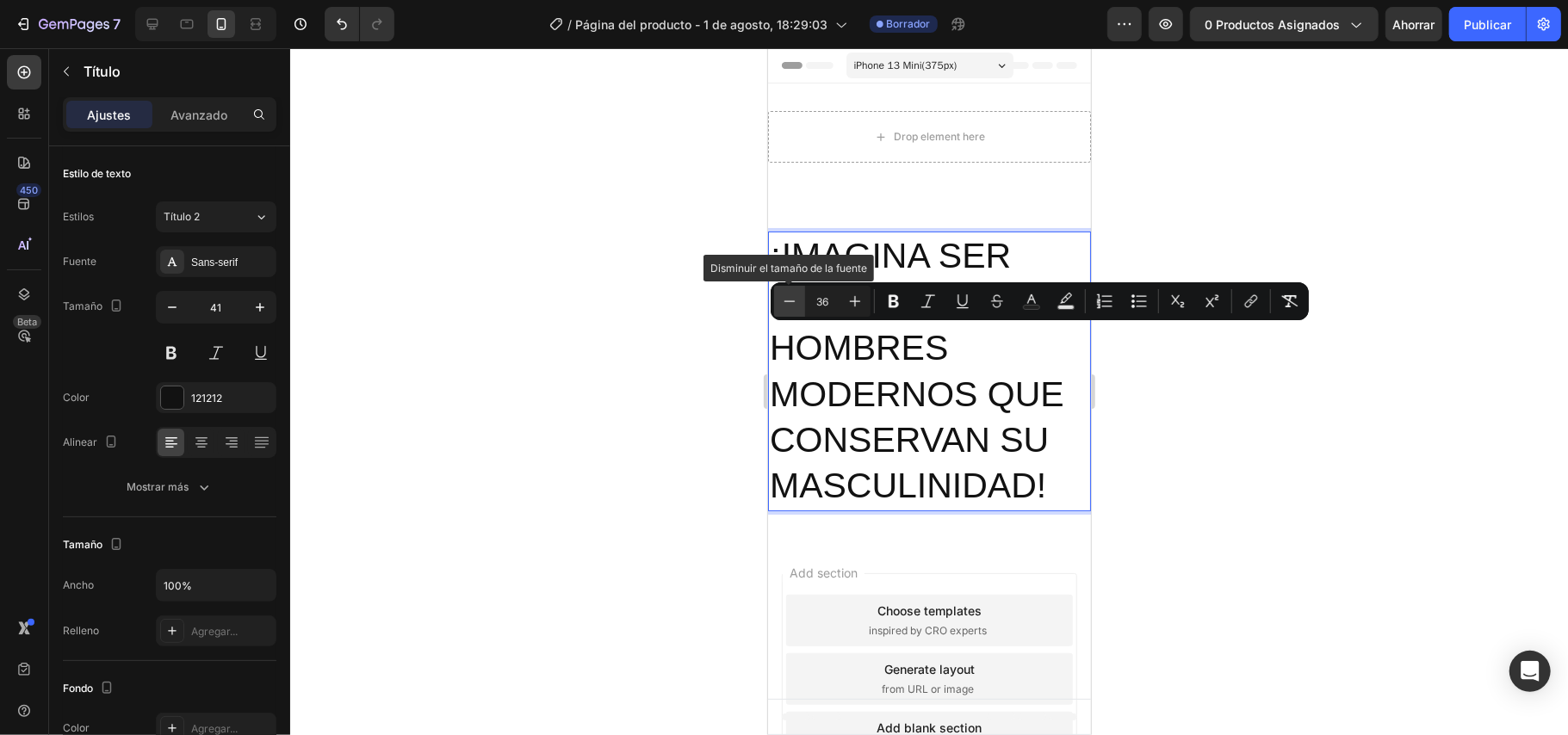 click on "Menos" at bounding box center [790, 301] 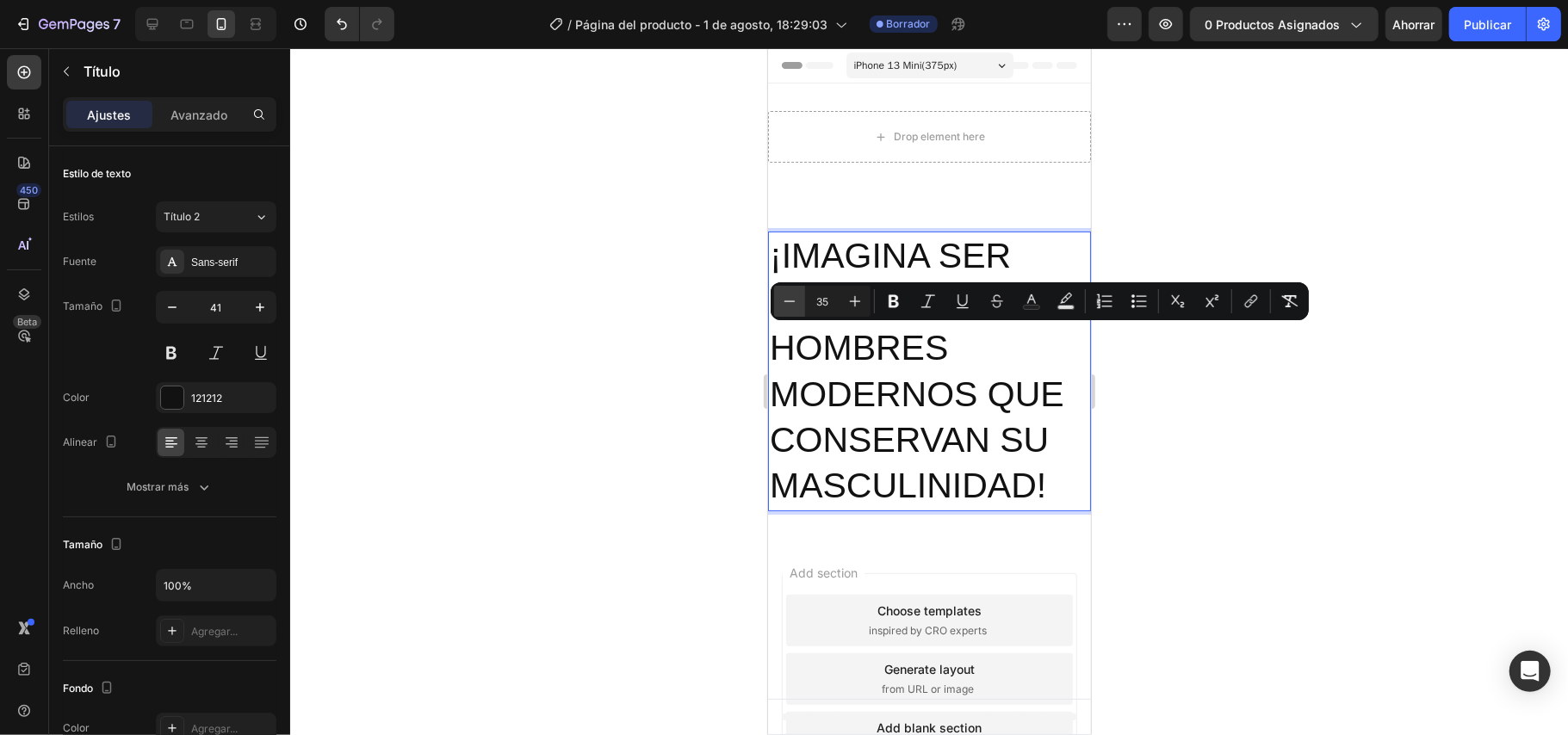 click on "Menos" at bounding box center [790, 301] 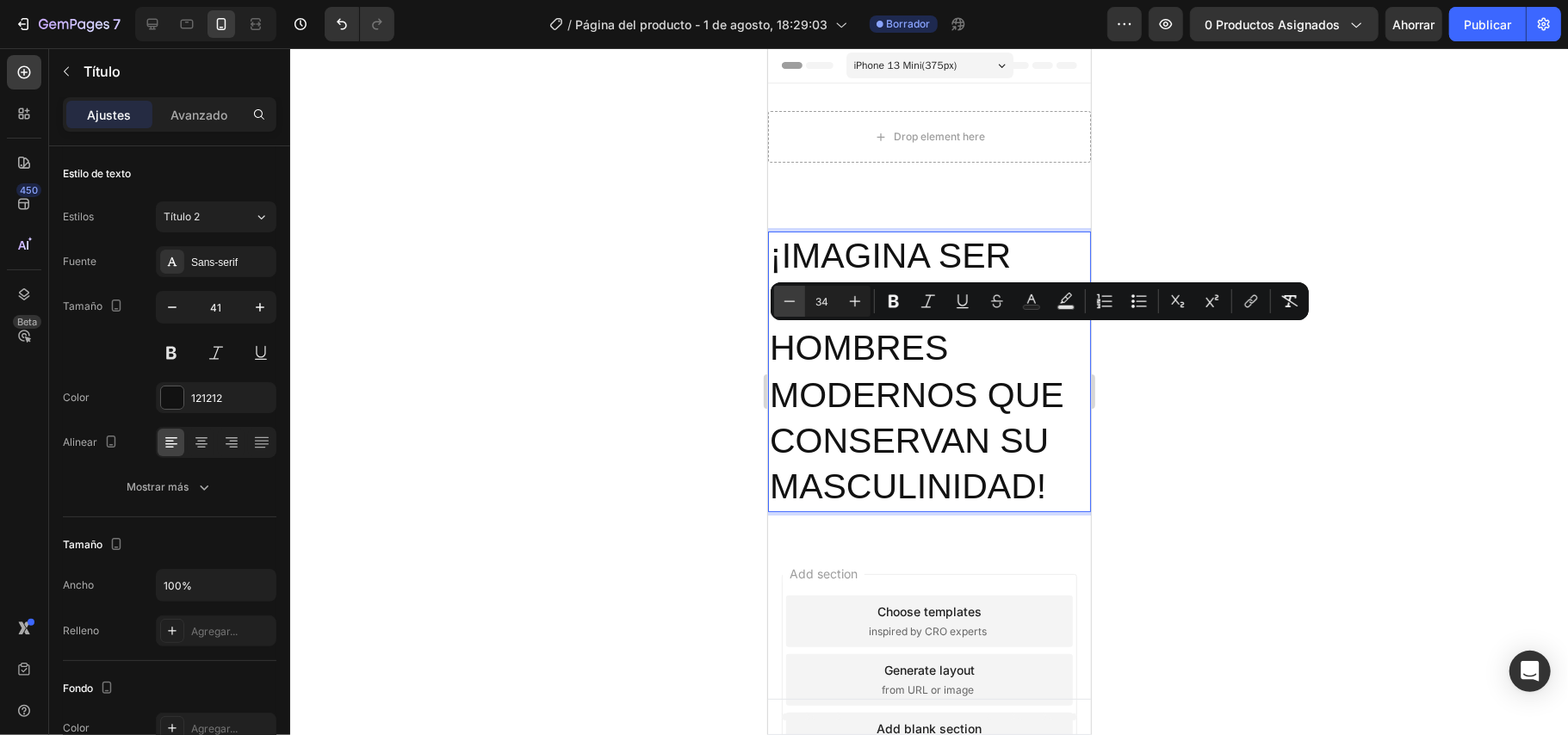 click on "Menos" at bounding box center (790, 301) 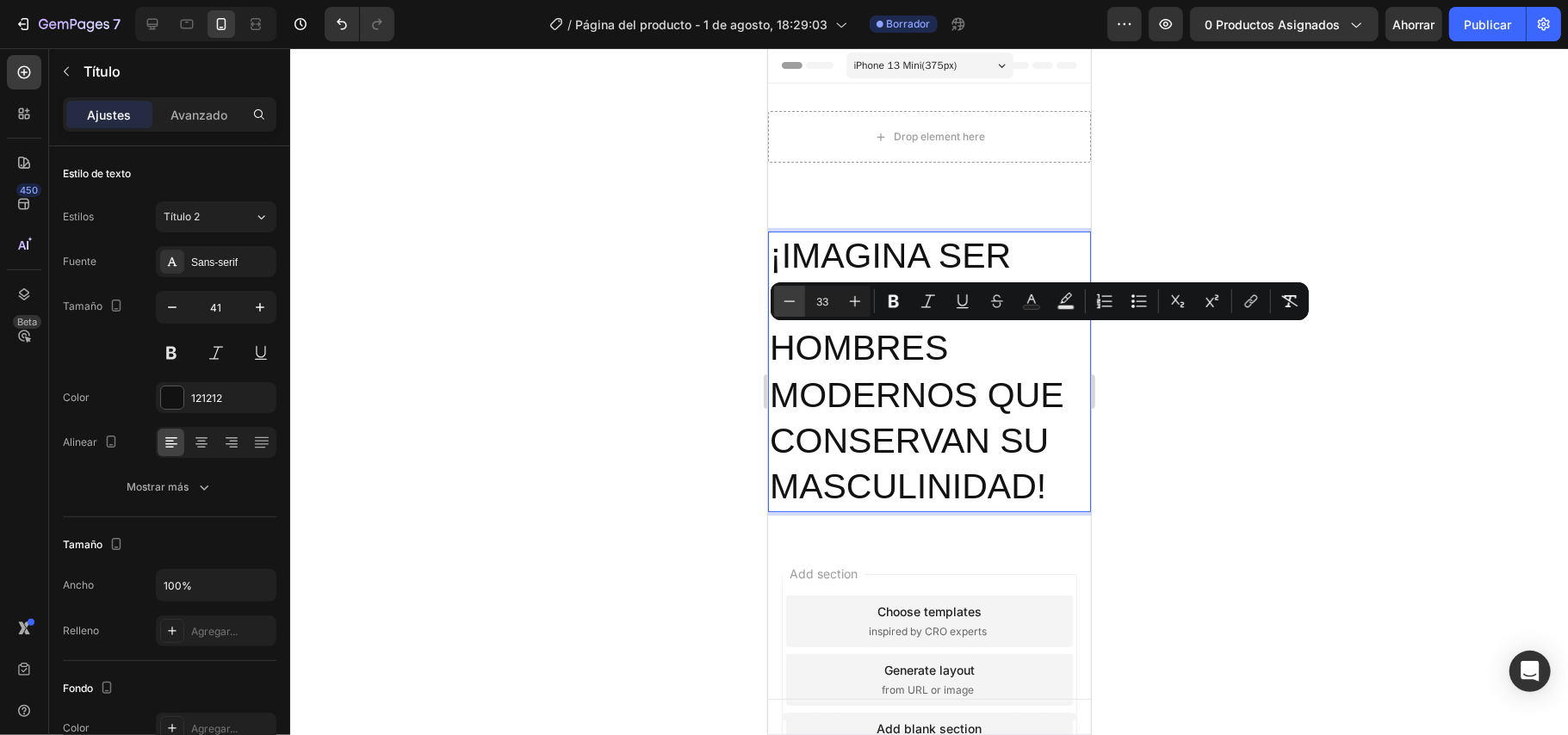 click on "Menos" at bounding box center [790, 301] 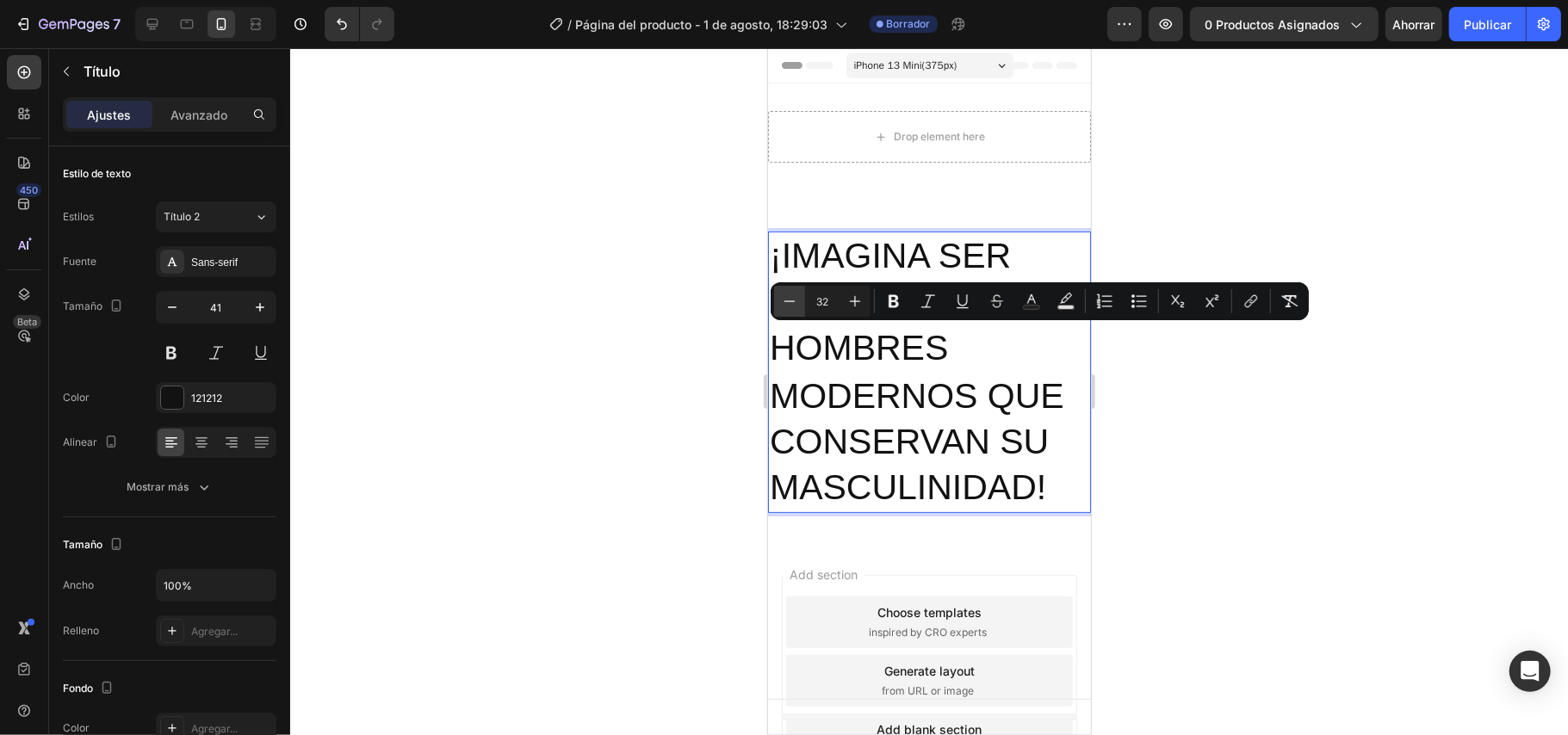 click on "Menos" at bounding box center (790, 301) 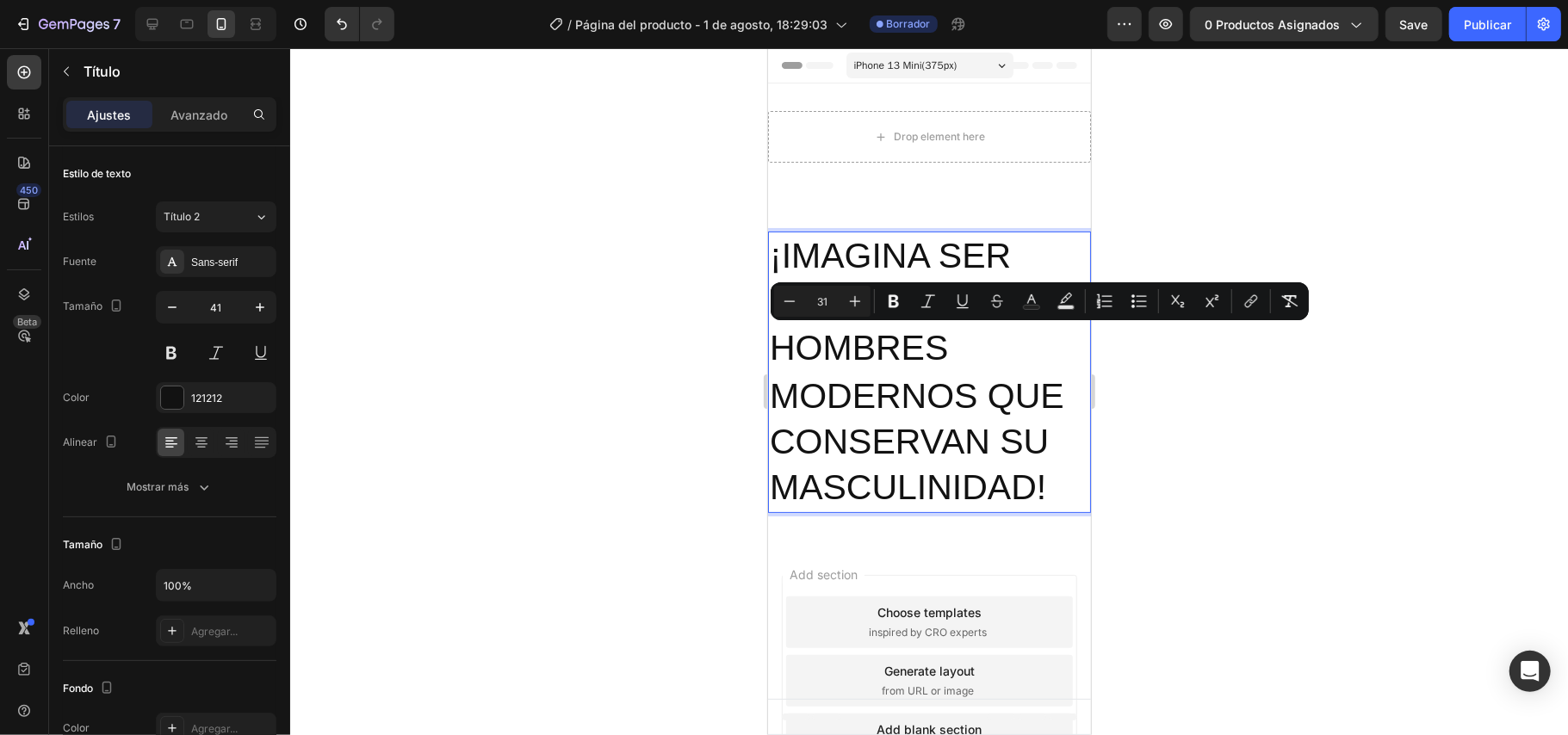 type on "41" 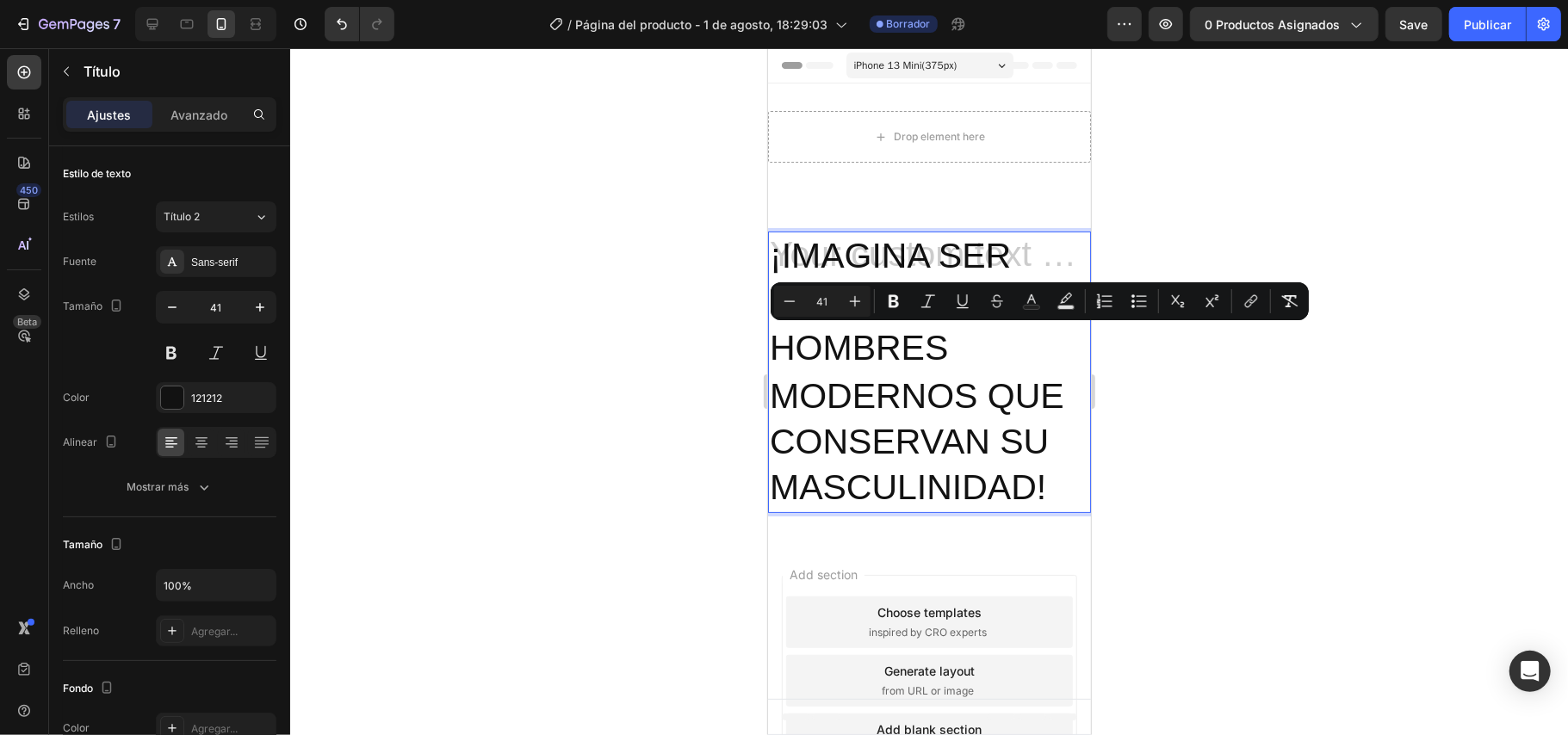 click on "¡IMAGINA SER PARTE DEL % DE HOMBRES   MODERNOS QUE CONSERVAN SU MASCULINIDAD!" at bounding box center [928, 371] 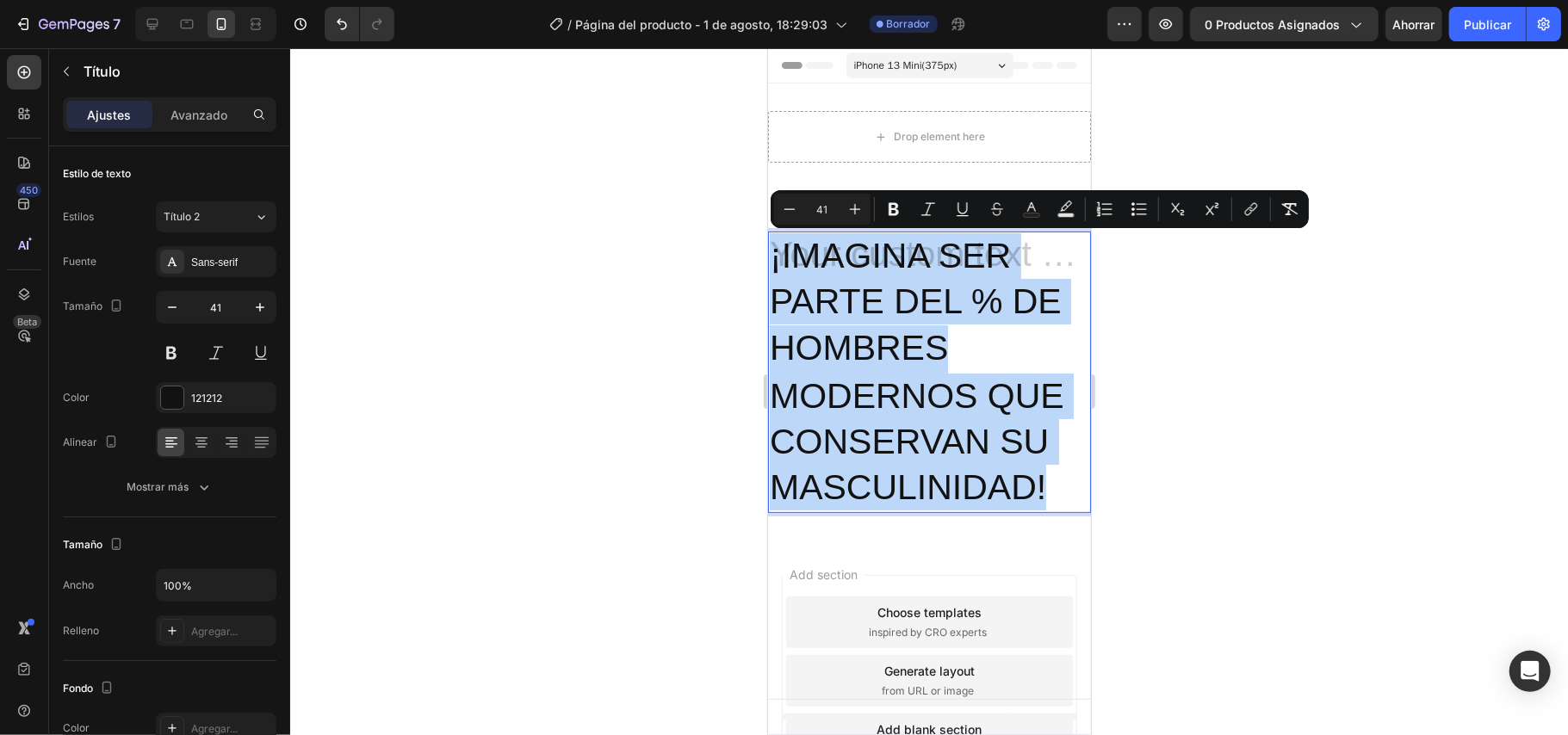 drag, startPoint x: 1053, startPoint y: 476, endPoint x: 1533, endPoint y: 303, distance: 510.22446 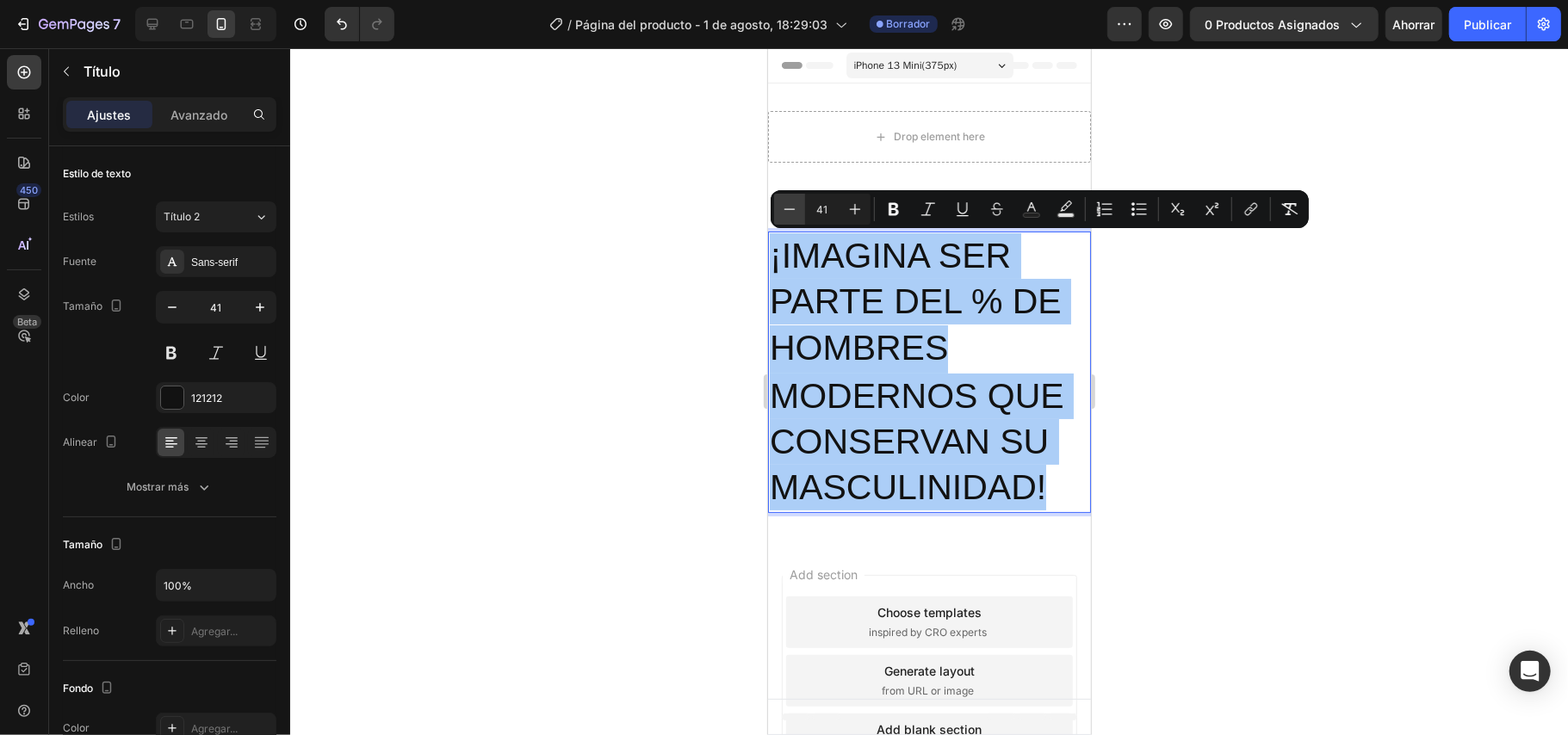 click 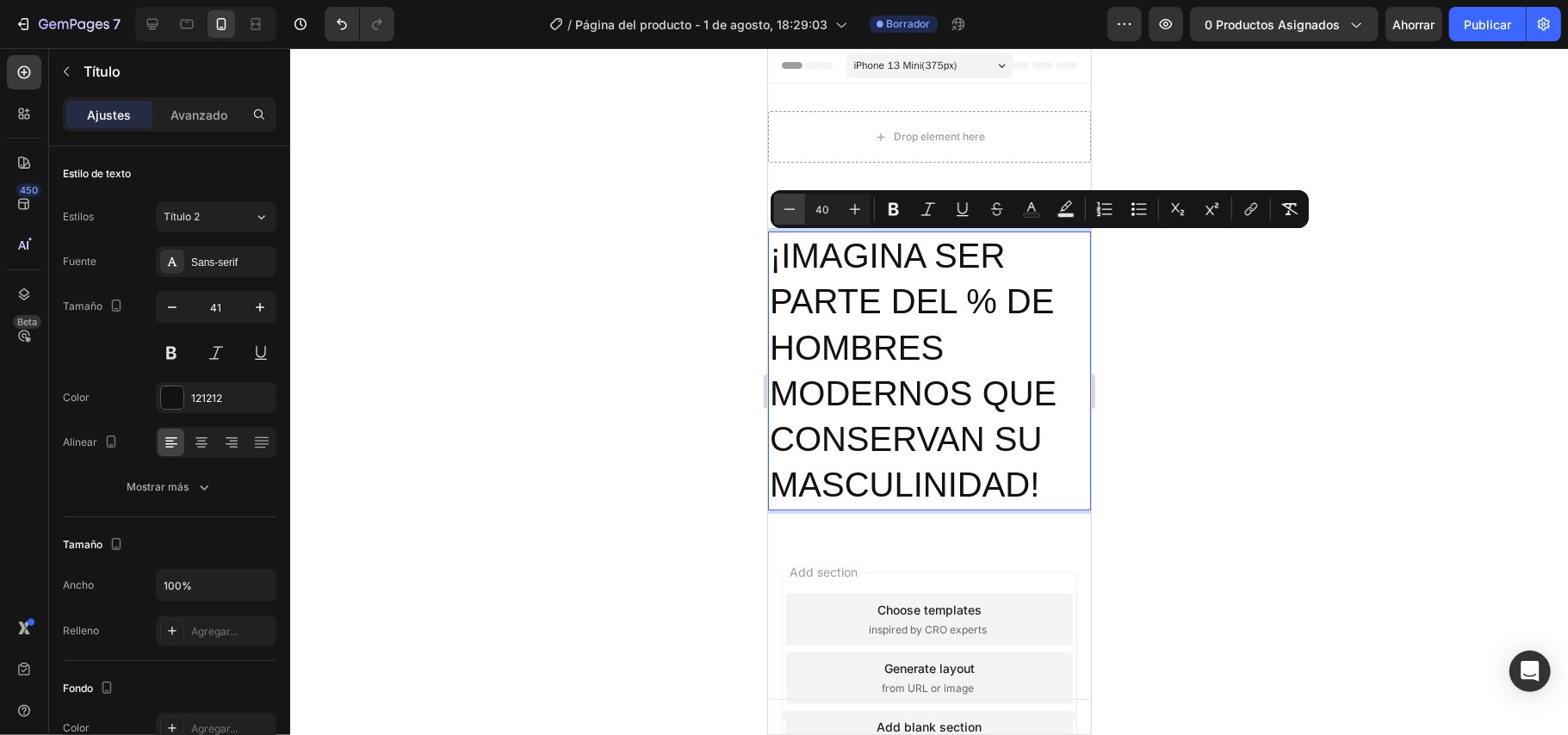 click 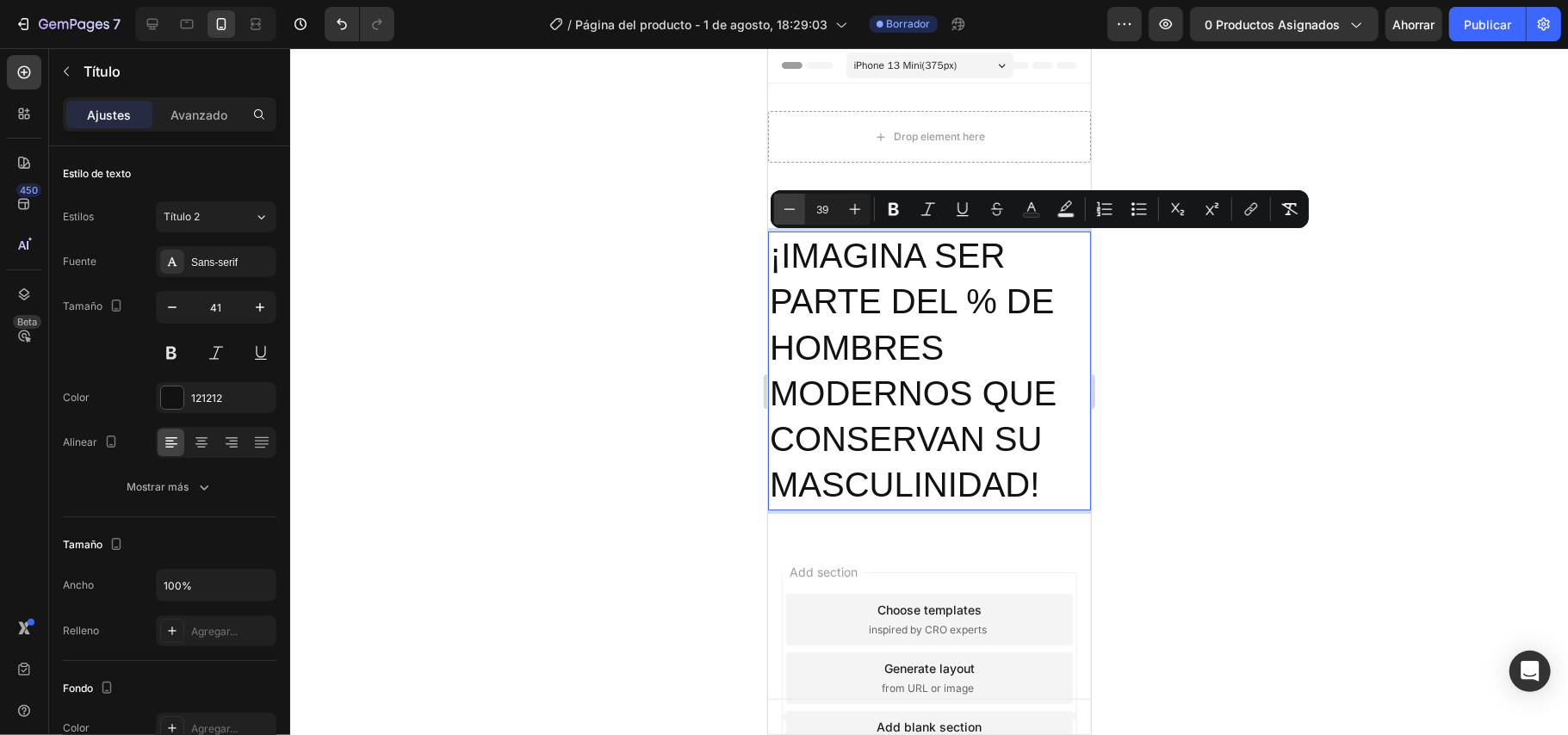click 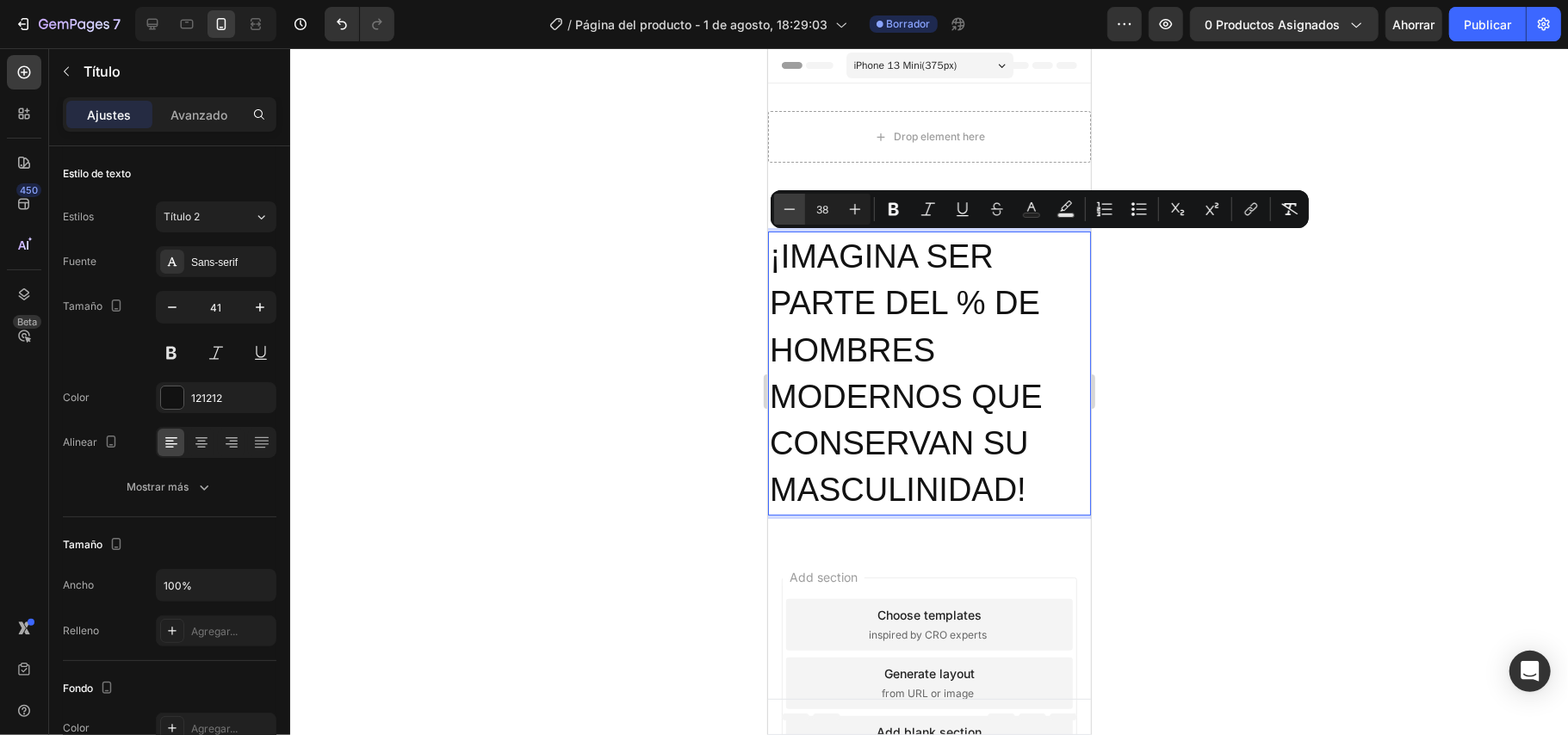click 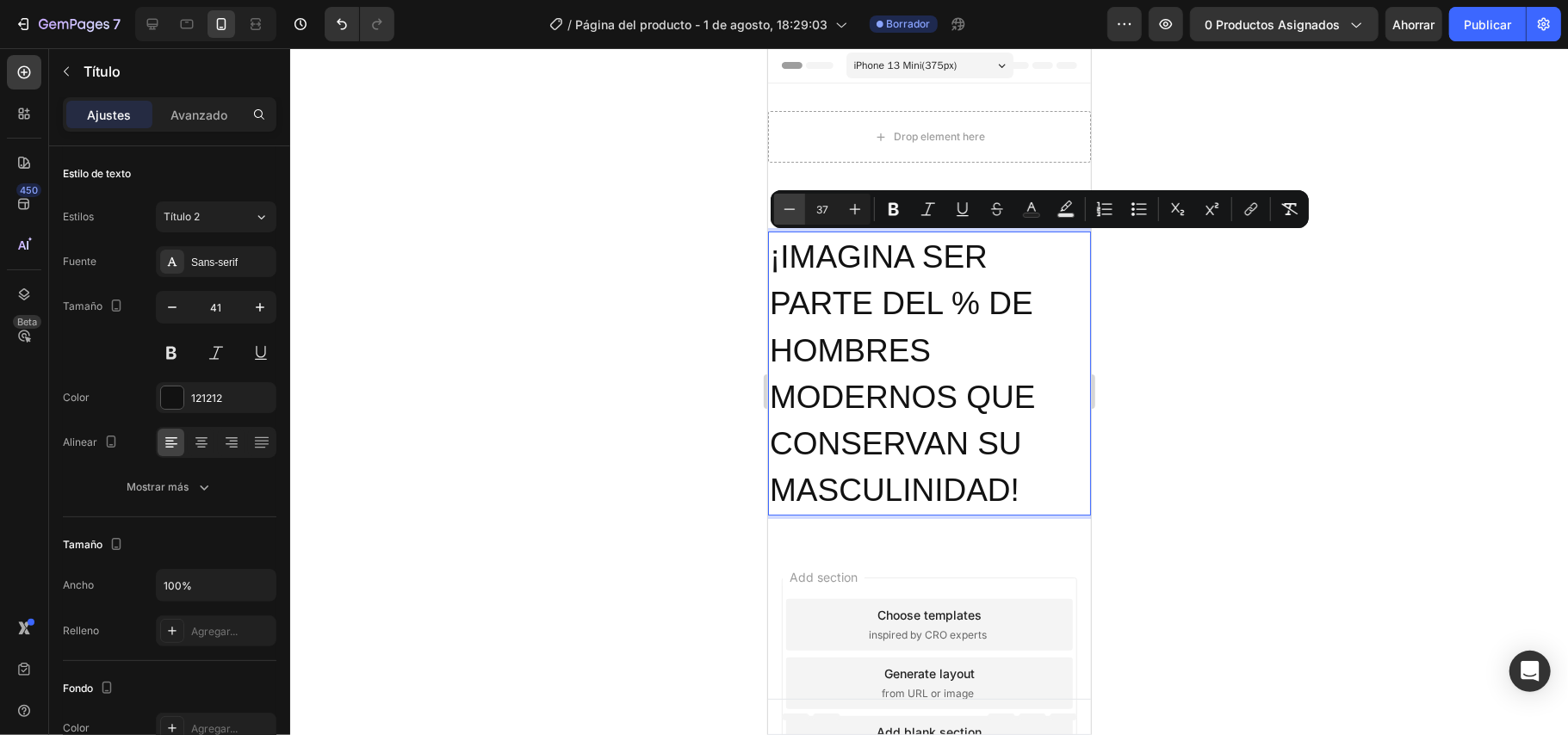 click 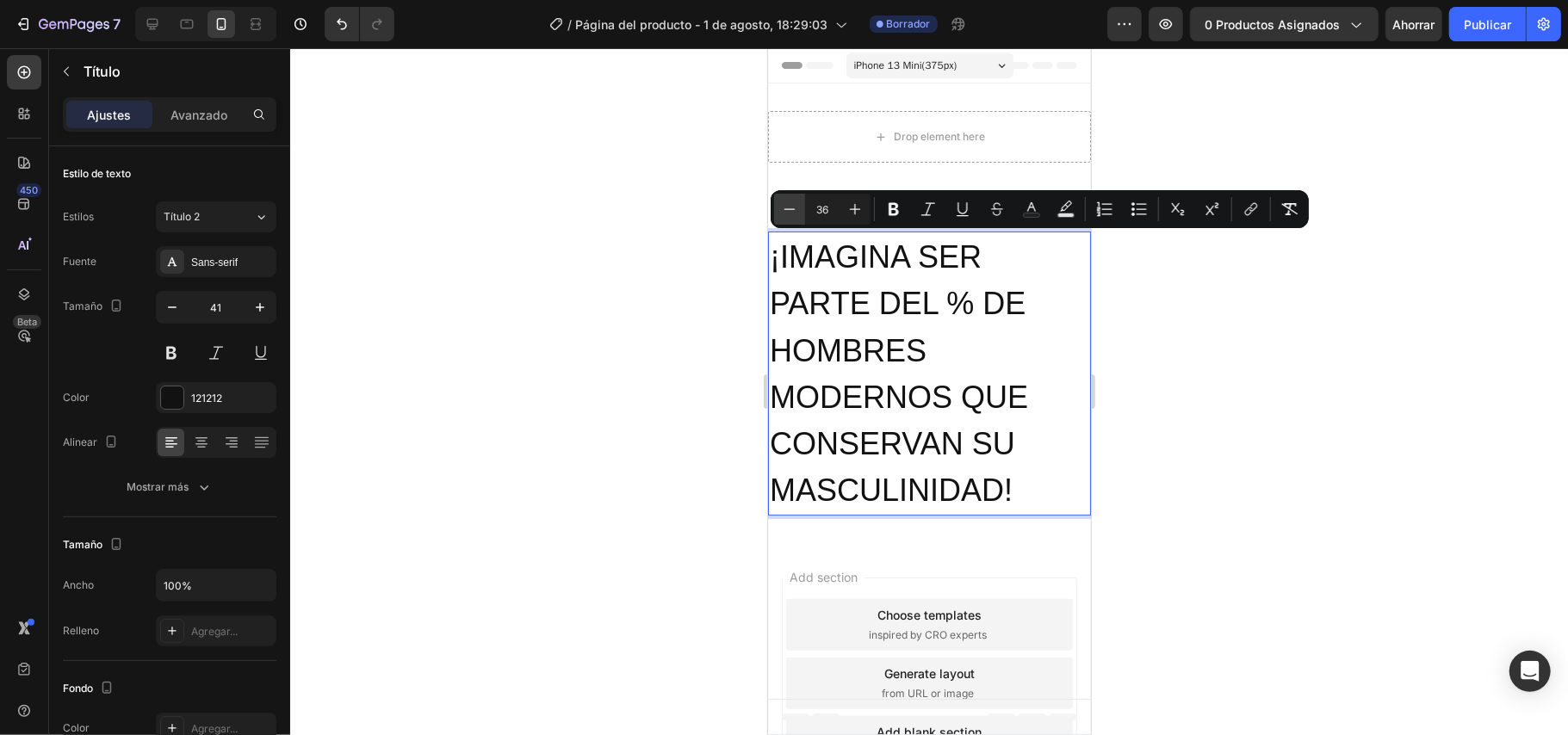 click 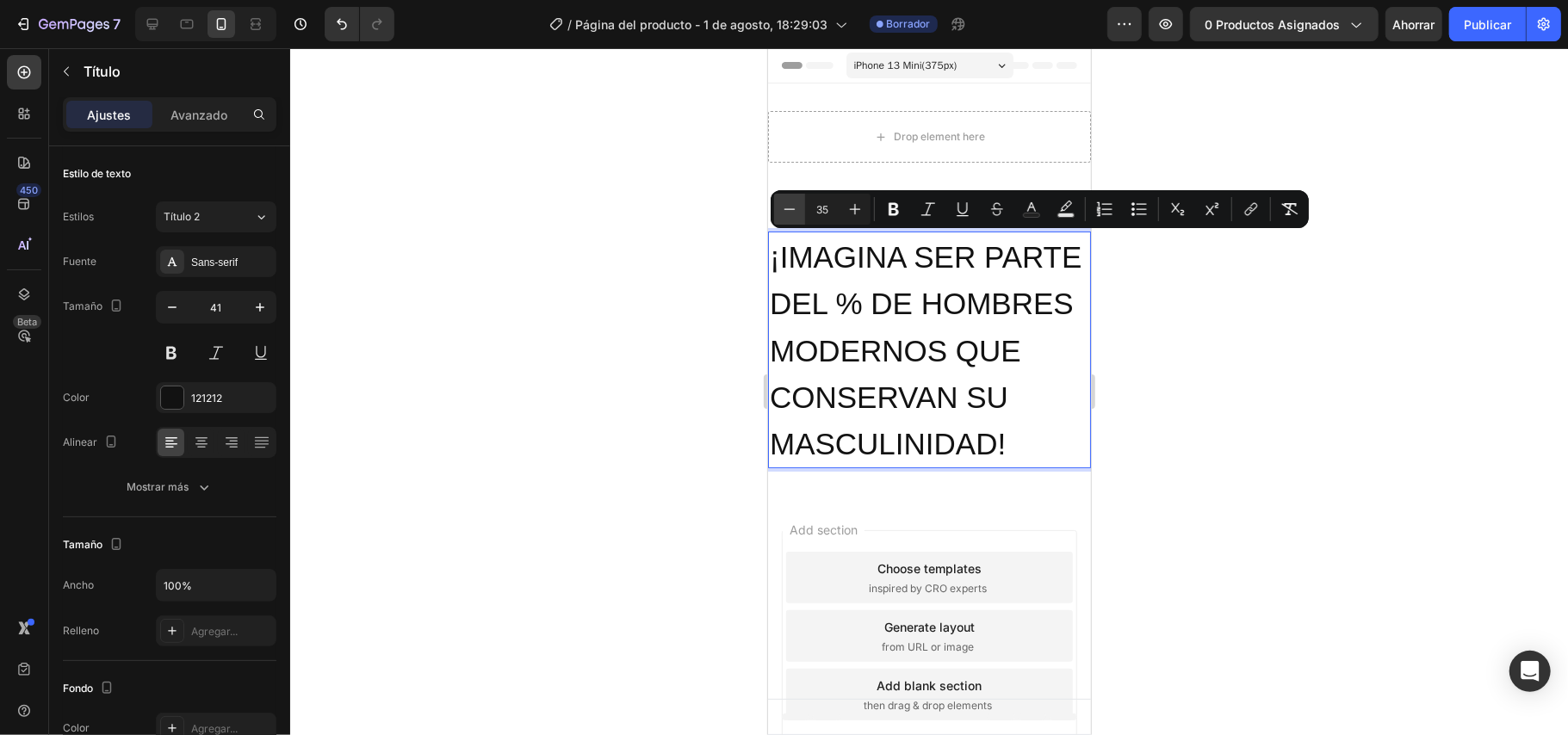 click 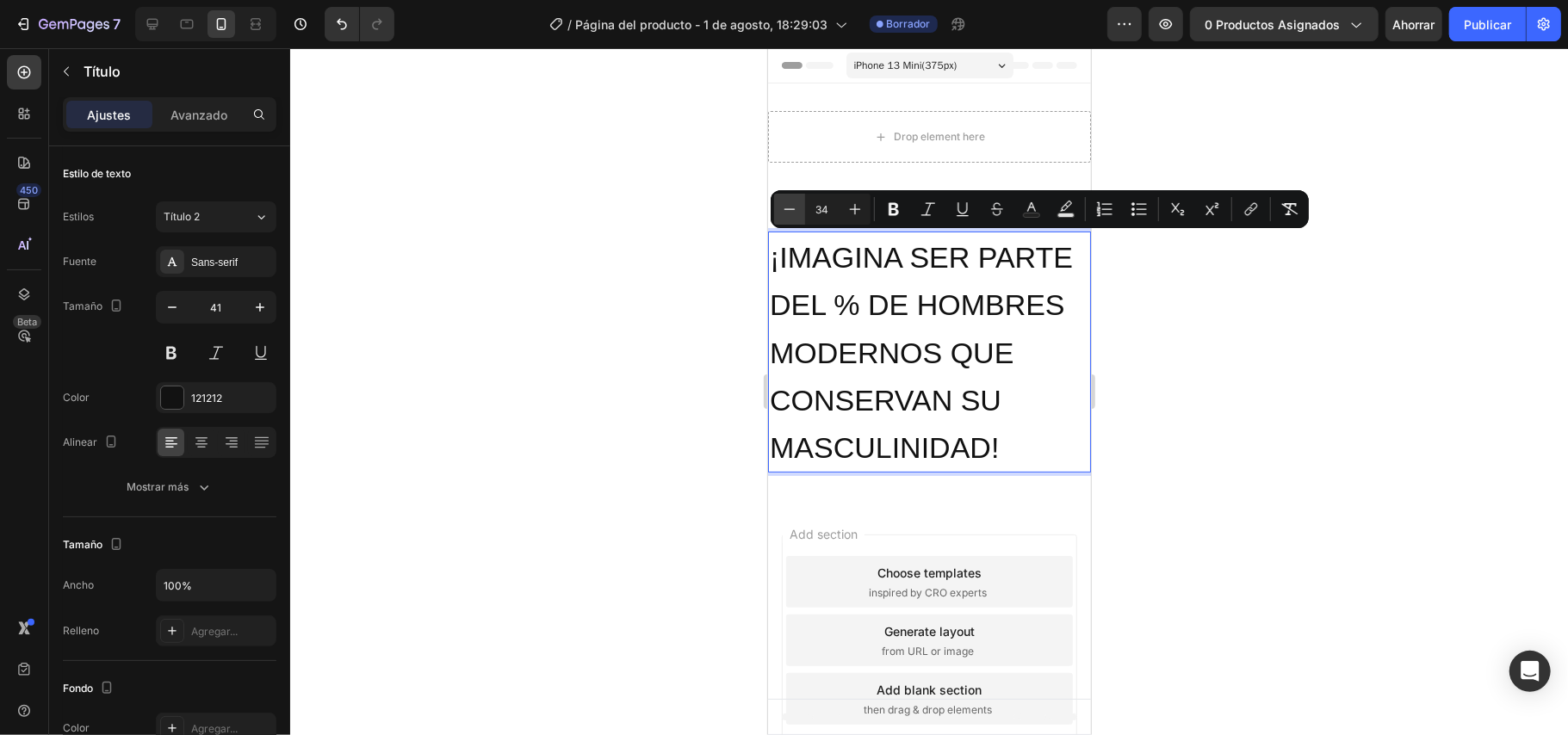 click 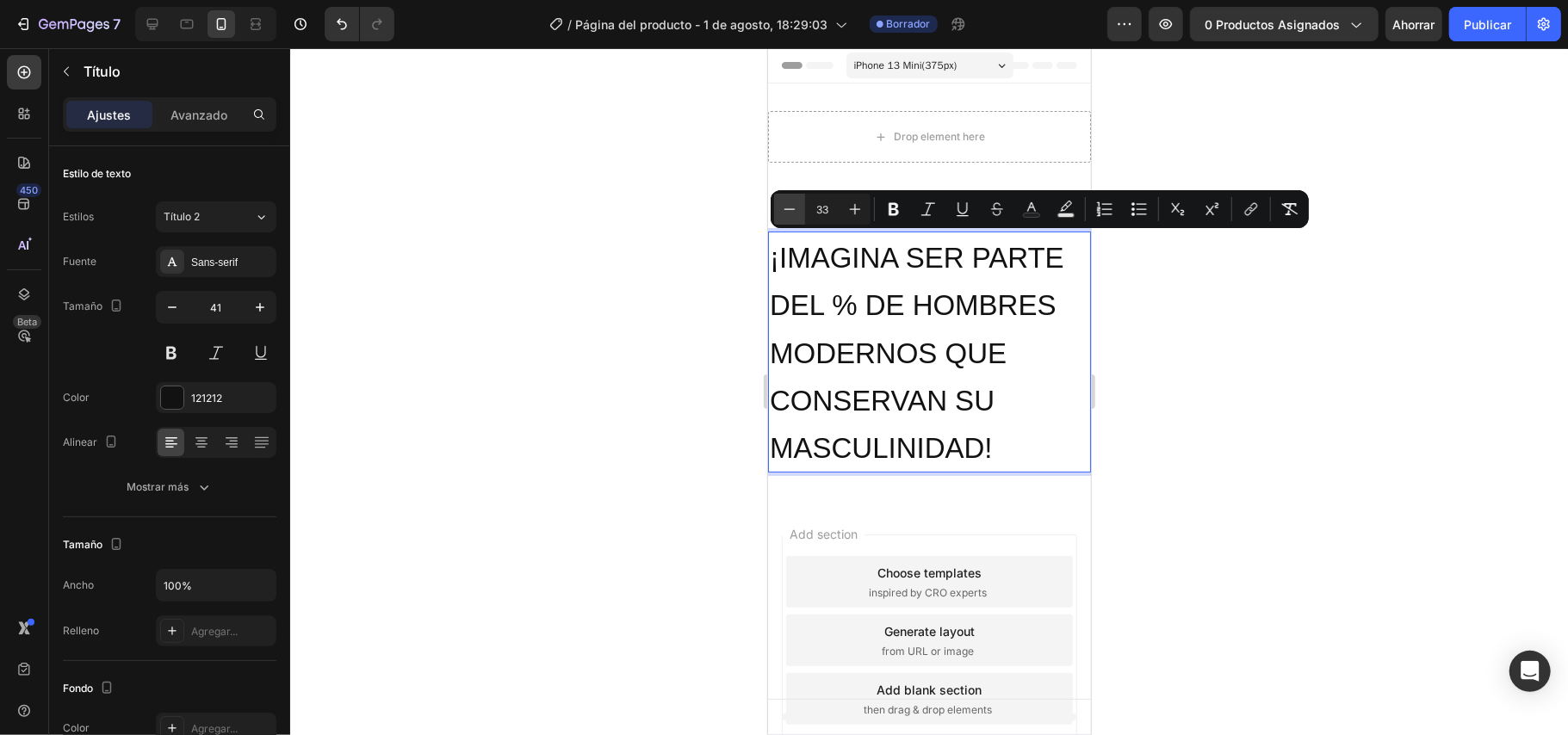 click 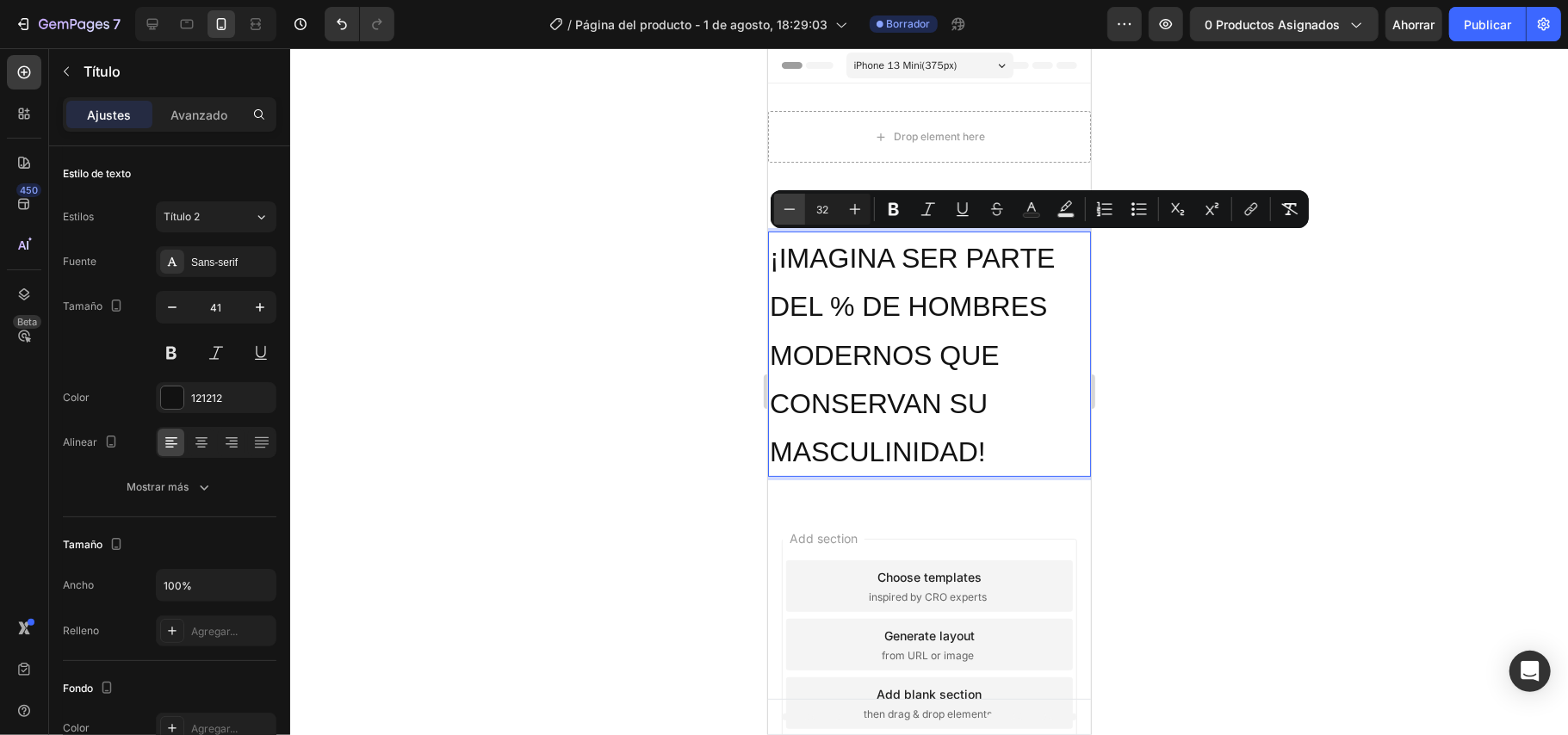 click 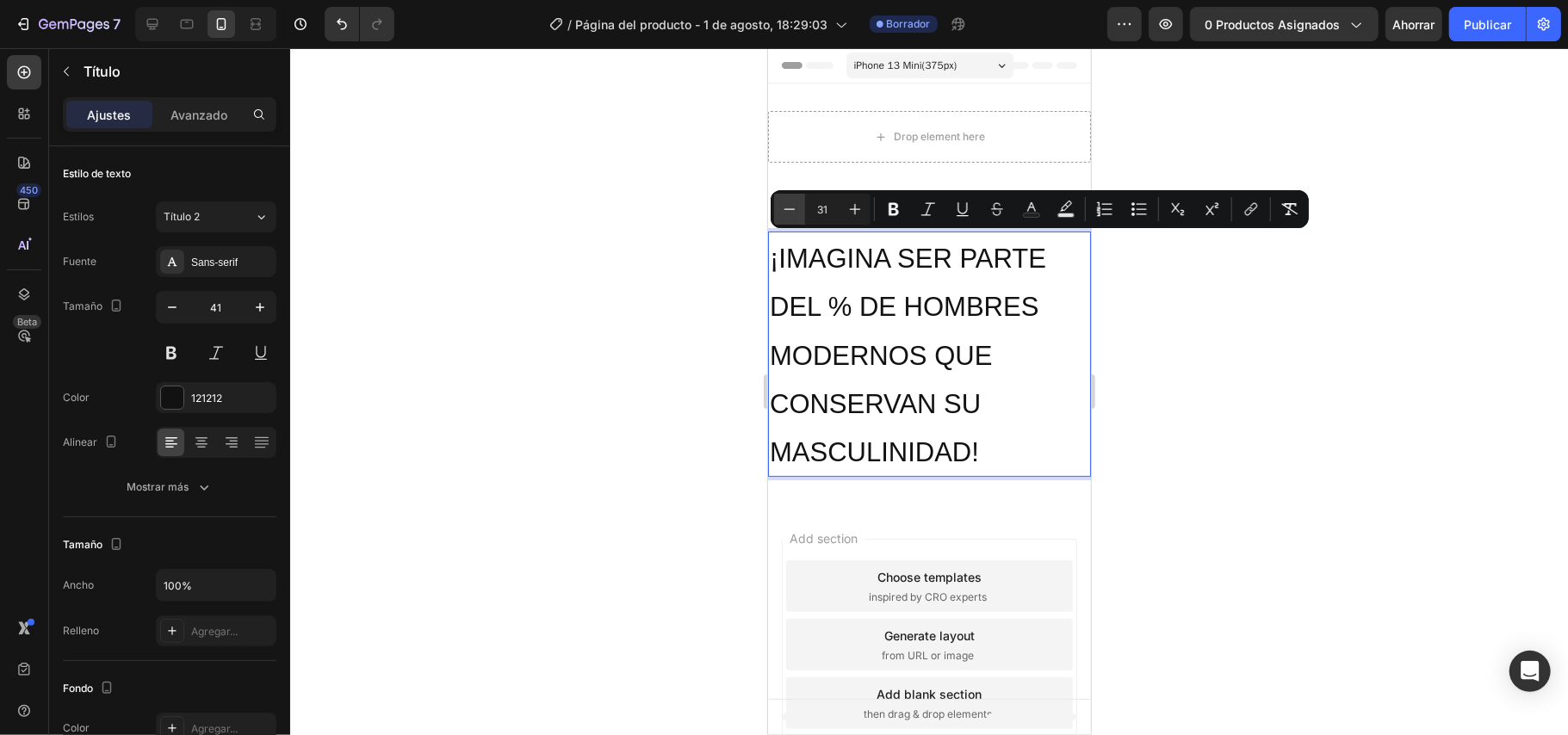 click 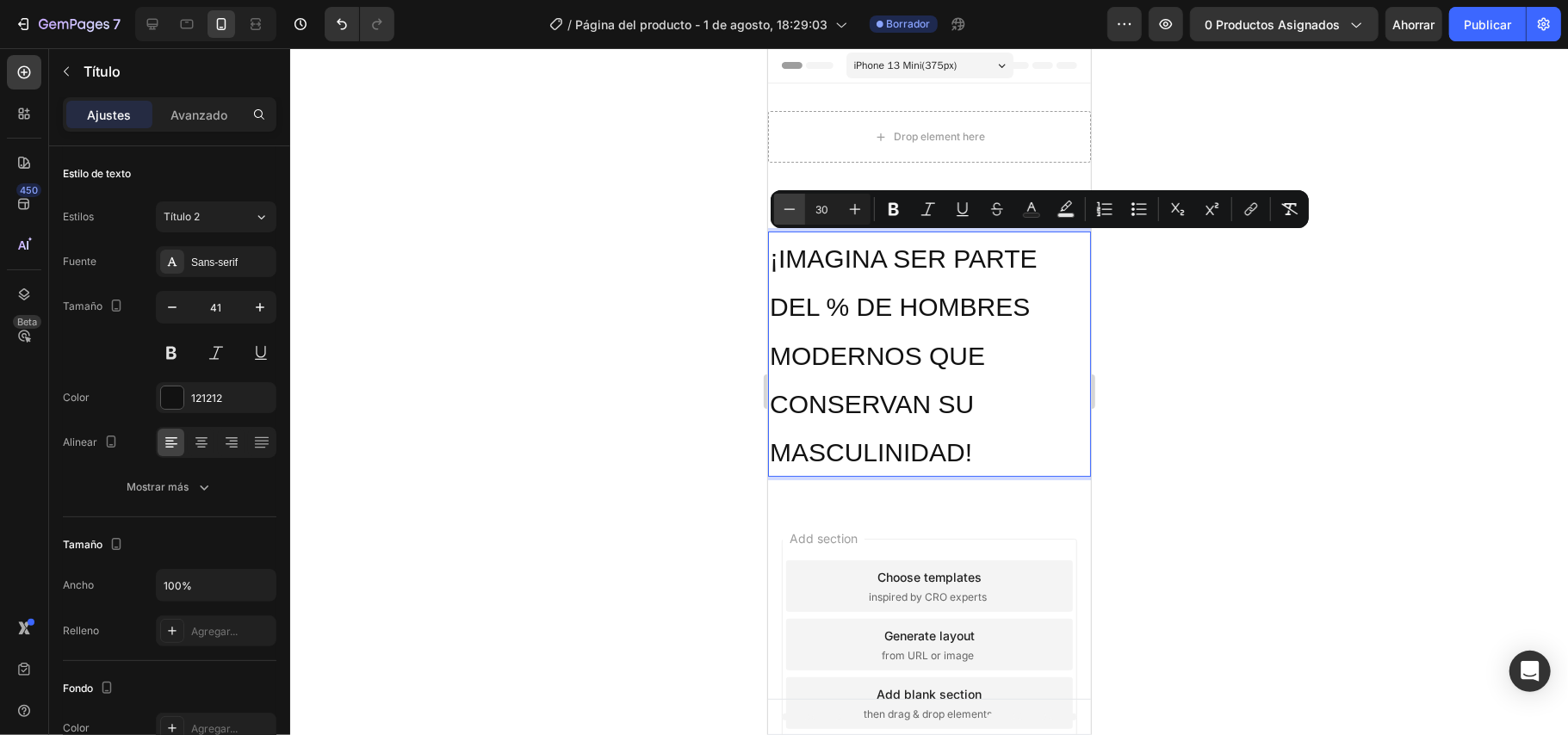 click 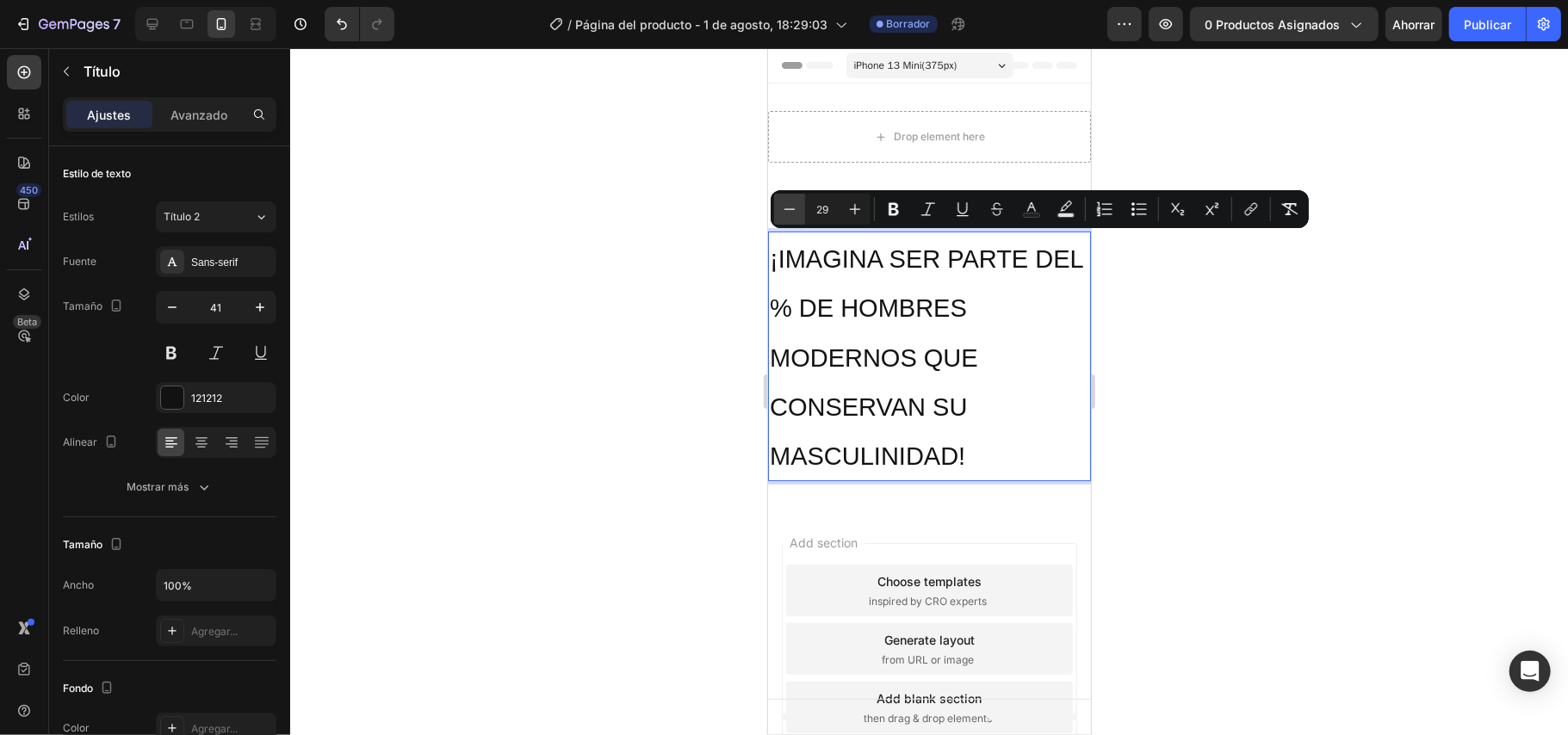 click 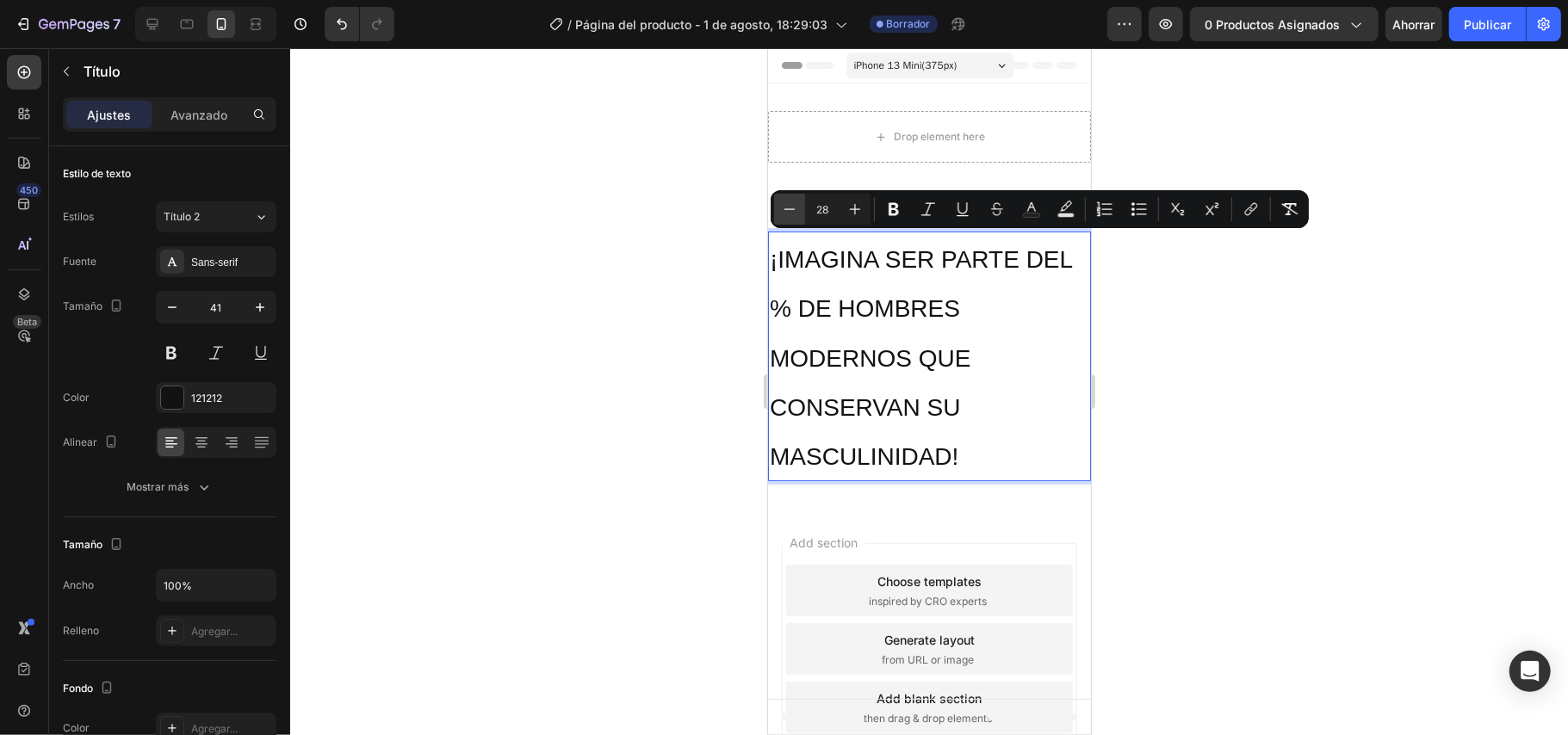 click 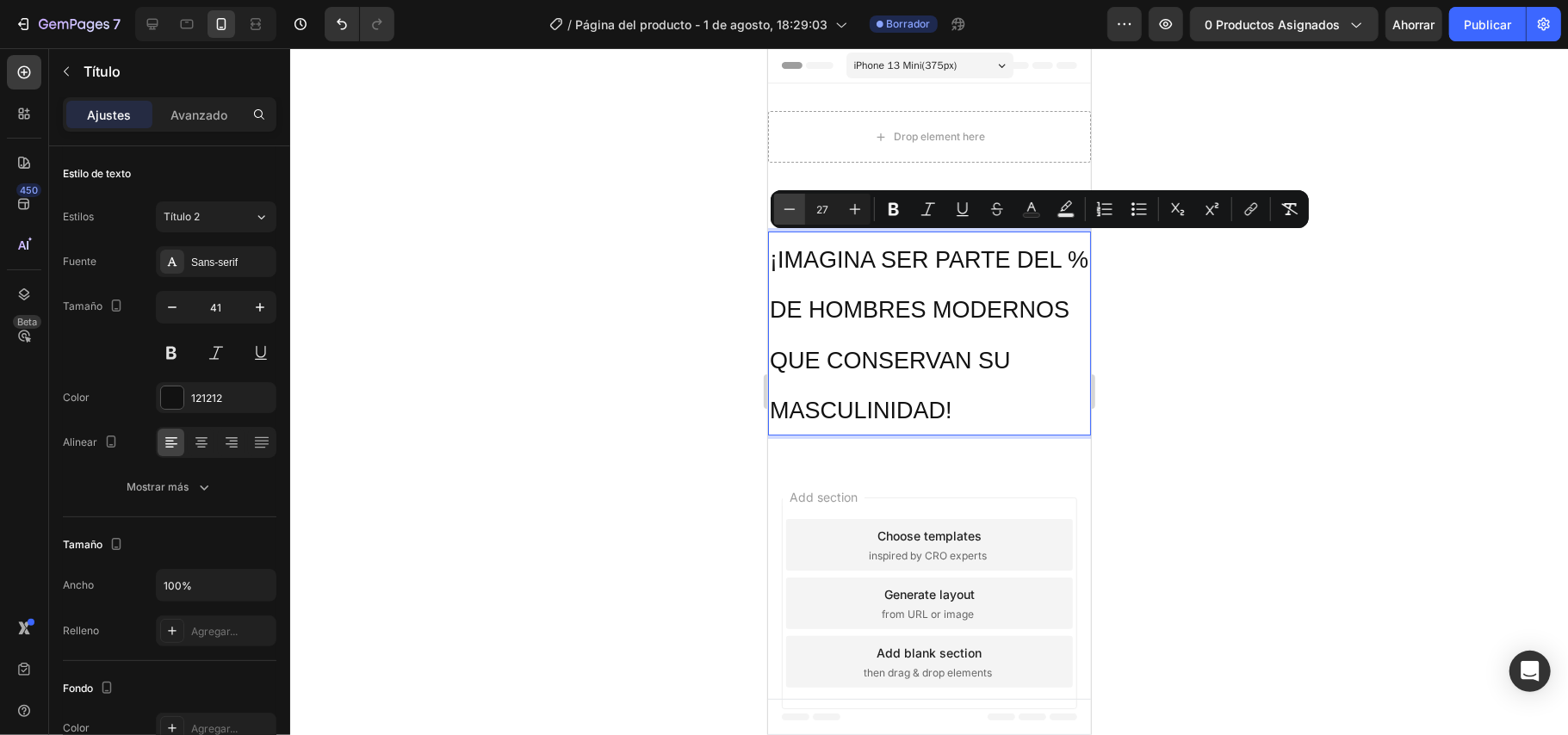 click 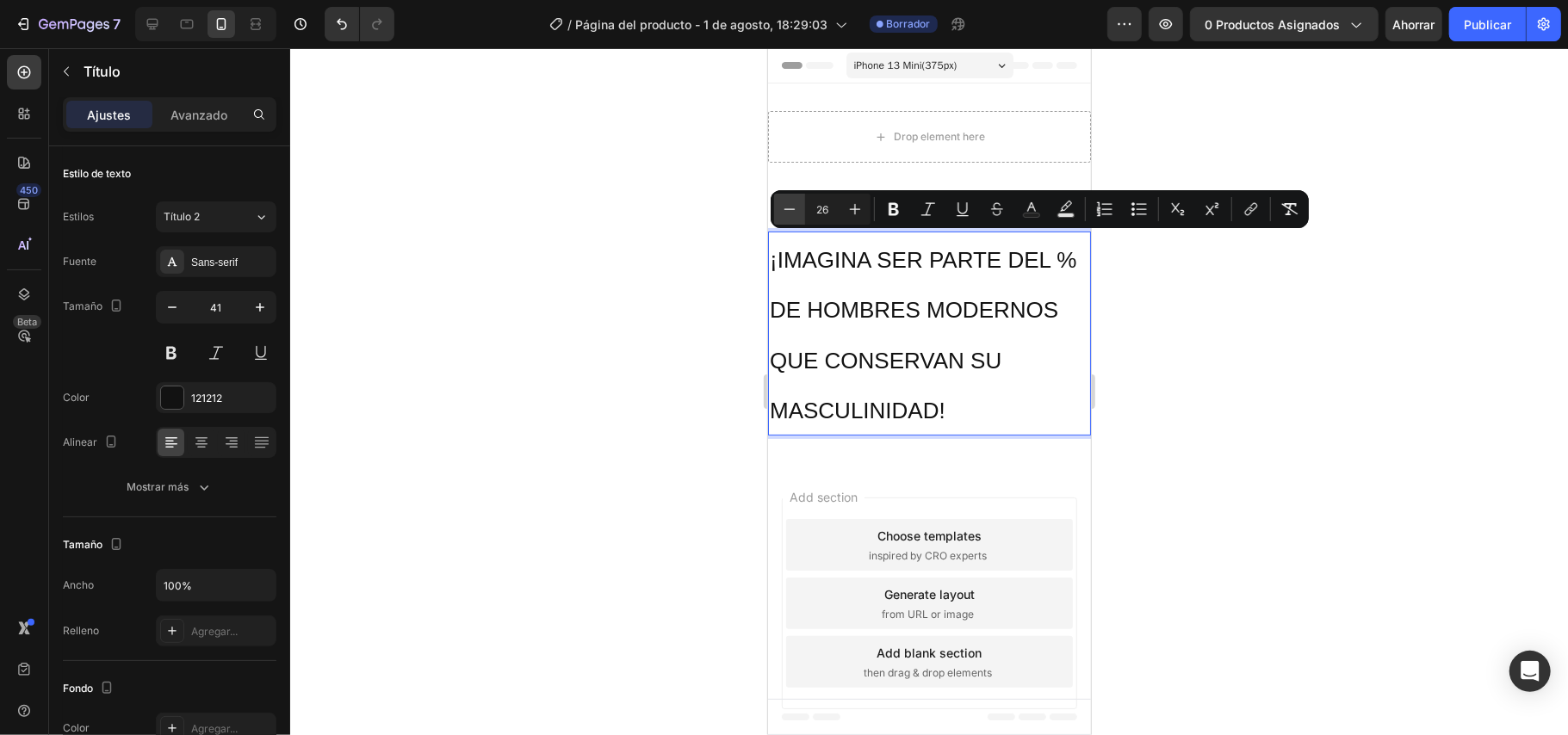click 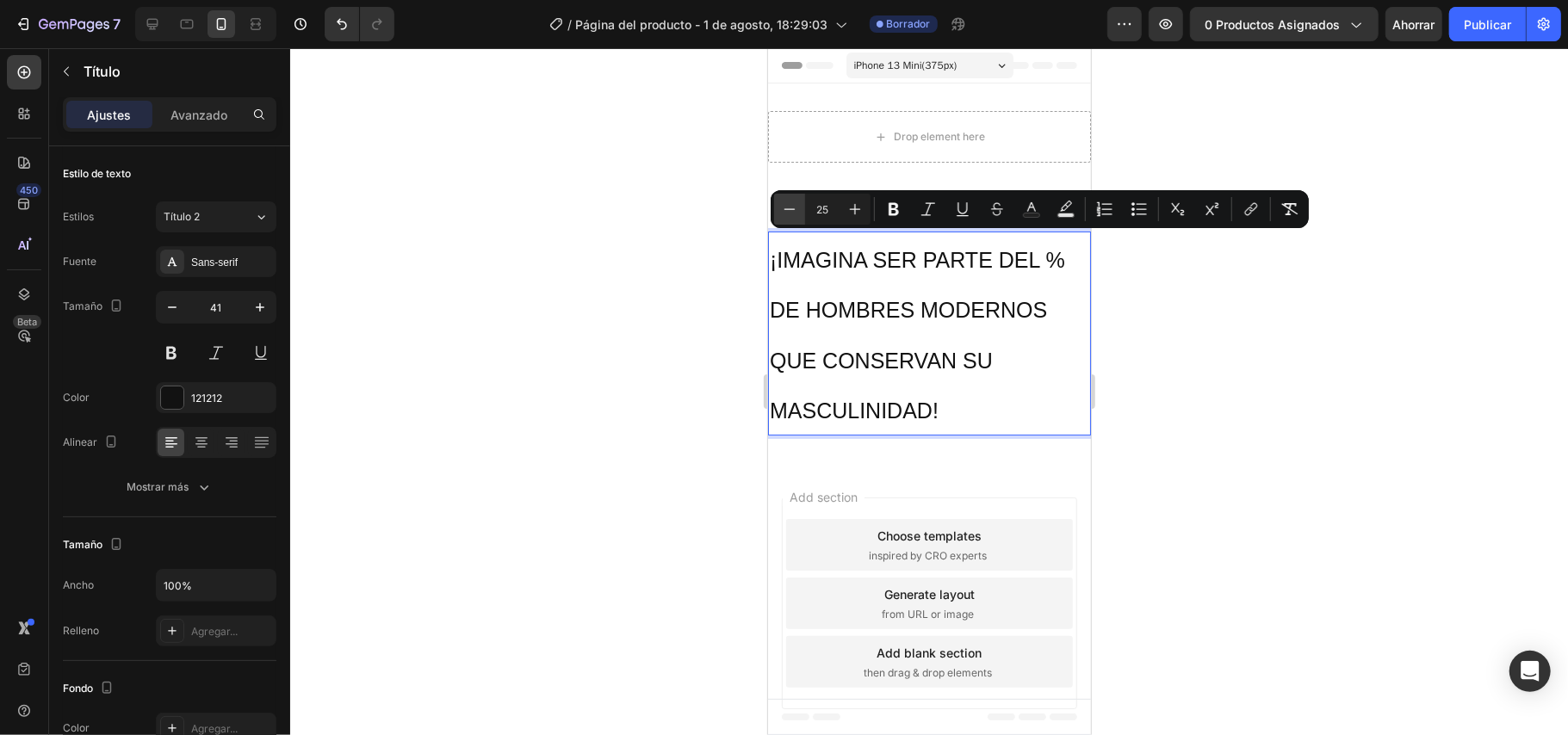 click 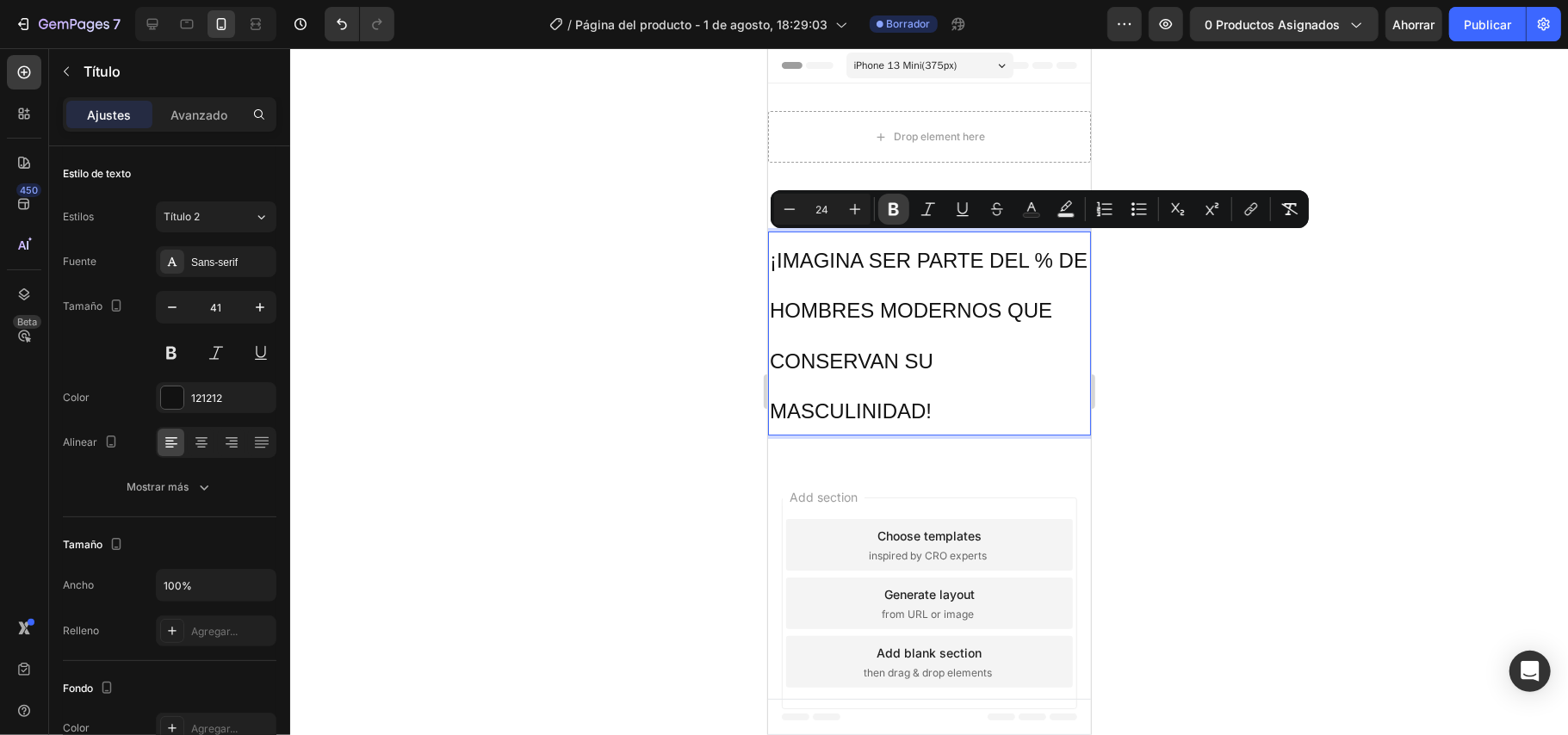 click 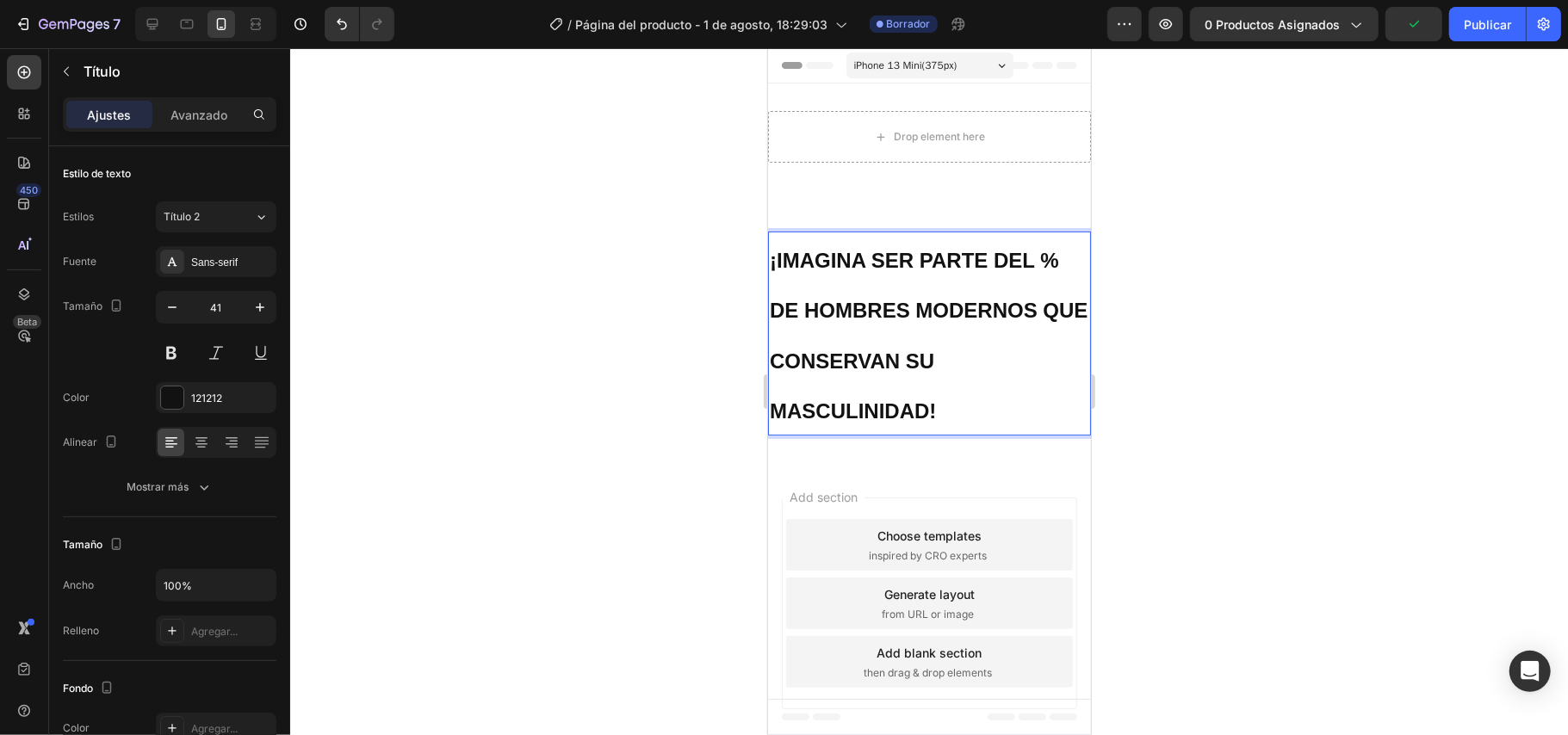 click on "¡IMAGINA SER PARTE DEL % DE HOMBRES MODERNOS QUE CONSERVAN SU MASCULINIDAD!" at bounding box center (928, 332) 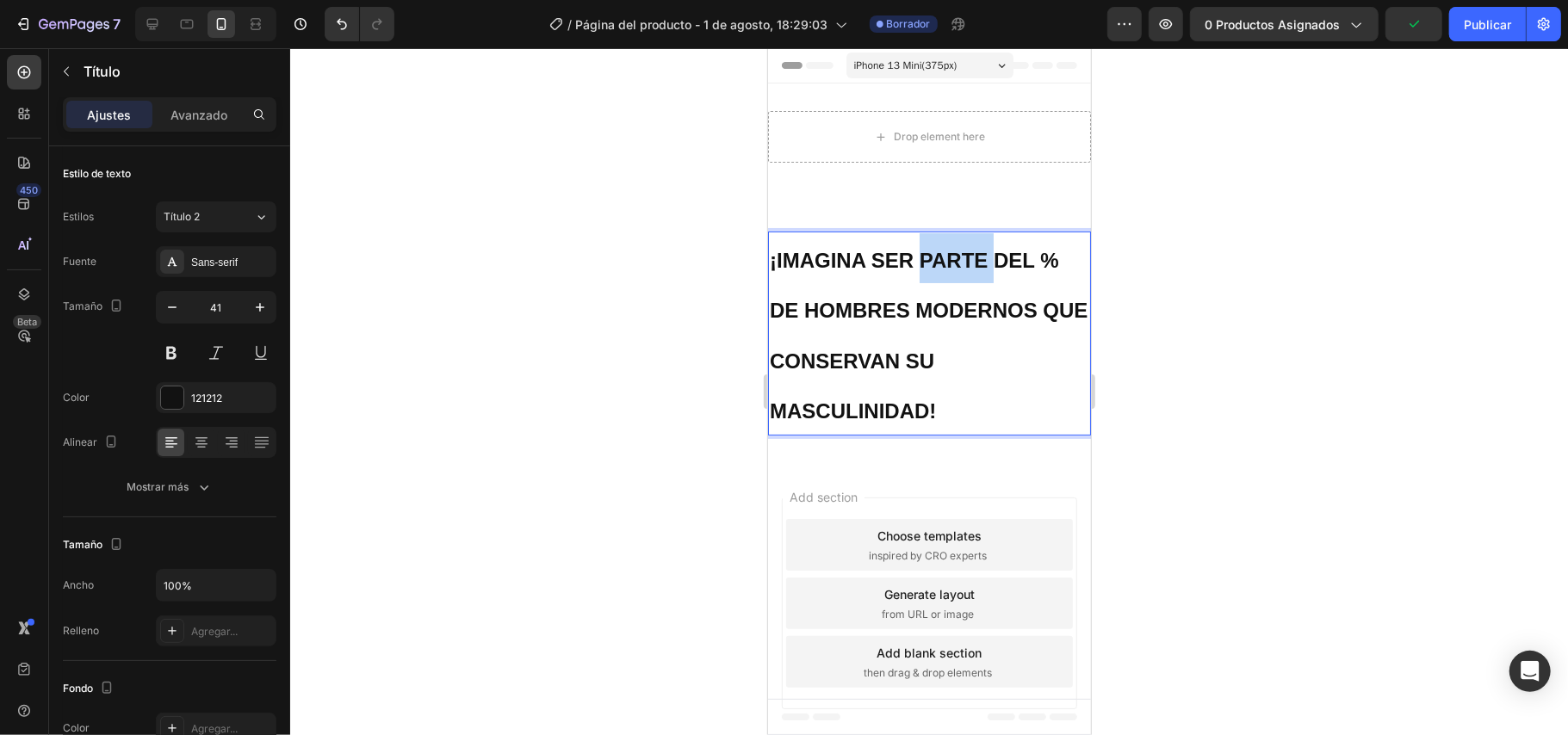 click on "¡IMAGINA SER PARTE DEL % DE HOMBRES MODERNOS QUE CONSERVAN SU MASCULINIDAD!" at bounding box center (928, 332) 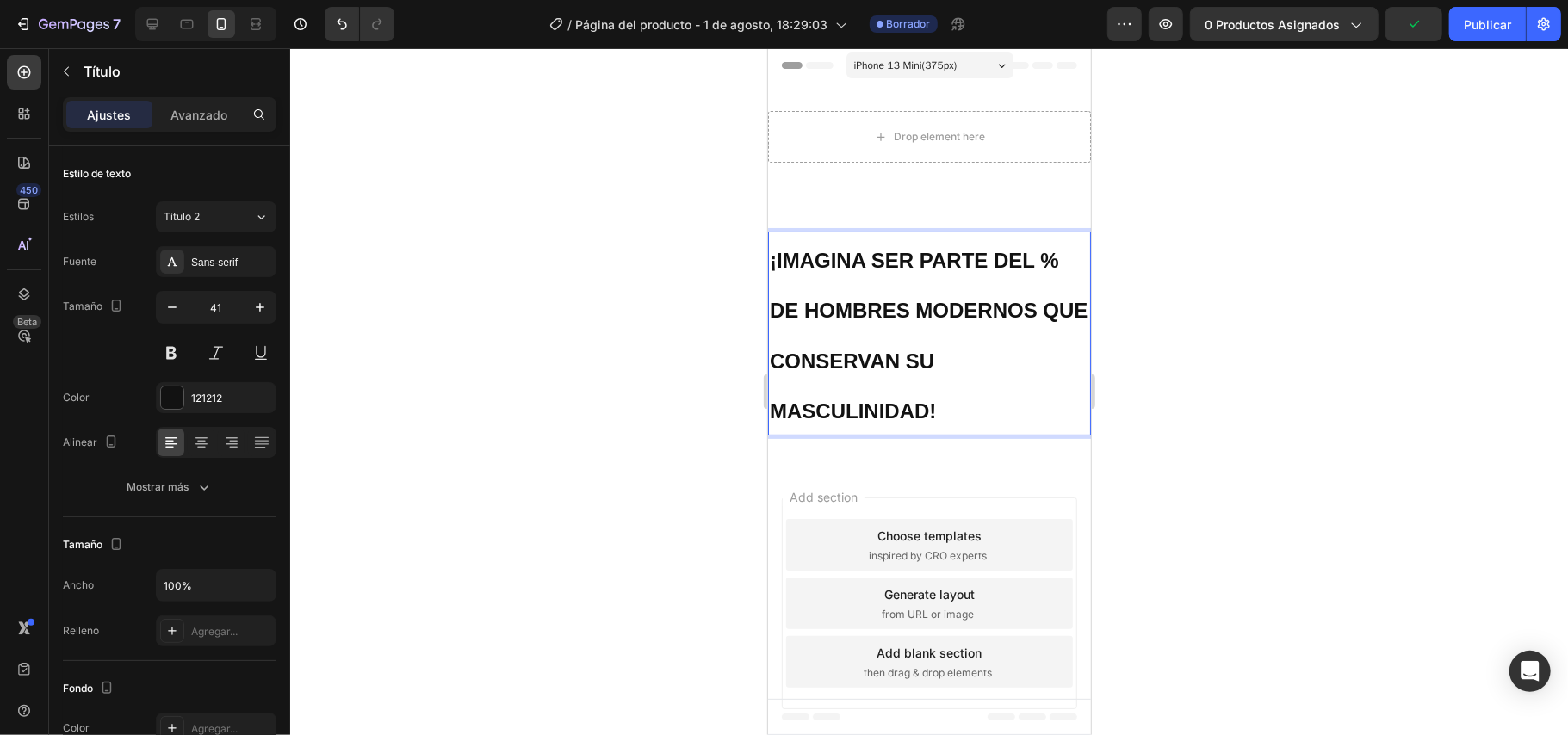 click on "¡IMAGINA SER PARTE DEL % DE HOMBRES MODERNOS QUE CONSERVAN SU MASCULINIDAD!" at bounding box center [928, 332] 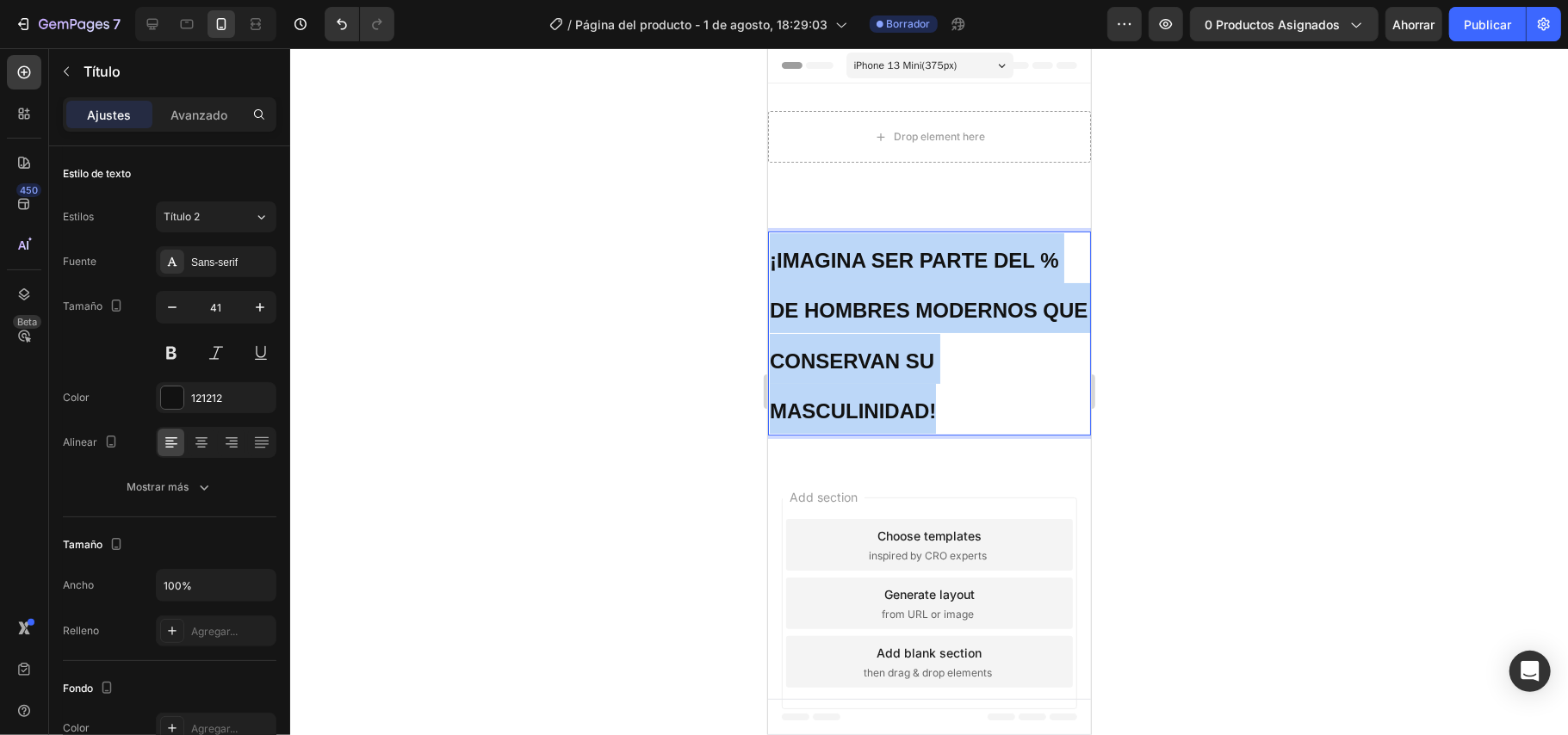 drag, startPoint x: 966, startPoint y: 411, endPoint x: 771, endPoint y: 256, distance: 249.09837 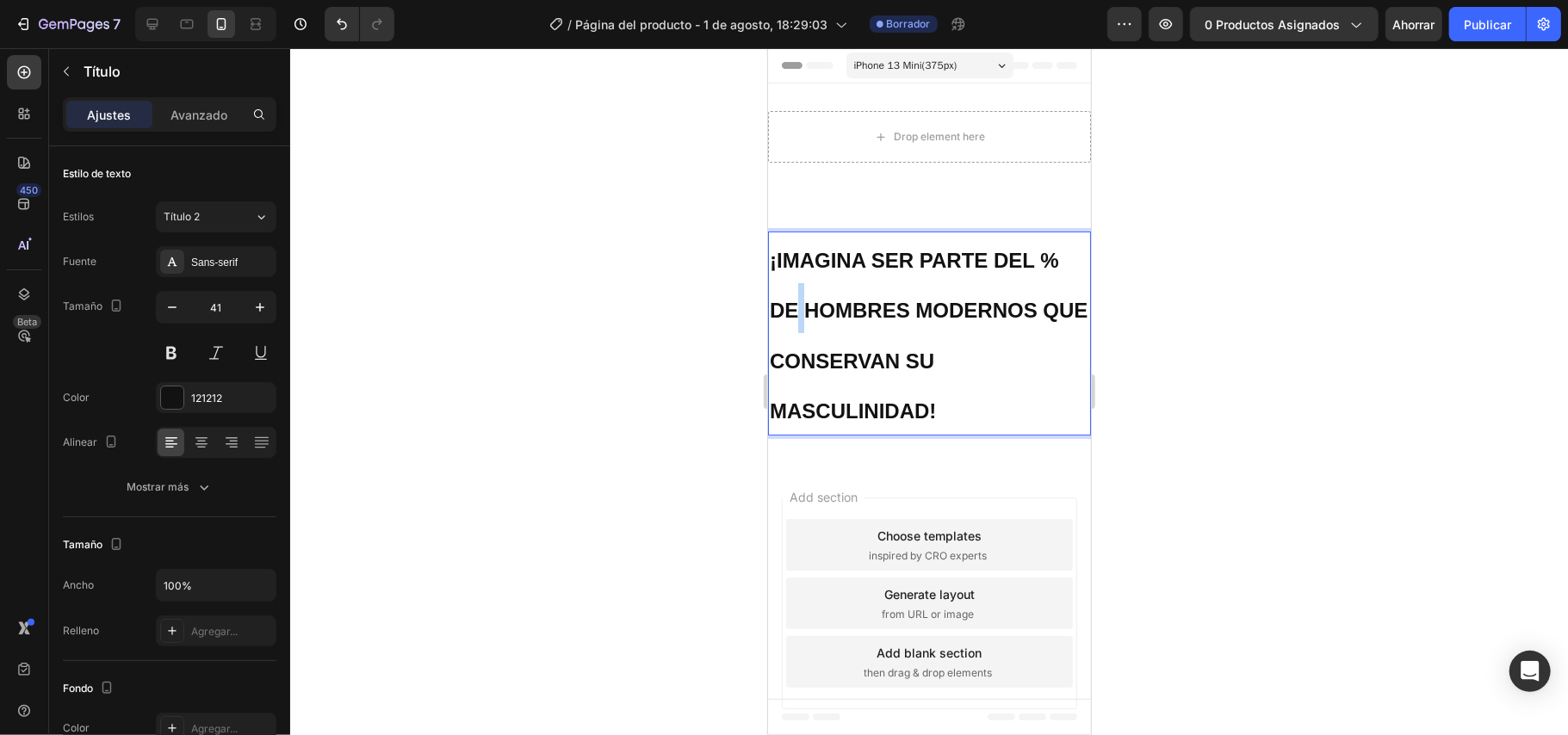 click on "¡IMAGINA SER PARTE DEL % DE HOMBRES MODERNOS QUE CONSERVAN SU MASCULINIDAD!" at bounding box center (928, 332) 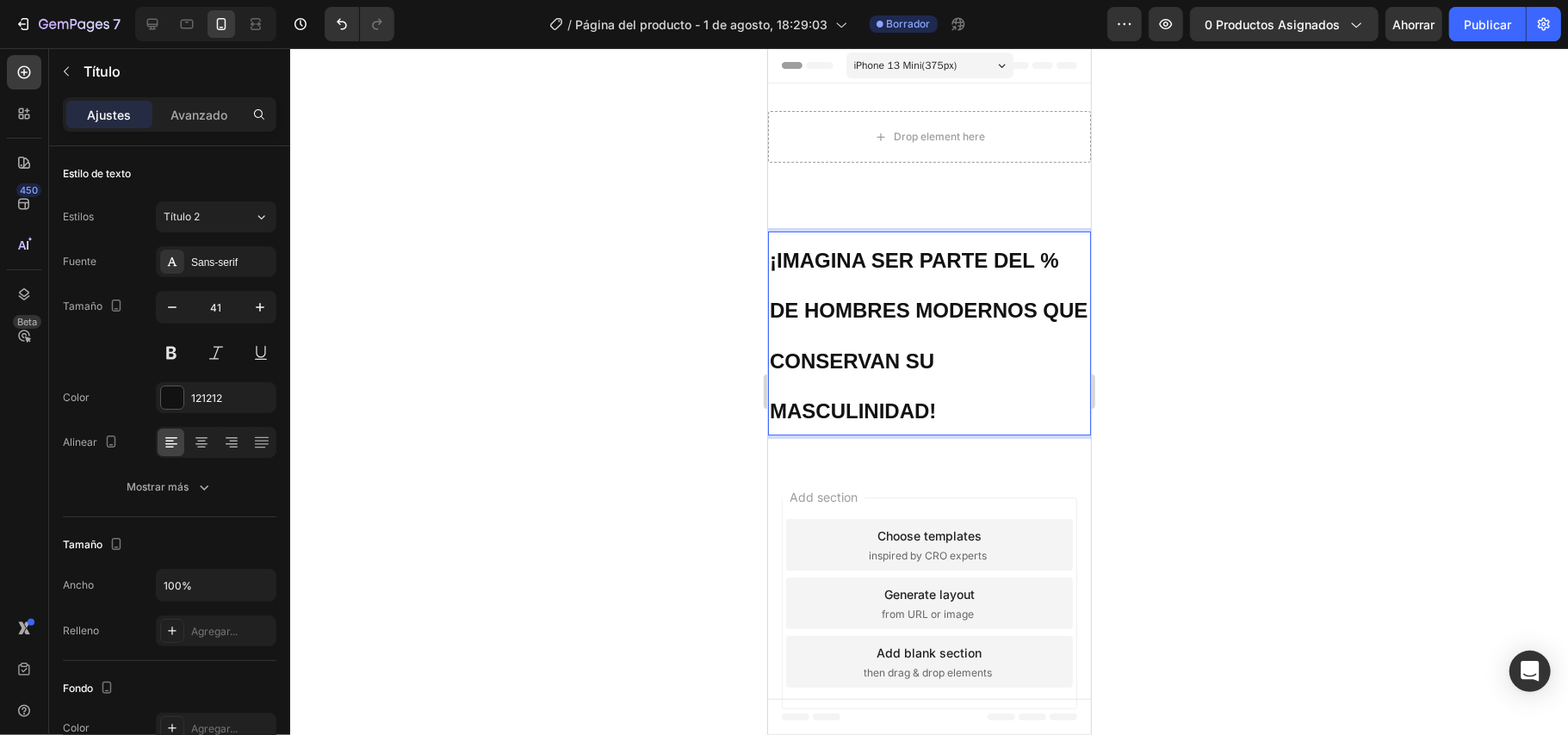 click on "¡IMAGINA SER PARTE DEL % DE HOMBRES MODERNOS QUE CONSERVAN SU MASCULINIDAD!" at bounding box center (928, 332) 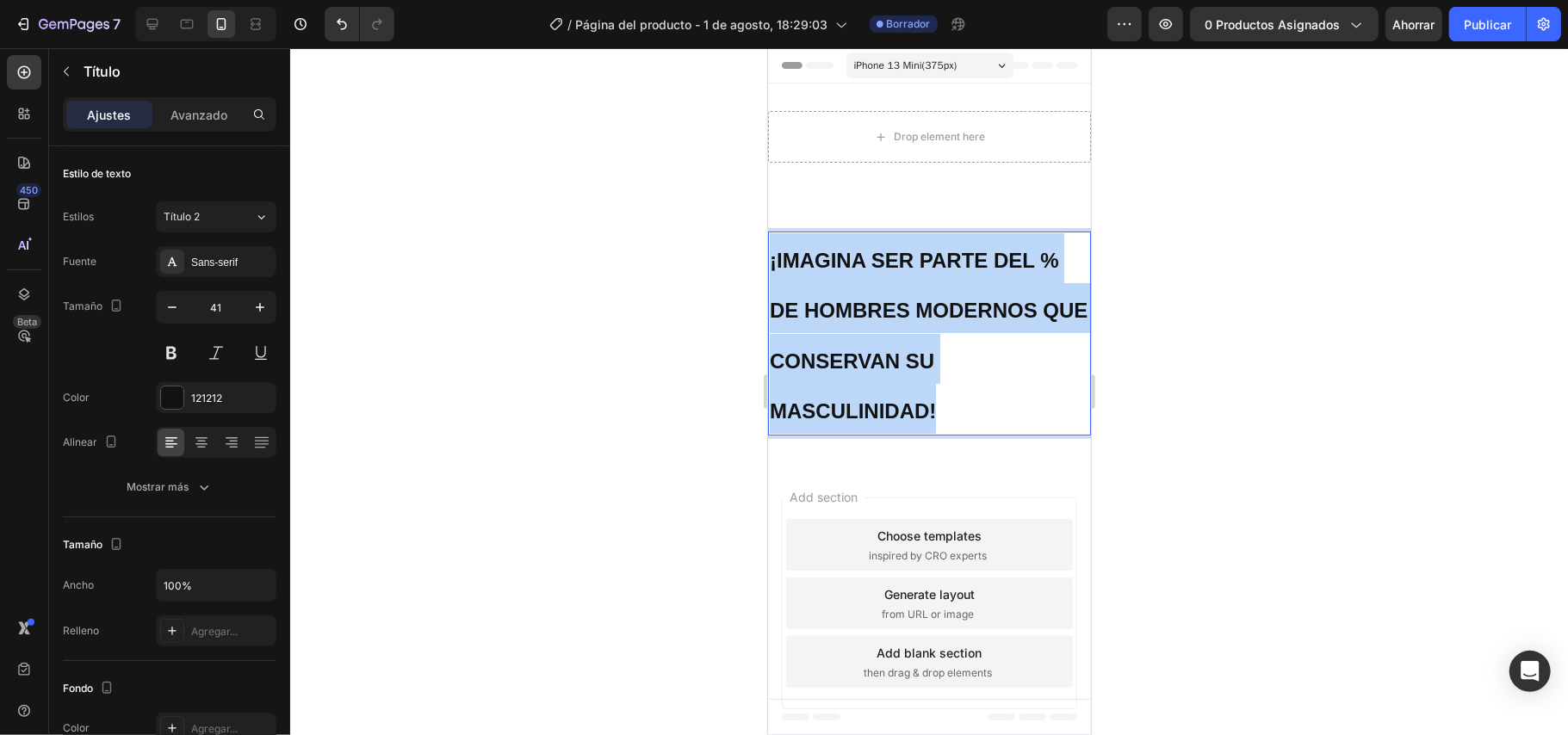 drag, startPoint x: 977, startPoint y: 406, endPoint x: 771, endPoint y: 262, distance: 251.34041 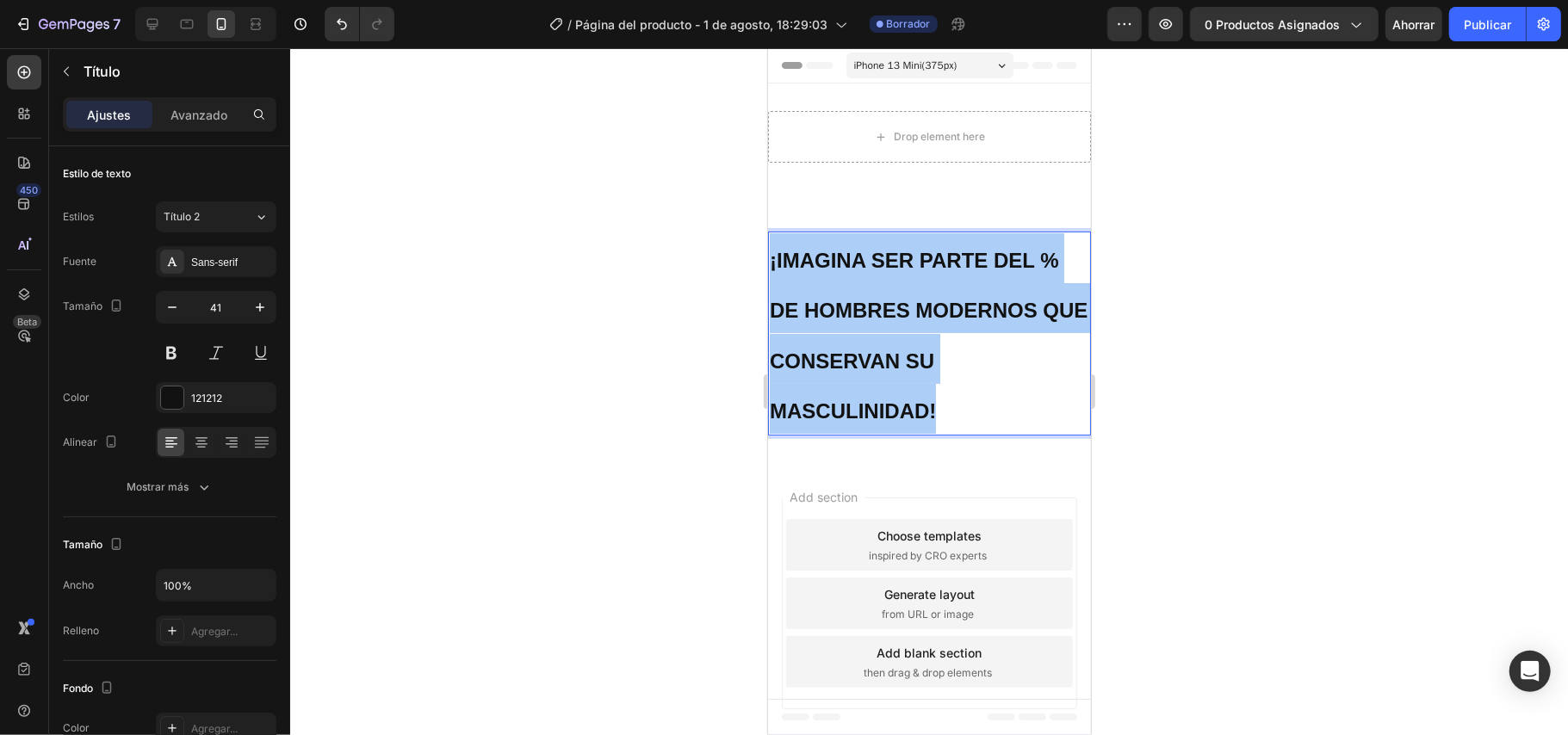drag, startPoint x: 3, startPoint y: 214, endPoint x: 687, endPoint y: 280, distance: 687.17683 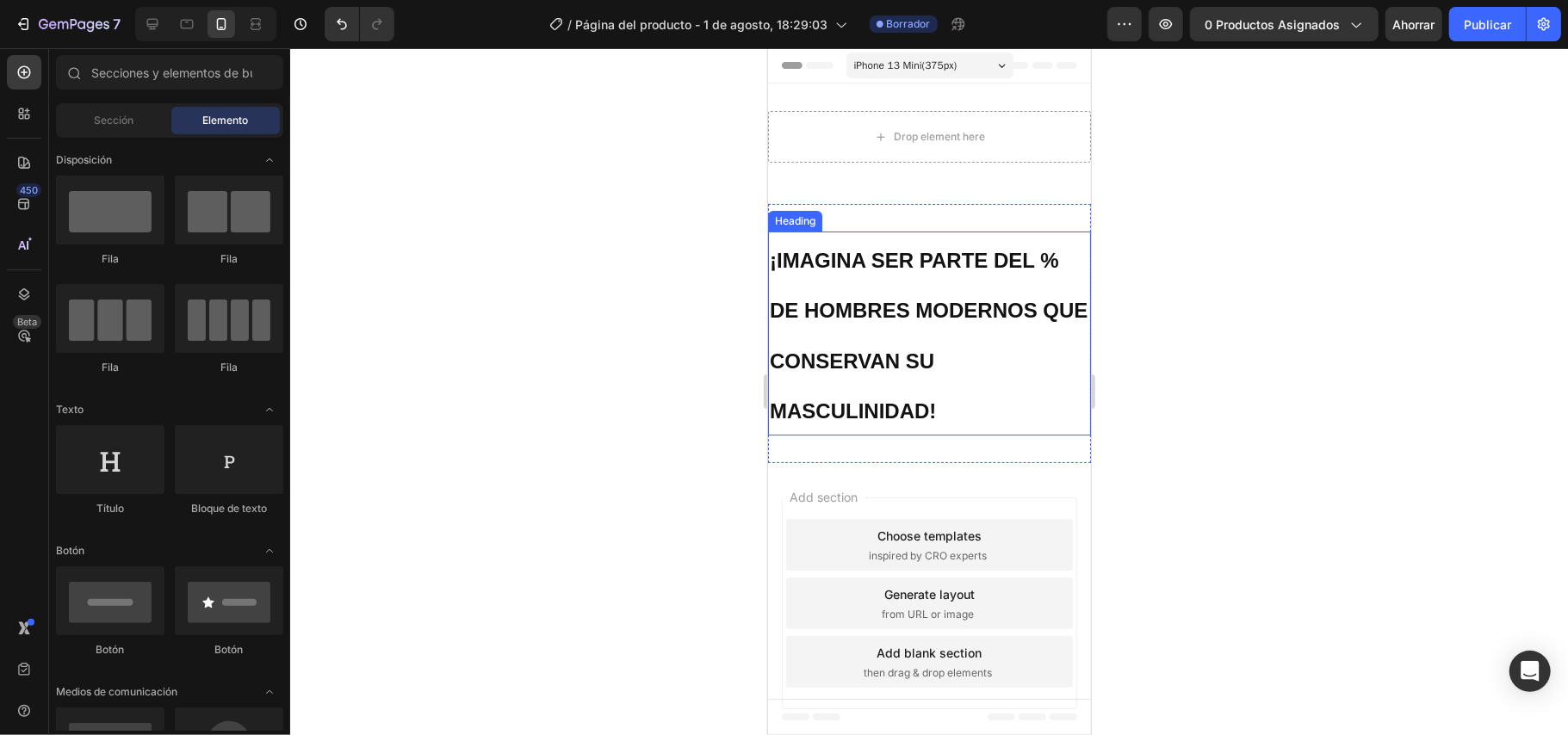 click on "⁠⁠⁠⁠⁠⁠⁠ ¡IMAGINA SER PARTE DEL % DE HOMBRES MODERNOS QUE CONSERVAN SU MASCULINIDAD!" at bounding box center (928, 332) 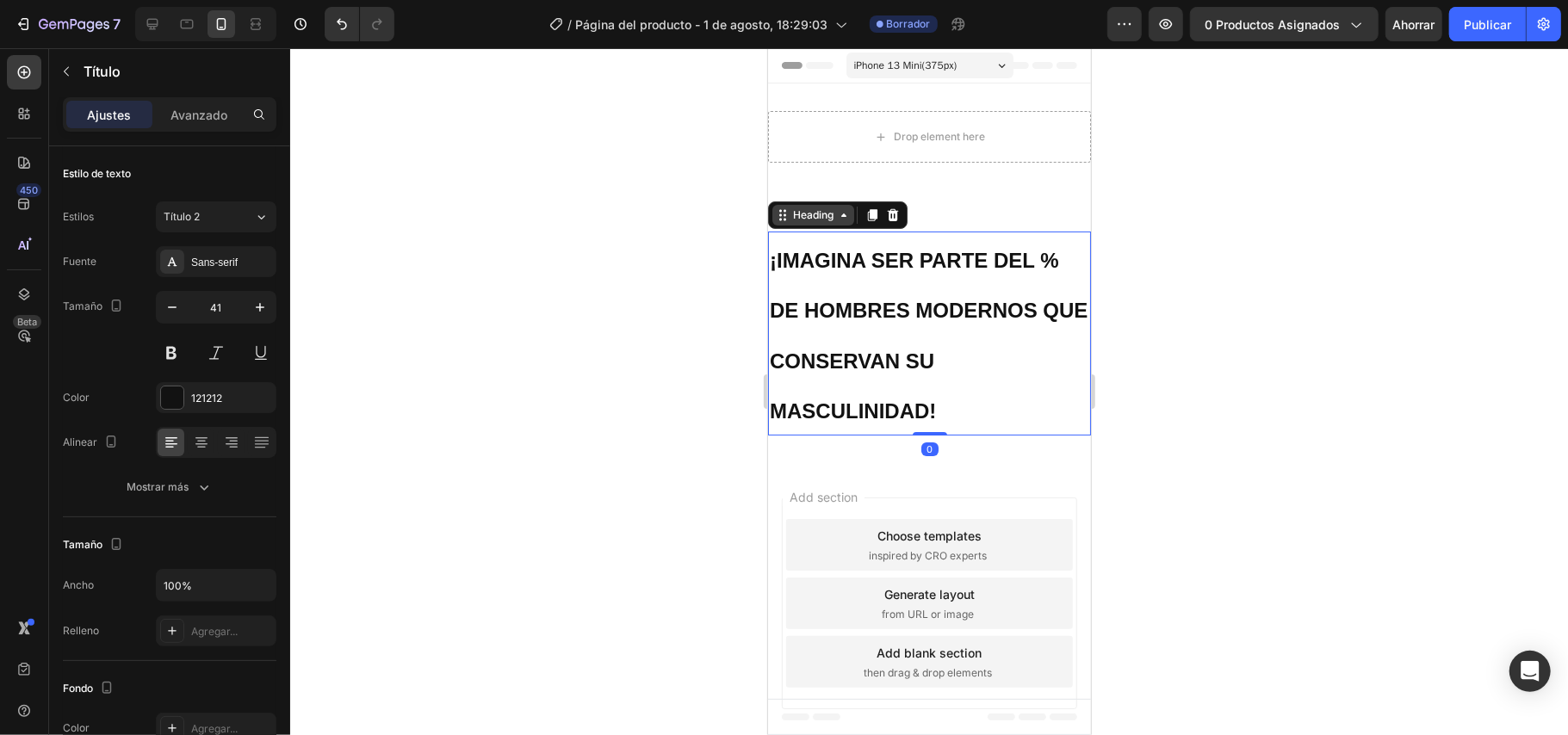 click on "Heading" at bounding box center [812, 214] 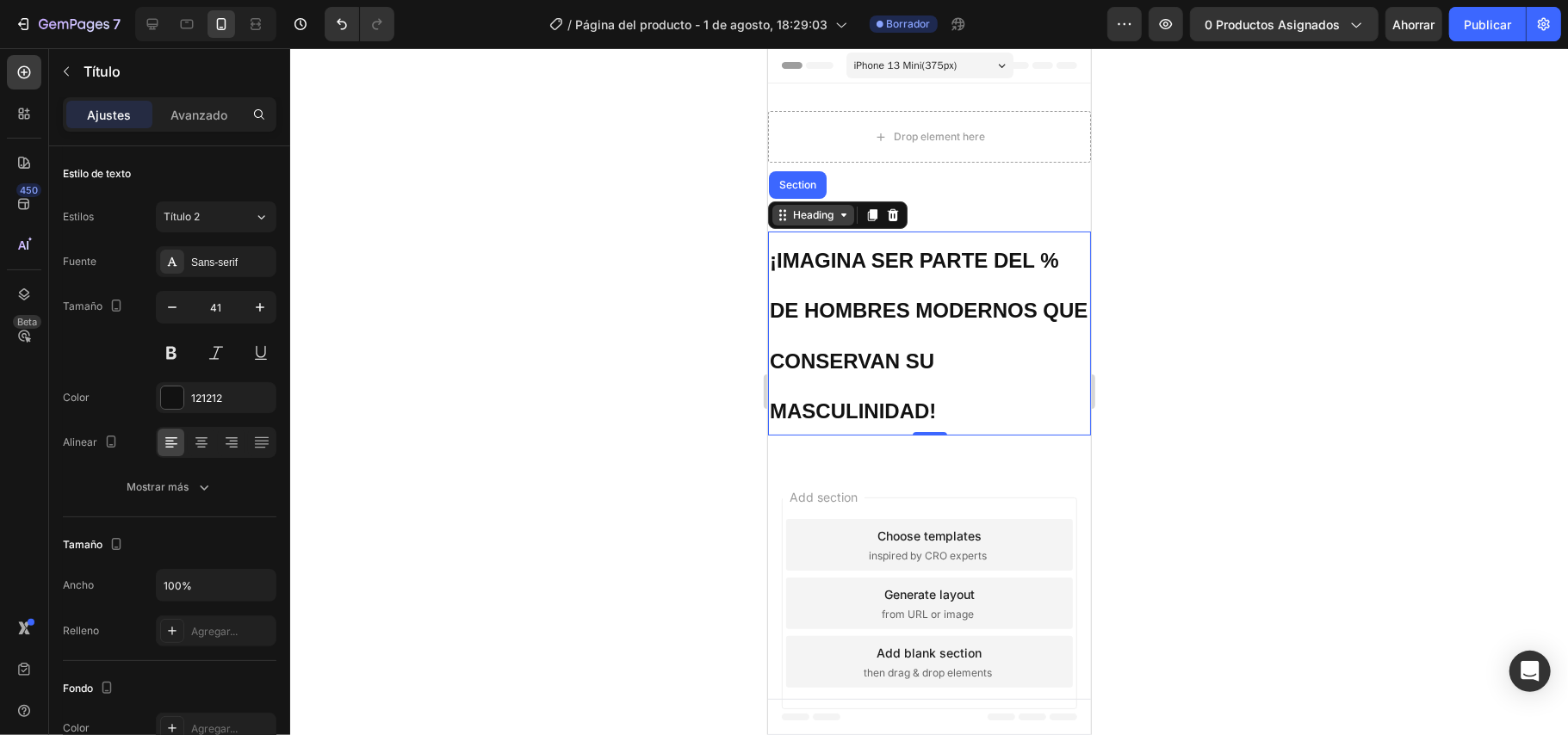 click on "Heading" at bounding box center (812, 214) 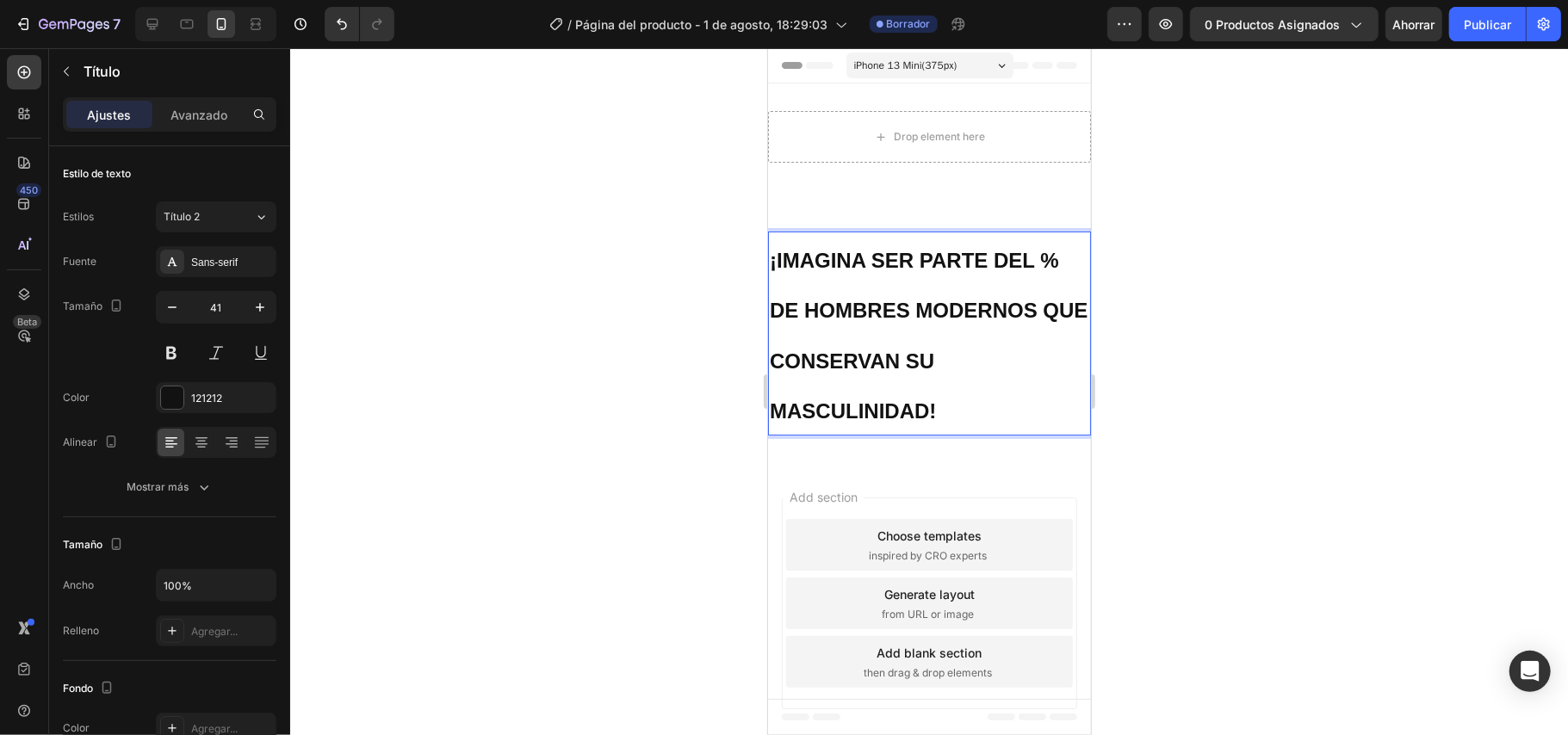 click on "¡IMAGINA SER PARTE DEL % DE HOMBRES MODERNOS QUE CONSERVAN SU MASCULINIDAD!" at bounding box center (928, 332) 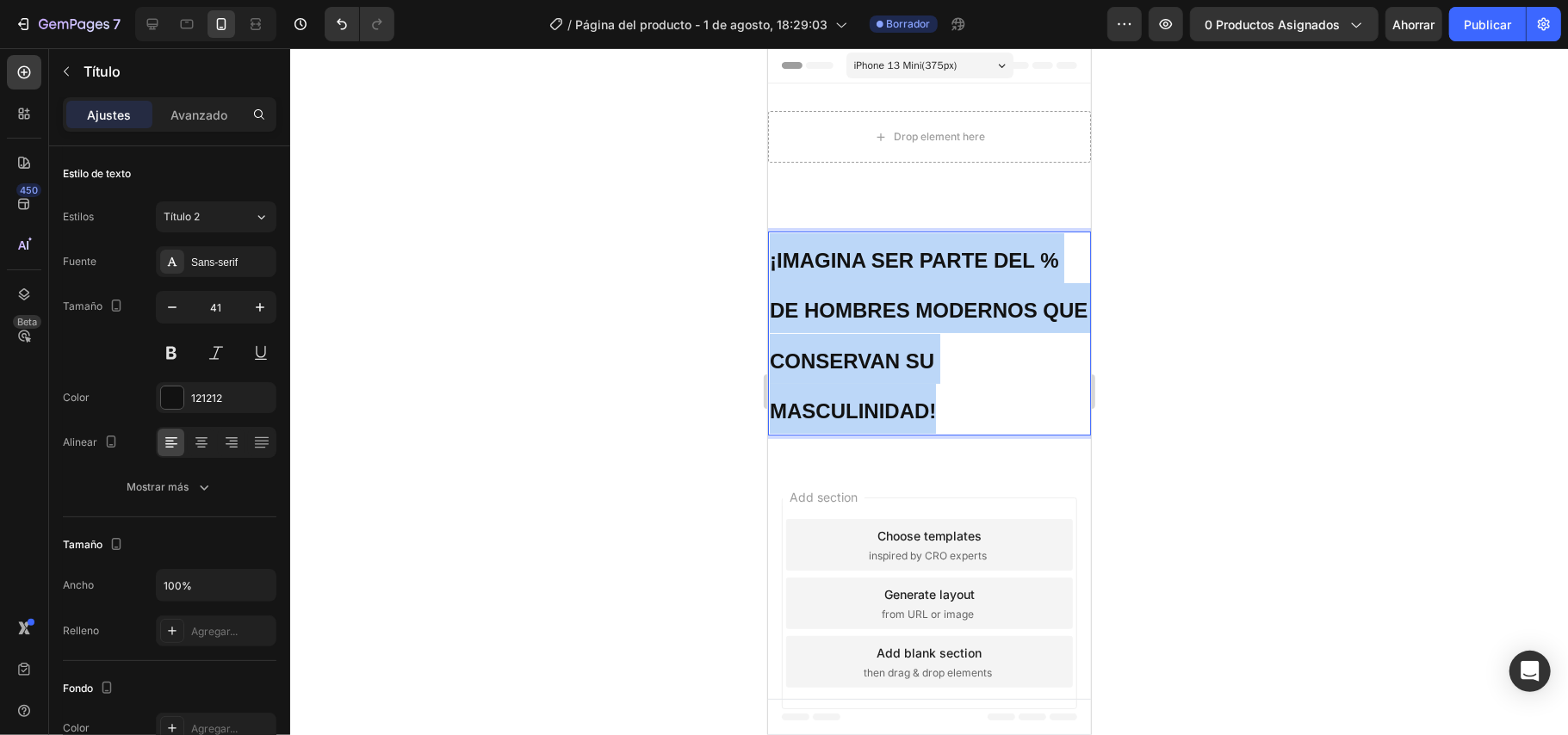 drag, startPoint x: 947, startPoint y: 409, endPoint x: 1520, endPoint y: 309, distance: 581.6606 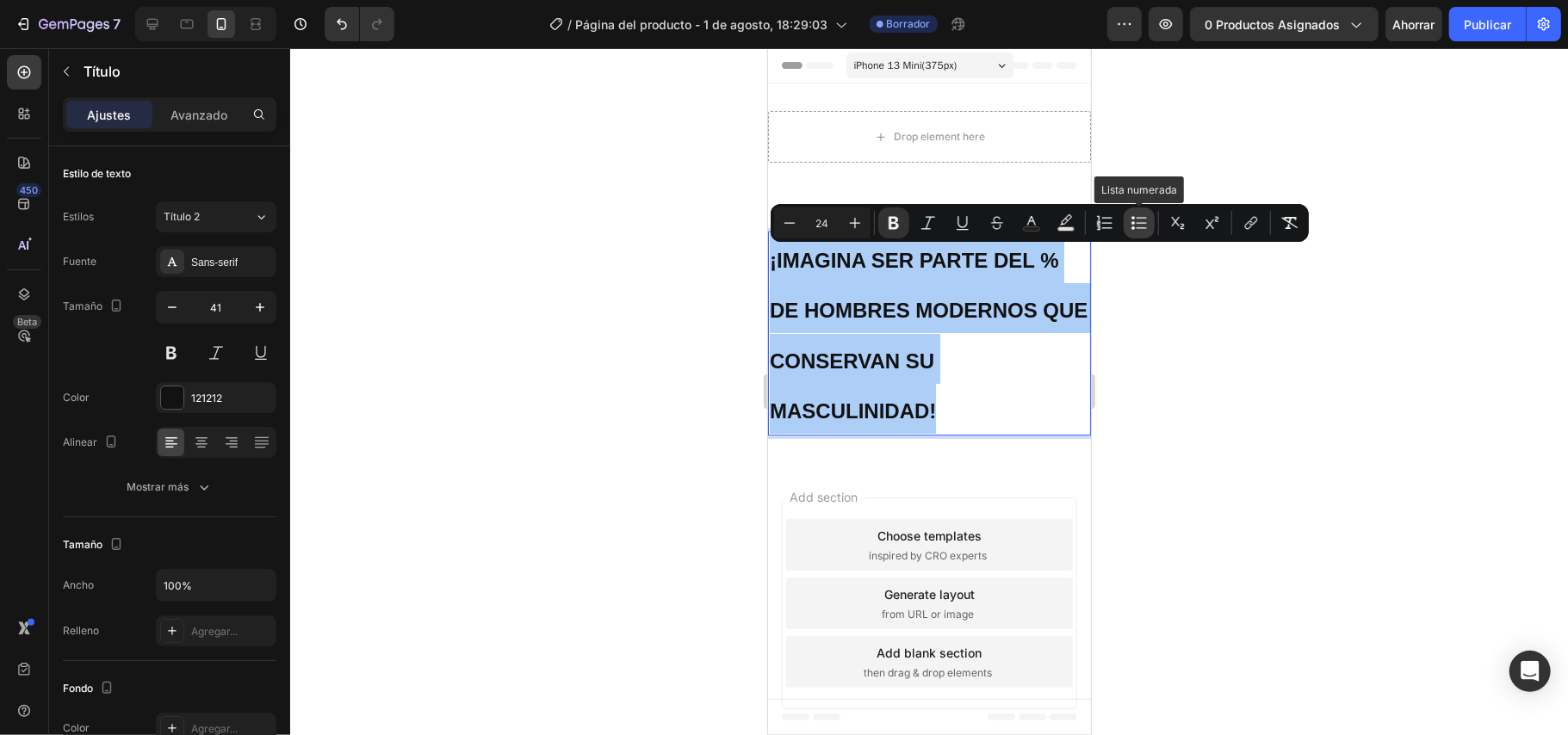 click on "Lista con viñetas" at bounding box center (1139, 223) 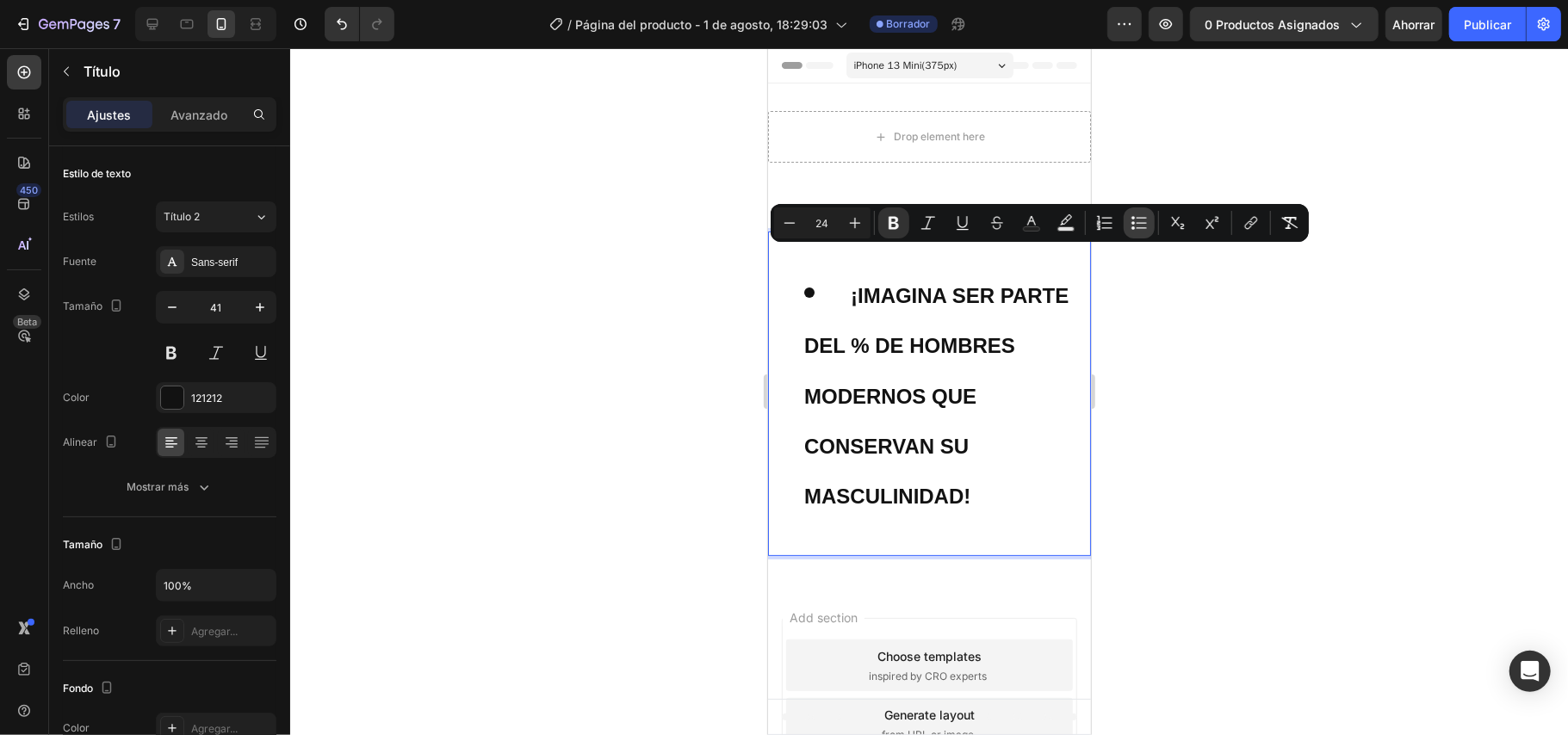 click on "Lista con viñetas" at bounding box center (1139, 223) 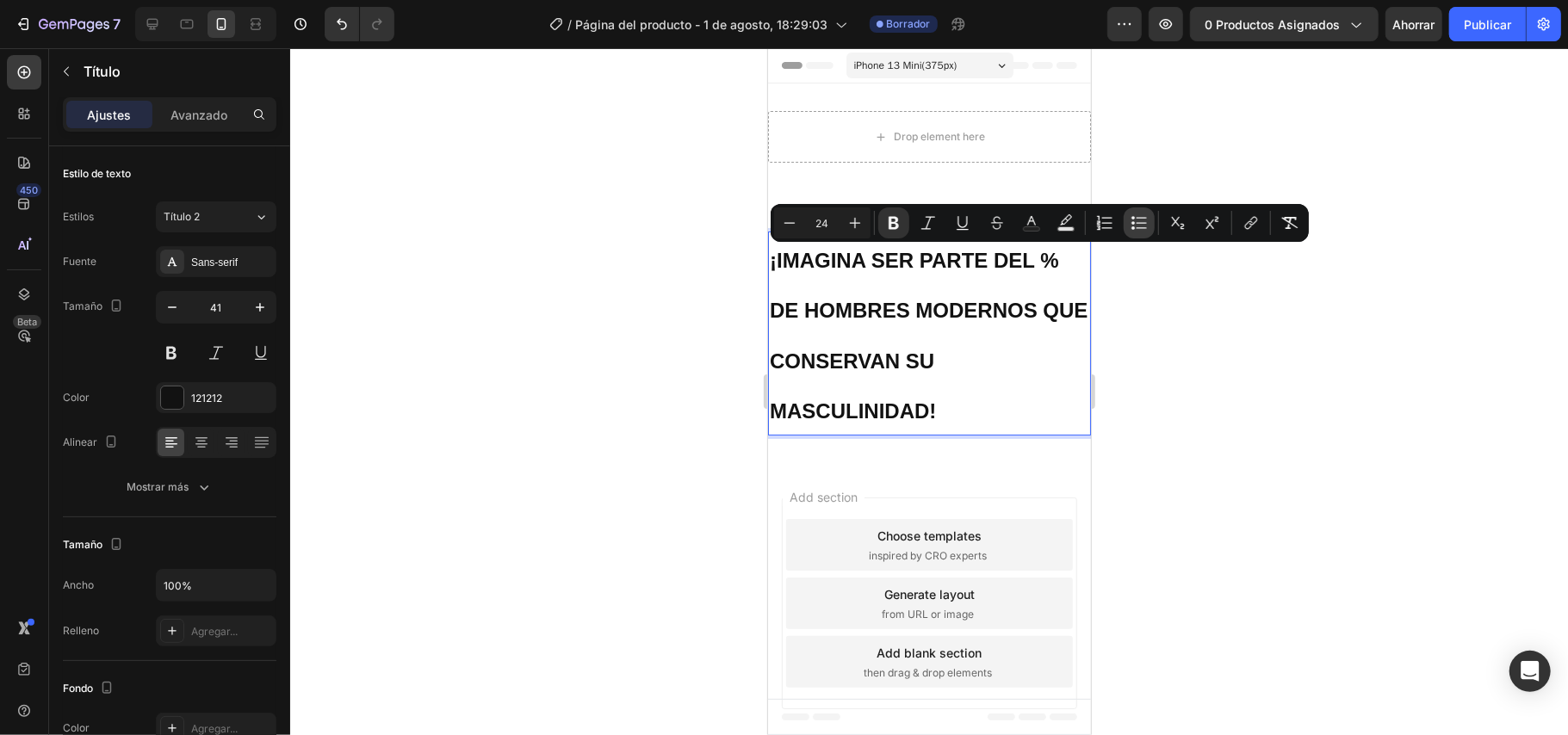 click on "Lista con viñetas" at bounding box center [1139, 223] 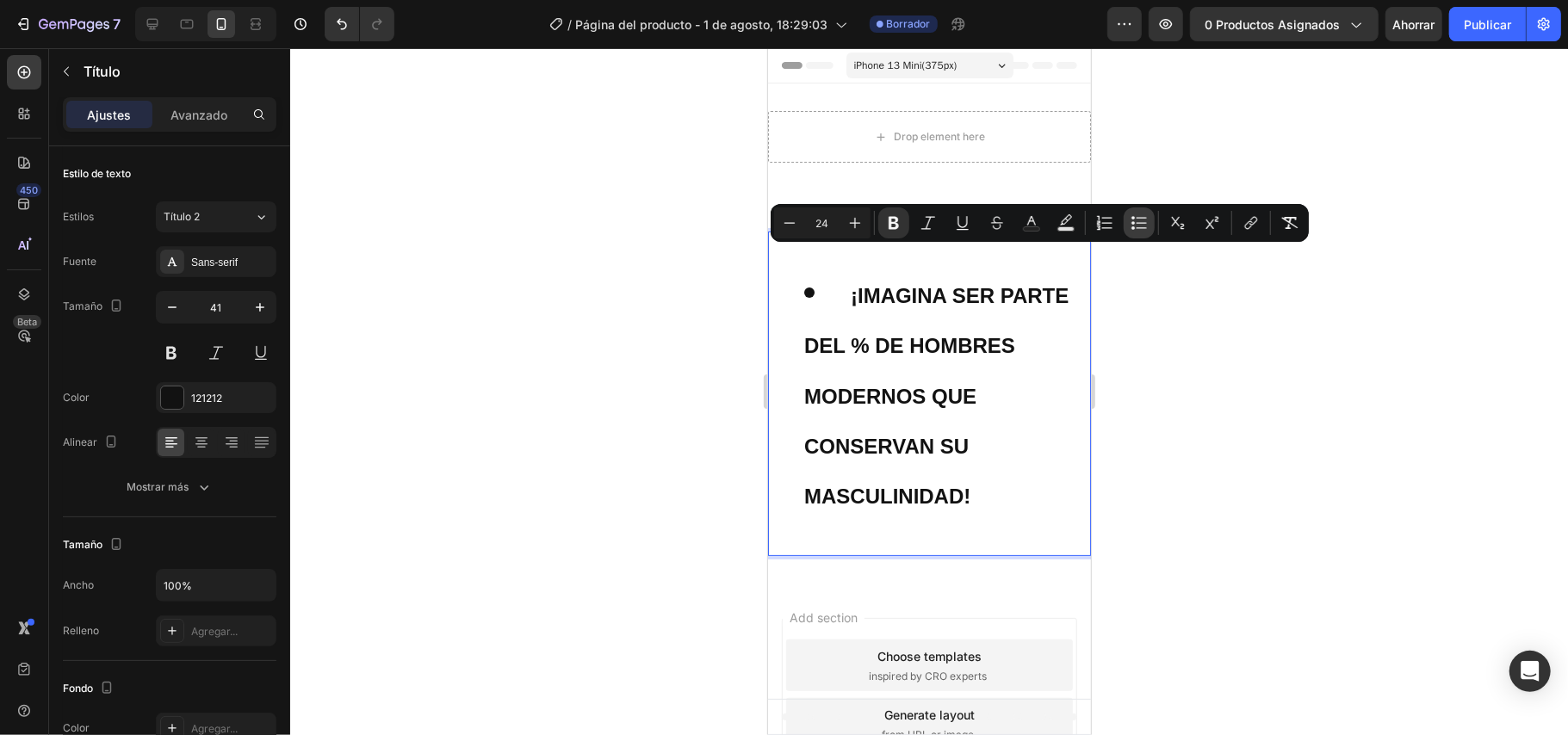 click on "Lista con viñetas" at bounding box center [1139, 223] 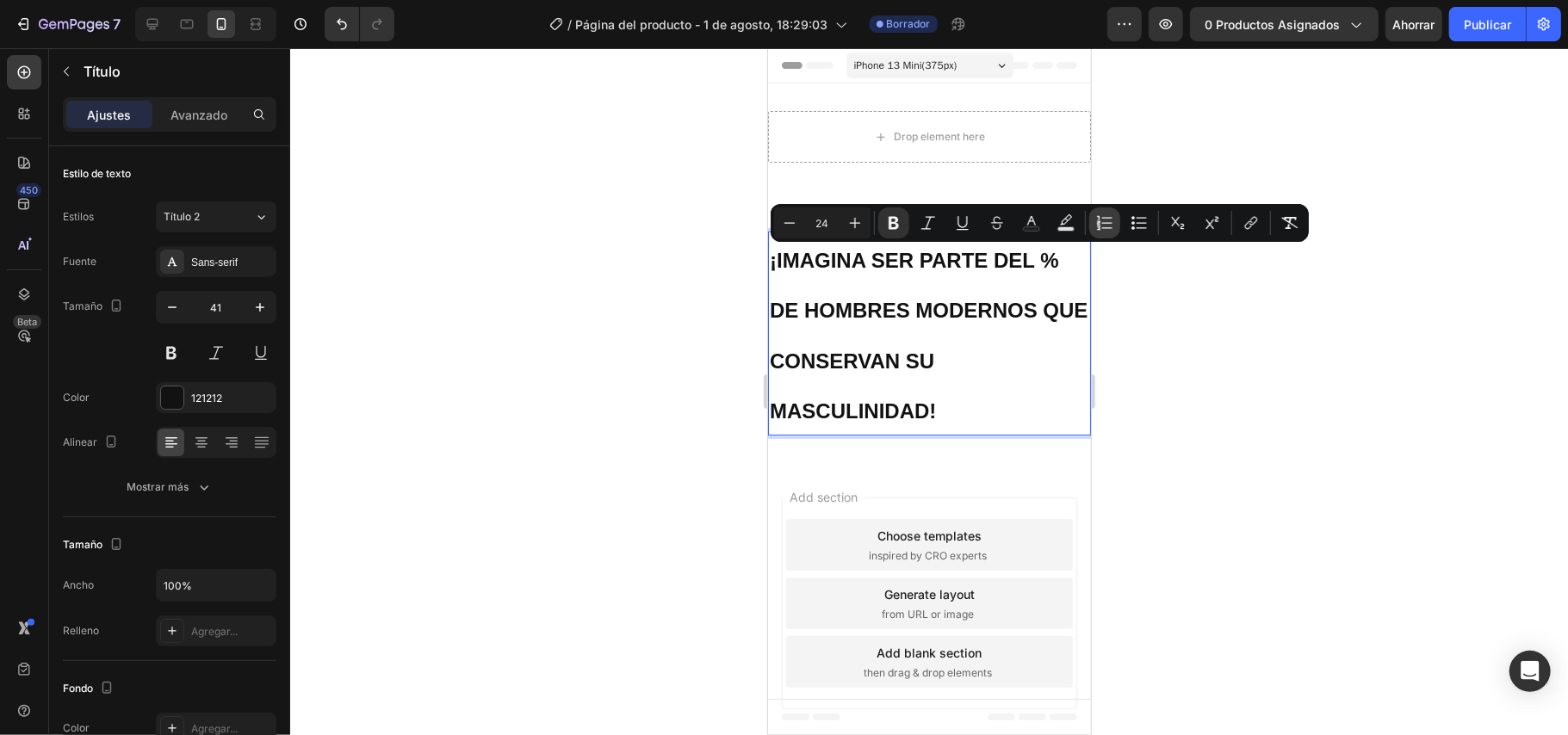 click 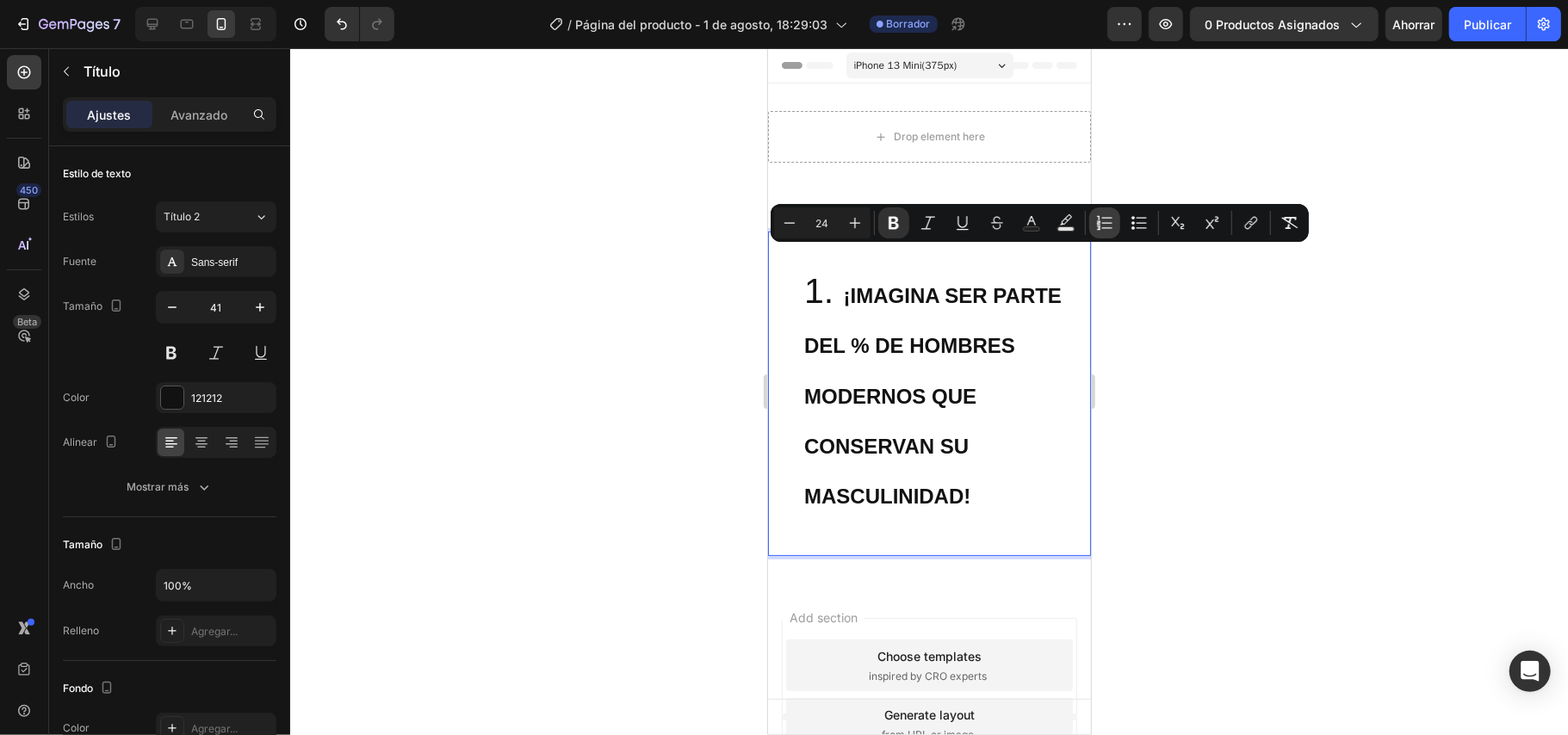 click 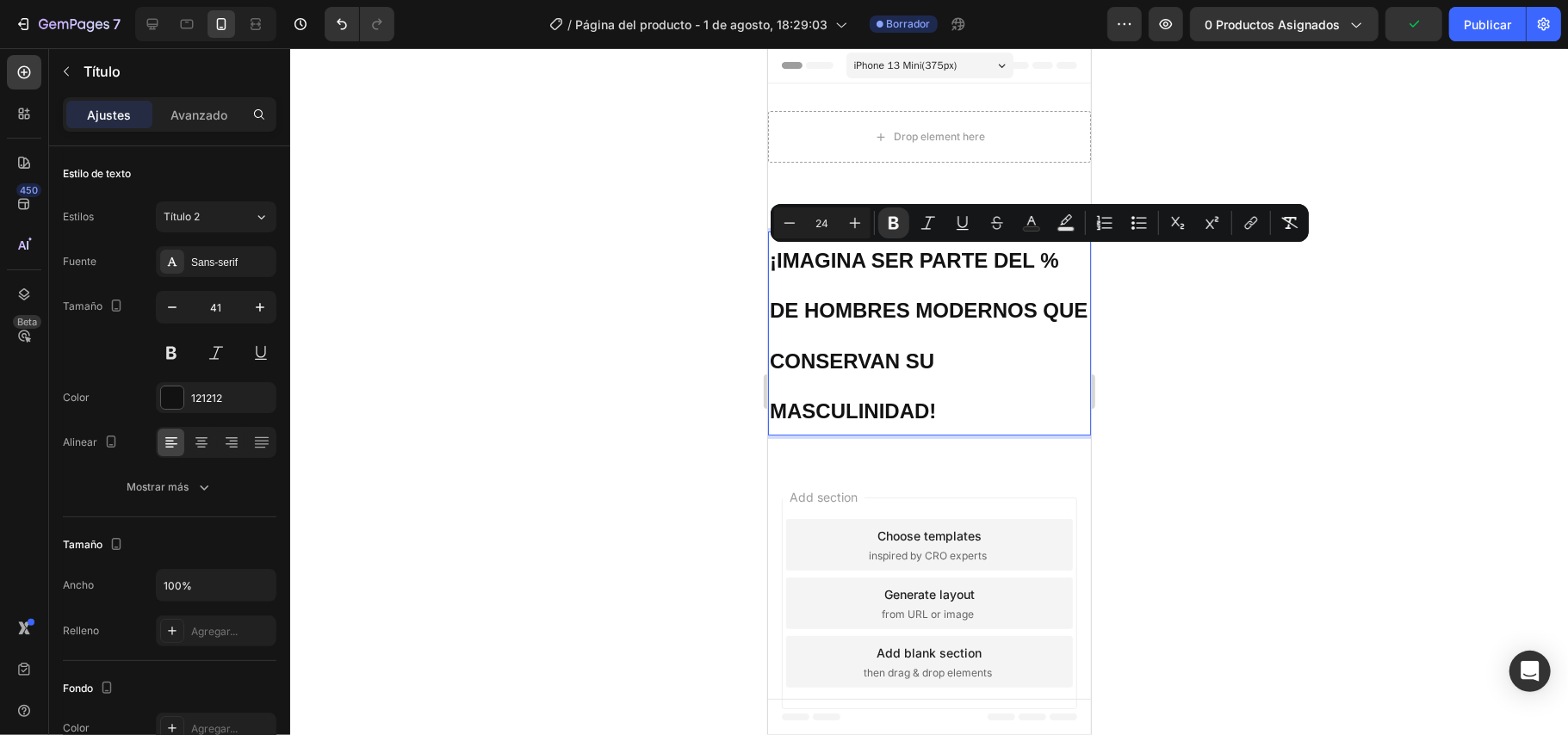 click on "¡IMAGINA SER PARTE DEL % DE HOMBRES MODERNOS QUE CONSERVAN SU MASCULINIDAD!" at bounding box center (928, 332) 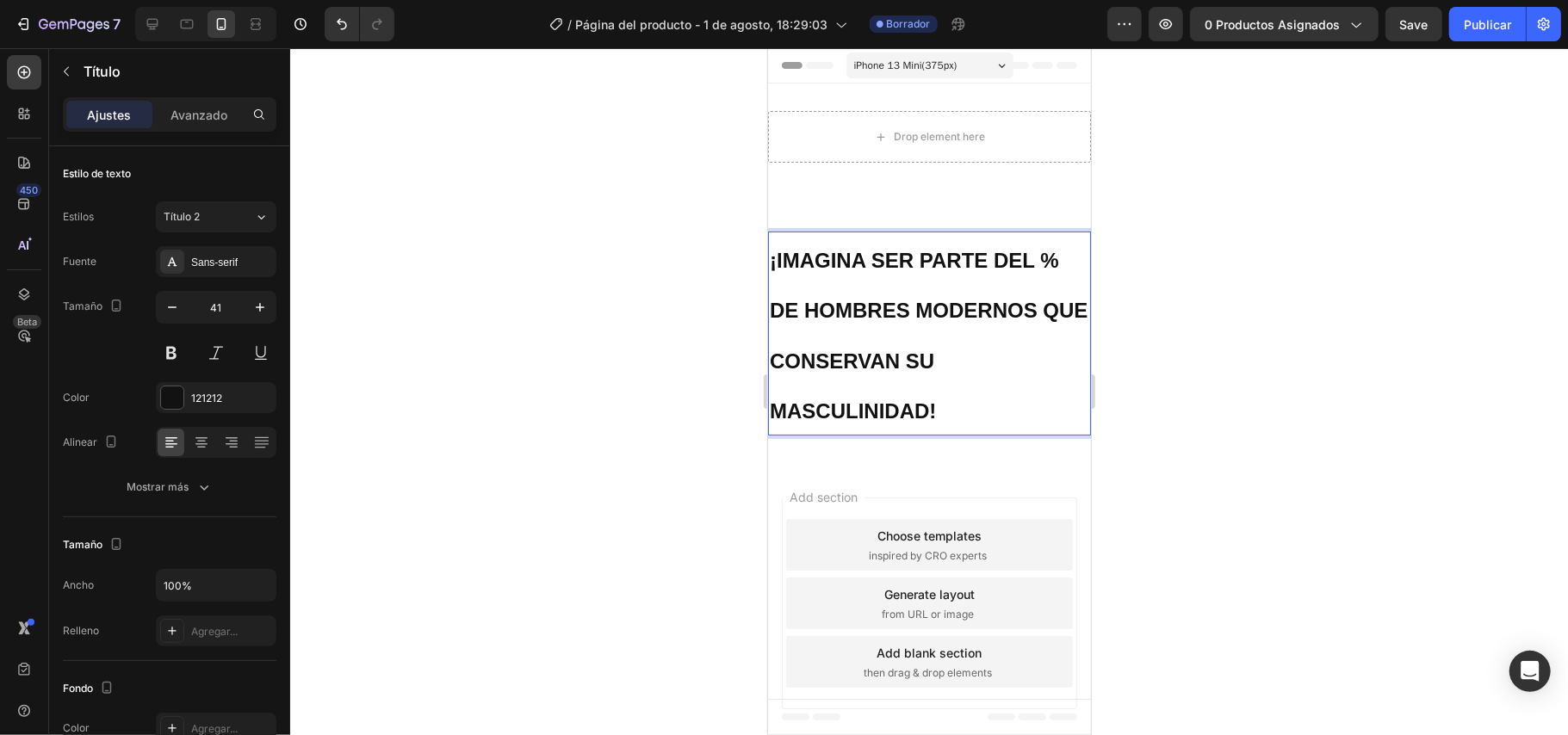 click on "¡IMAGINA SER PARTE DEL % DE HOMBRES MODERNOS QUE CONSERVAN SU MASCULINIDAD!" at bounding box center (928, 332) 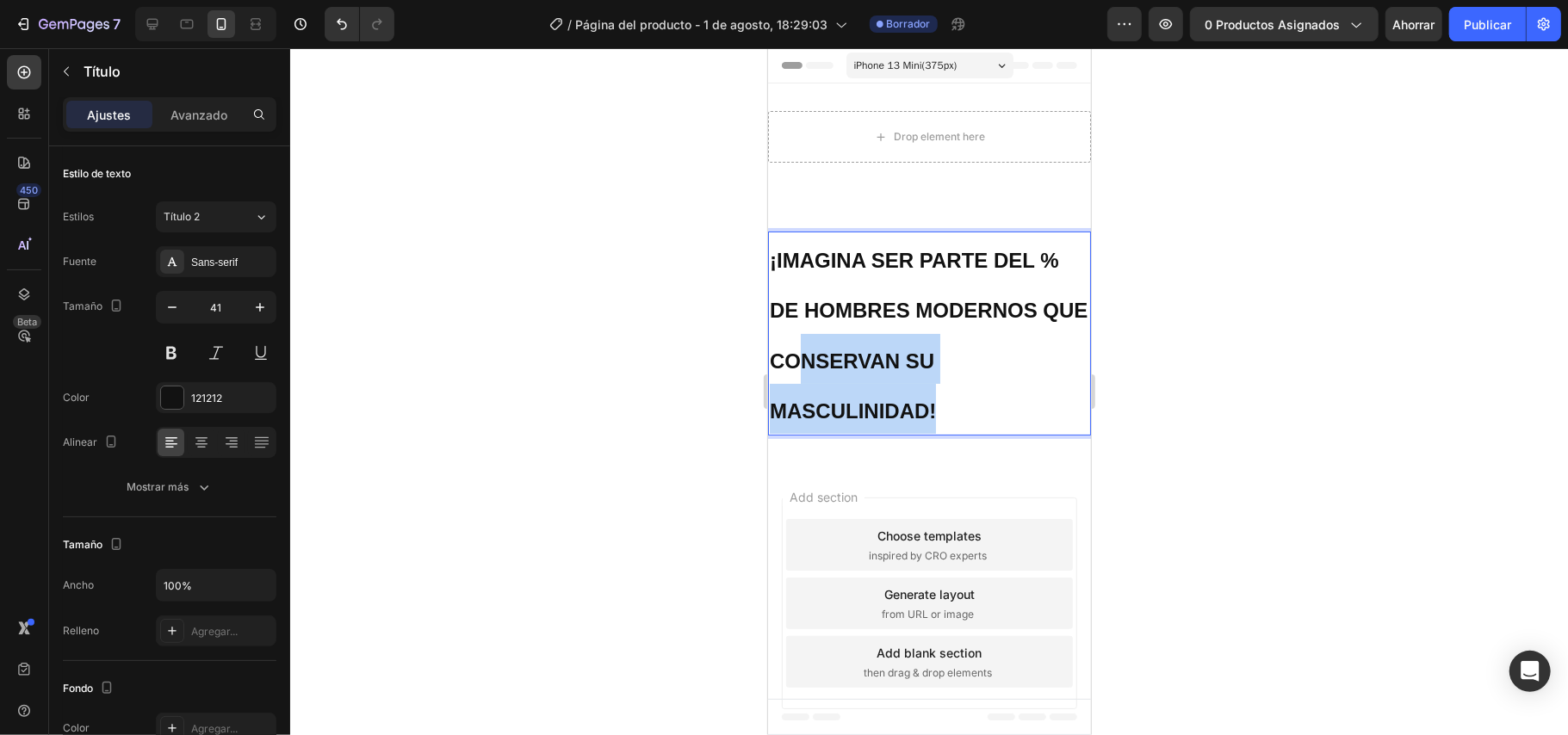 drag, startPoint x: 939, startPoint y: 406, endPoint x: 852, endPoint y: 350, distance: 103.46497 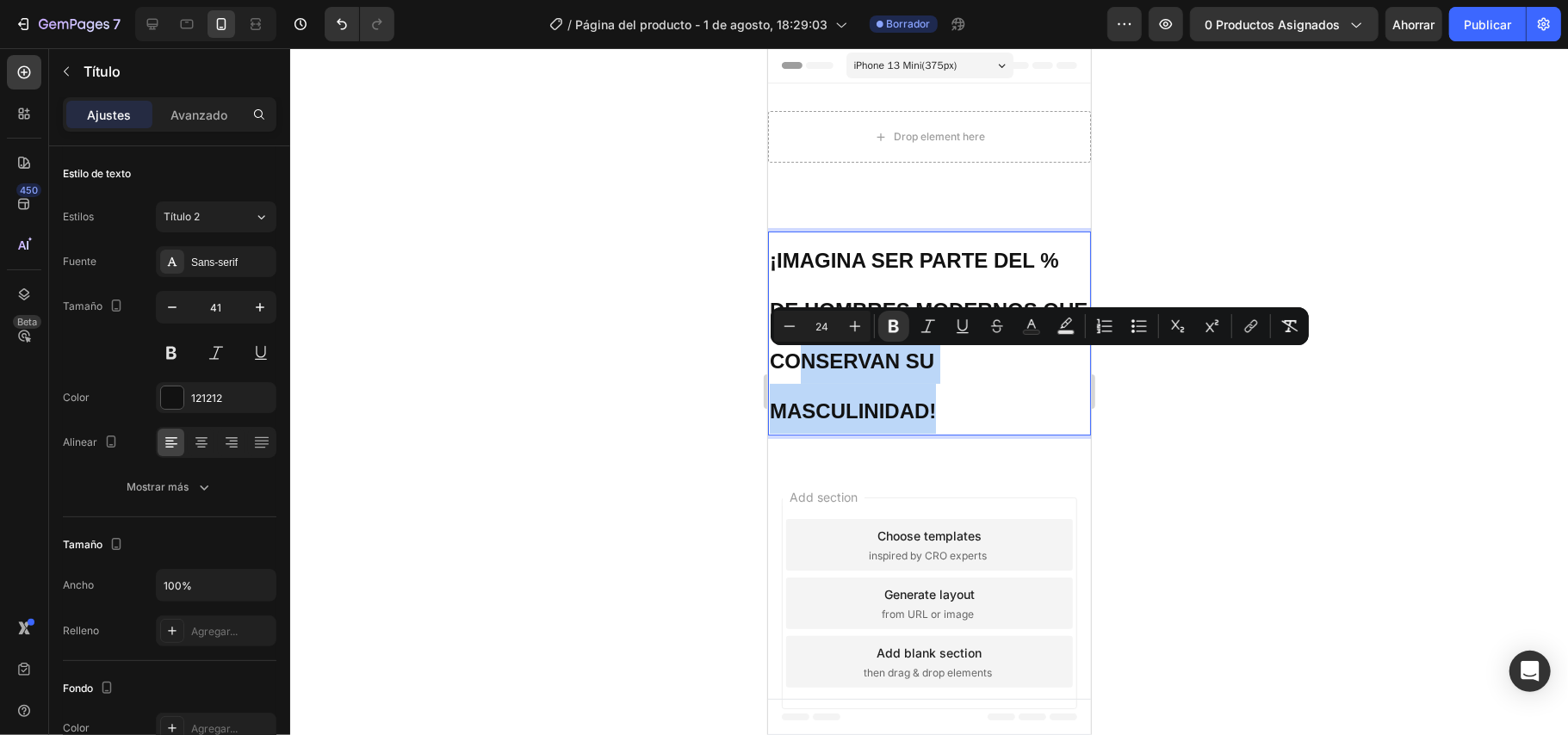 click on "¡IMAGINA SER PARTE DEL % DE HOMBRES MODERNOS QUE CONSERVAN SU MASCULINIDAD!" at bounding box center [928, 332] 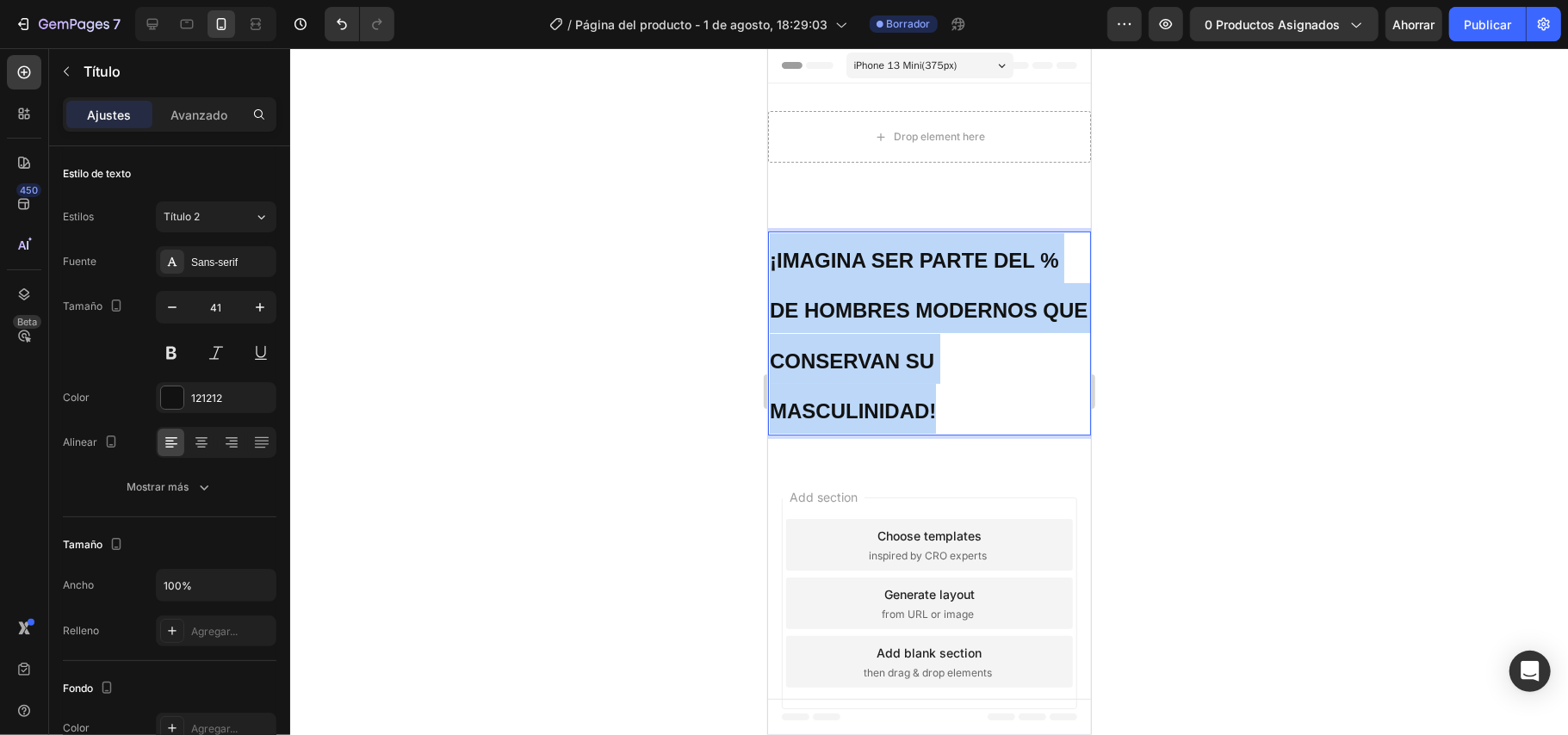 drag, startPoint x: 919, startPoint y: 397, endPoint x: 758, endPoint y: 250, distance: 218.01376 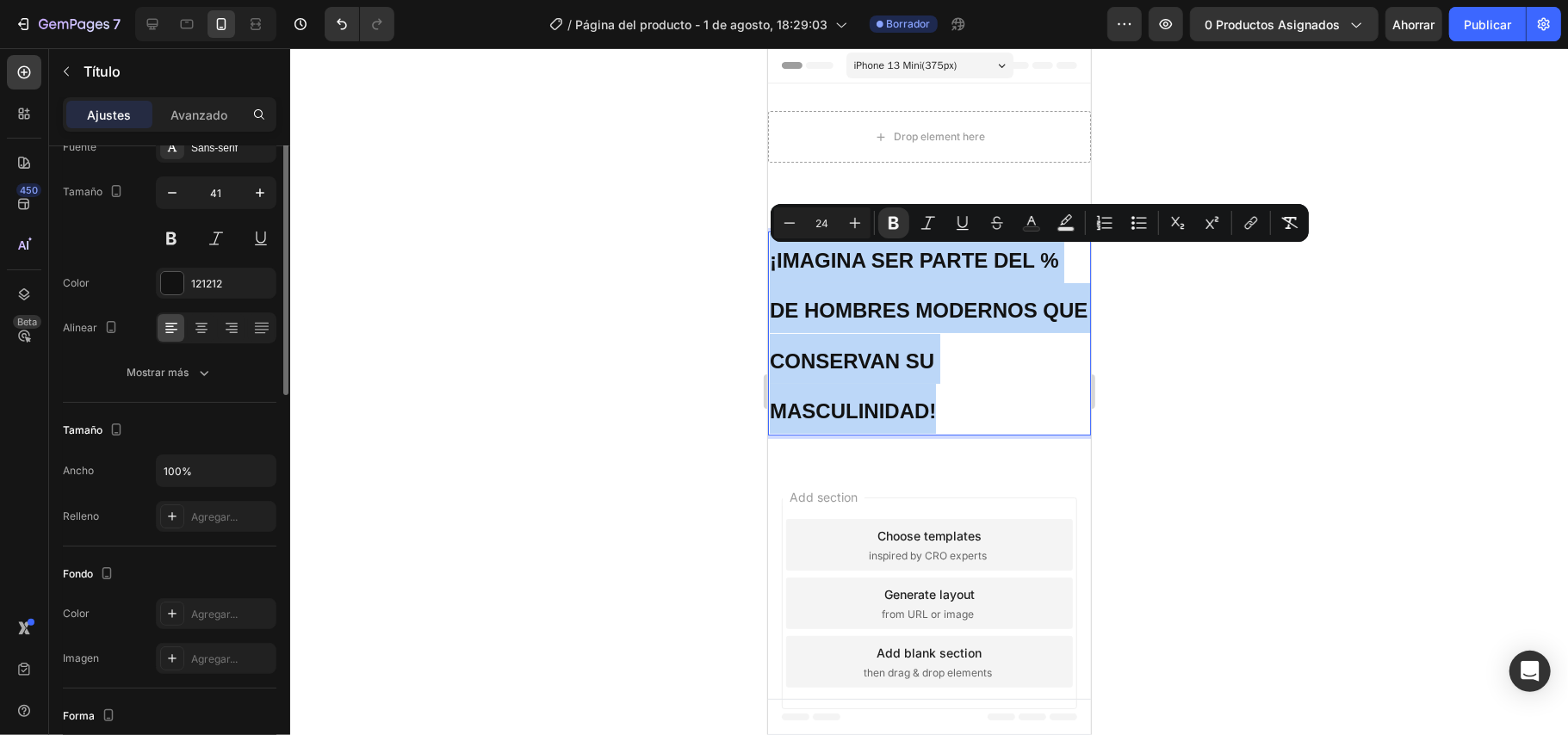 scroll, scrollTop: 0, scrollLeft: 0, axis: both 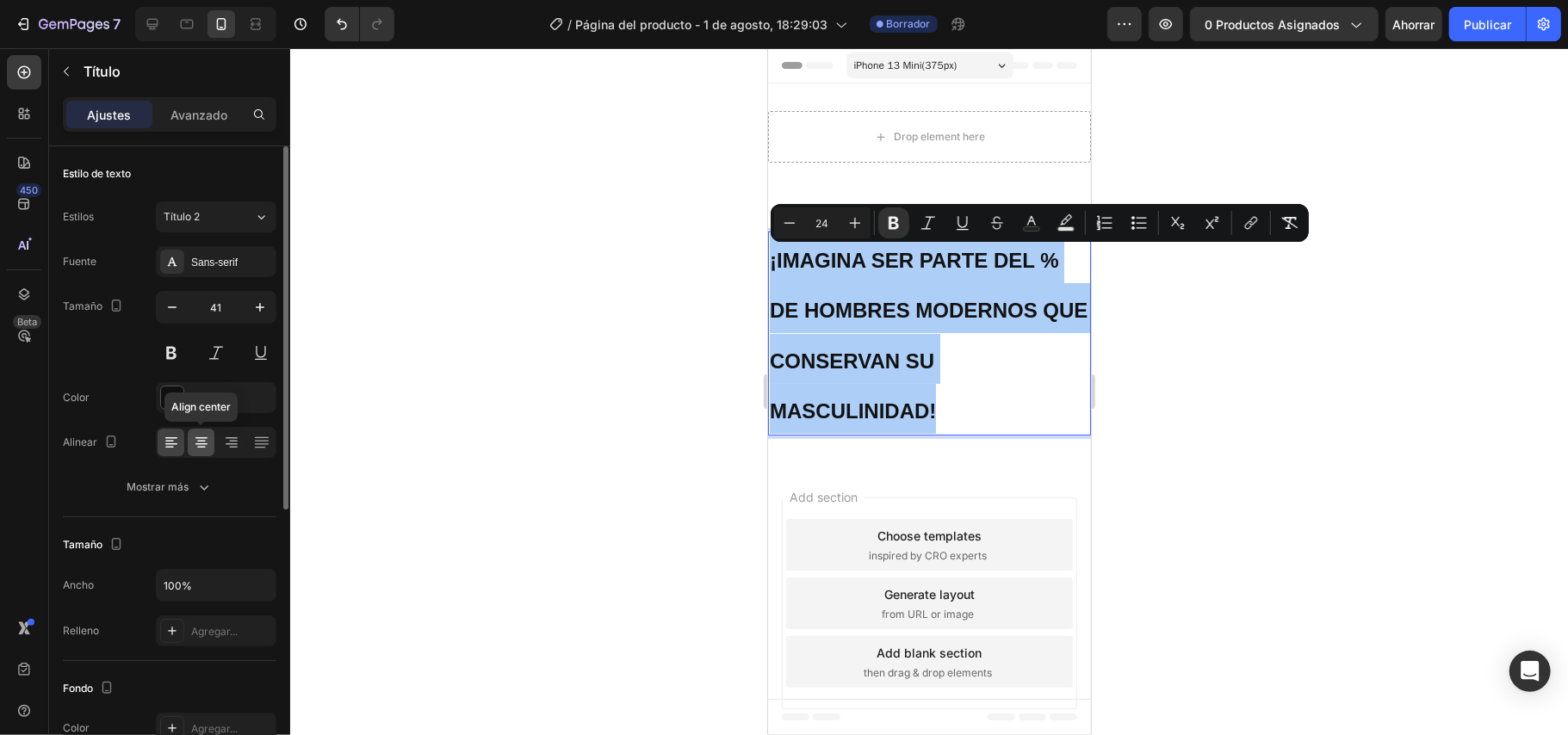 click 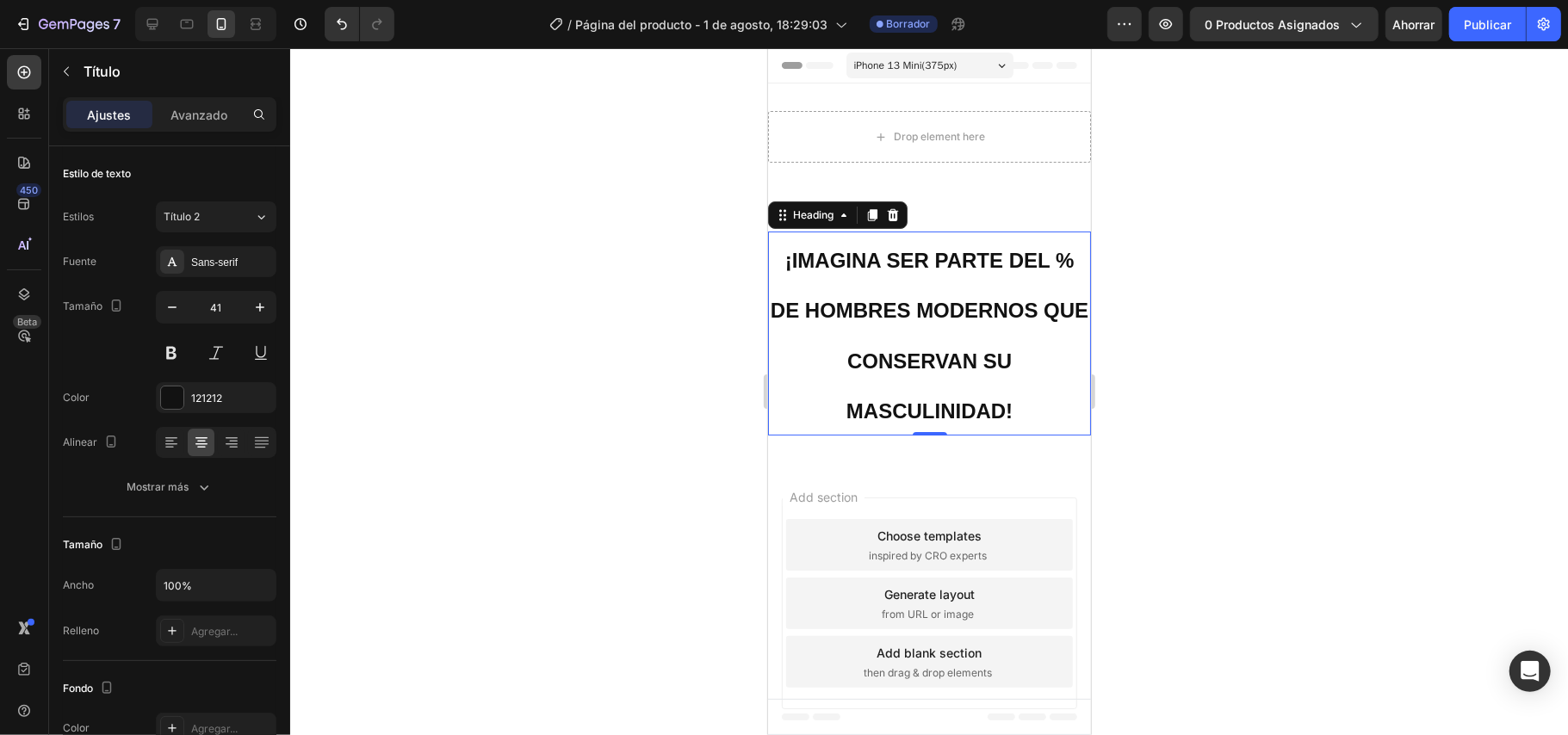 click on "¡IMAGINA SER PARTE DEL % DE HOMBRES MODERNOS QUE CONSERVAN SU MASCULINIDAD!" at bounding box center (928, 332) 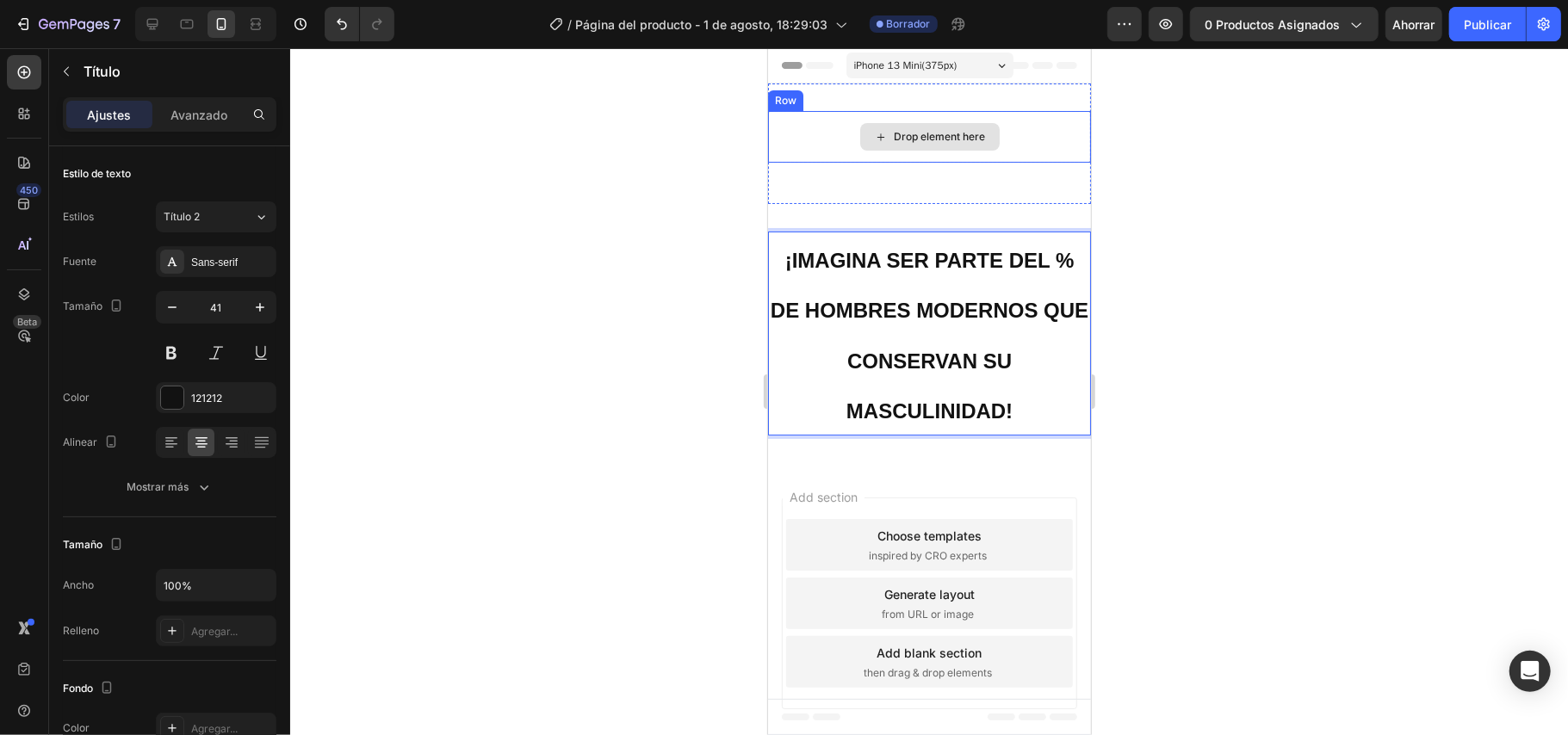 click on "Drop element here" at bounding box center (928, 136) 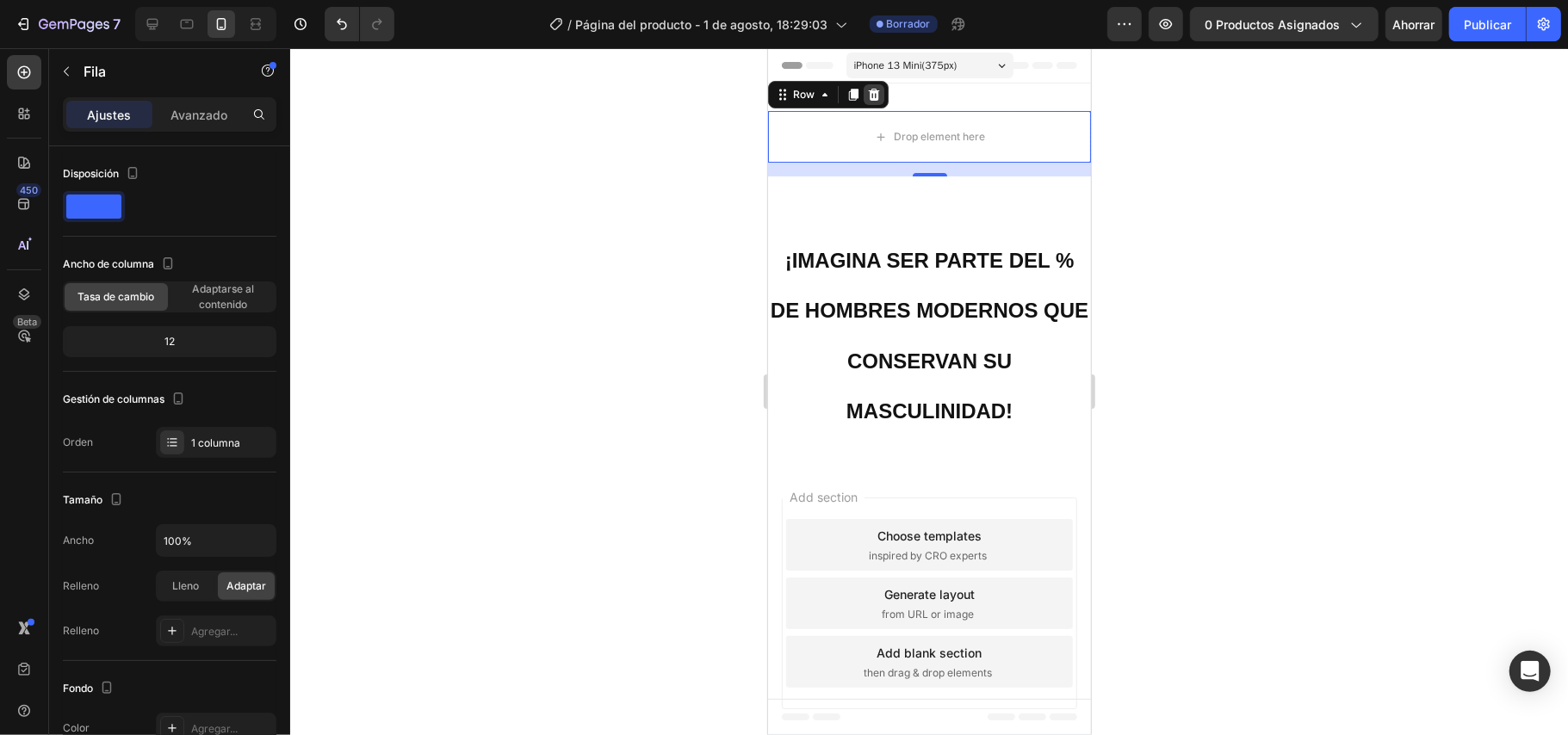 click 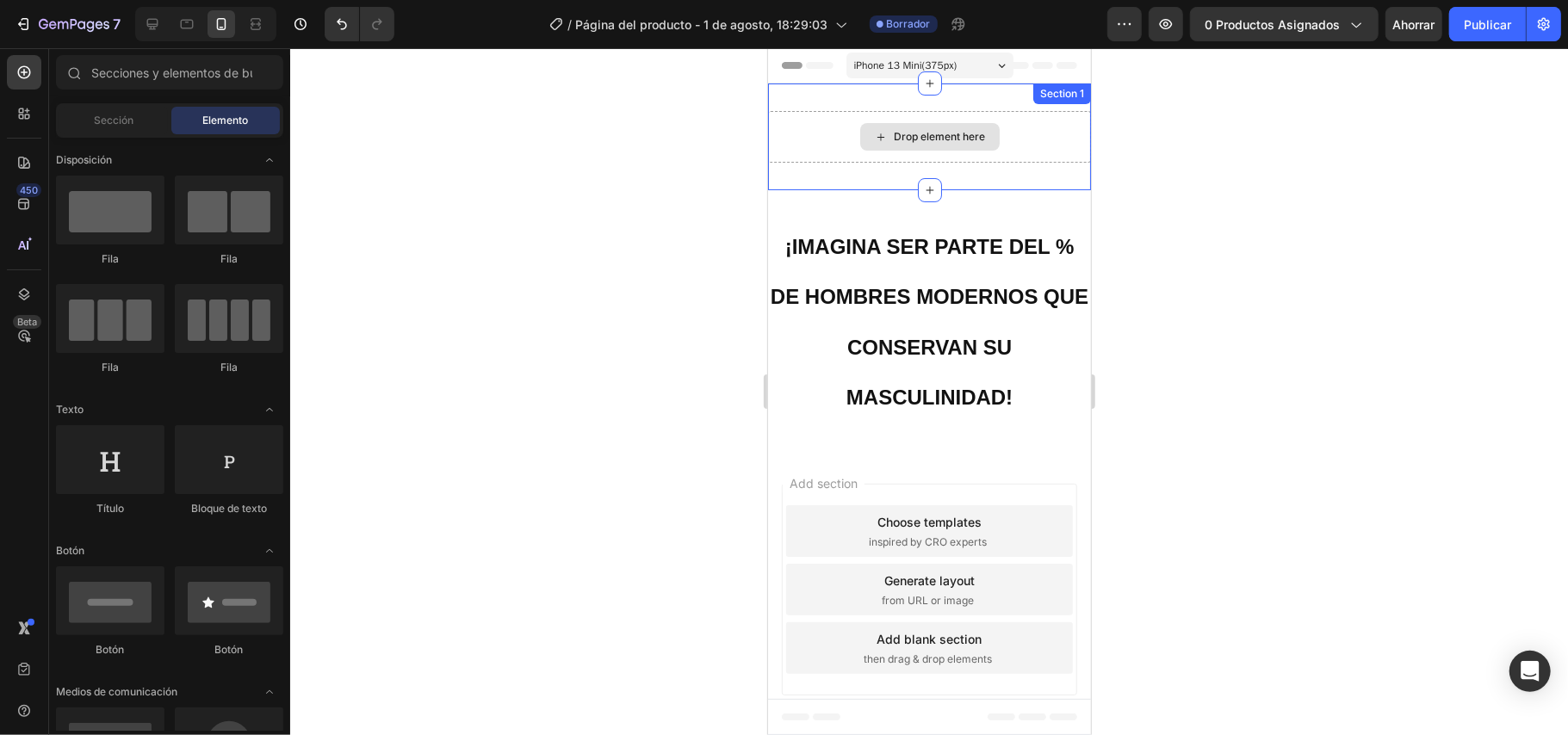 click on "Drop element here" at bounding box center [939, 136] 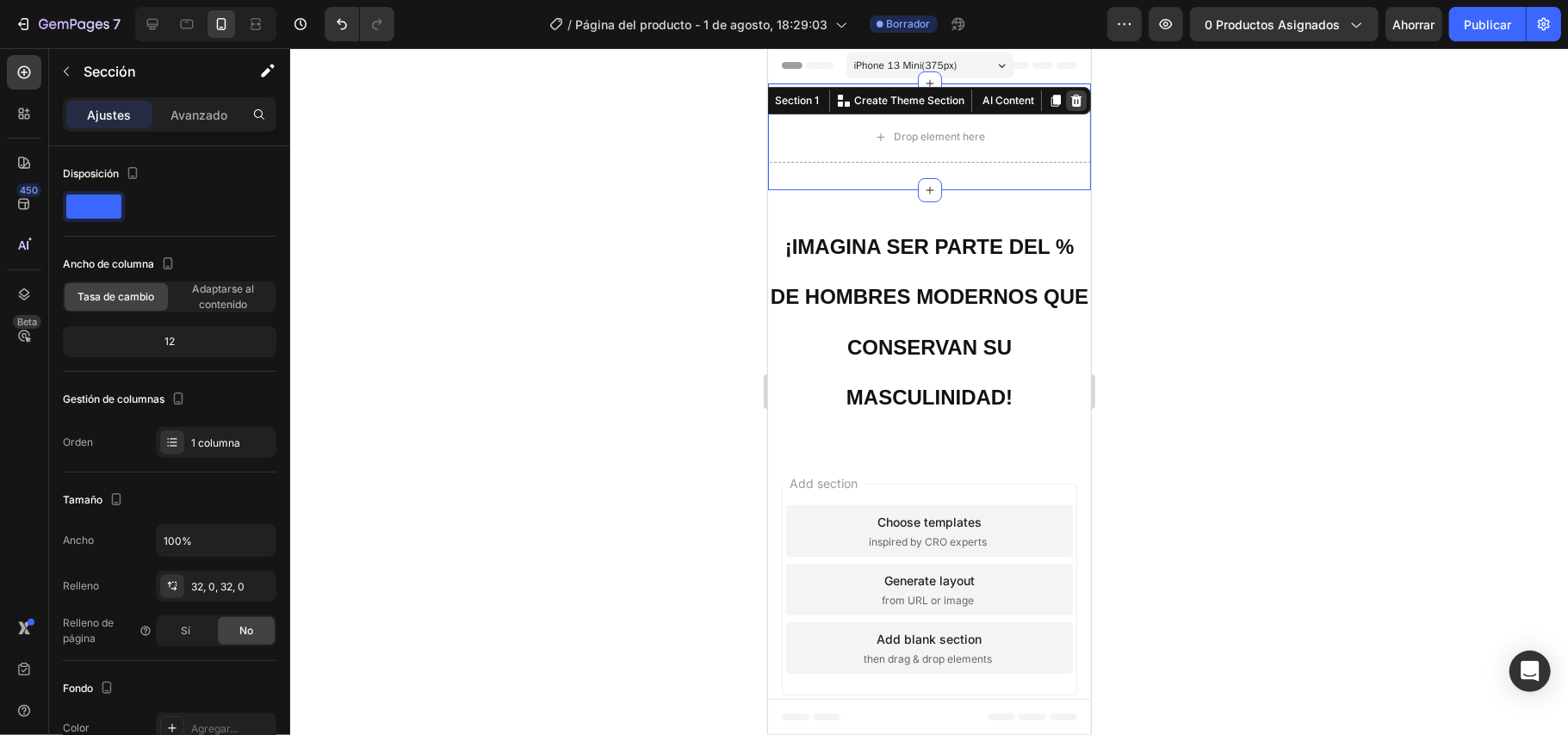 click 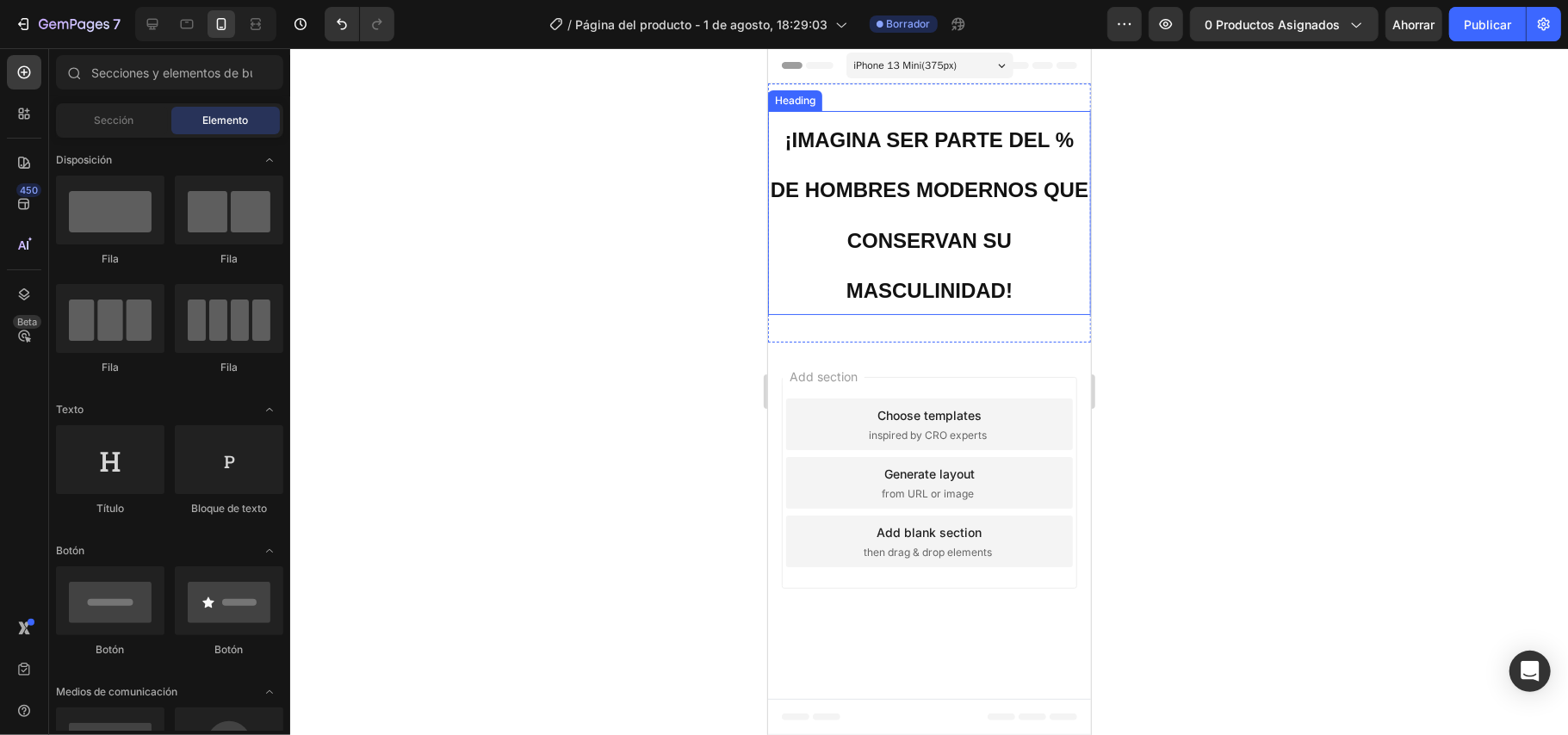 click on "⁠⁠⁠⁠⁠⁠⁠ ¡IMAGINA SER PARTE DEL % DE HOMBRES MODERNOS QUE CONSERVAN SU MASCULINIDAD!" at bounding box center [928, 212] 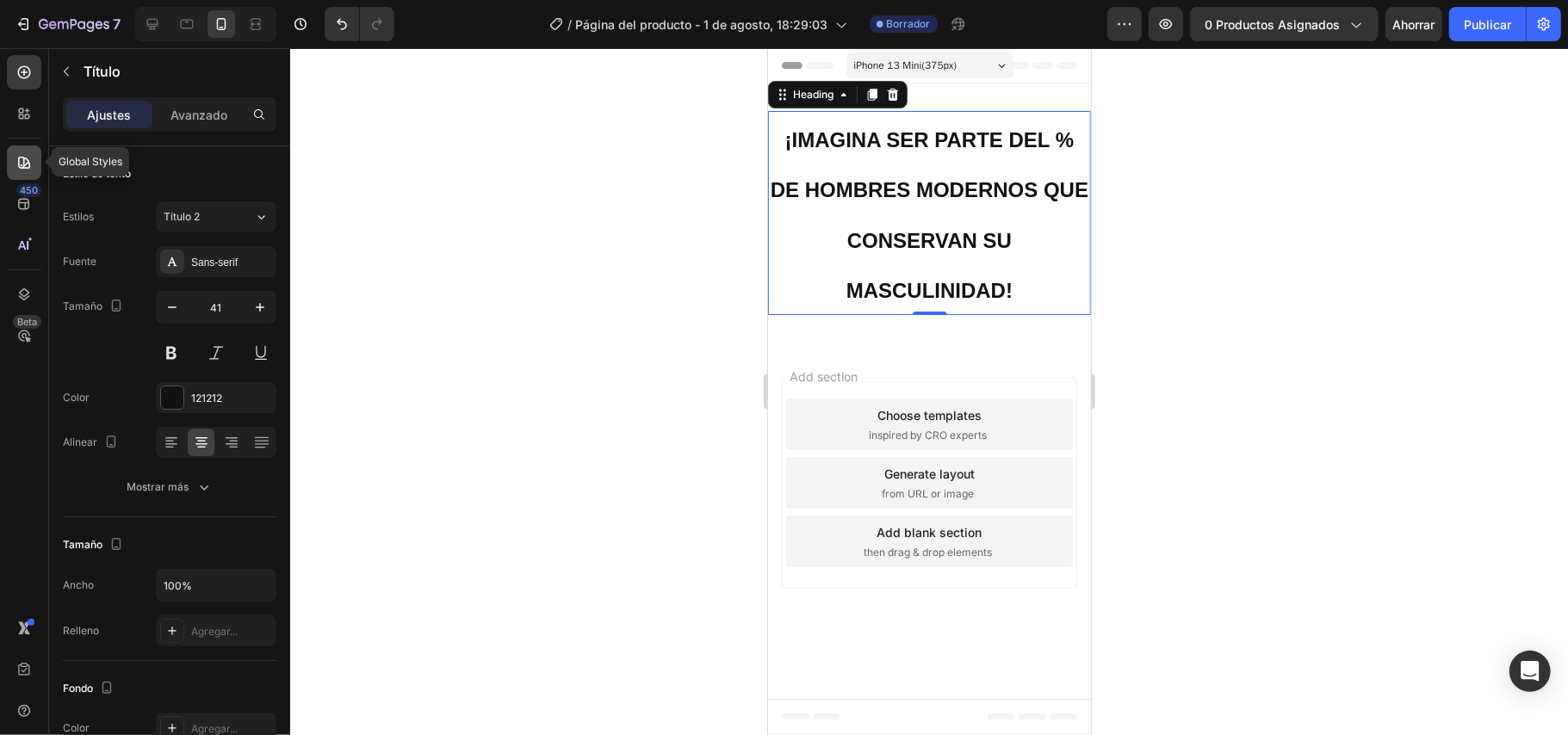 click 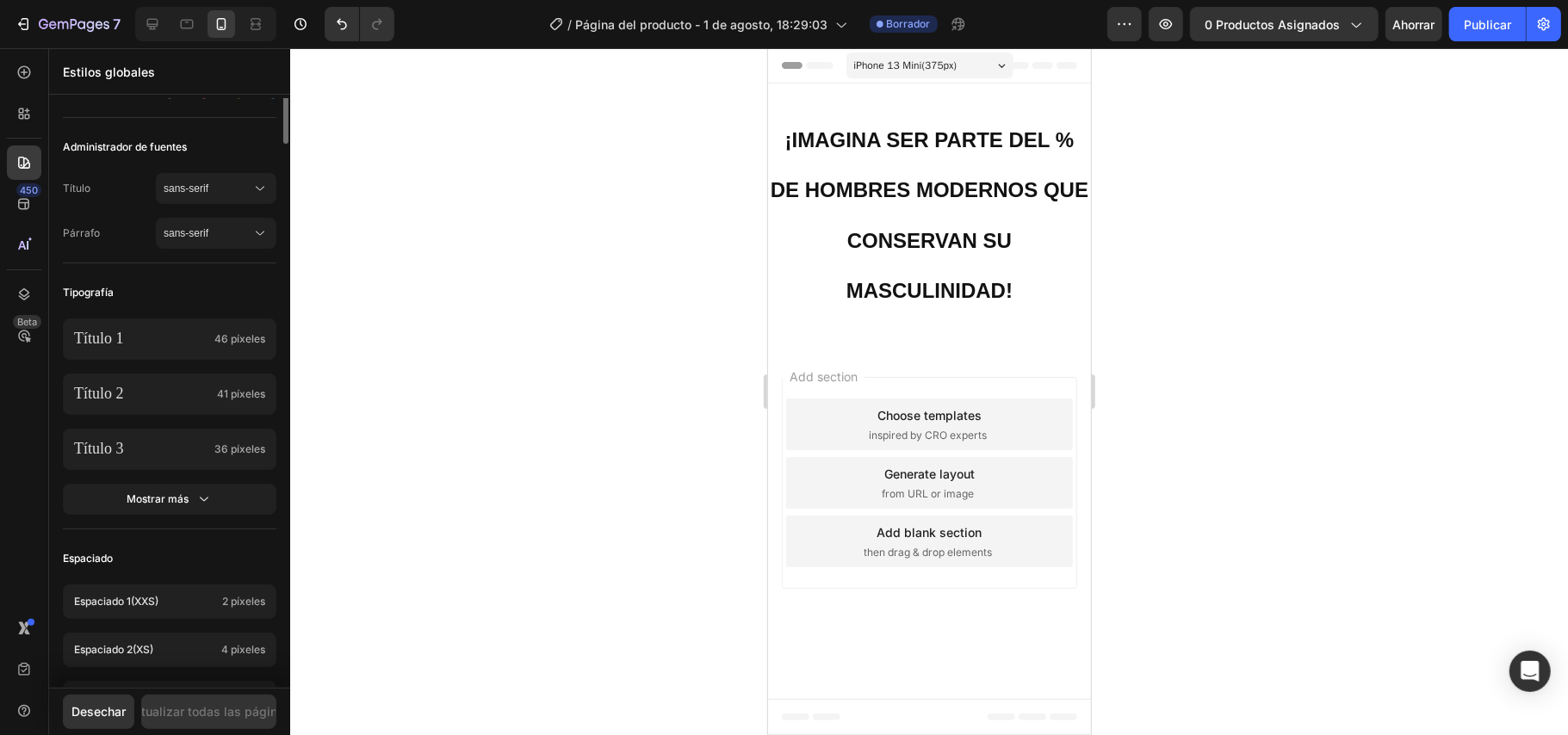 scroll, scrollTop: 0, scrollLeft: 0, axis: both 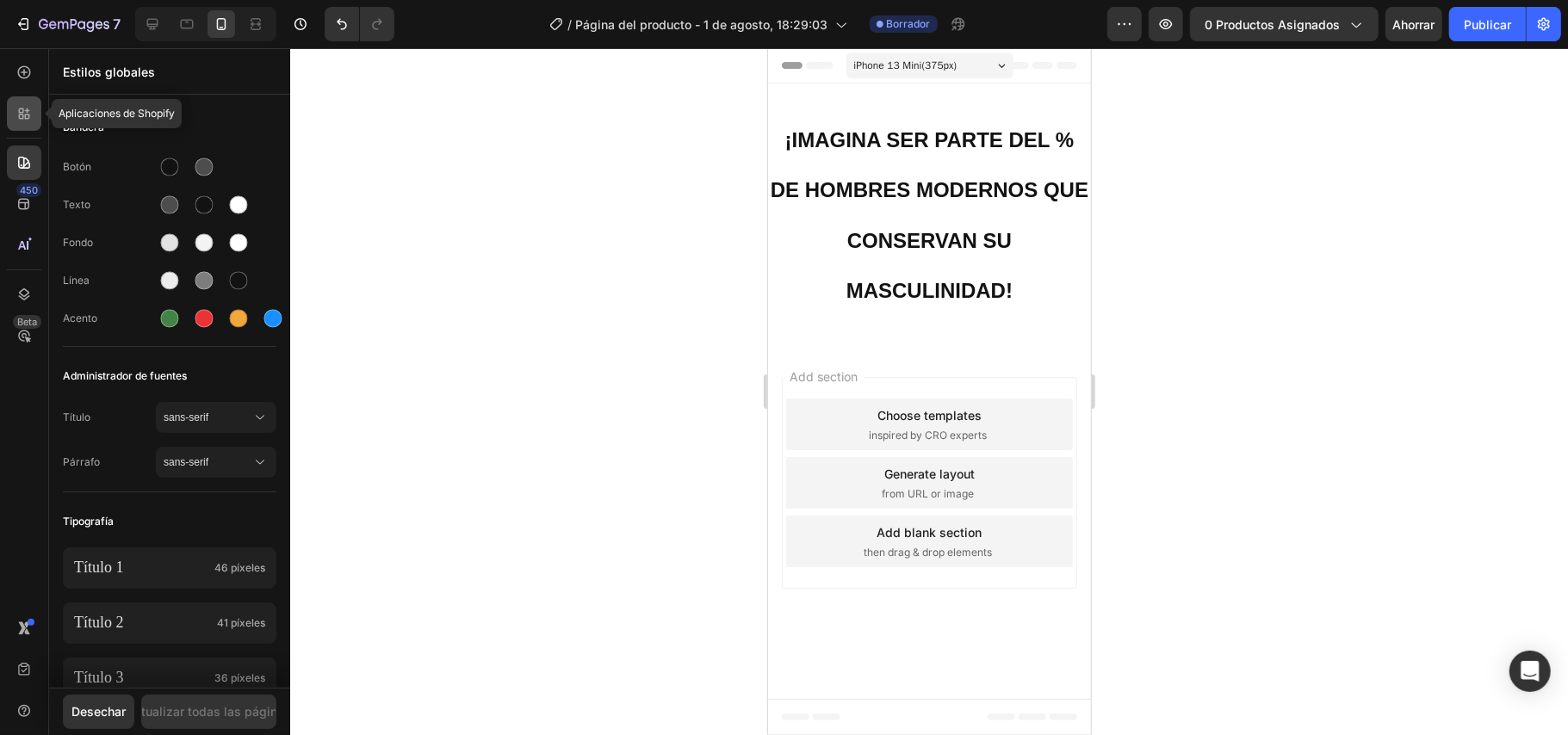 click 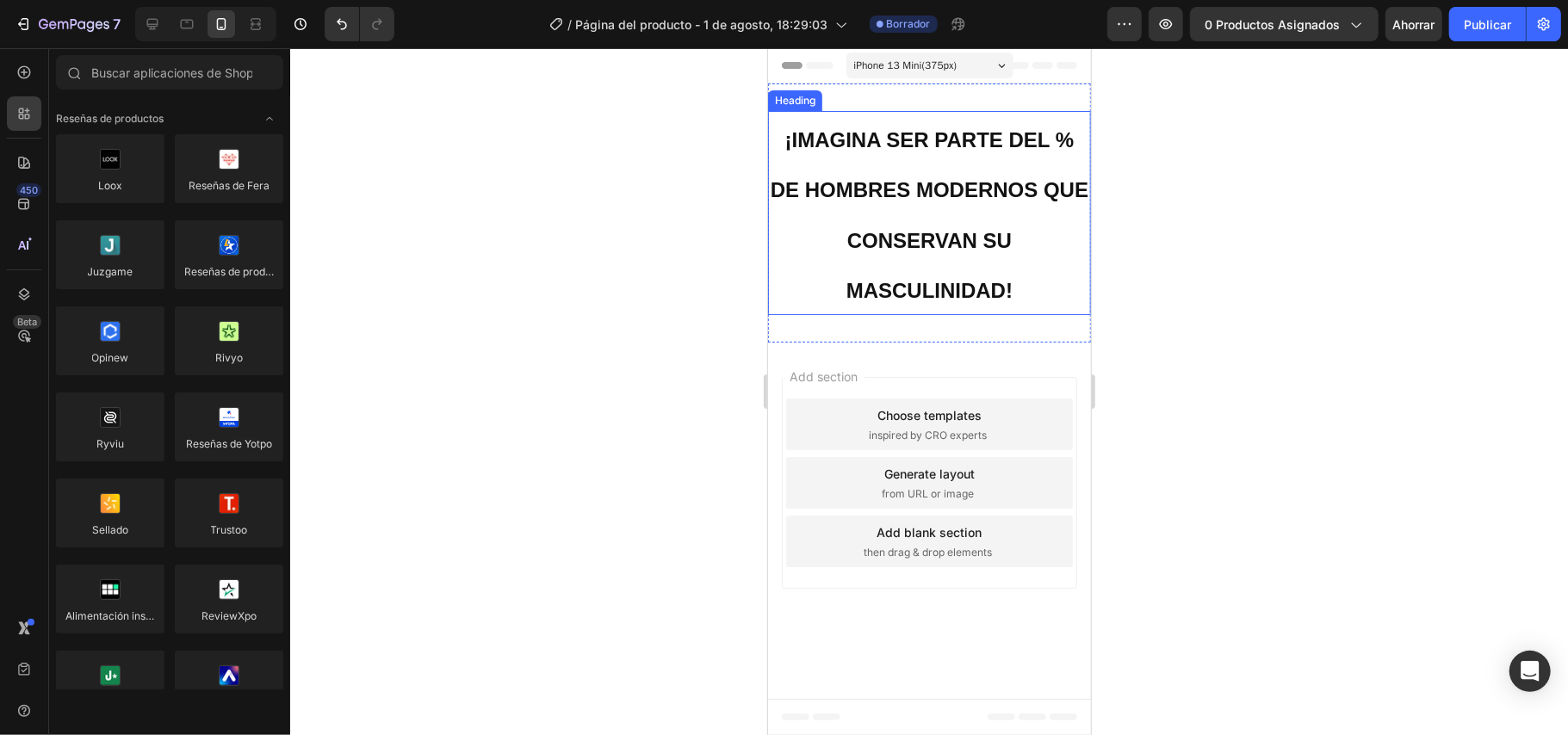 click on "¡IMAGINA SER PARTE DEL % DE HOMBRES MODERNOS QUE CONSERVAN SU MASCULINIDAD!" at bounding box center [928, 214] 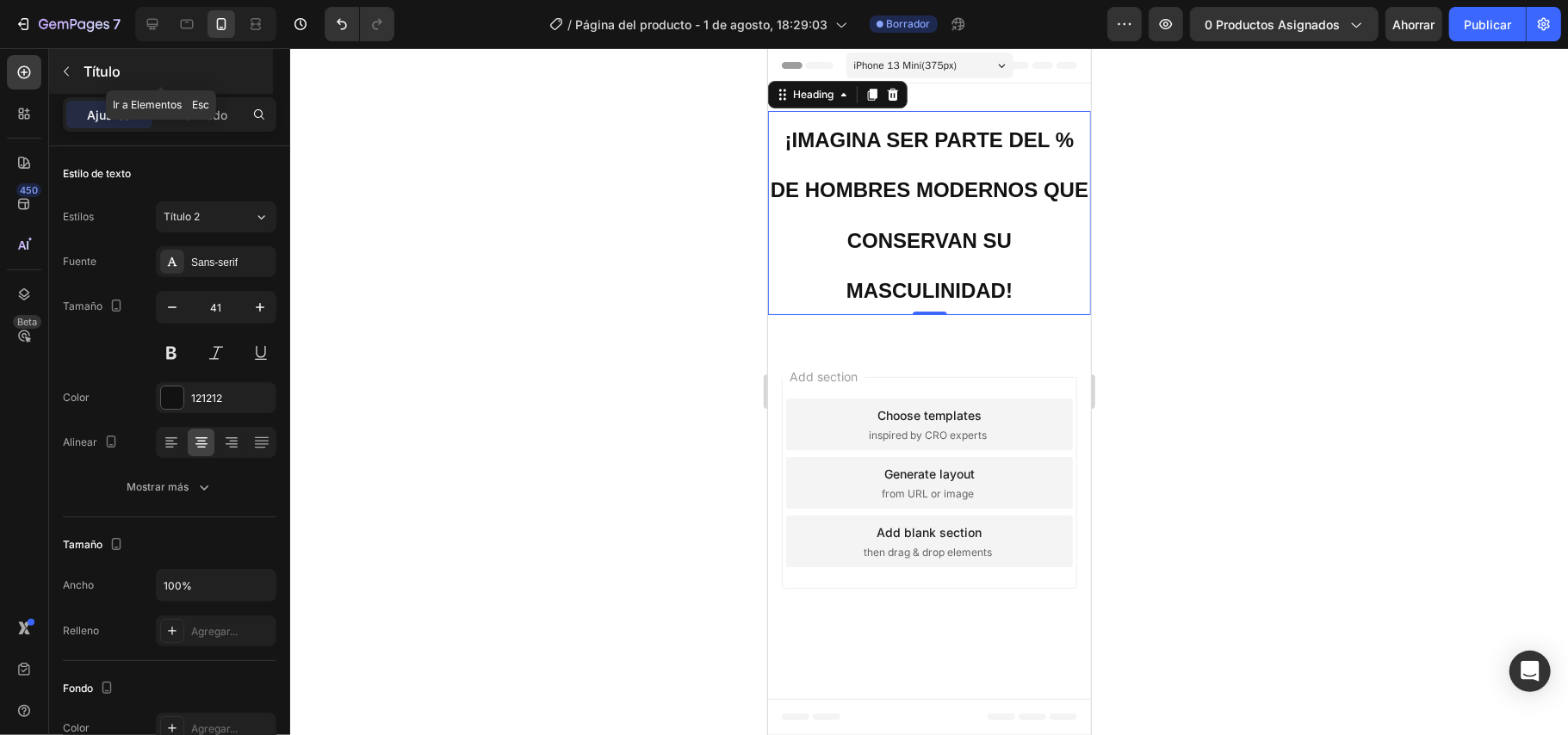 click 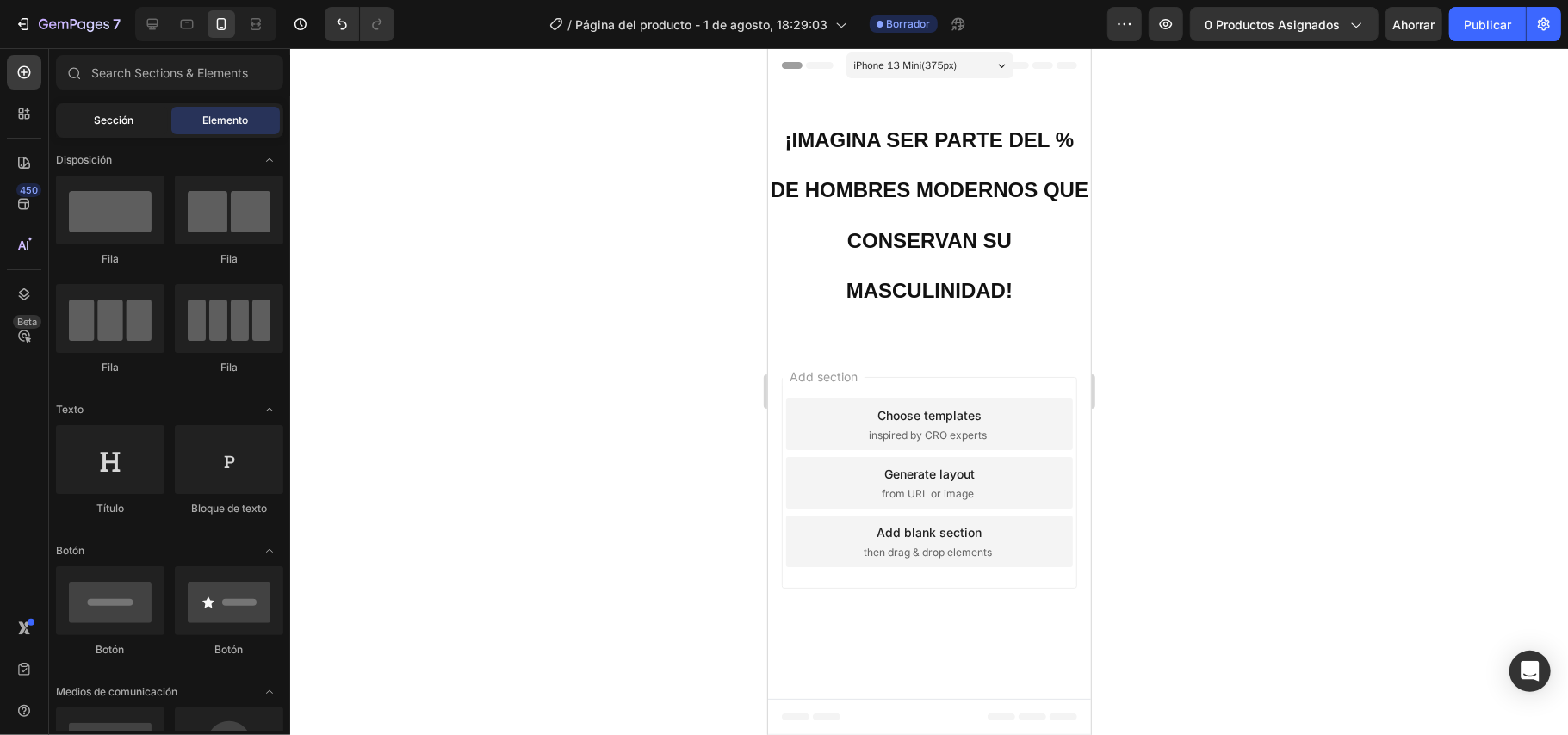 click on "Sección" at bounding box center [114, 120] 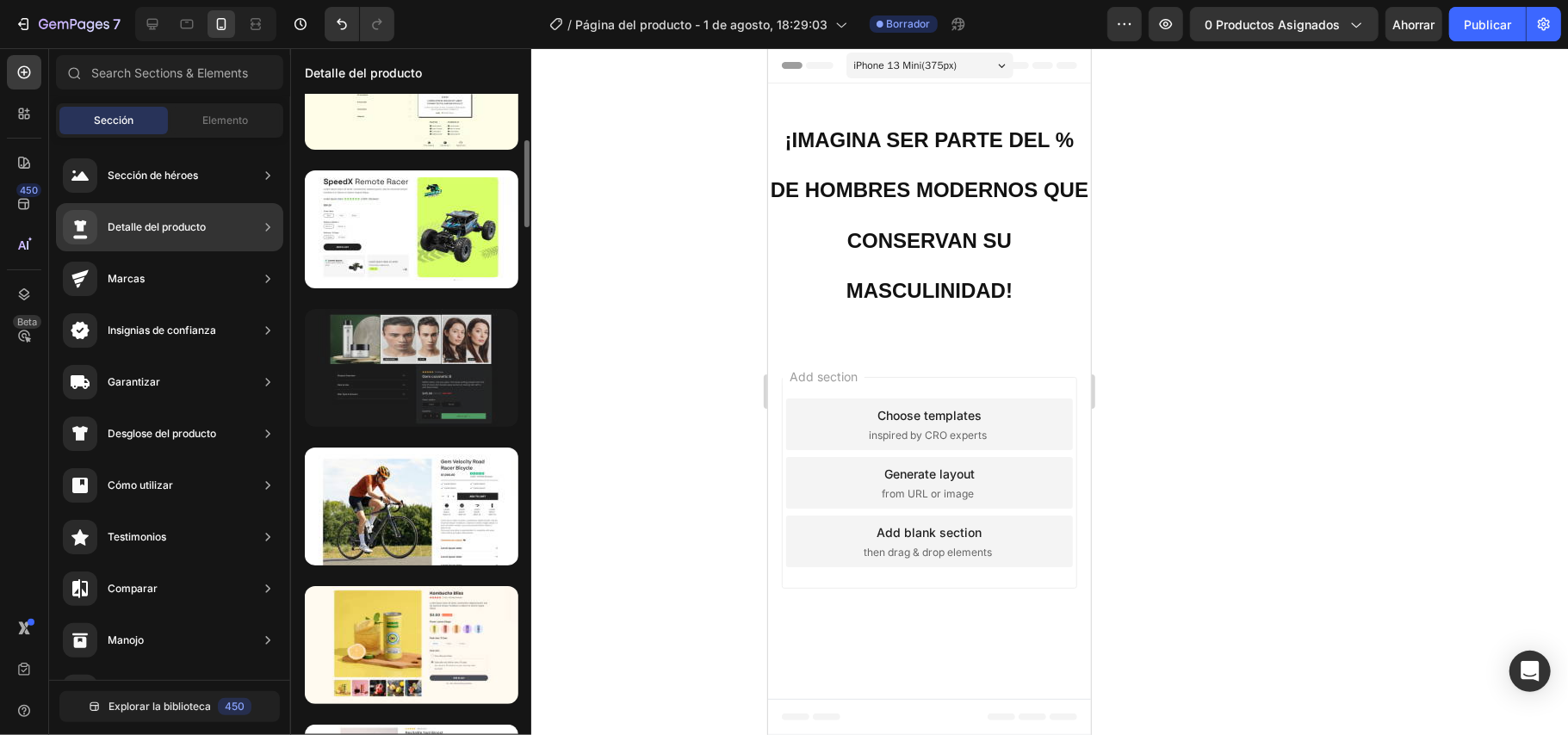 scroll, scrollTop: 114, scrollLeft: 0, axis: vertical 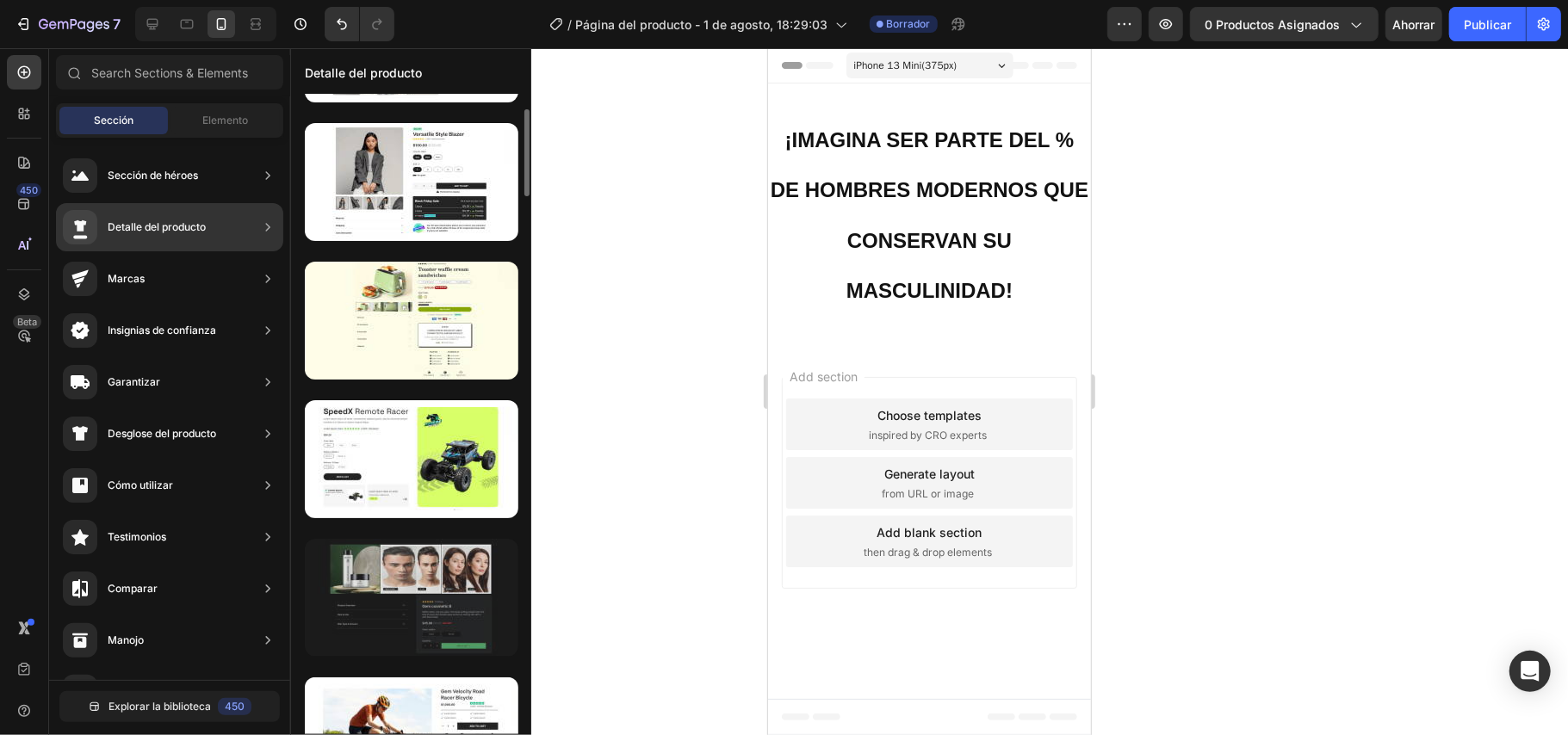 click at bounding box center (412, 182) 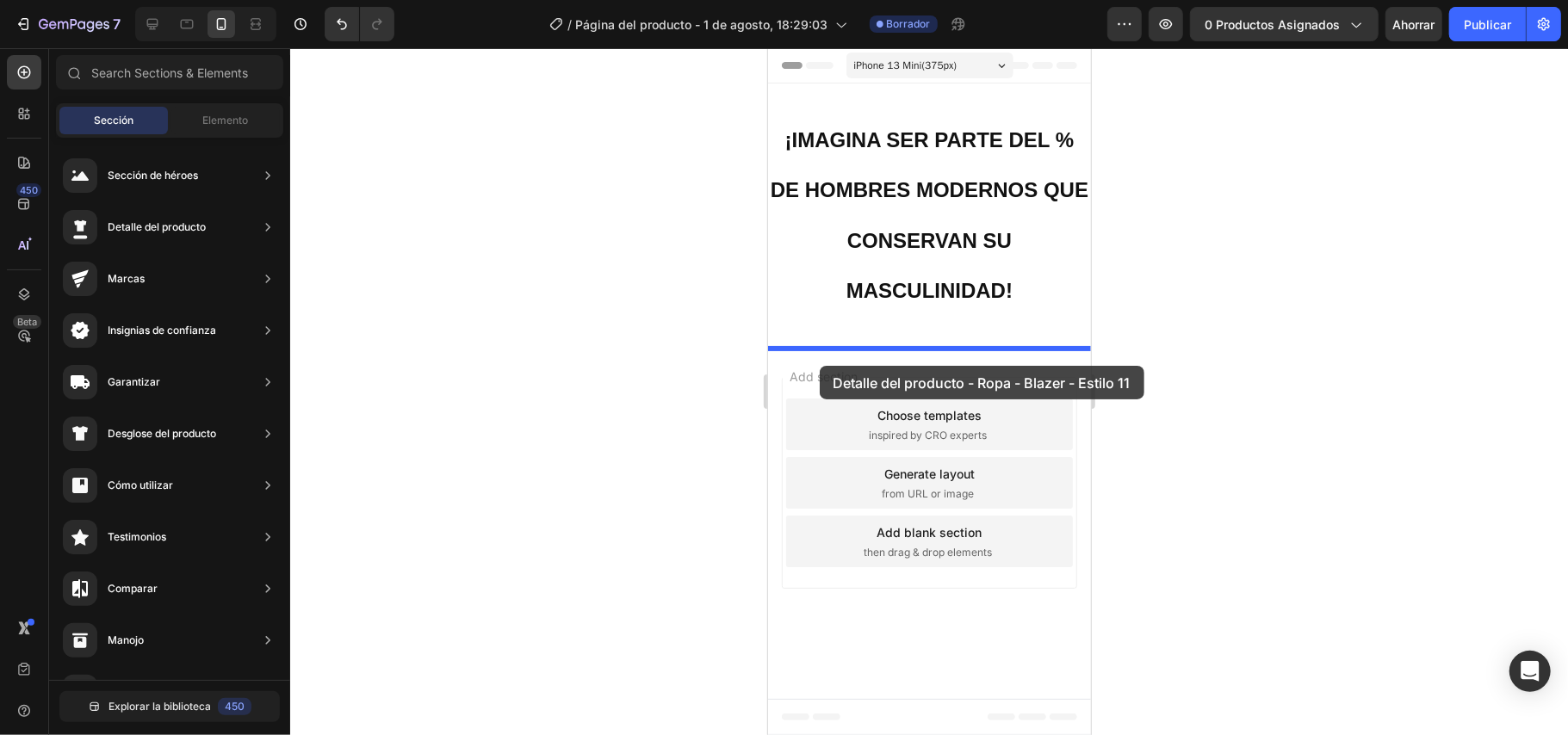 drag, startPoint x: 1181, startPoint y: 252, endPoint x: 819, endPoint y: 365, distance: 379.22685 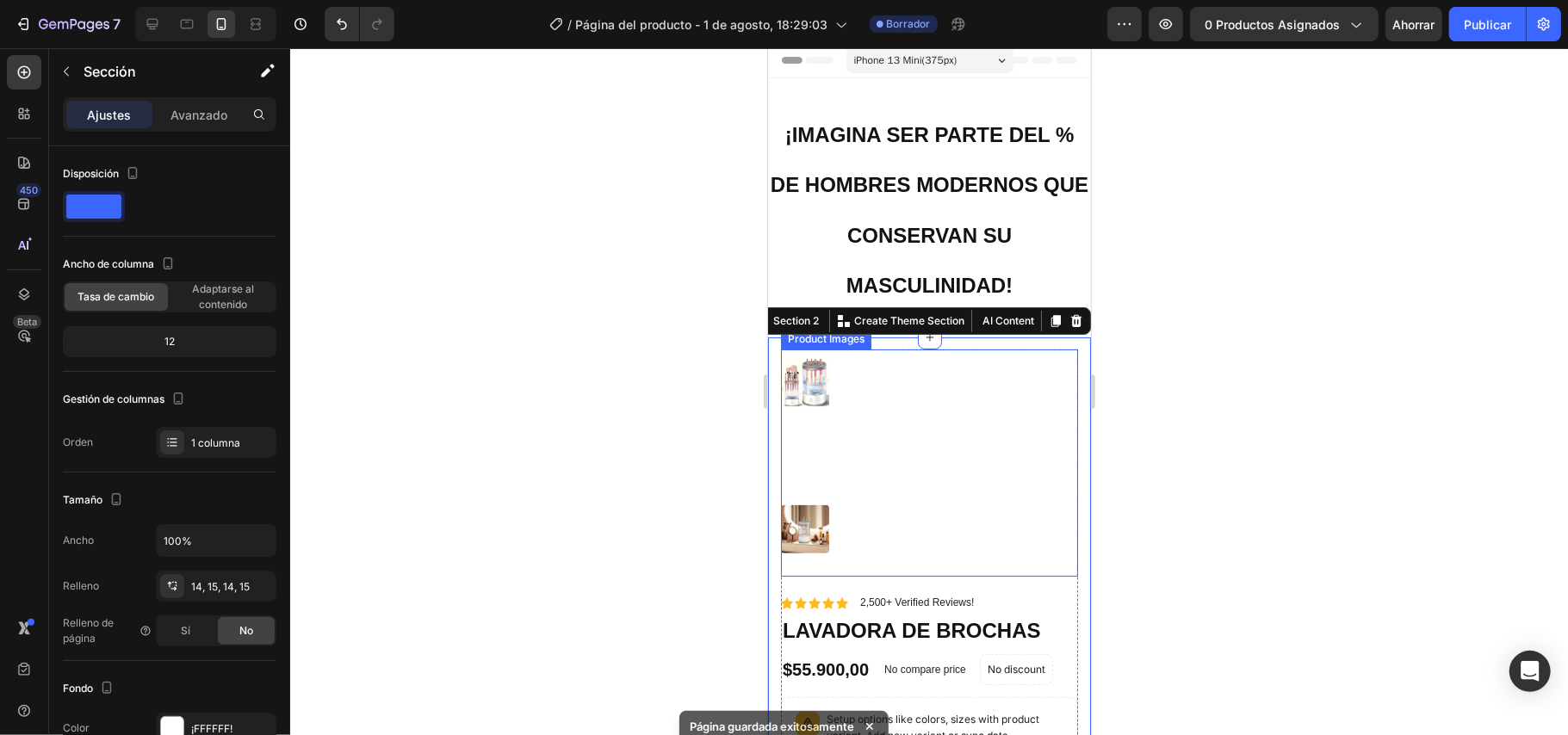 scroll, scrollTop: 0, scrollLeft: 0, axis: both 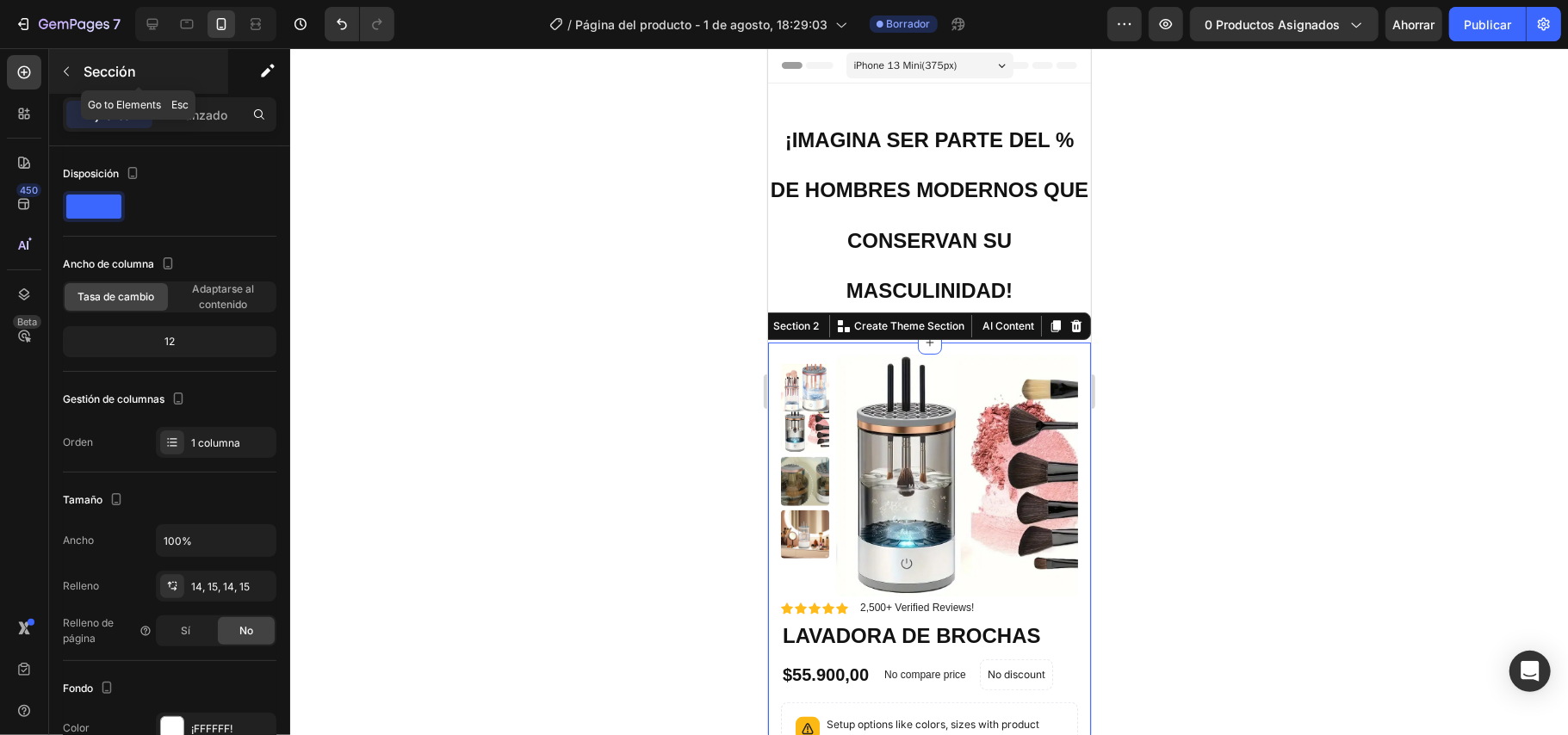 click at bounding box center [66, 71] 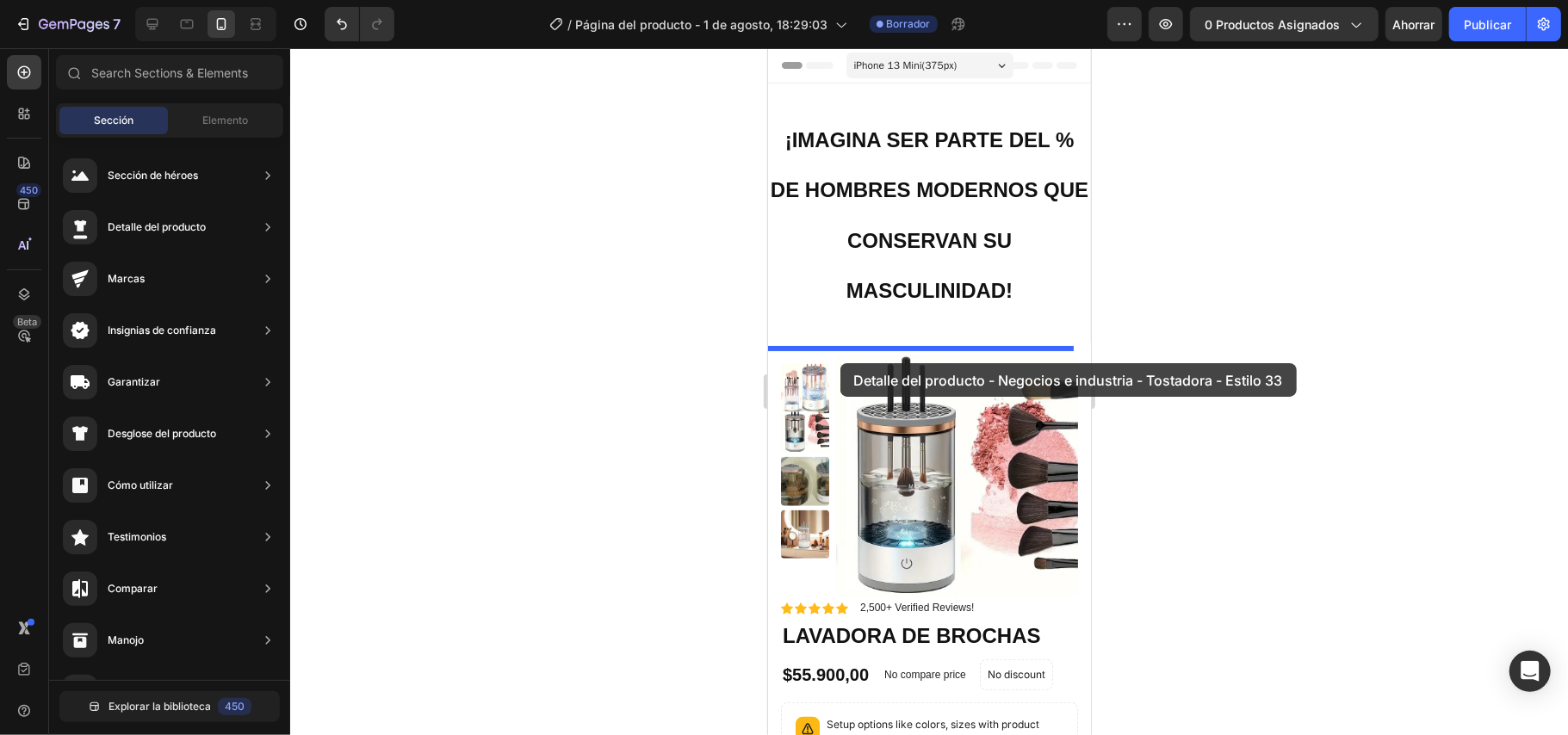 drag, startPoint x: 1187, startPoint y: 375, endPoint x: 840, endPoint y: 362, distance: 347.24343 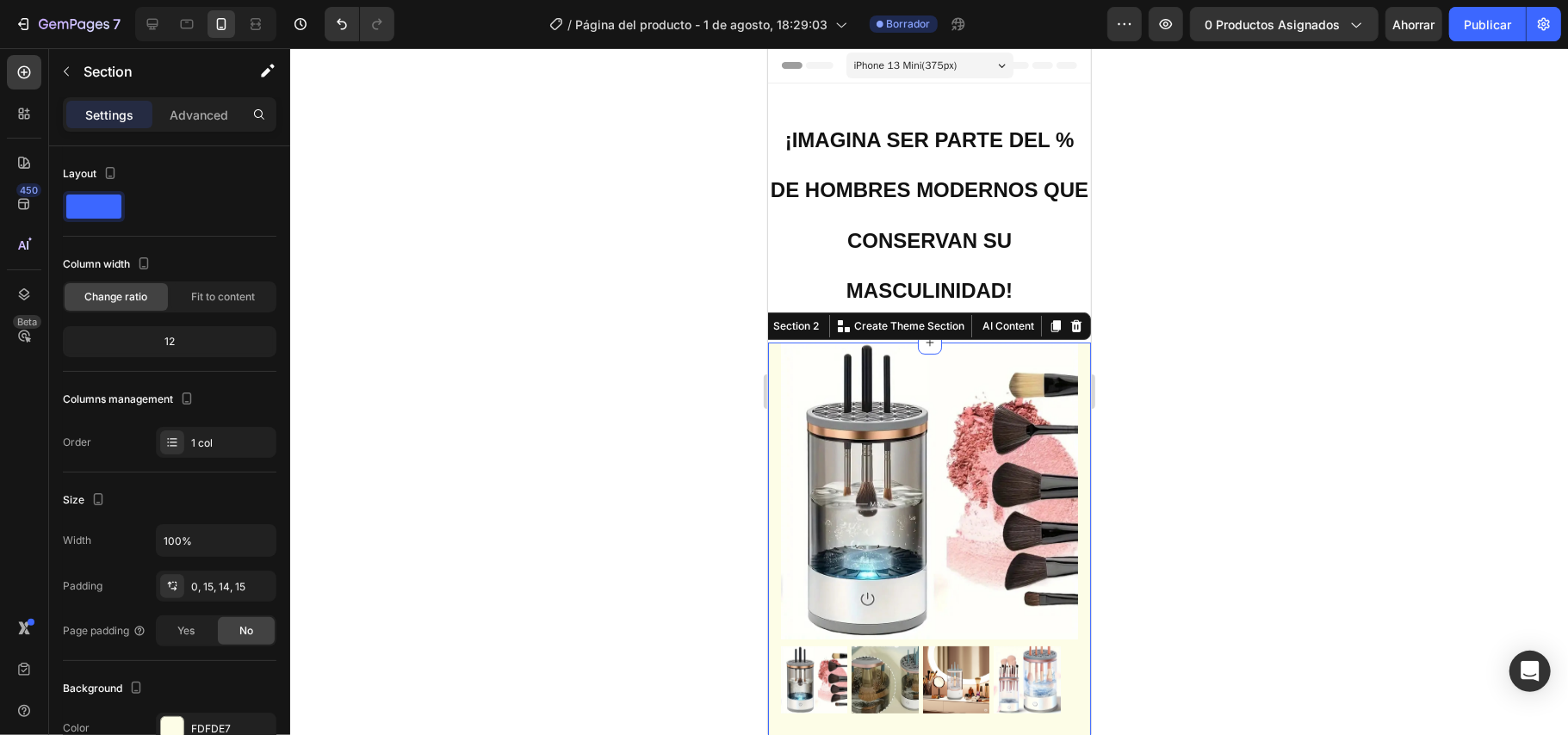 scroll, scrollTop: 239, scrollLeft: 0, axis: vertical 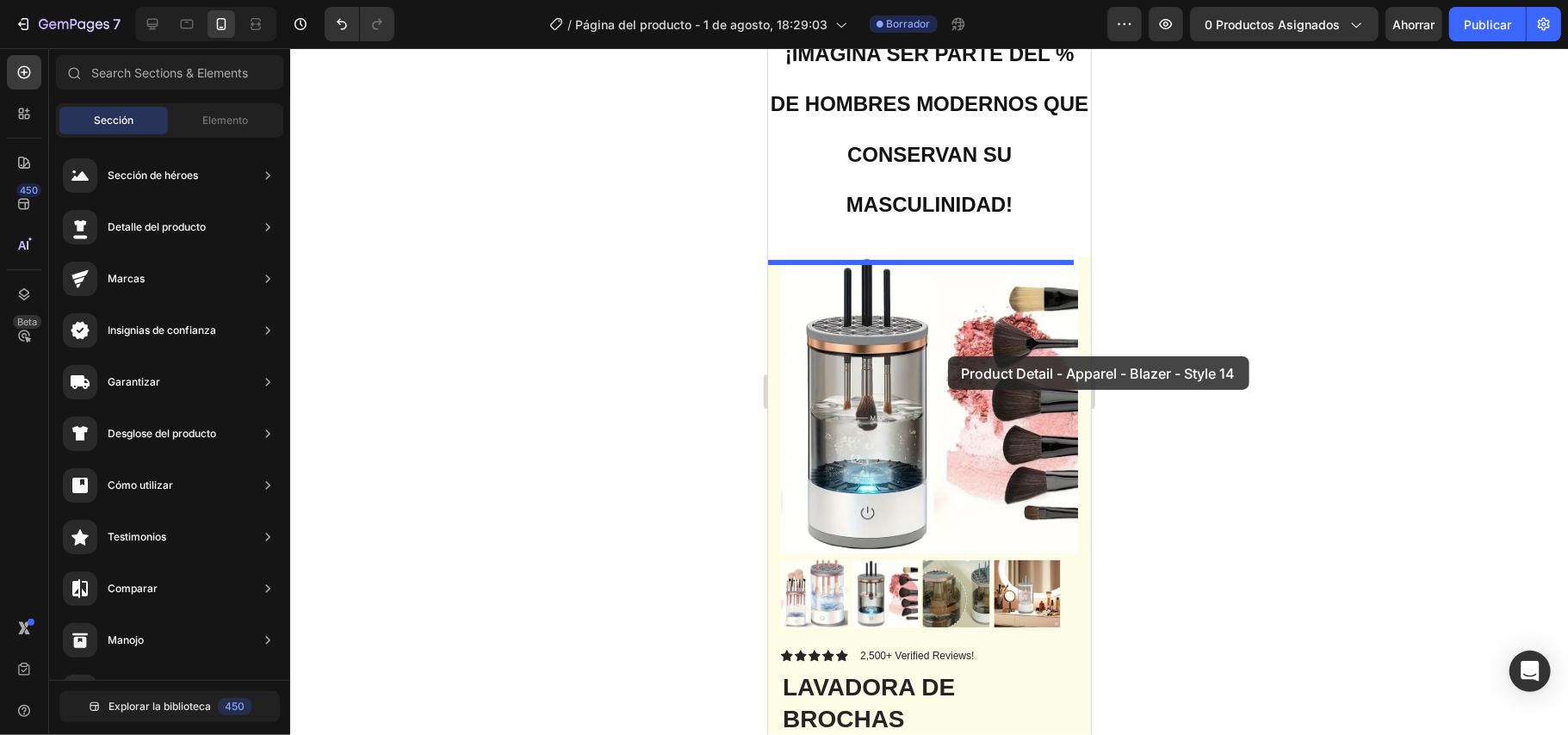 drag, startPoint x: 1129, startPoint y: 171, endPoint x: 947, endPoint y: 355, distance: 258.80495 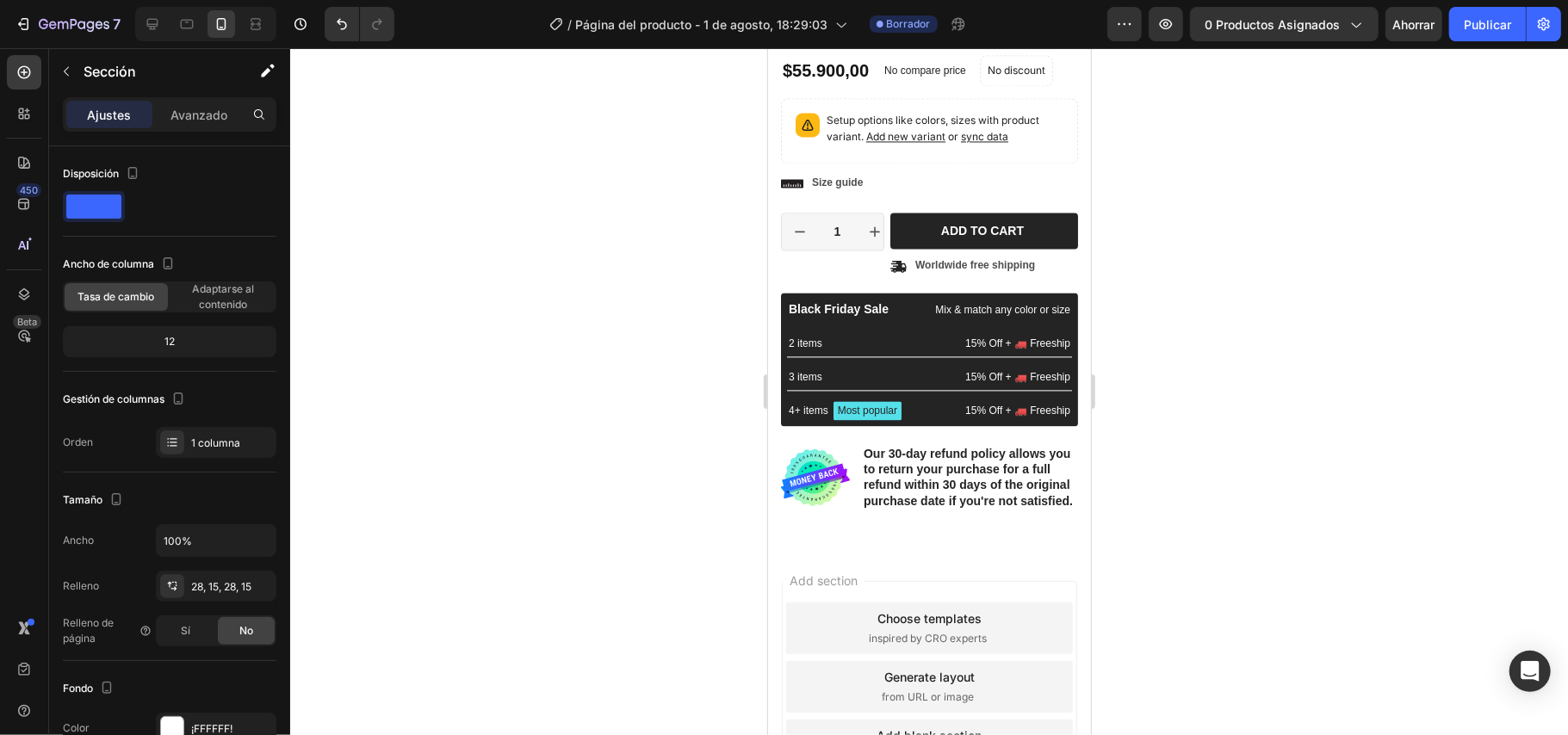 scroll, scrollTop: 2444, scrollLeft: 0, axis: vertical 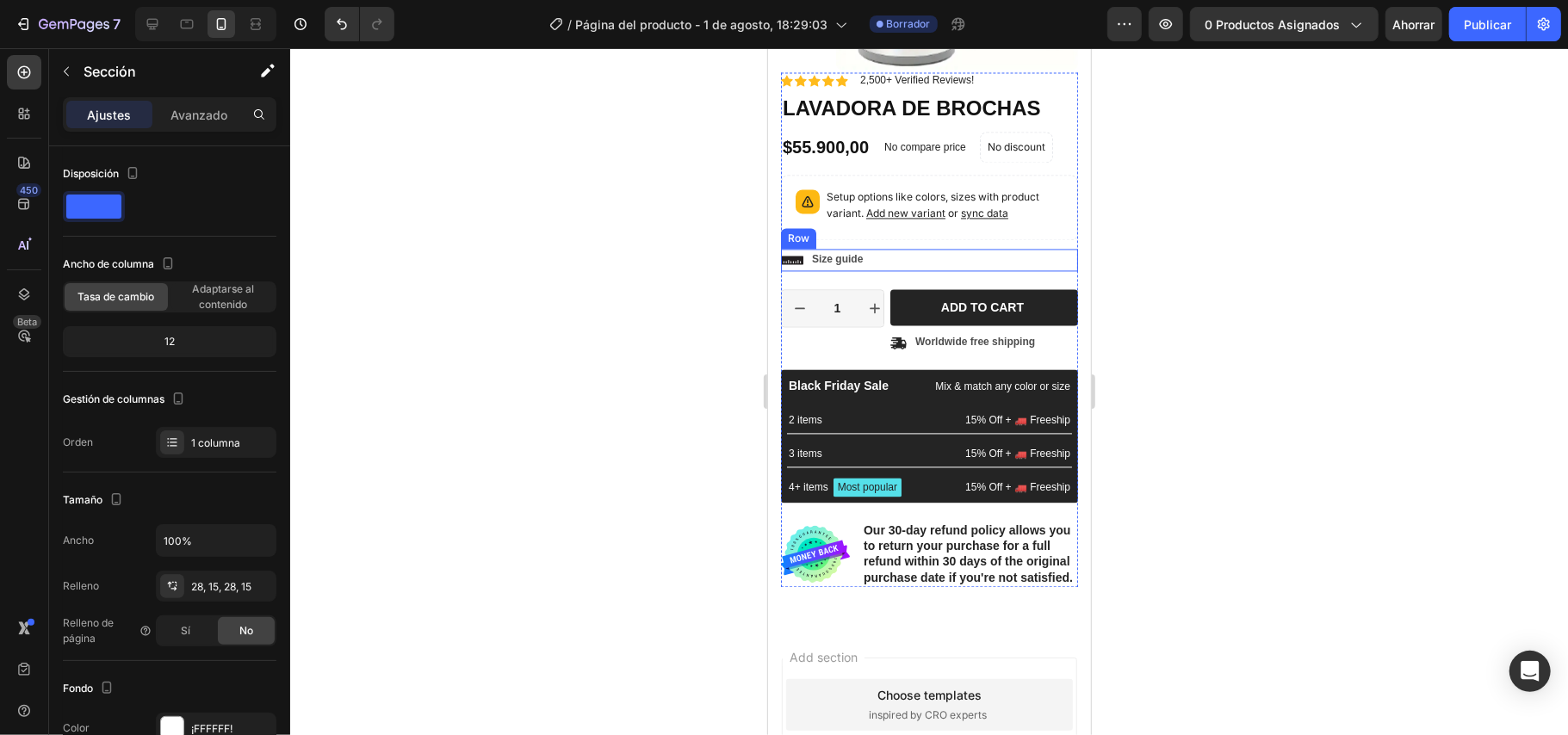 click on "Icon Size guide Text Block Row" at bounding box center (928, 259) 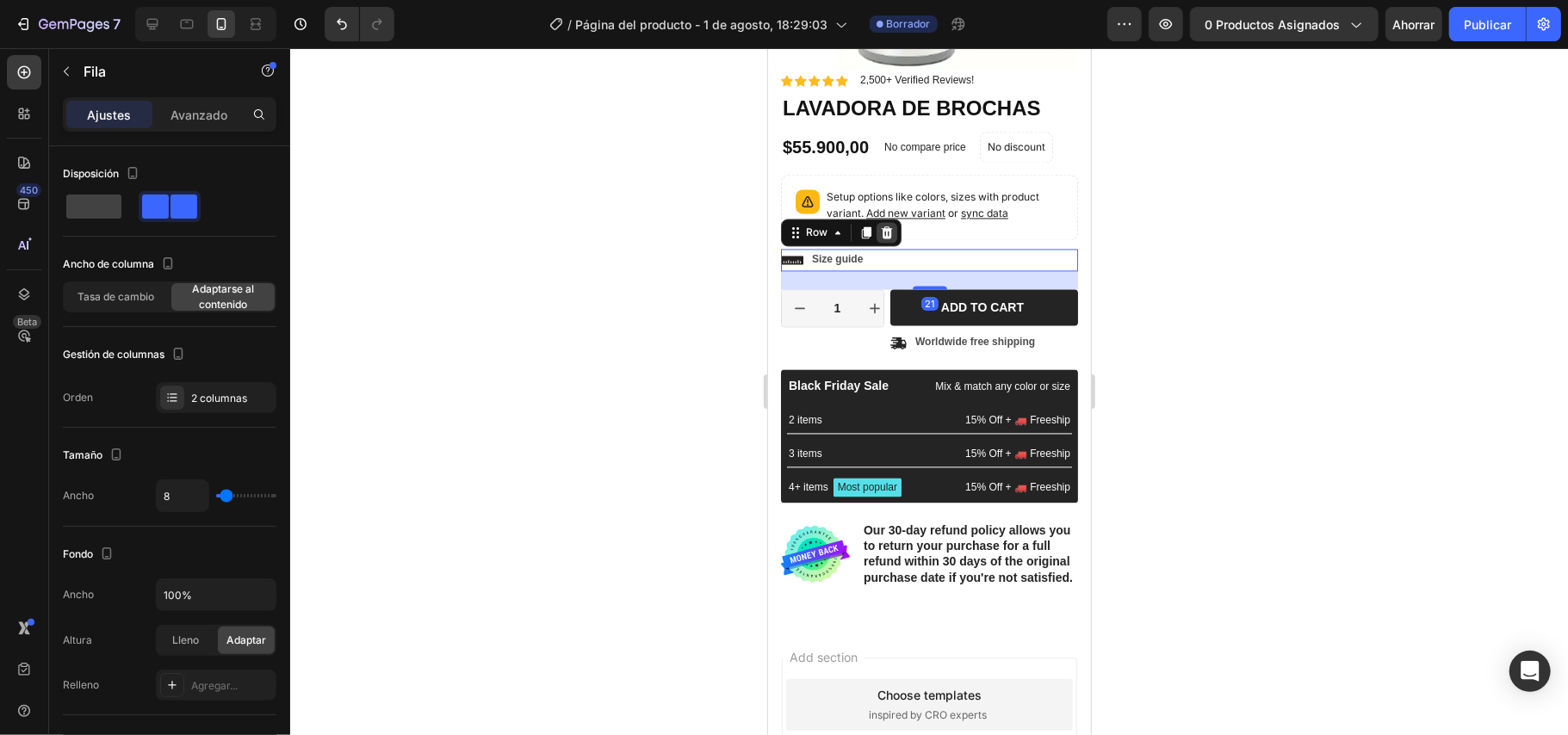 click 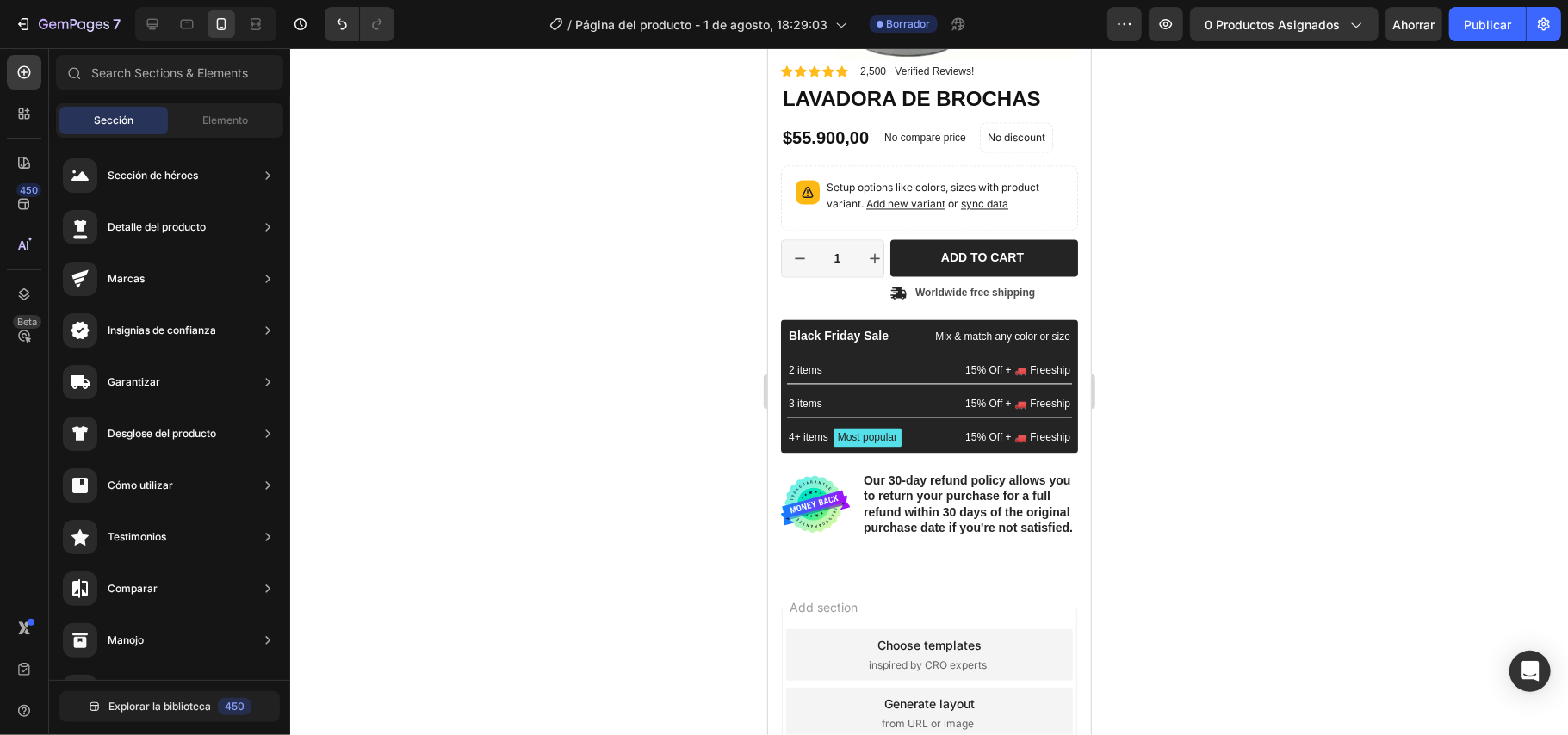 drag, startPoint x: 1083, startPoint y: 605, endPoint x: 1895, endPoint y: 324, distance: 859.24676 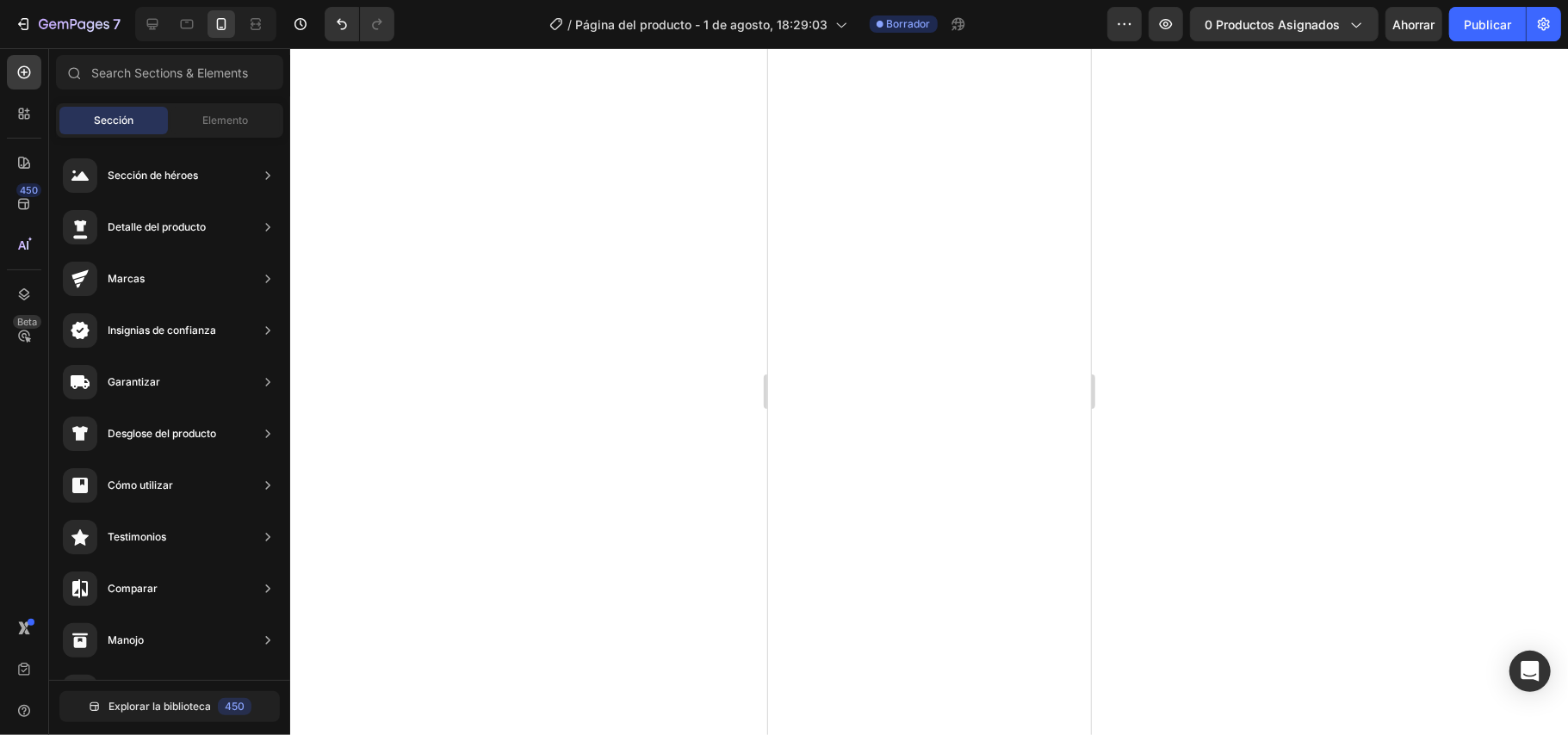 scroll, scrollTop: 902, scrollLeft: 0, axis: vertical 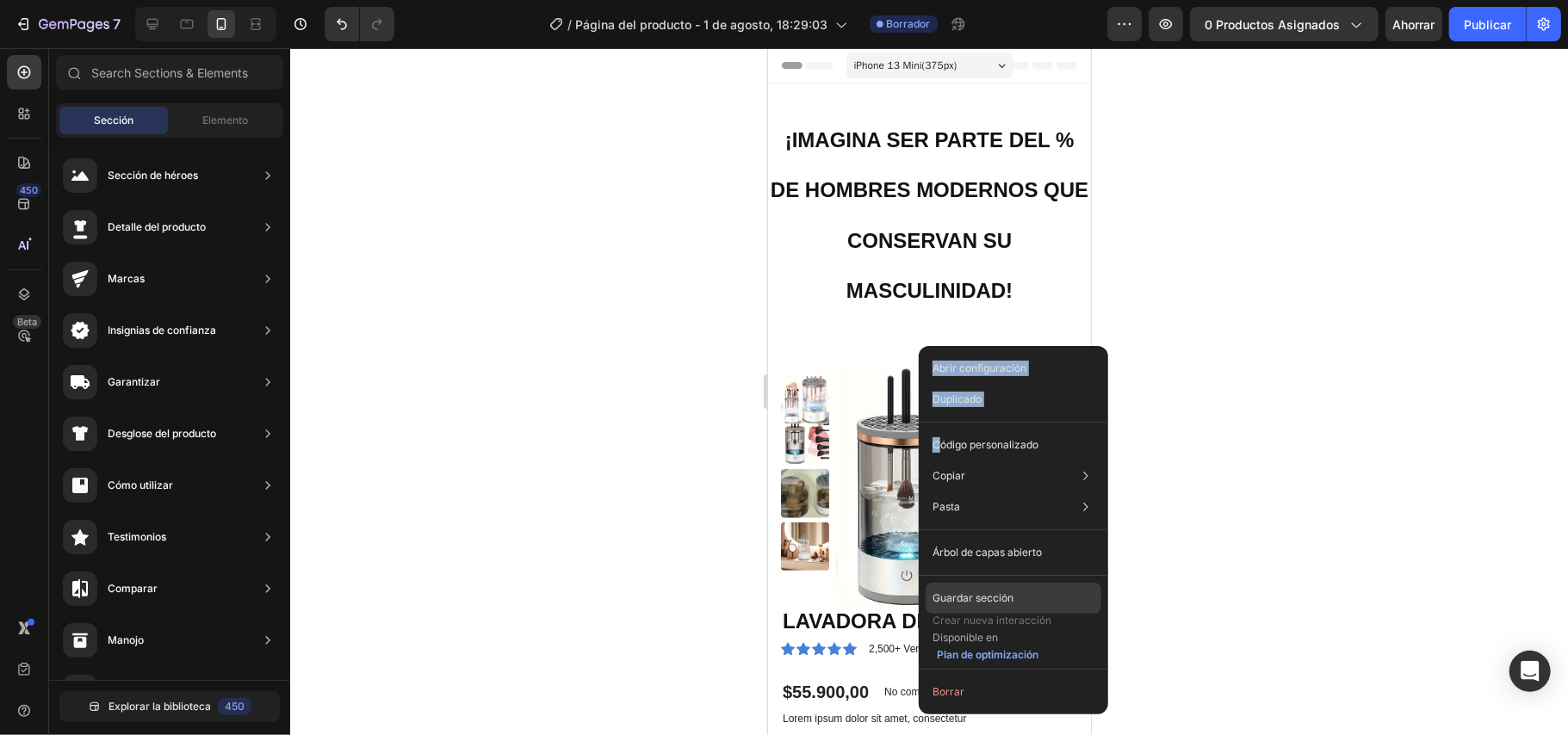 click on "Abrir configuración Duplicado Código personalizado Copiar Sección de copia Ctrl + C Estilo de copia Copiar clase .gQ_zYTJD-r Pasta Pegar elemento Ctrl + V Pegar estilo Ctrl + Mayús + V Permita el acceso al portapapeles para pegar contenido de otras páginas Permitir acceso Árbol de capas abierto Guardar sección Crear nueva interacción Disponible en Plan de optimización Borrar" at bounding box center (1013, 530) 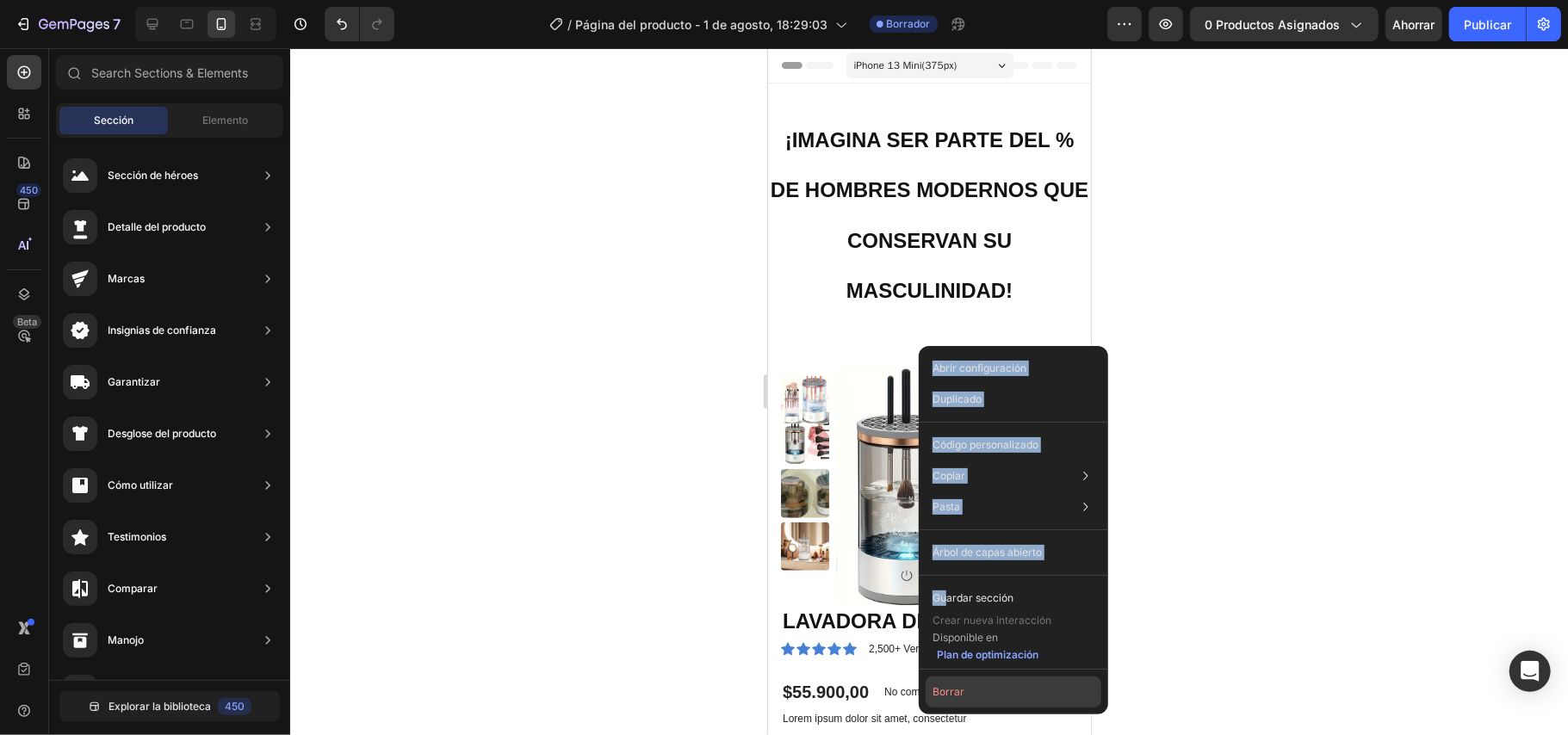 click on "Borrar" 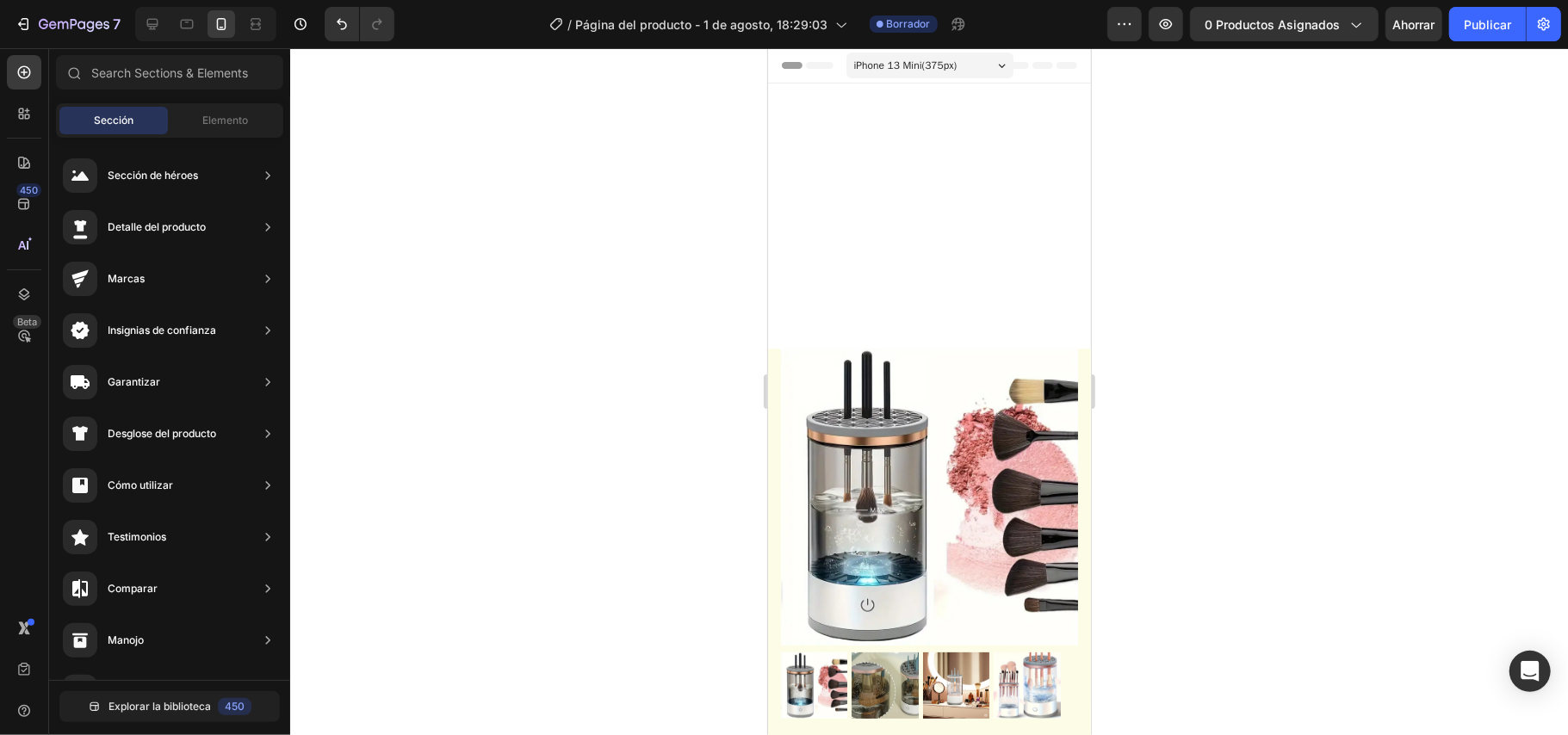 click on "Lorem ipsum Item List
Lorem ipsum Item List
Lorem ipsum Item List Row" at bounding box center (928, 855) 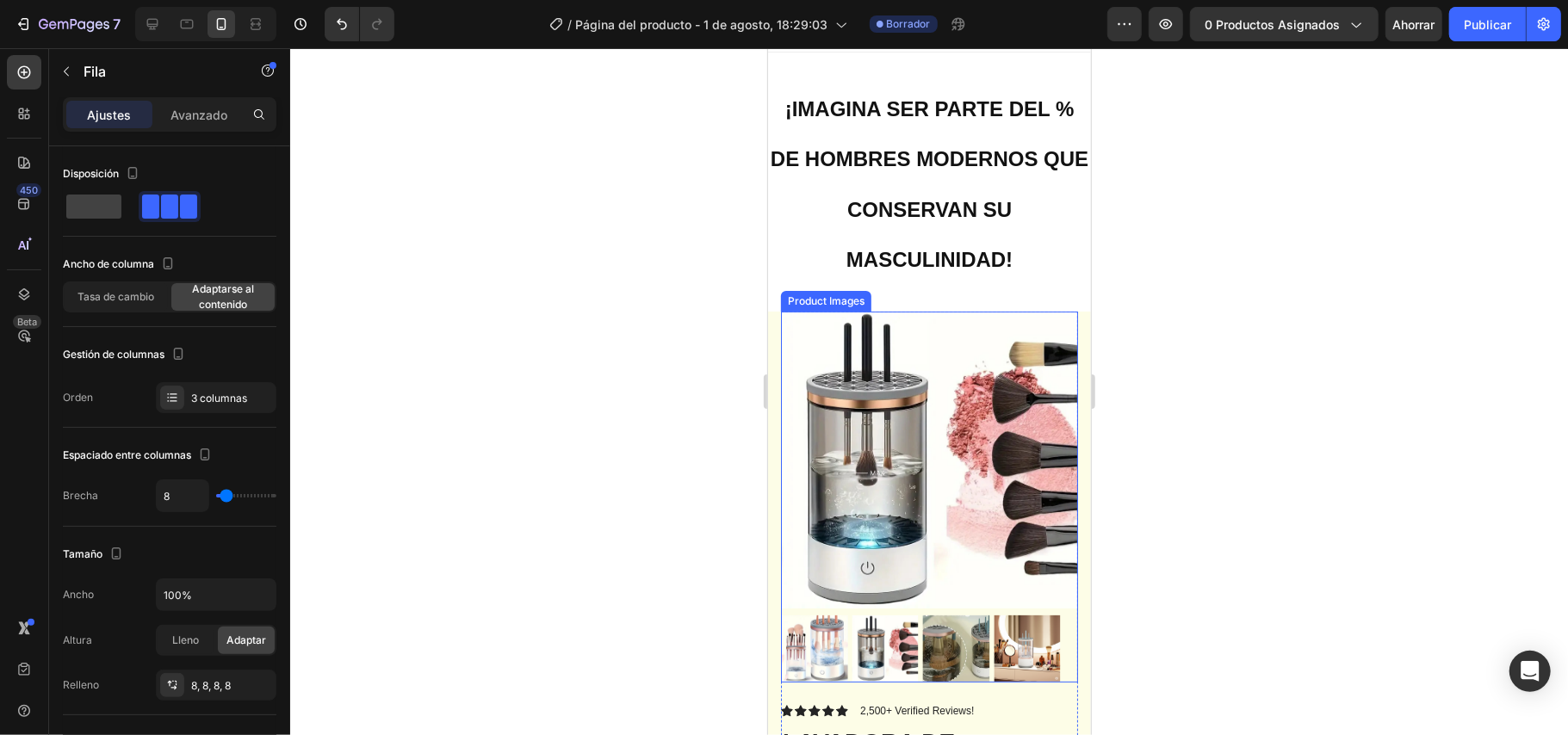 scroll, scrollTop: 0, scrollLeft: 0, axis: both 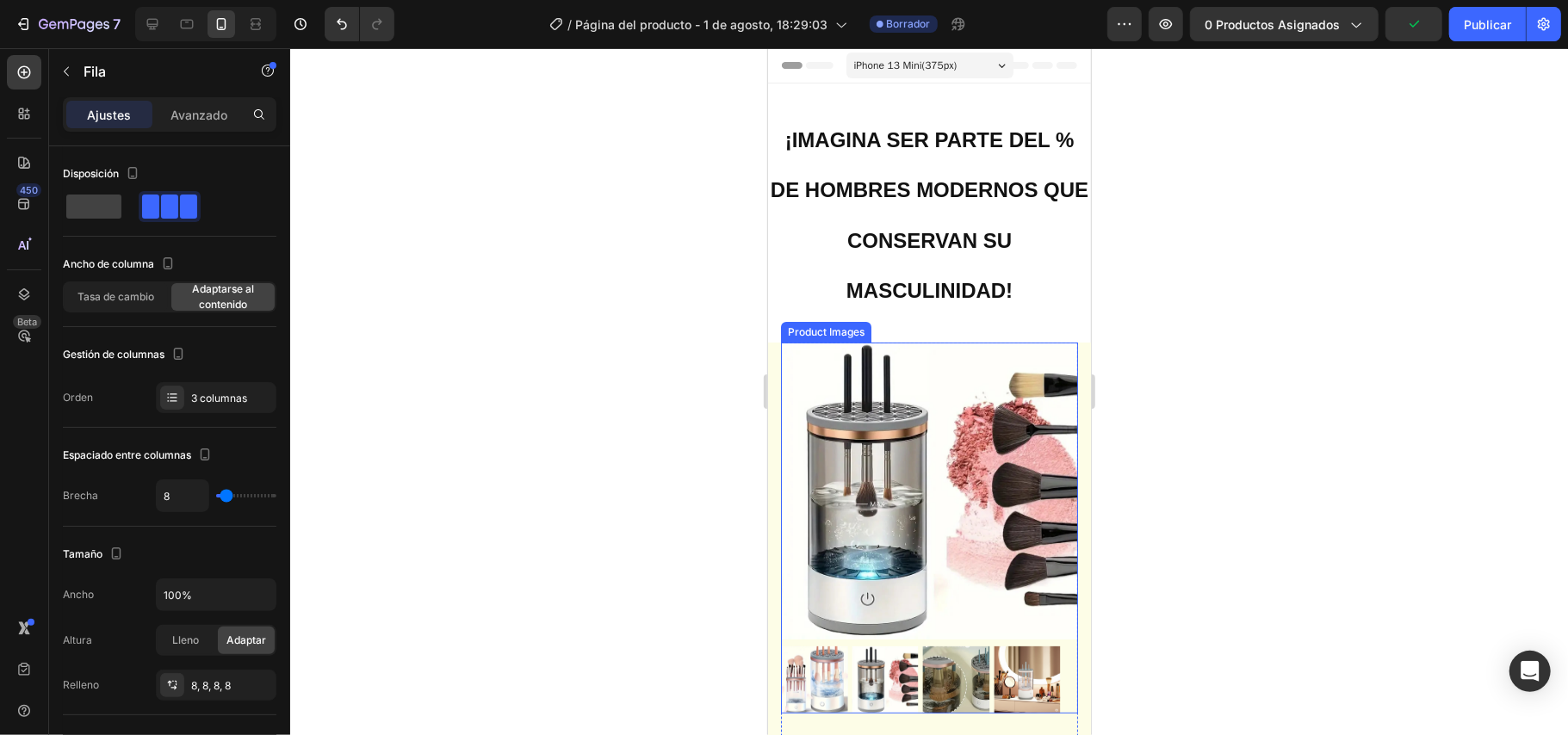 click at bounding box center (928, 490) 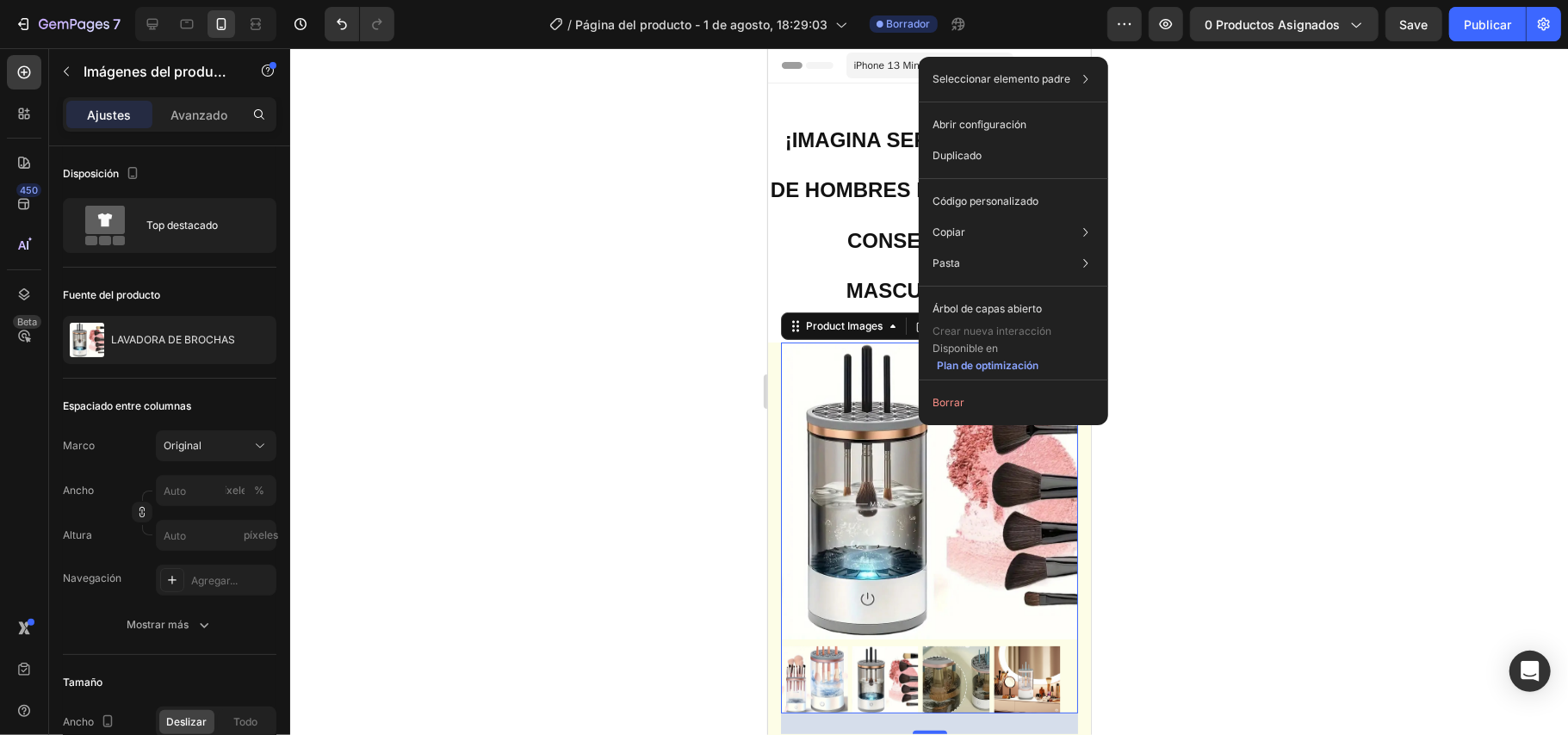 click at bounding box center [928, 490] 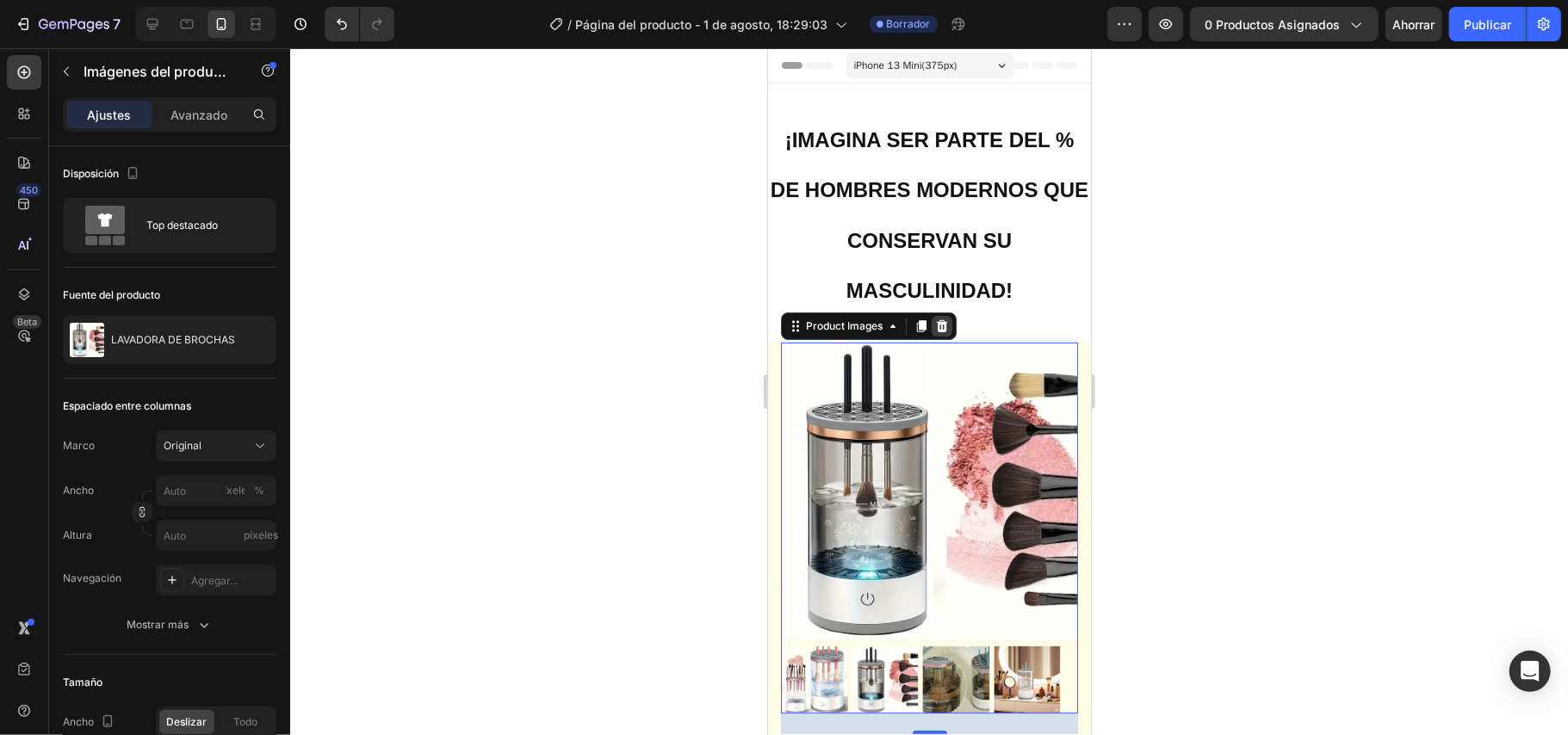 click at bounding box center [941, 325] 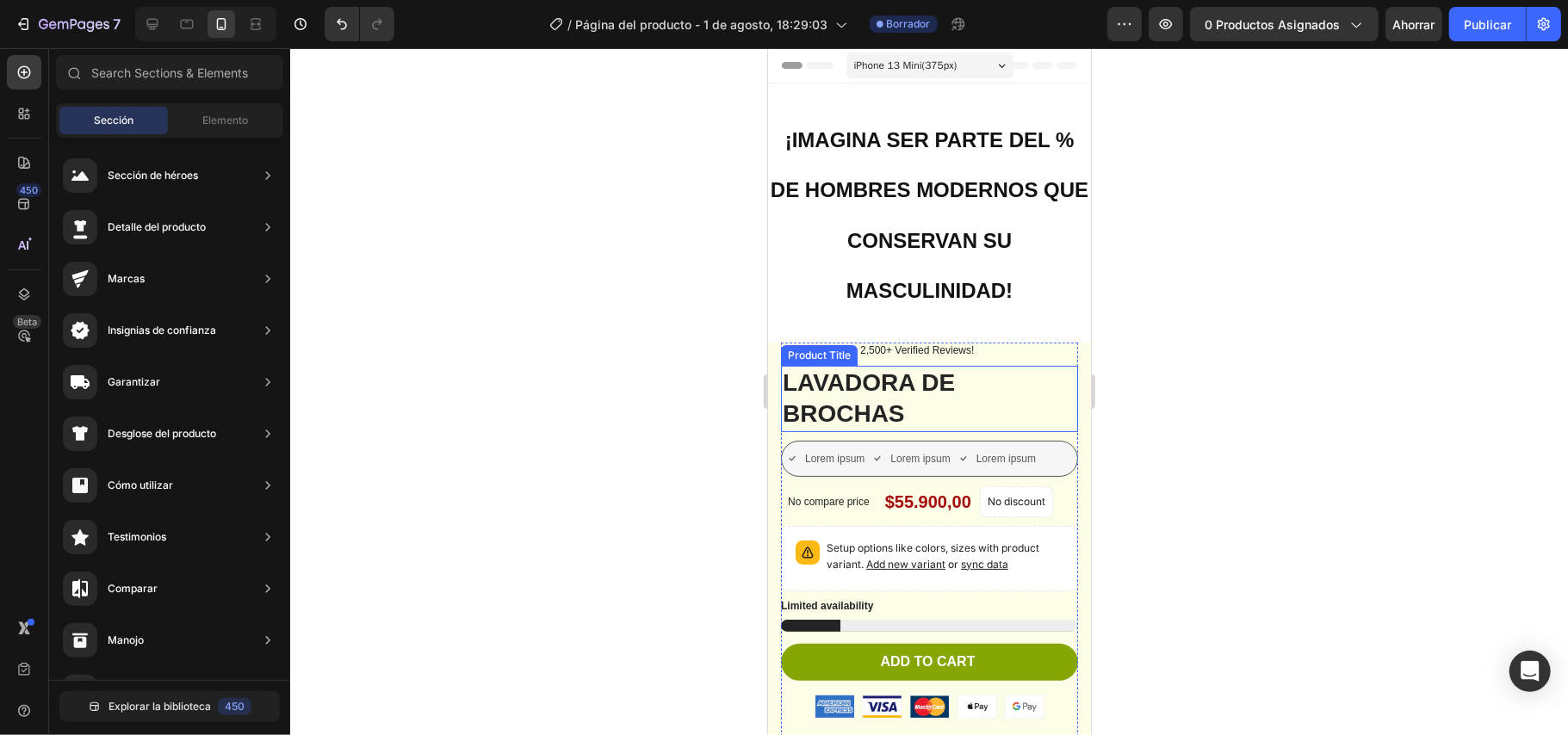 click on "LAVADORA DE BROCHAS" at bounding box center (928, 398) 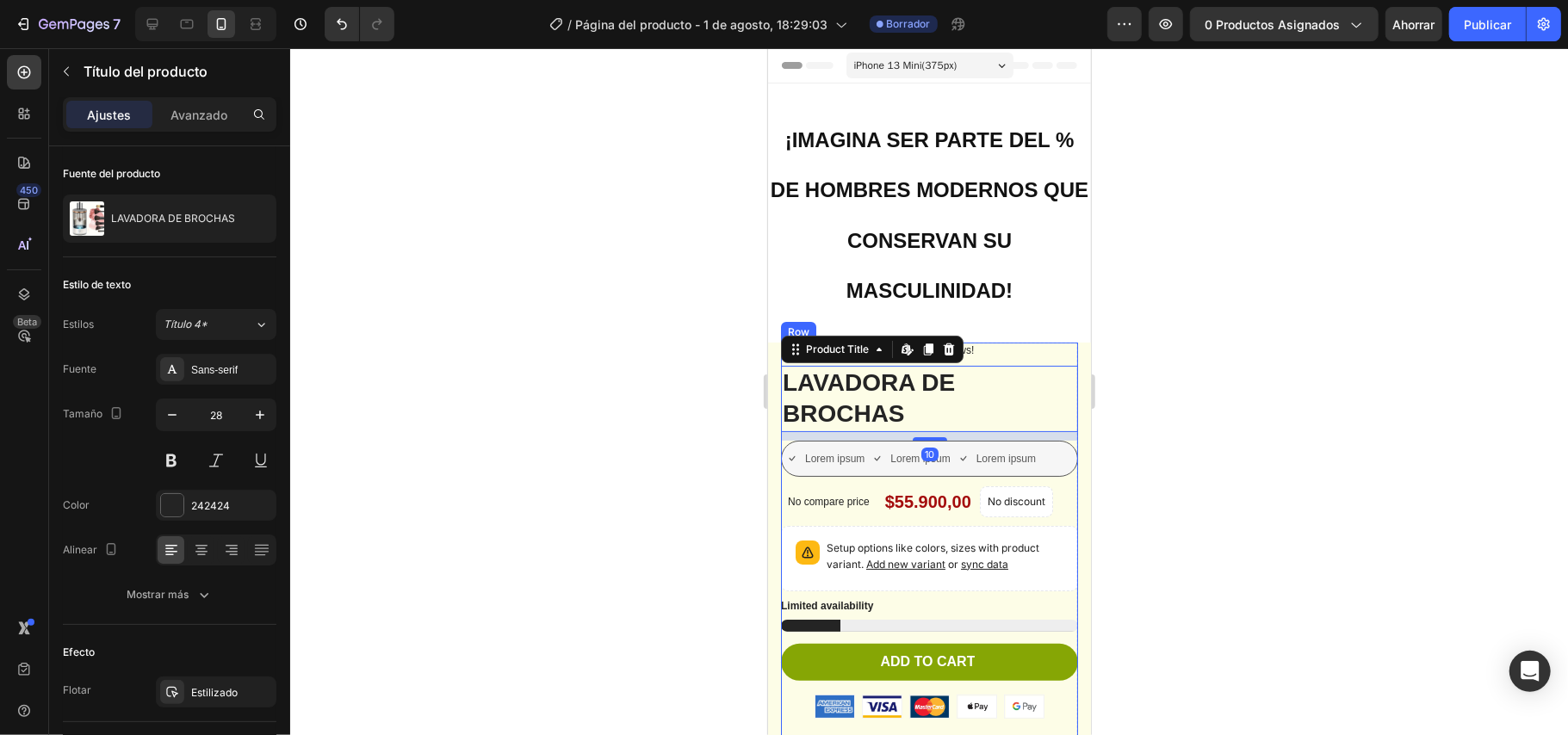 click on "Icon Icon Icon Icon Icon Icon List 2,500+ Verified Reviews! Text Block Row" at bounding box center (928, 350) 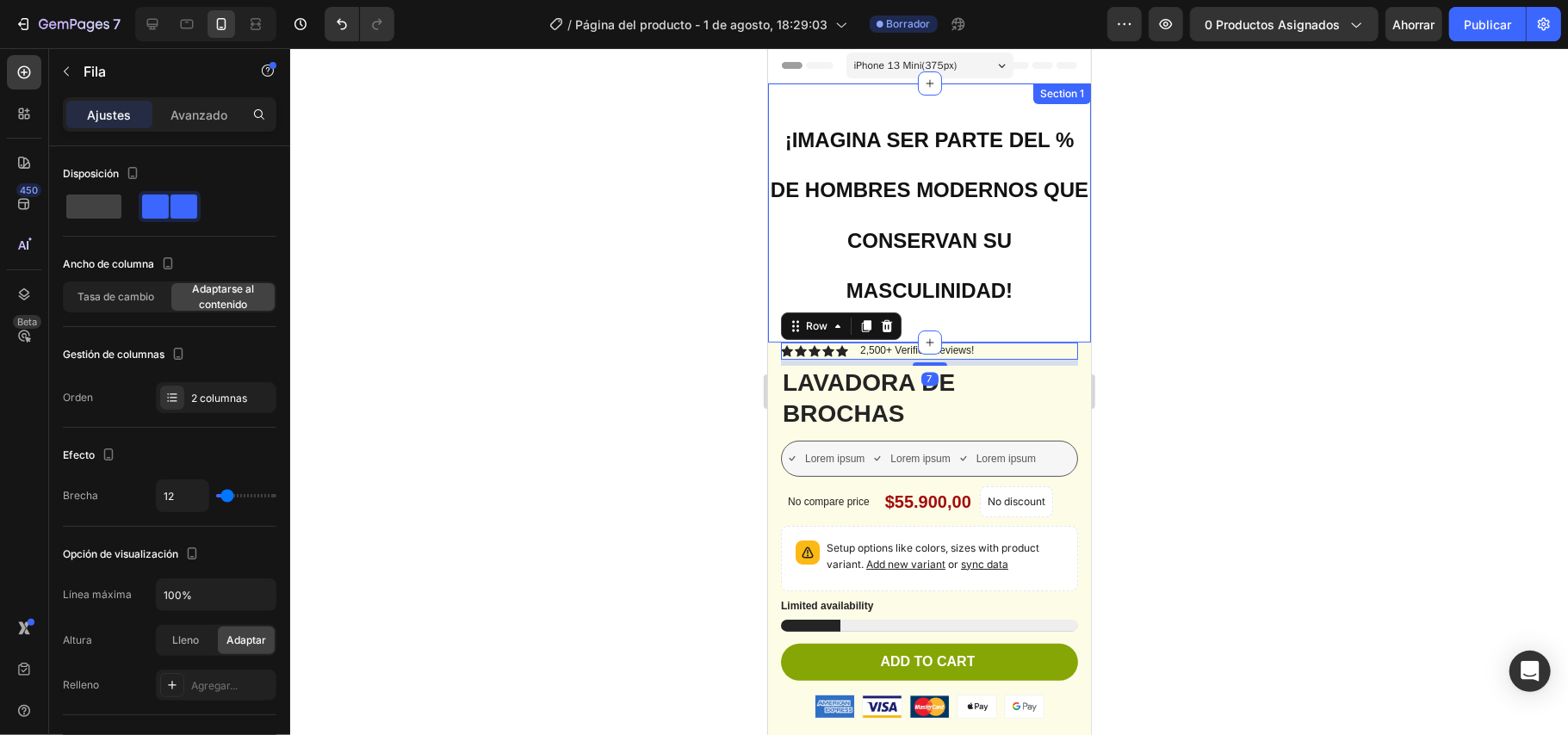 click on "¡IMAGINA SER PARTE DEL % DE HOMBRES MODERNOS QUE CONSERVAN SU MASCULINIDAD! Heading Section 1" at bounding box center [928, 212] 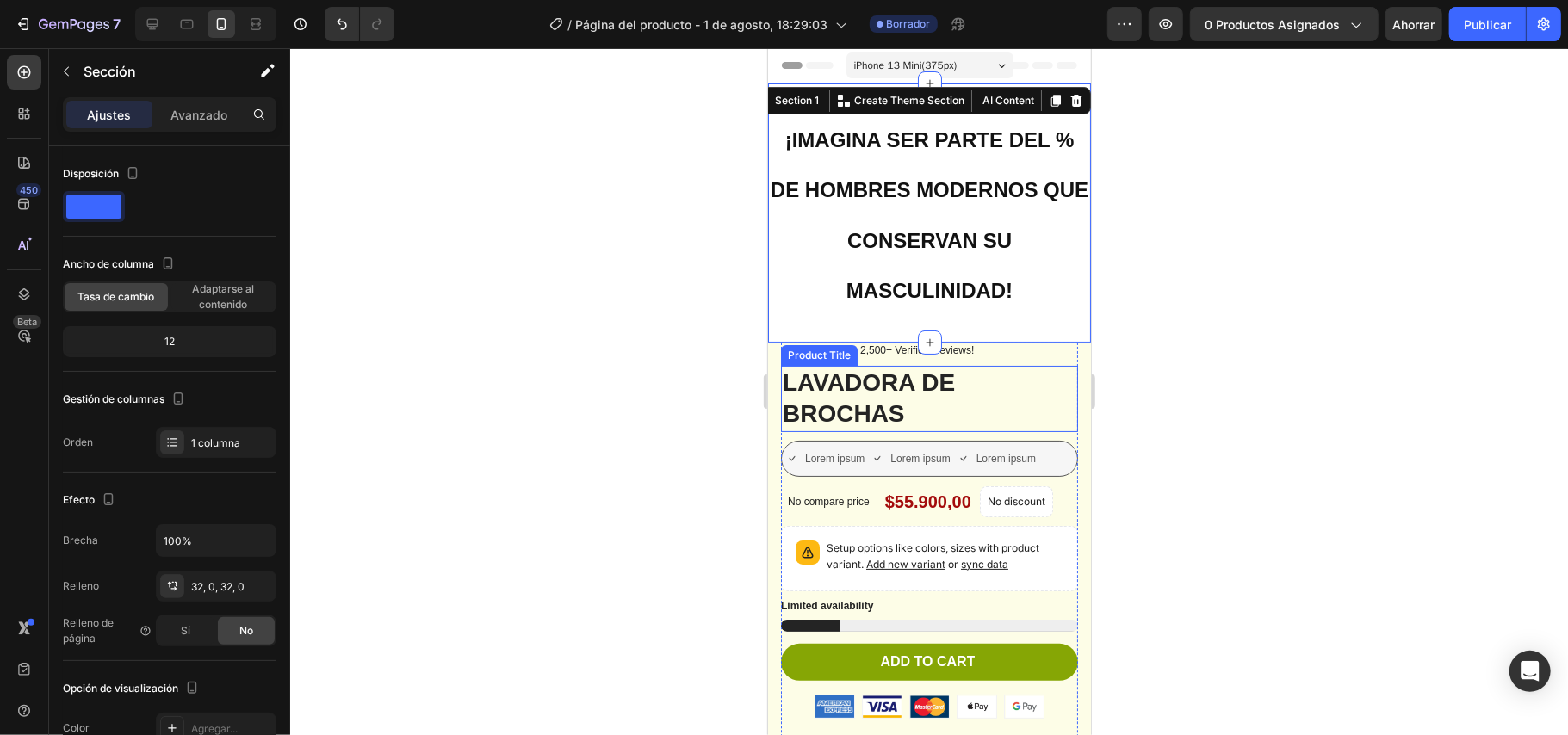click on "LAVADORA DE BROCHAS" at bounding box center [928, 398] 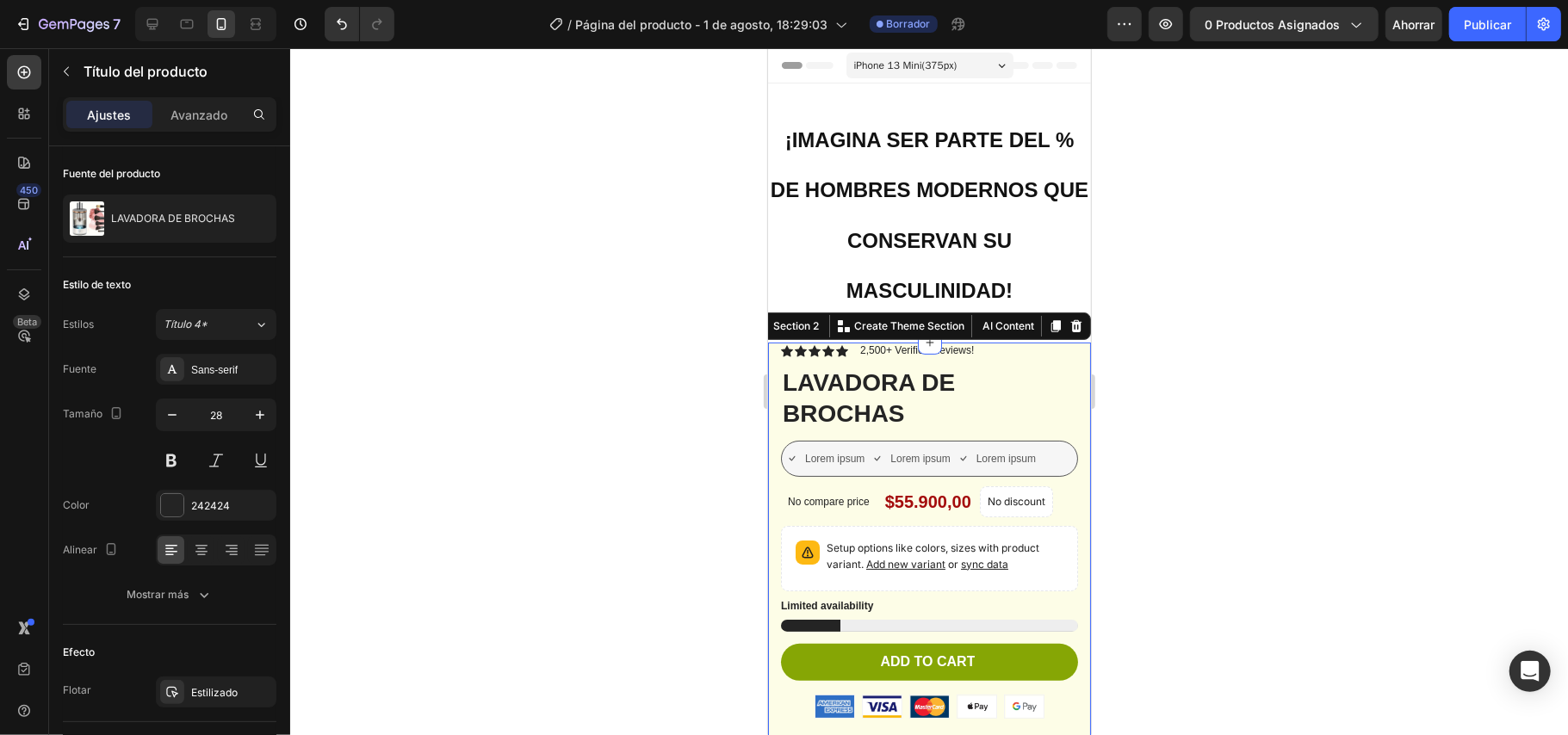 click on "Vero eos
At accusamus
Et iusto odio
Consectetur
Adipiscin Accordion Icon Icon Icon Icon Icon Icon List 2,500+ Verified Reviews! Text Block Row LAVADORA DE BROCHAS Product Title
Lorem ipsum Item List
Lorem ipsum Item List
Lorem ipsum Item List Row No compare price Product Price $55.900,00 Product Price Product Price No discount   Not be displayed when published Product Badge Row Setup options like colors, sizes with product variant.       Add new variant   or   sync data Product Variants & Swatches Limited availability Stock Counter Add to cart Add to Cart or 4 interest-free payments of $15.00 with Text Block Image Row Image Image Image Image Image Row Icon Icon Icon Icon Icon Icon List Text Block Text Block [NAME]
Row" at bounding box center [928, 806] 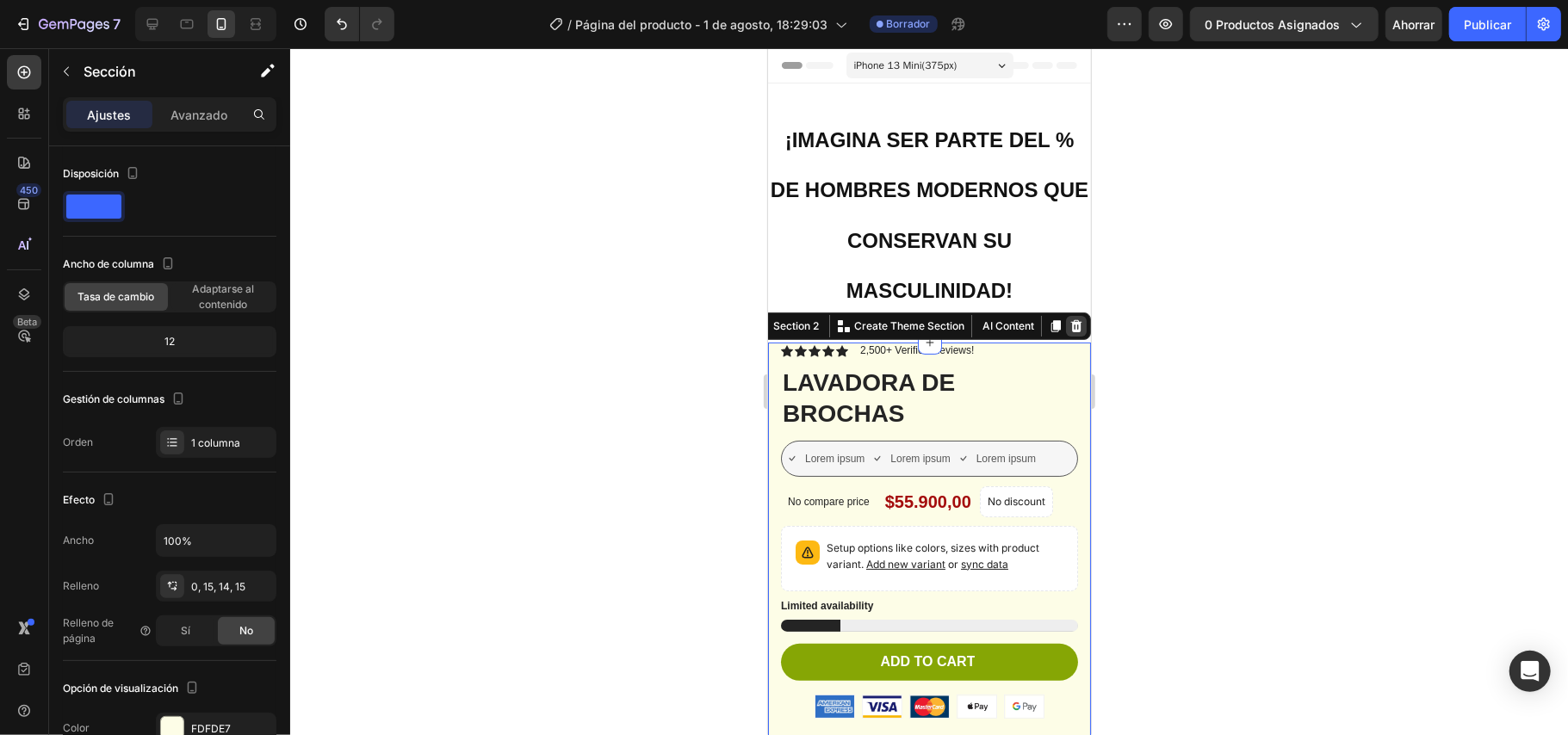 click 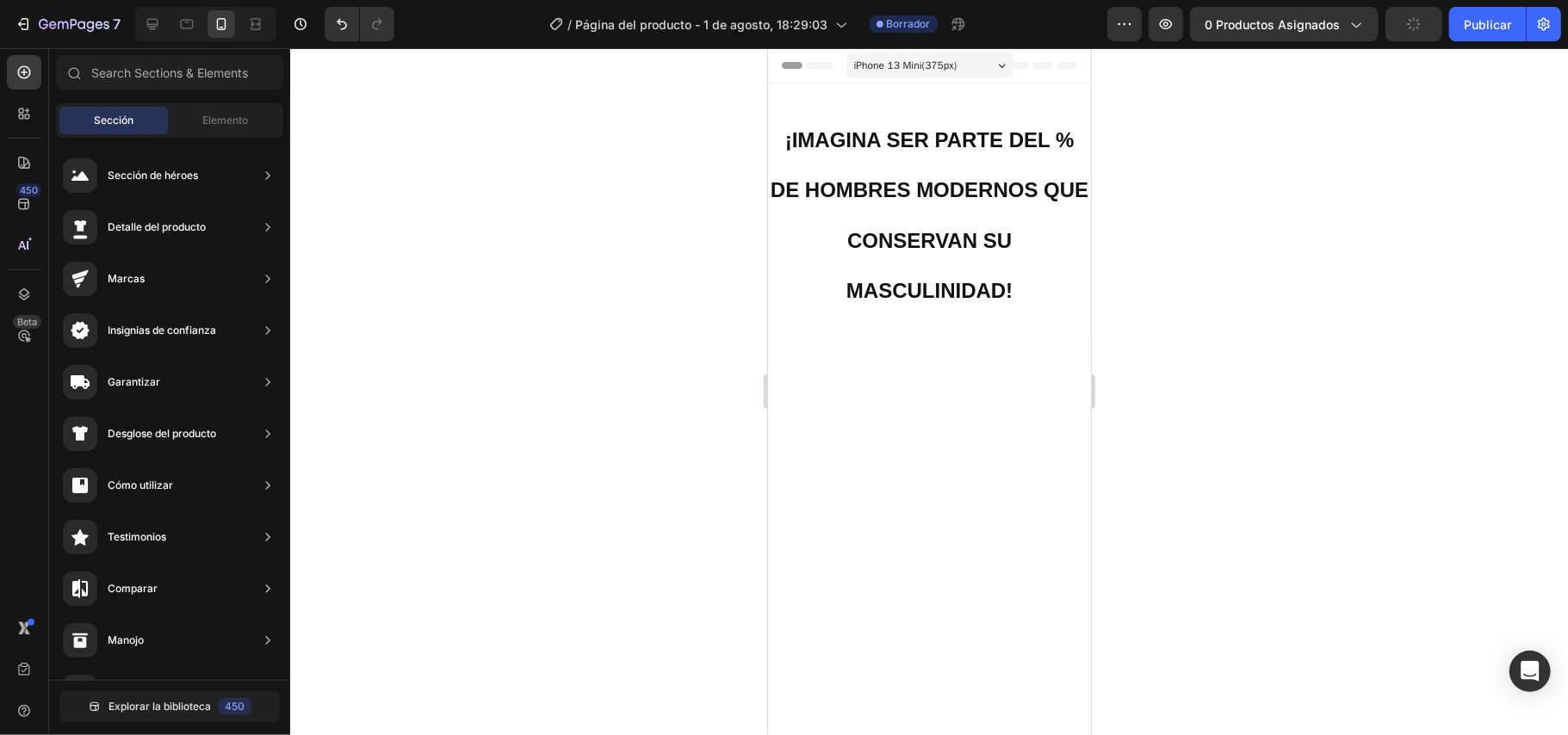 click at bounding box center [928, 734] 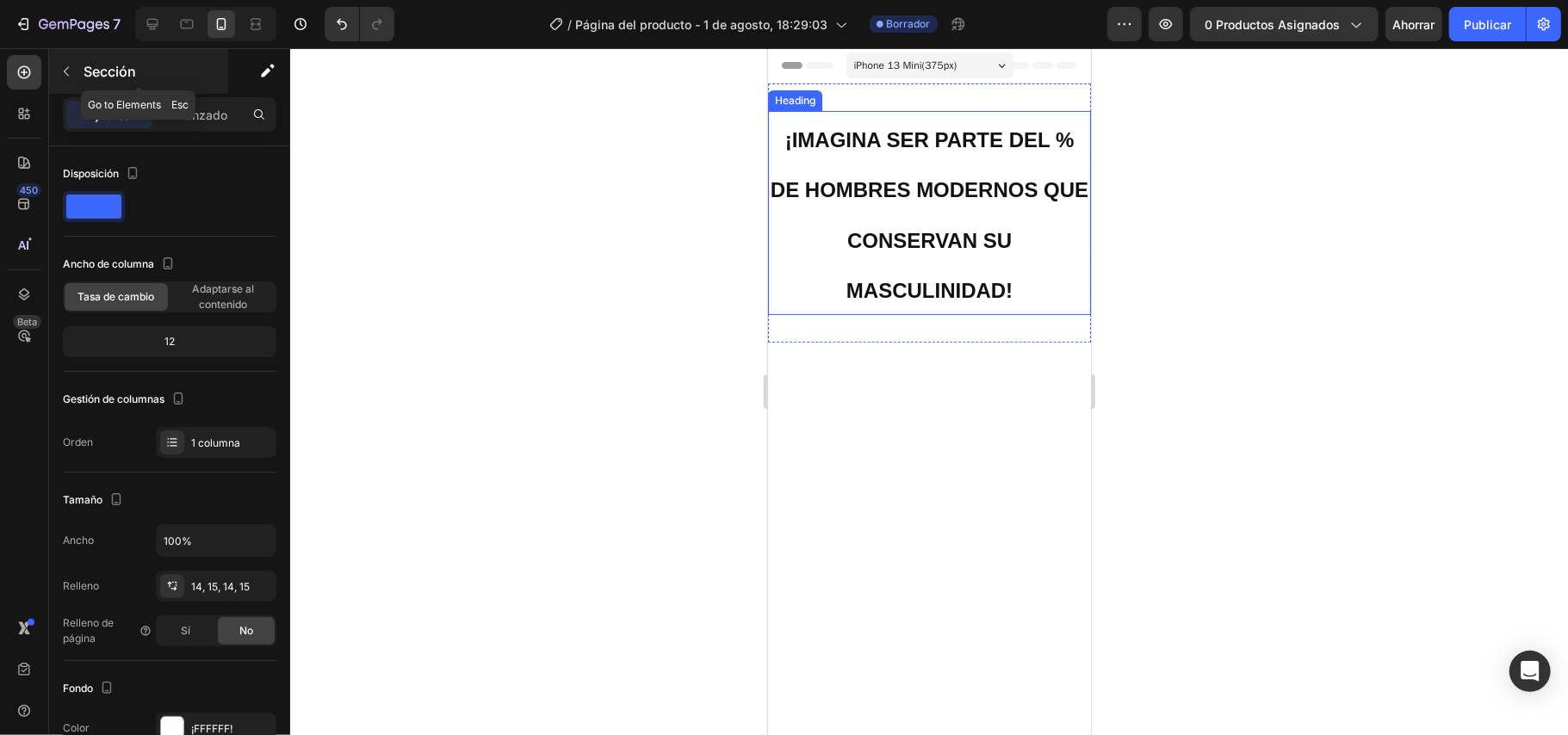 click 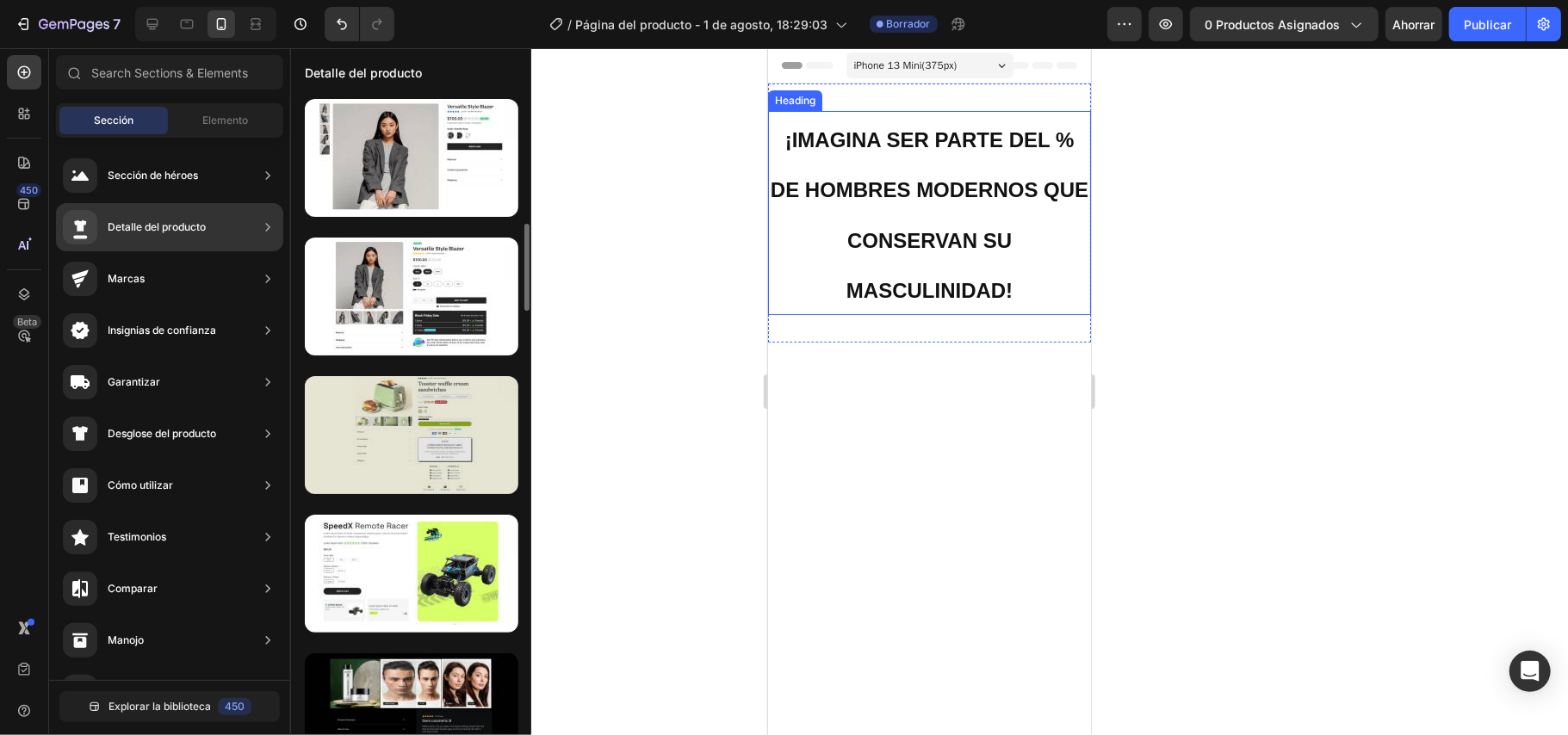 scroll, scrollTop: 114, scrollLeft: 0, axis: vertical 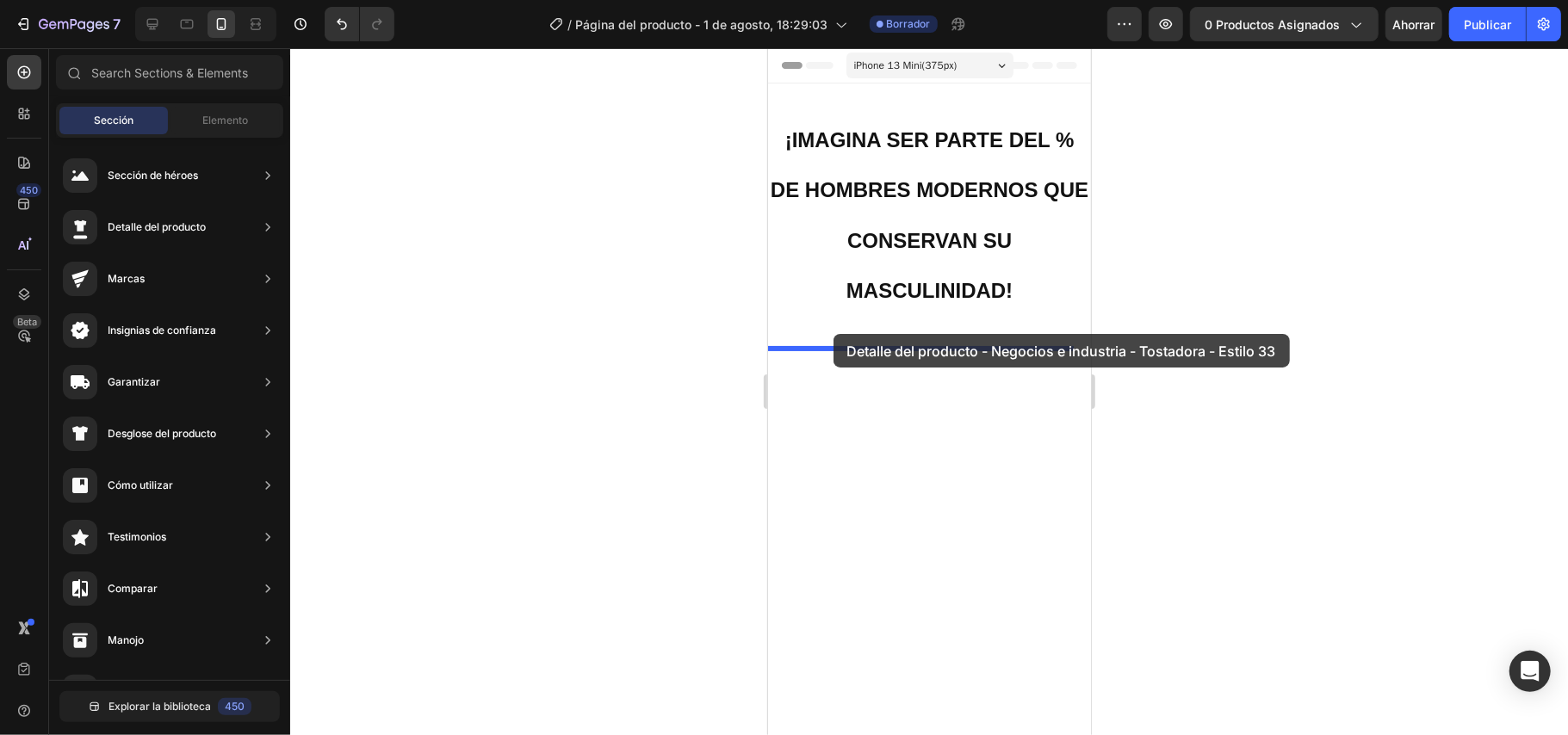 drag, startPoint x: 1191, startPoint y: 404, endPoint x: 833, endPoint y: 333, distance: 364.9726 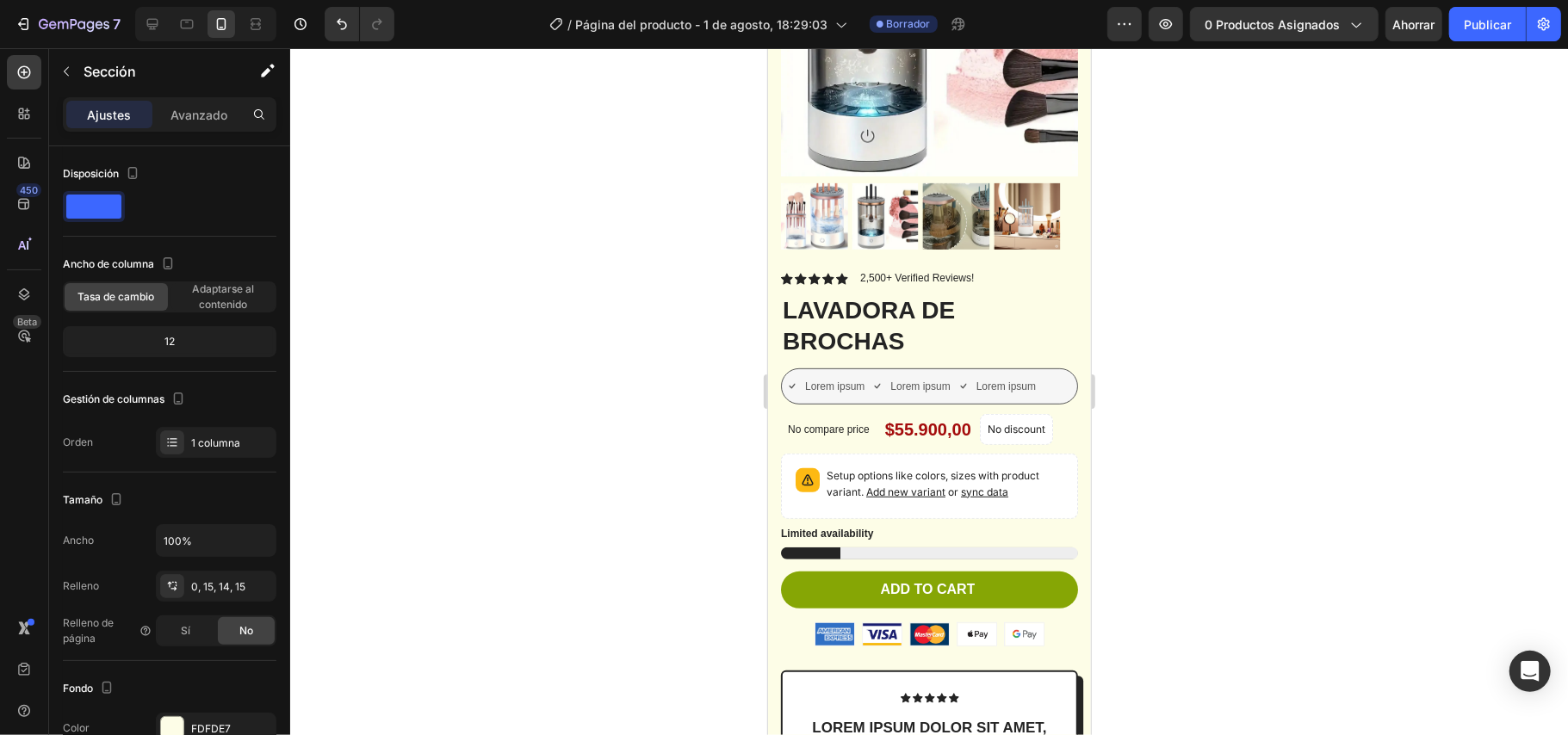 scroll, scrollTop: 699, scrollLeft: 0, axis: vertical 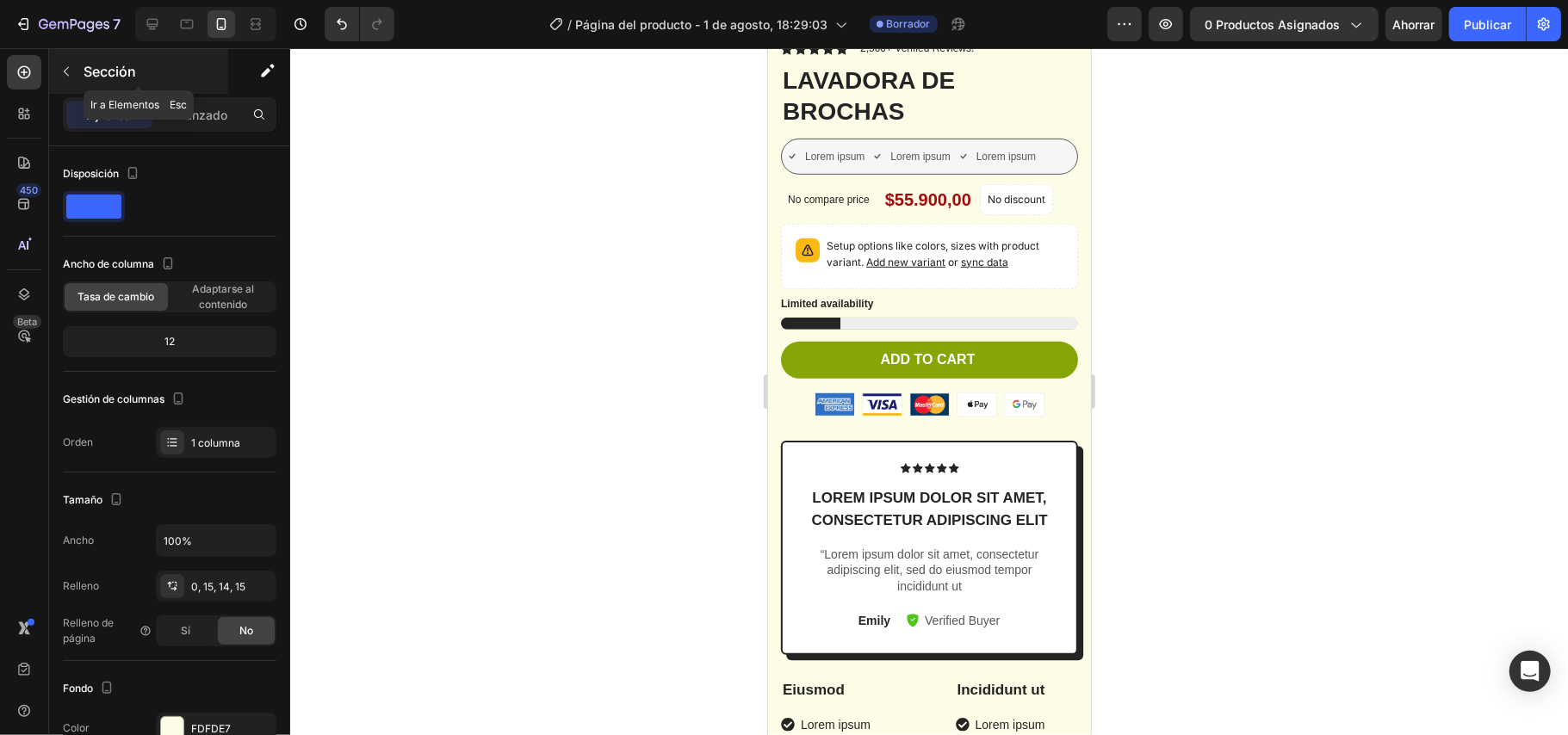 click 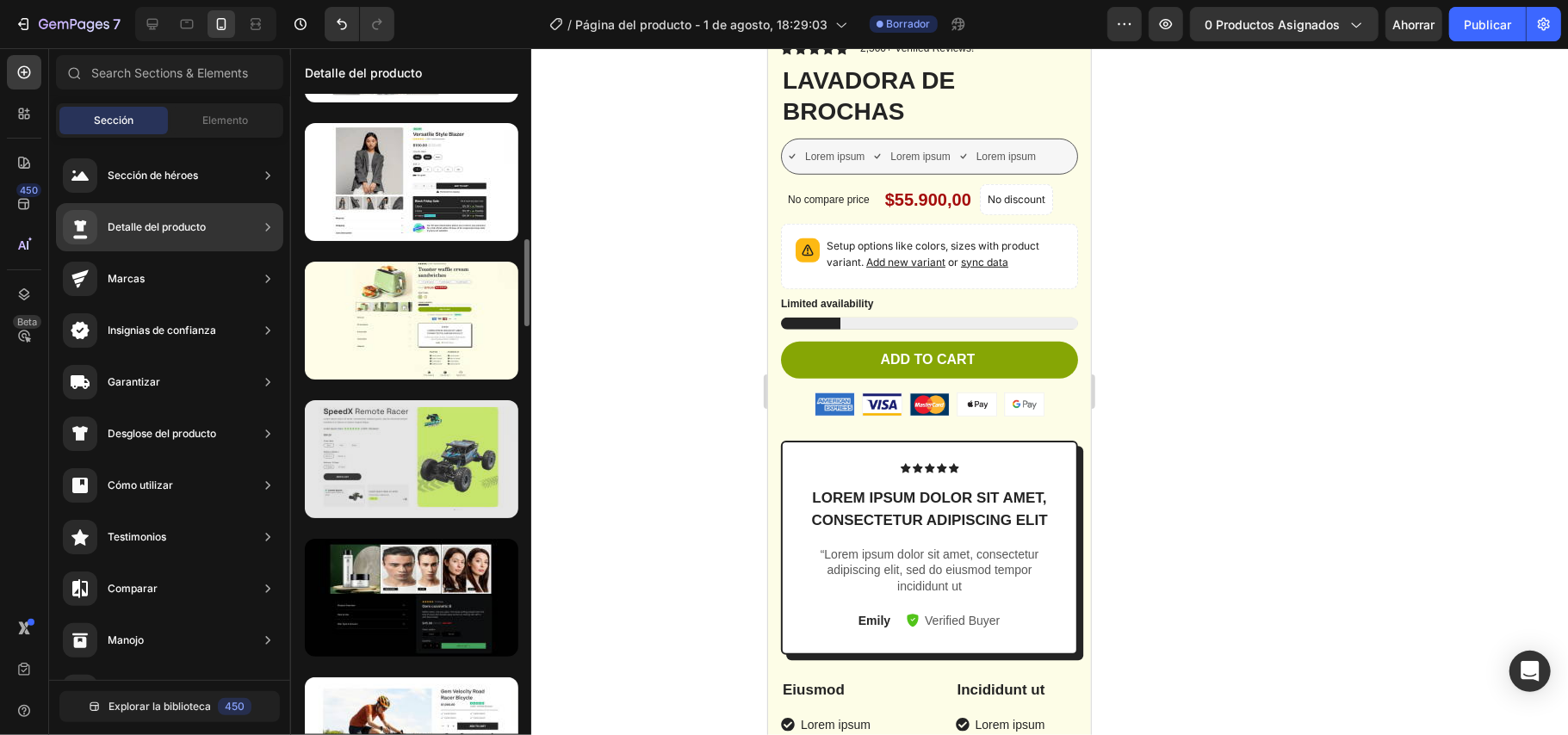 scroll, scrollTop: 229, scrollLeft: 0, axis: vertical 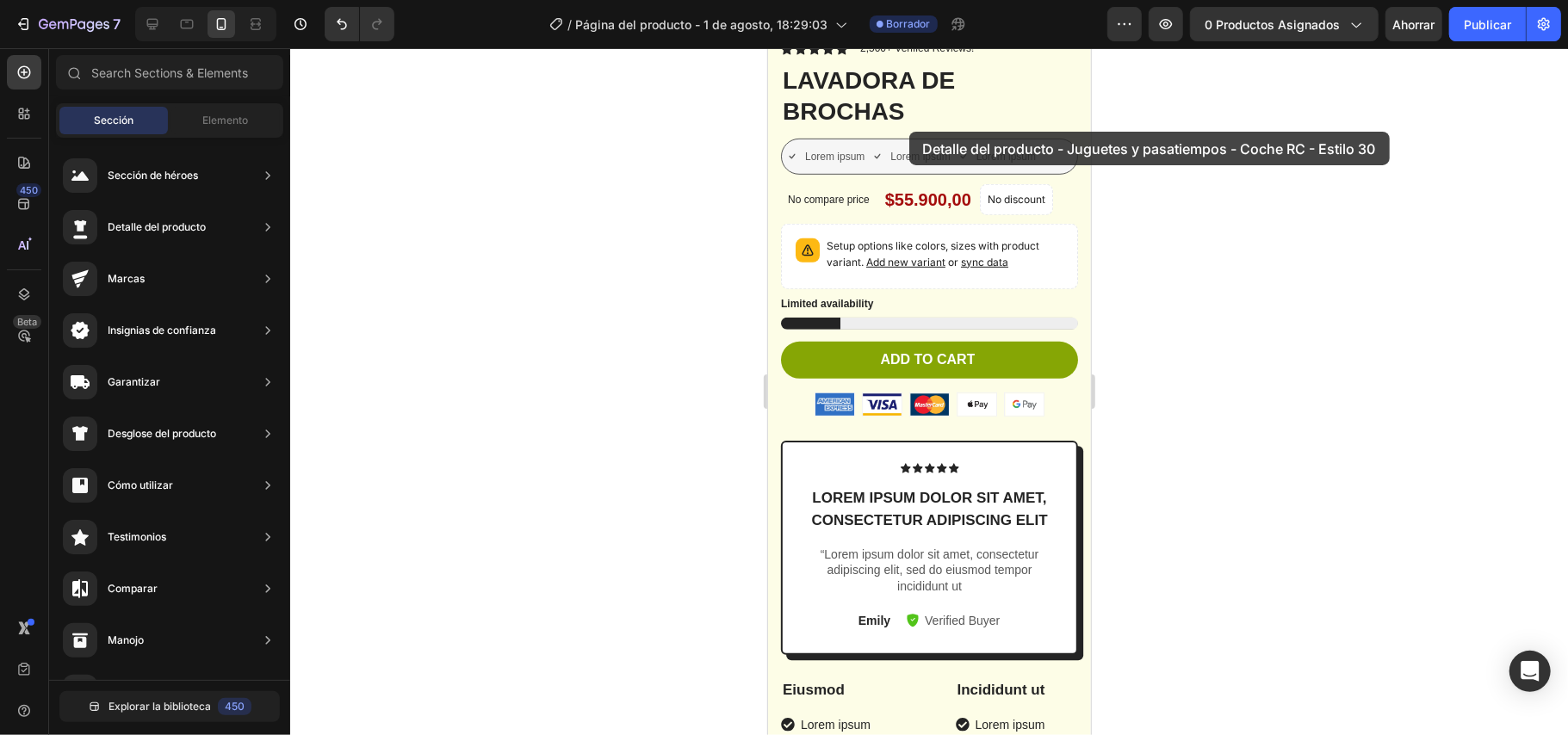 drag, startPoint x: 1199, startPoint y: 404, endPoint x: 908, endPoint y: 131, distance: 399.01128 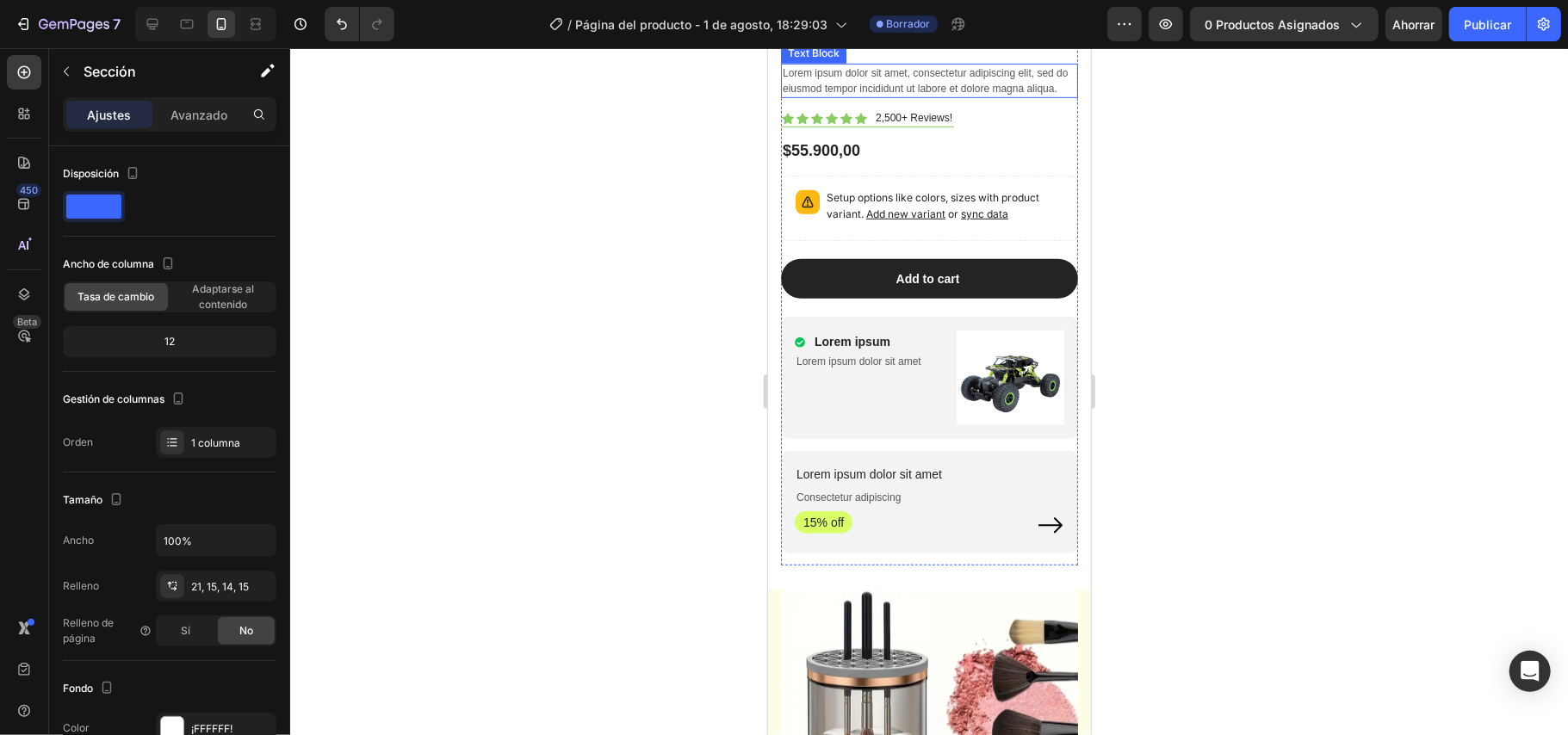 scroll, scrollTop: 928, scrollLeft: 0, axis: vertical 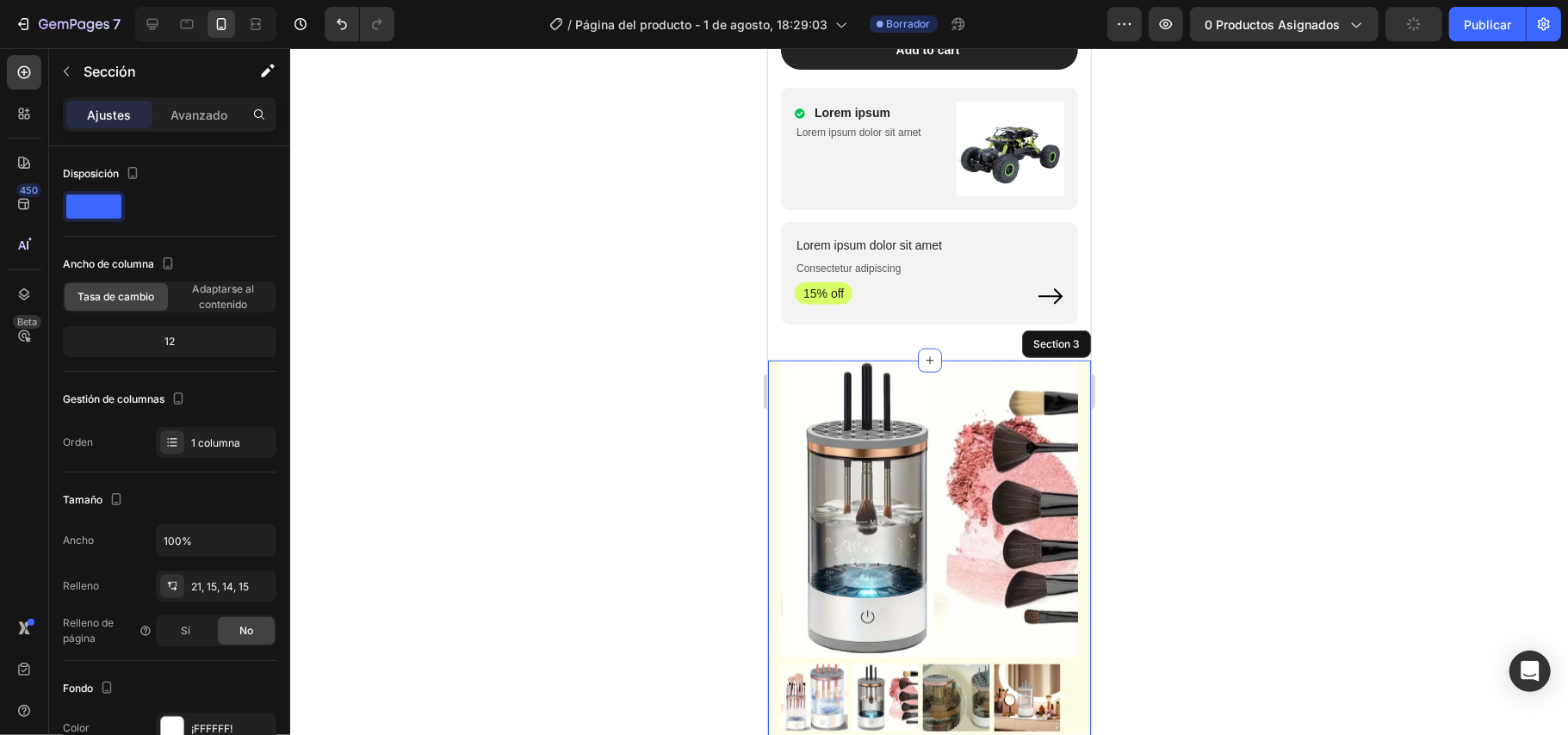 click on "Product Images
Vero eos
At accusamus
Et iusto odio
Consectetur
Adipiscin Accordion Icon Icon Icon Icon Icon Icon List 2,500+ Verified Reviews! Text Block Row LAVADORA DE BROCHAS Product Title
Lorem ipsum Item List
Lorem ipsum Item List
Lorem ipsum Item List Row No compare price Product Price $55.900,00 Product Price Product Price No discount   Not be displayed when published Product Badge Row Setup options like colors, sizes with product variant.       Add new variant   or   sync data Product Variants & Swatches Limited availability Stock Counter Add to cart Add to Cart or 4 interest-free payments of $15.00 with Text Block Image Row Image Image Image Image Image Row Icon Icon Icon Icon Icon Icon List Text Block Text Block [NAME]
Row" at bounding box center (928, 1020) 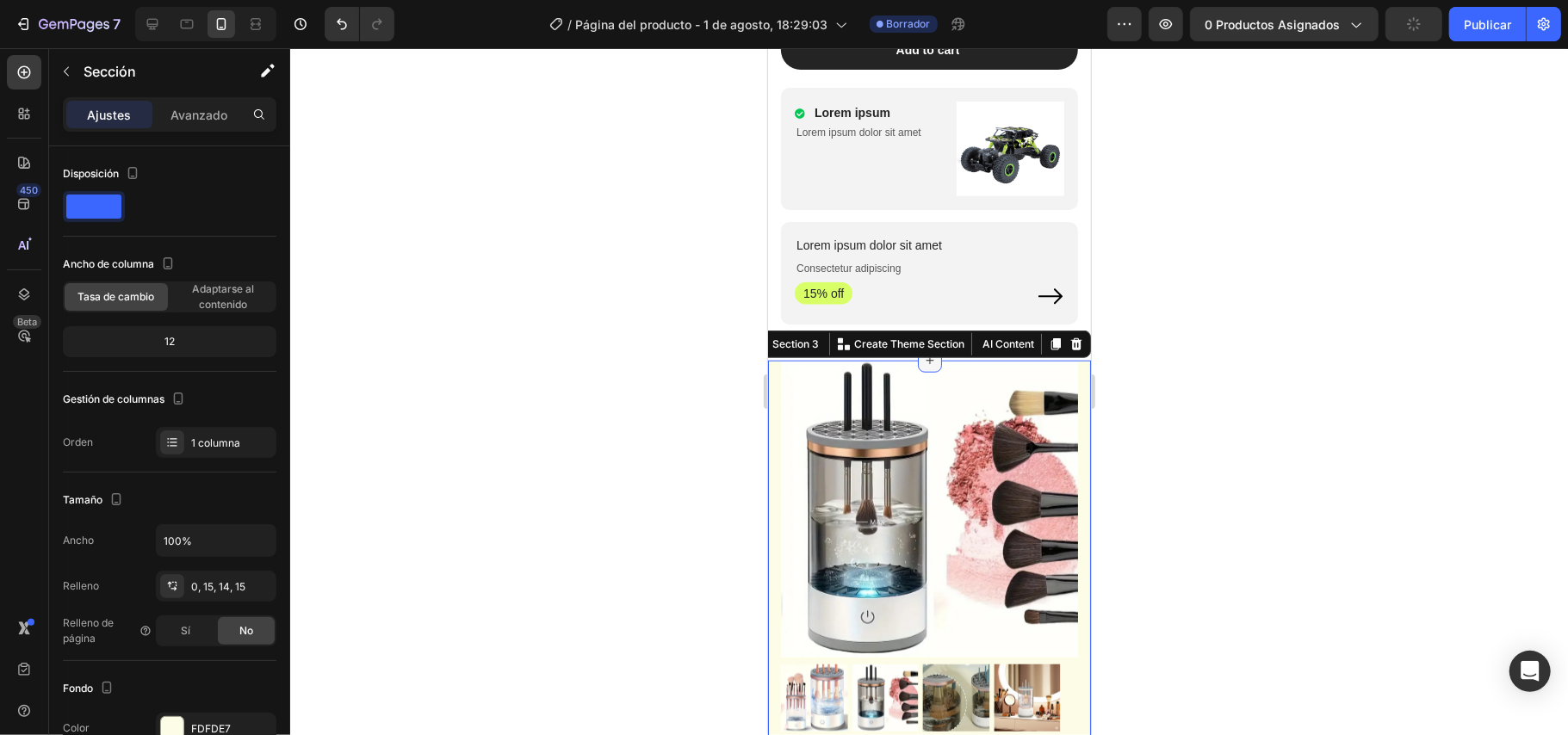 click 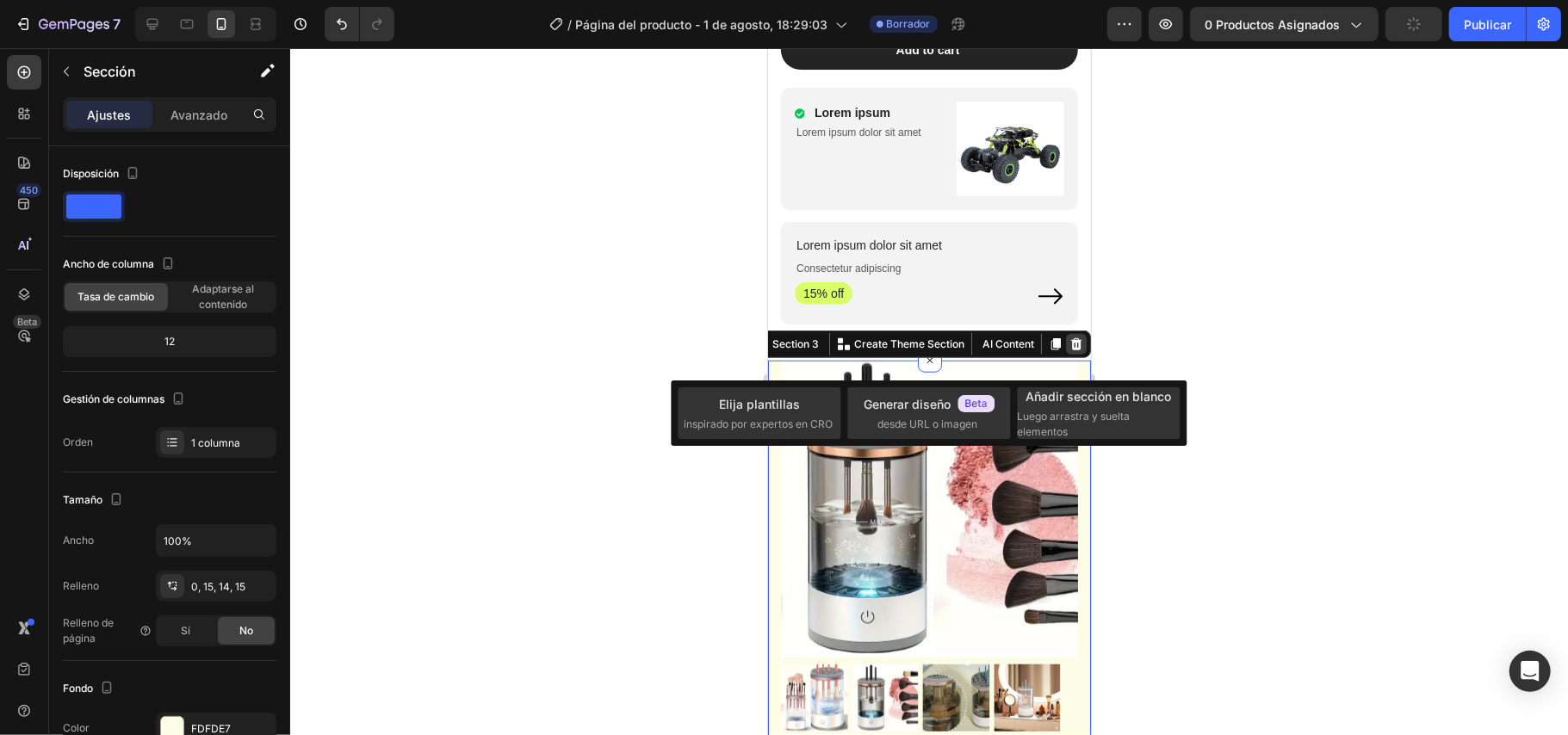 click 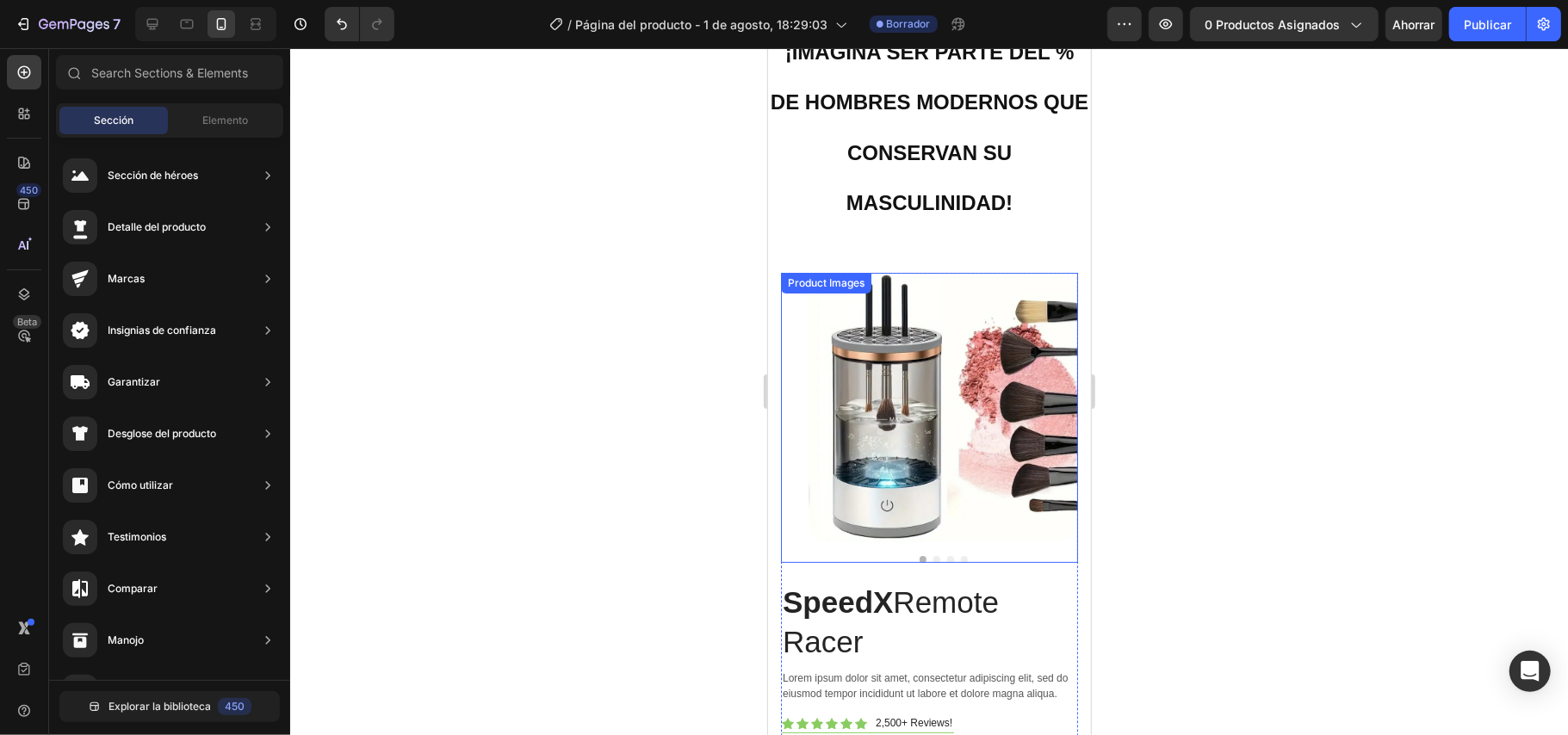 scroll, scrollTop: 69, scrollLeft: 0, axis: vertical 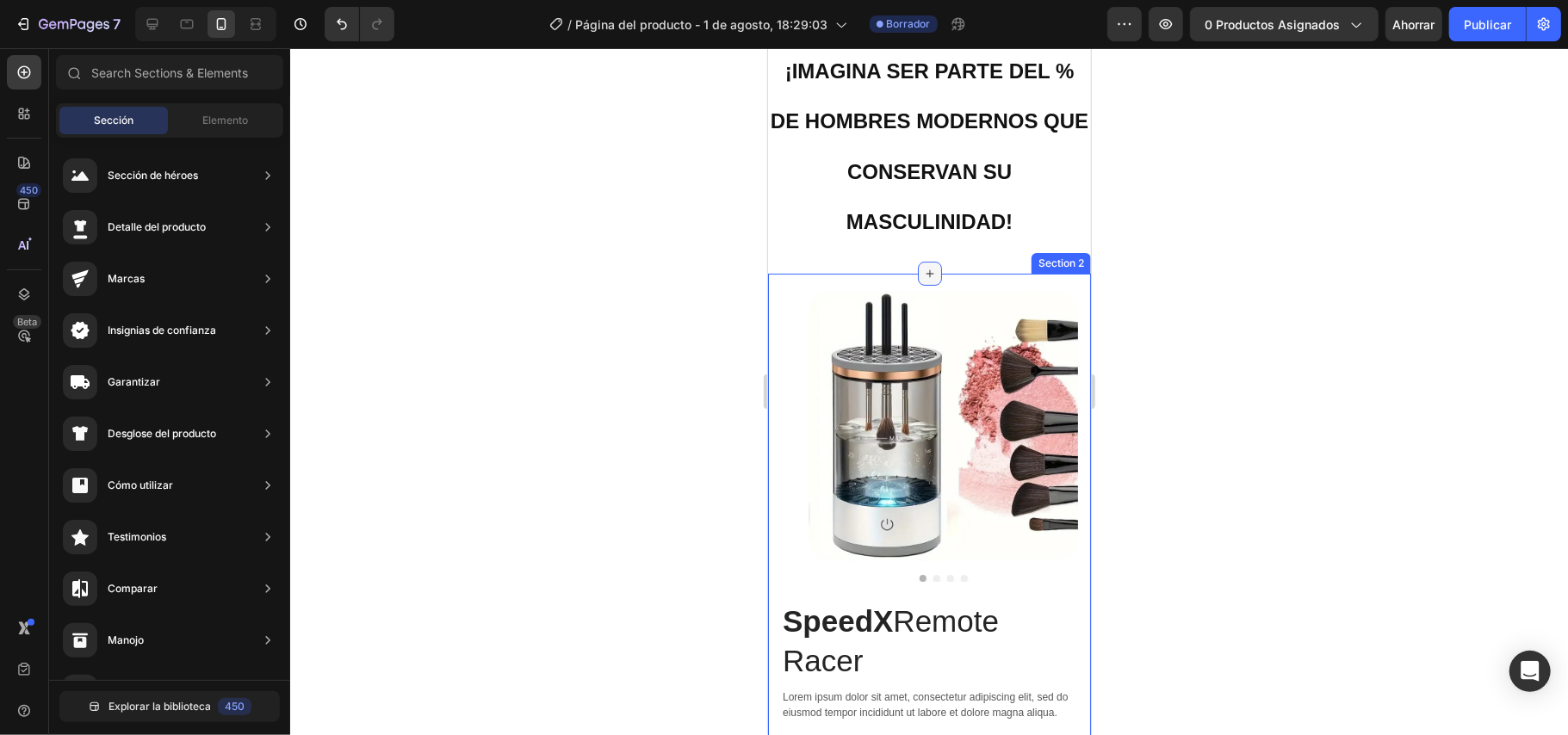 click at bounding box center [929, 273] 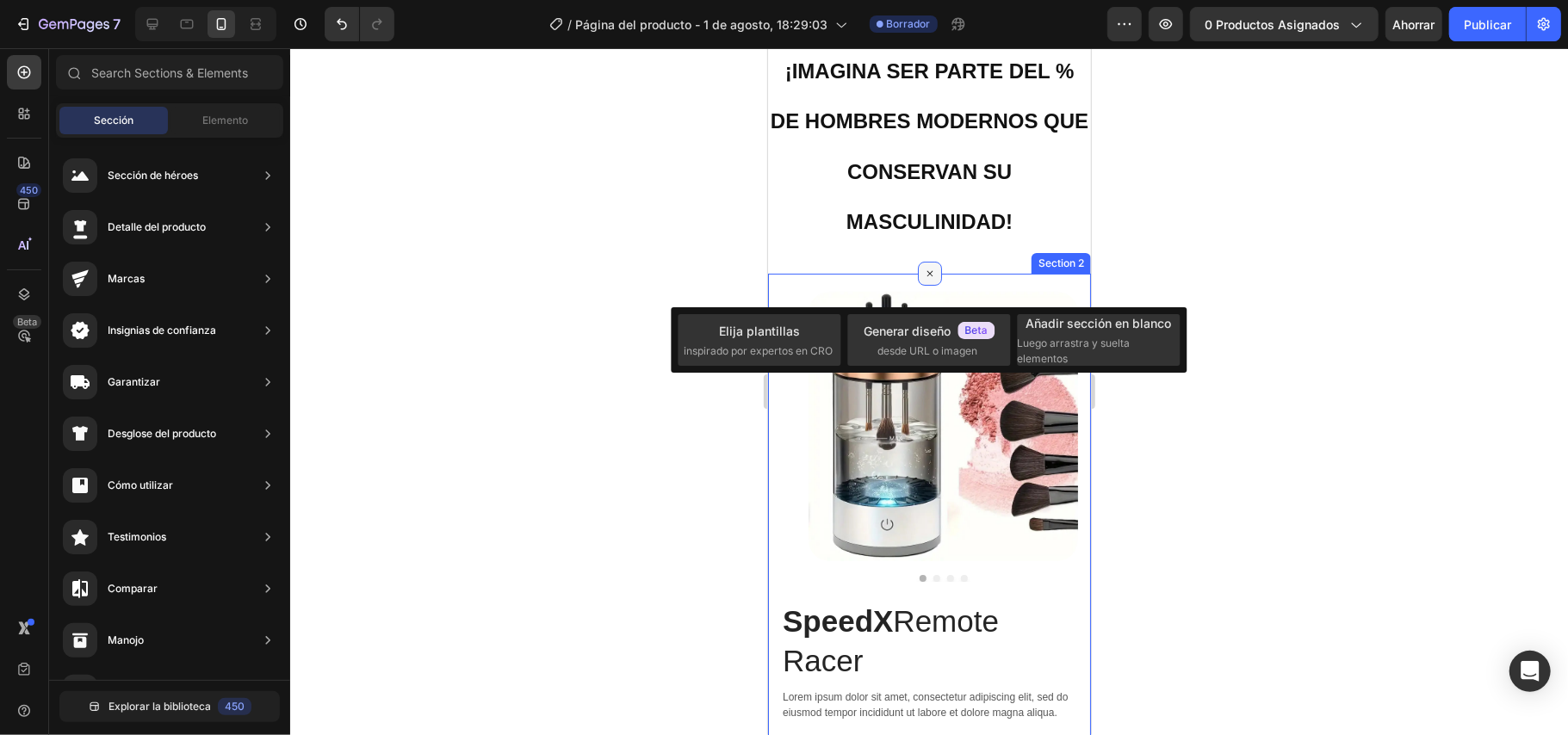 click at bounding box center [929, 273] 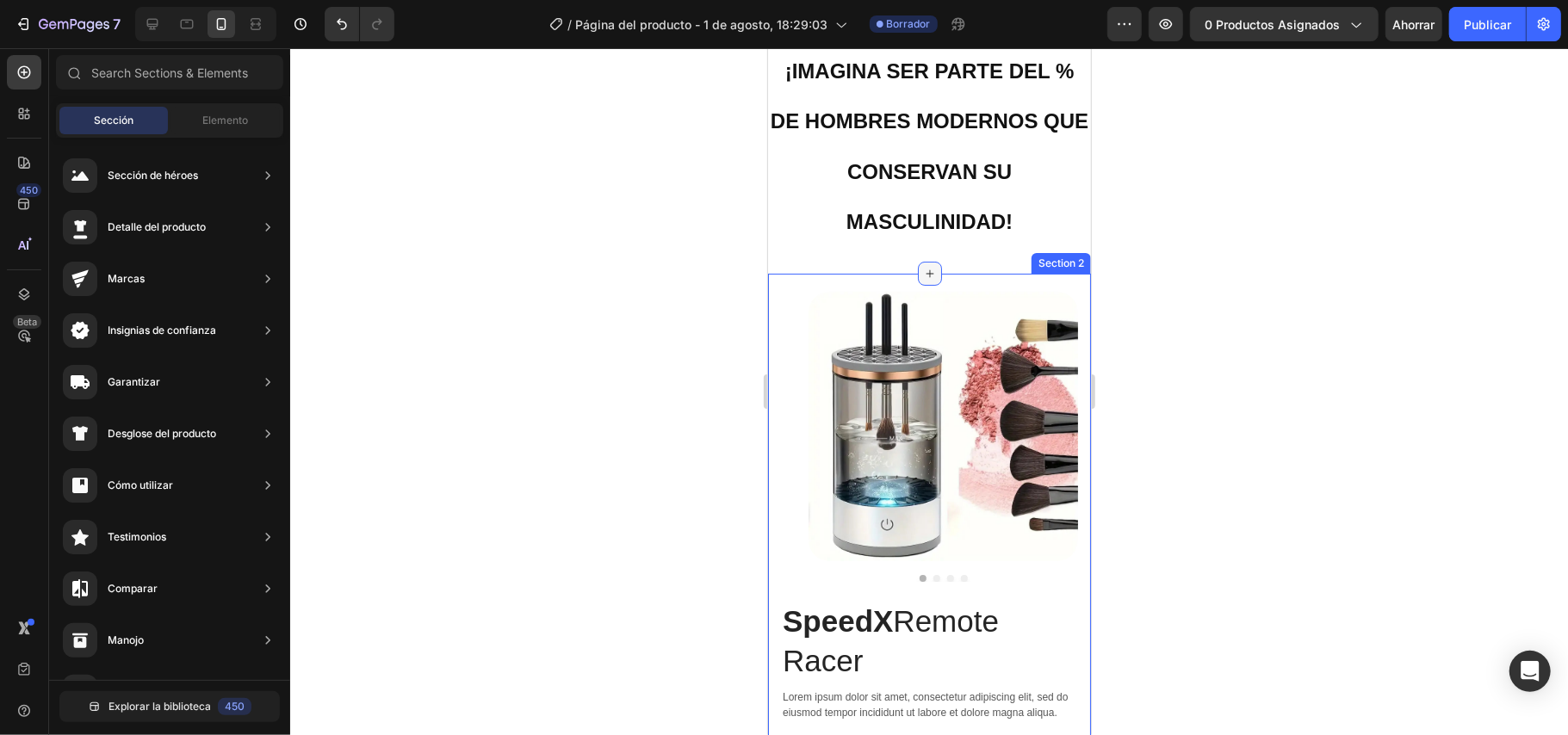 click at bounding box center (929, 273) 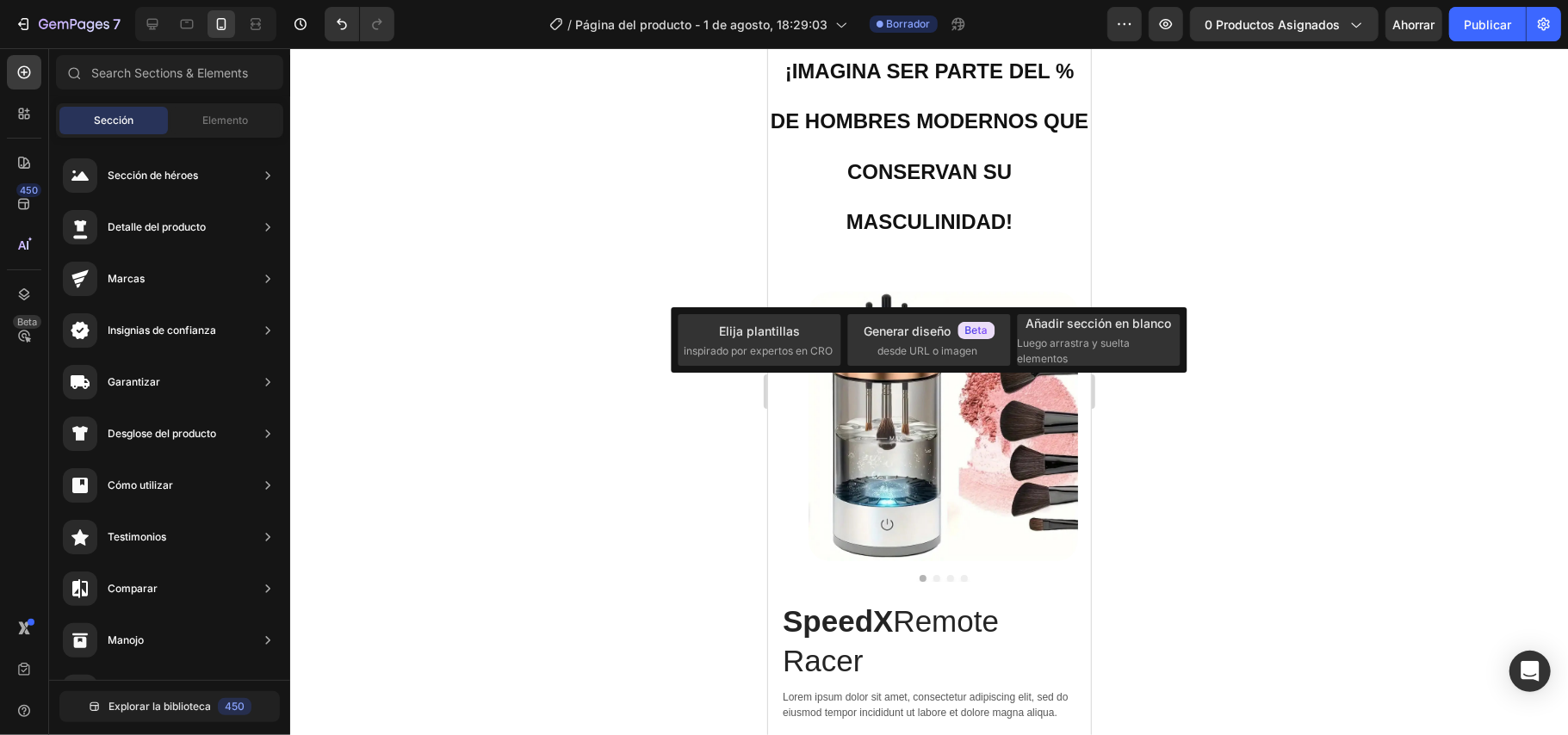click on "Elija plantillas inspirado por expertos en CRO Generar diseño desde URL o imagen Añadir sección en blanco Luego arrastra y suelta elementos" at bounding box center (929, 340) 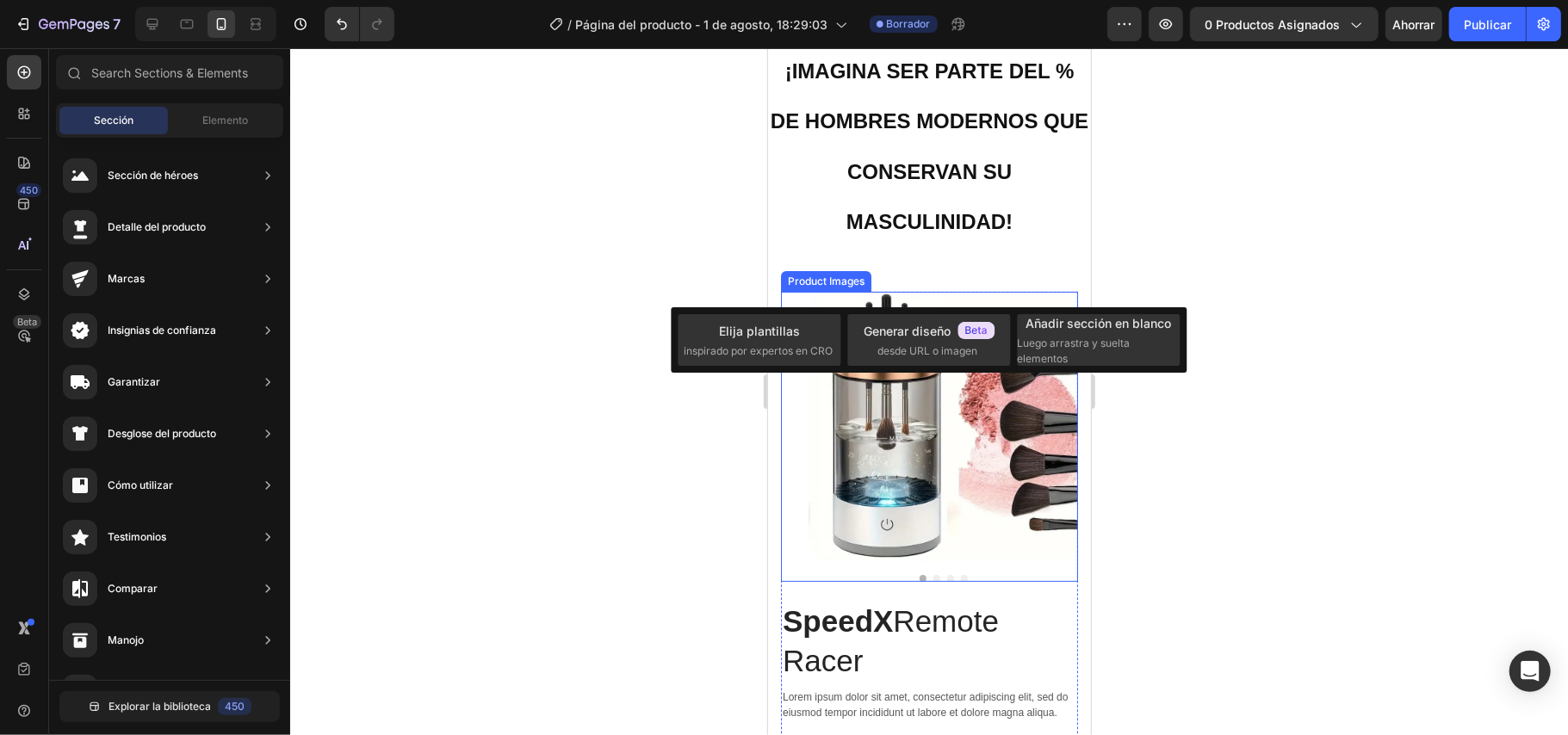 click at bounding box center [942, 425] 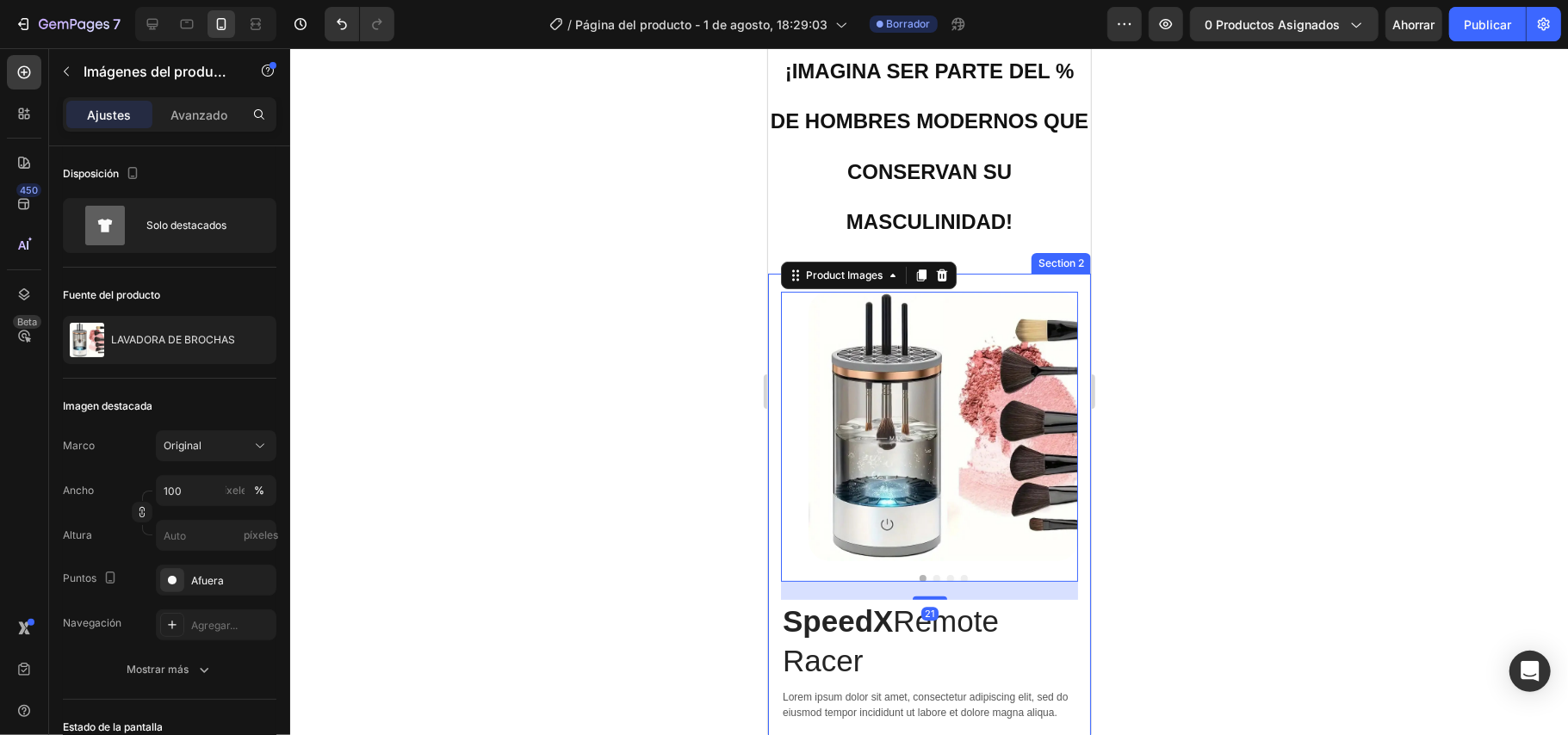 click on "SpeedX  Remote Racer Heading Lorem ipsum dolor sit amet, consectetur adipiscing elit, sed do eiusmod tempor incididunt ut labore et dolore magna aliqua. Text Block Lorem ipsum dolor Text Block Icon Icon Icon Icon Icon Icon Icon List 2,500+ Reviews! Text Block Row Row $55.900,00 Product Price Product Price Setup options like colors, sizes with product variant.       Add new variant   or   sync data Product Variants & Swatches Add to cart Add to Cart Lorem ipsum  Item List Lorem ipsum dolor sit amet Text Block Image Row Hero Banner Lorem ipsum dolor sit amet Text Block Consectetur adipiscing Text Block 15% off Text Block Image Row Hero Banner Row Product Images   21 Product Section 2" at bounding box center [928, 743] 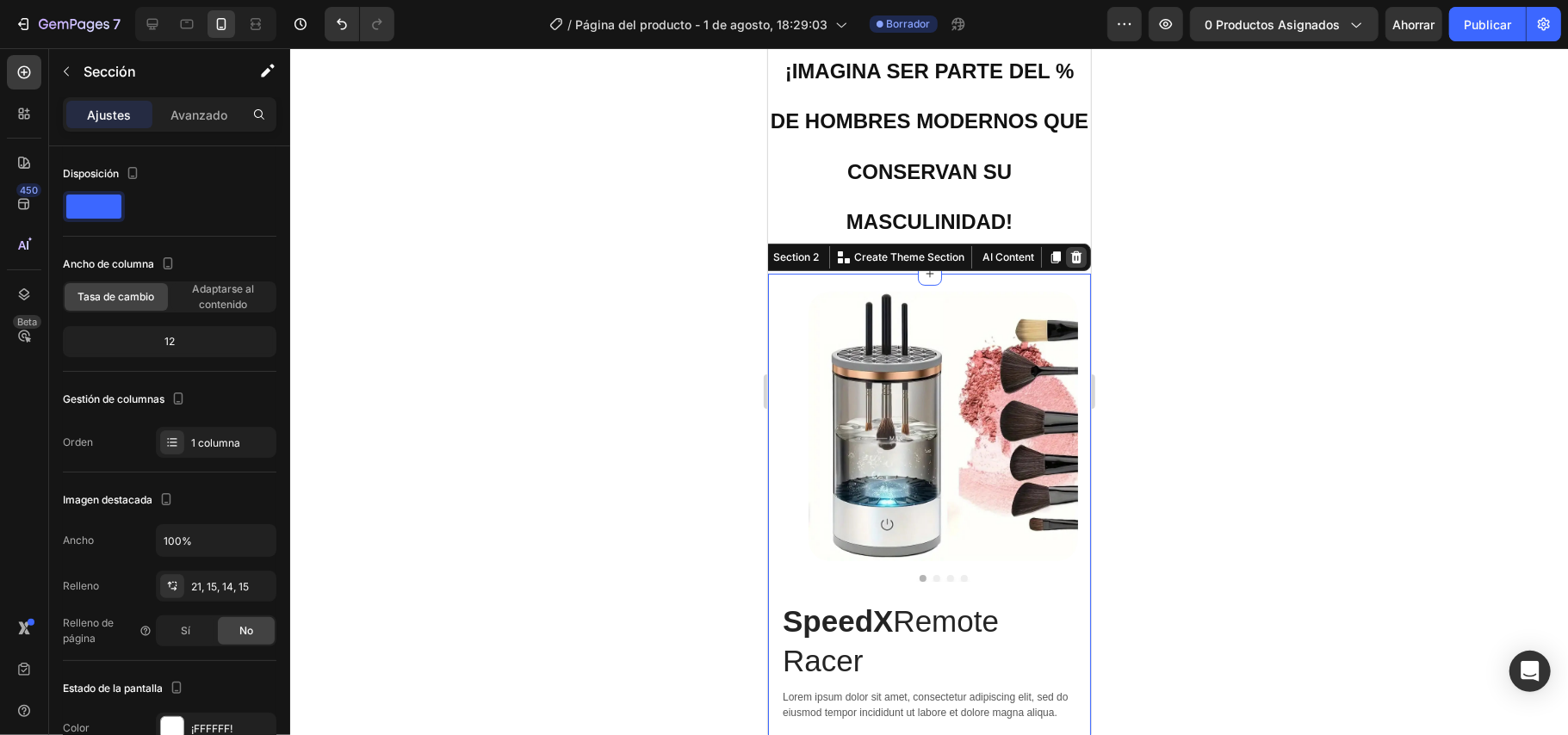 click 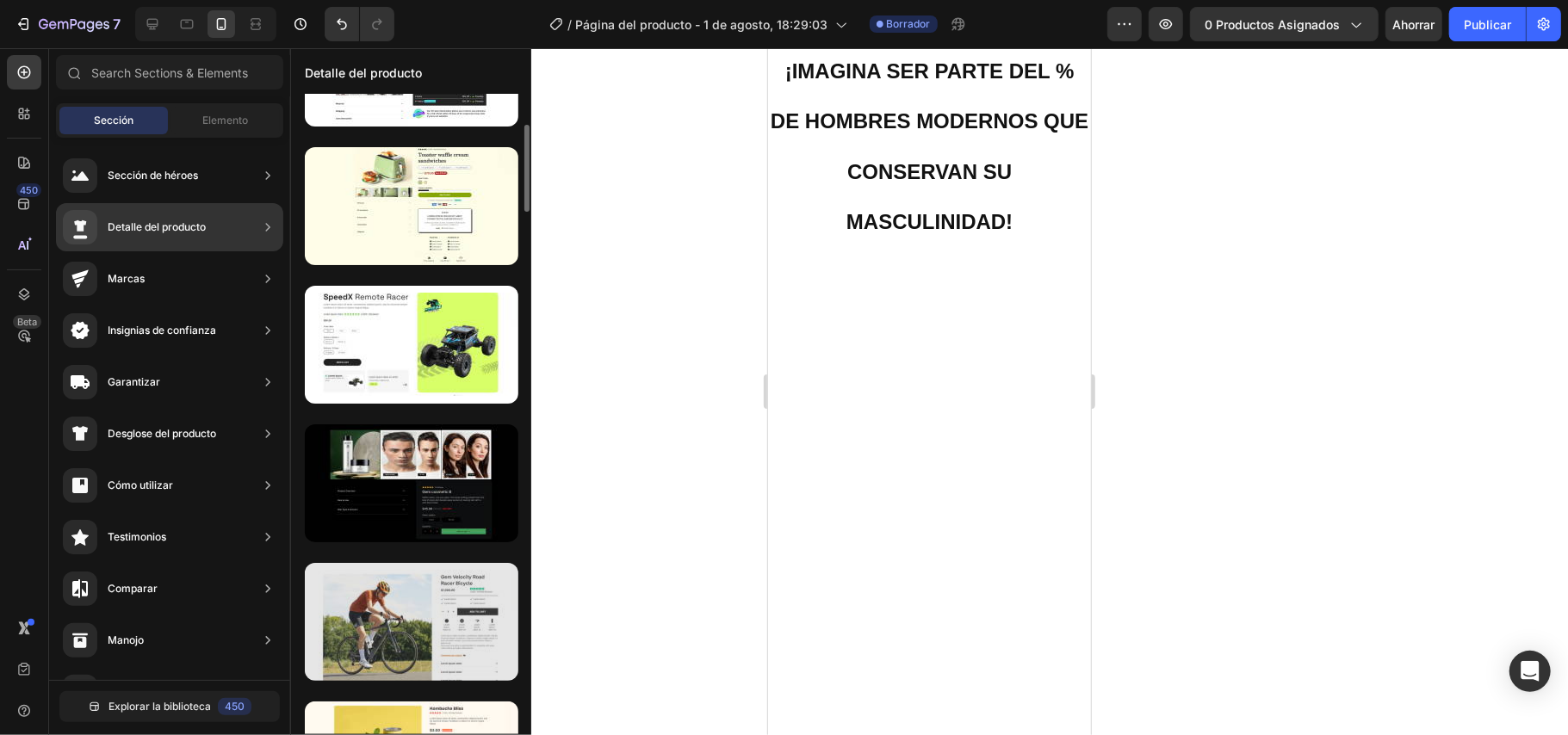 click at bounding box center (412, 621) 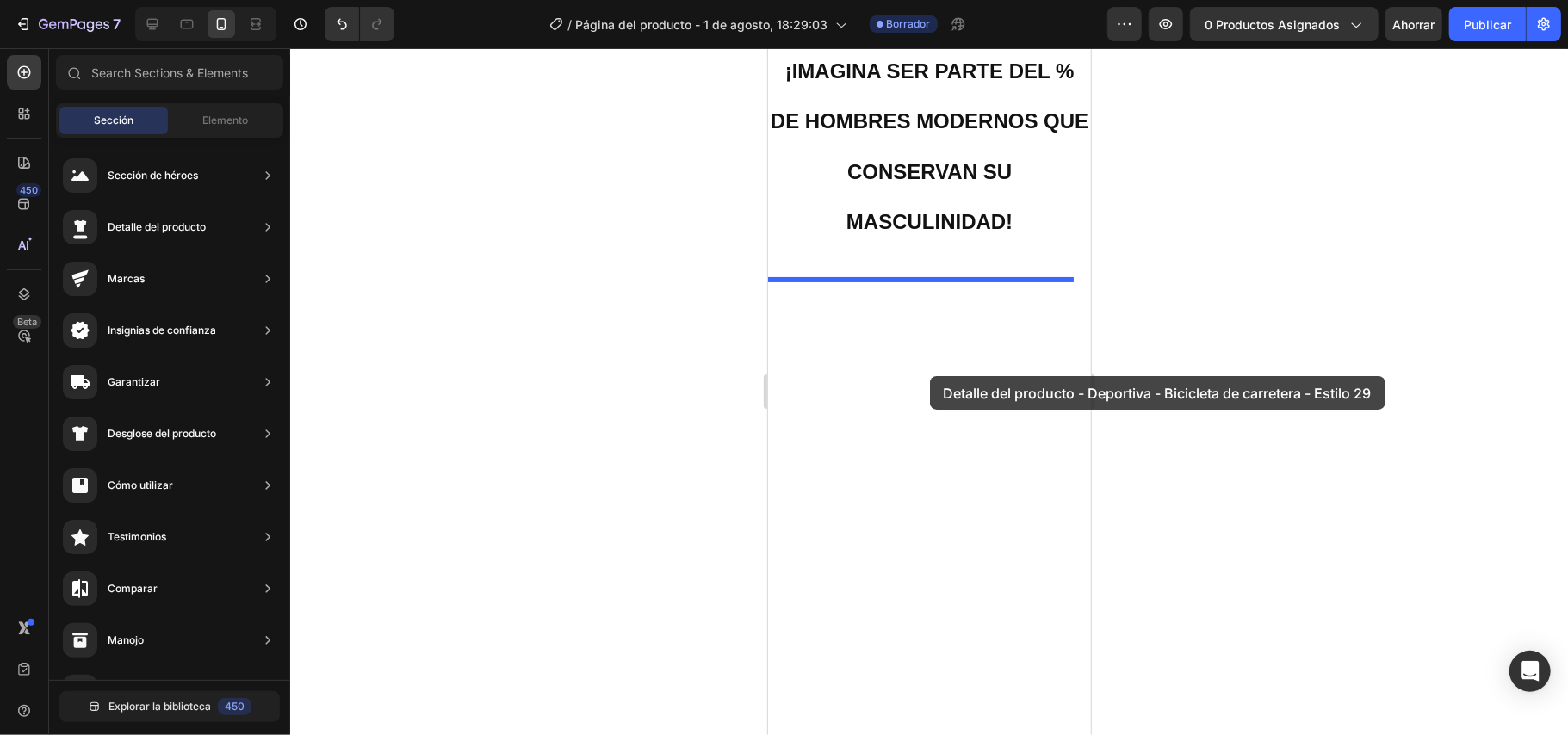 drag, startPoint x: 1236, startPoint y: 669, endPoint x: 926, endPoint y: 368, distance: 432.0891 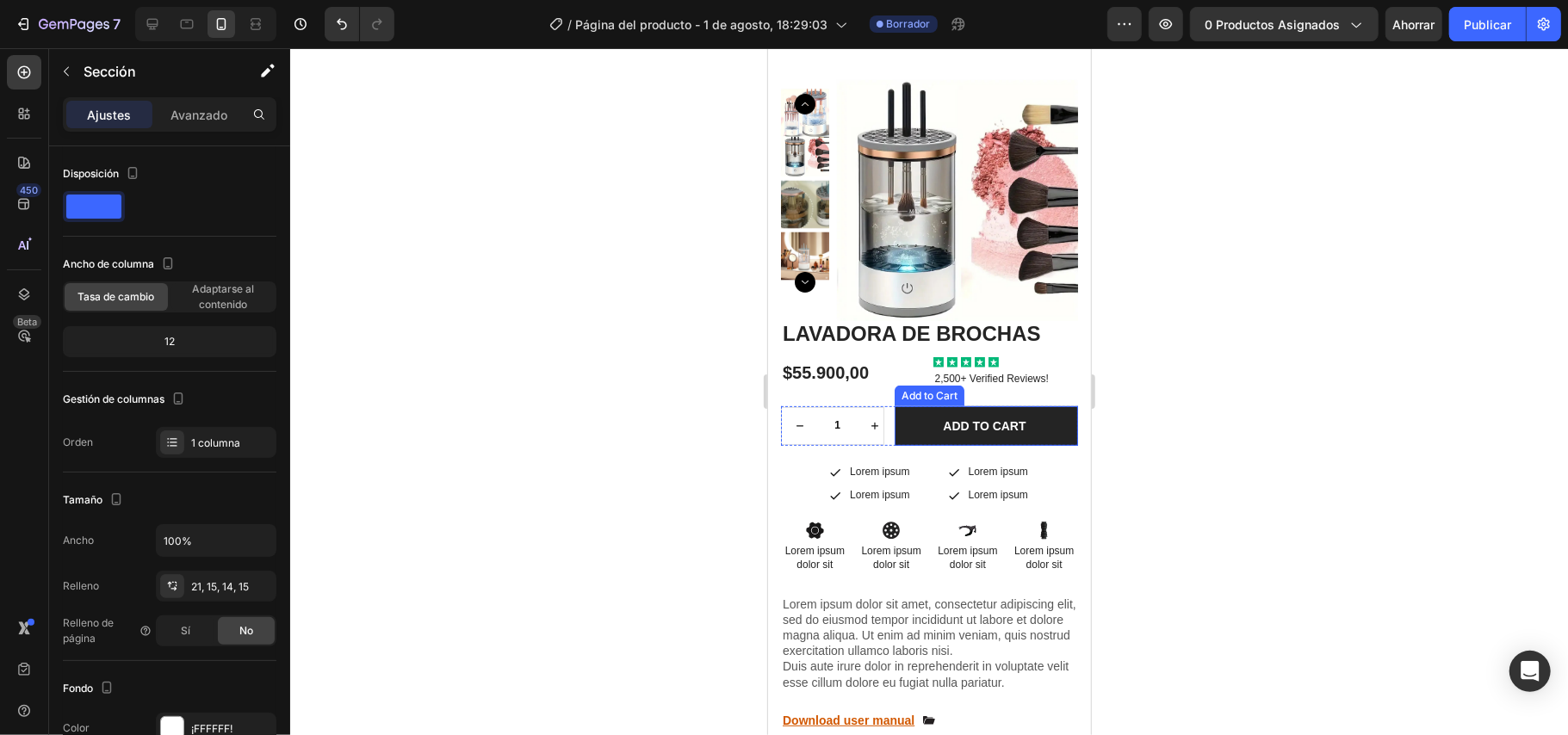 scroll, scrollTop: 35, scrollLeft: 0, axis: vertical 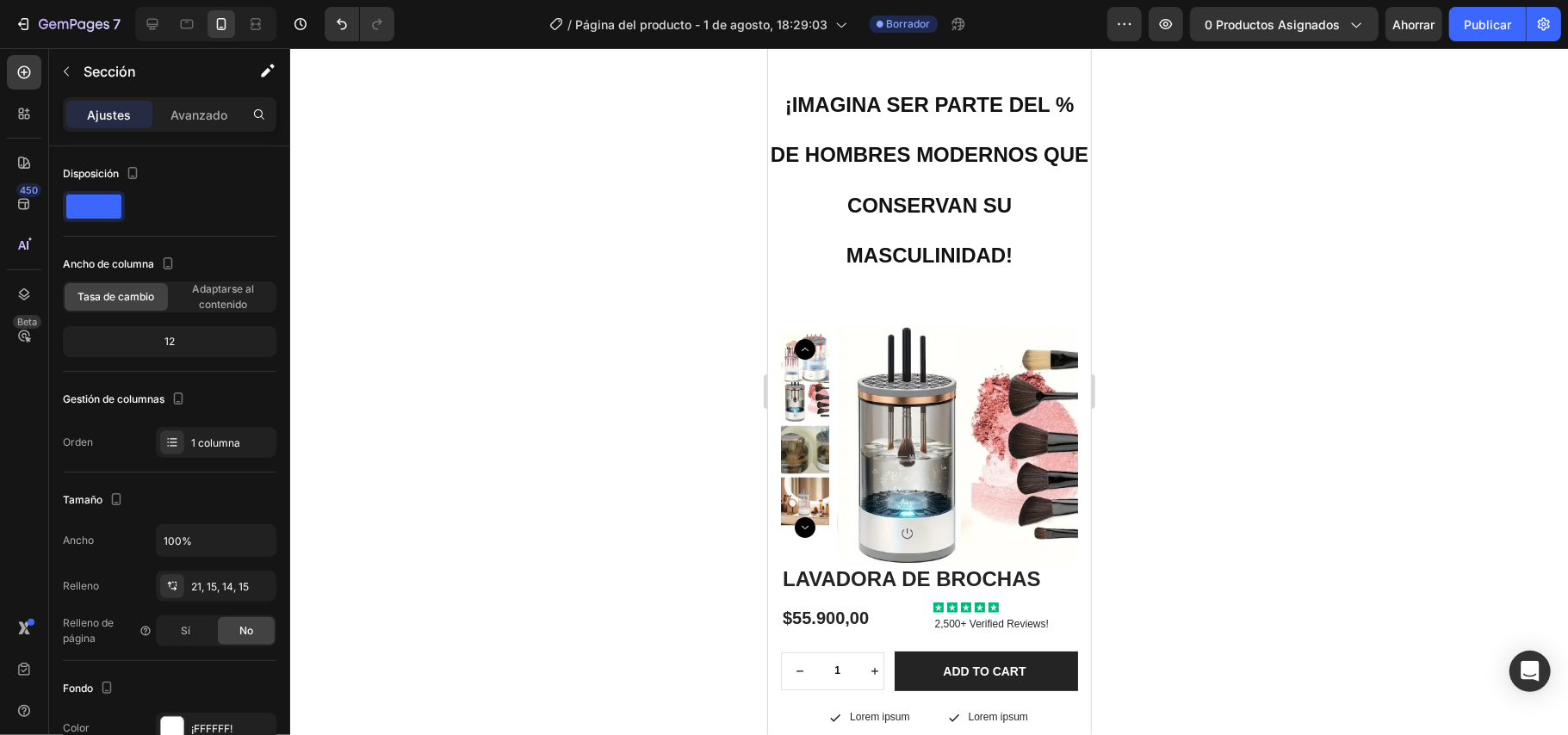 click on "Product Images Image Image Row Image Image Row Image Image Row Row LAVADORA DE BROCHAS Product Title $55.900,00 Product Price Product Price
Icon
Icon
Icon
Icon
Icon Icon List 2,500+ Verified Reviews! Text Block Row
Icon Lorem ipsum Text Block Row
Icon Lorem ipsum Text Block Row Row
Icon Lorem ipsum Text Block Row
Icon Lorem ipsum Text Block Row Row Row
1
Product Quantity Row Add to cart Add to Cart Row
Icon Lorem ipsum Text Block Row
Icon Lorem ipsum Text Block Row Row
Icon Lorem ipsum Text Block Row
Icon Lorem ipsum Text Block Row Row Row
Icon Lorem ipsum  dolor sit Text Block
Icon Lorem ipsum  dolor sit Text Block" at bounding box center [928, 759] 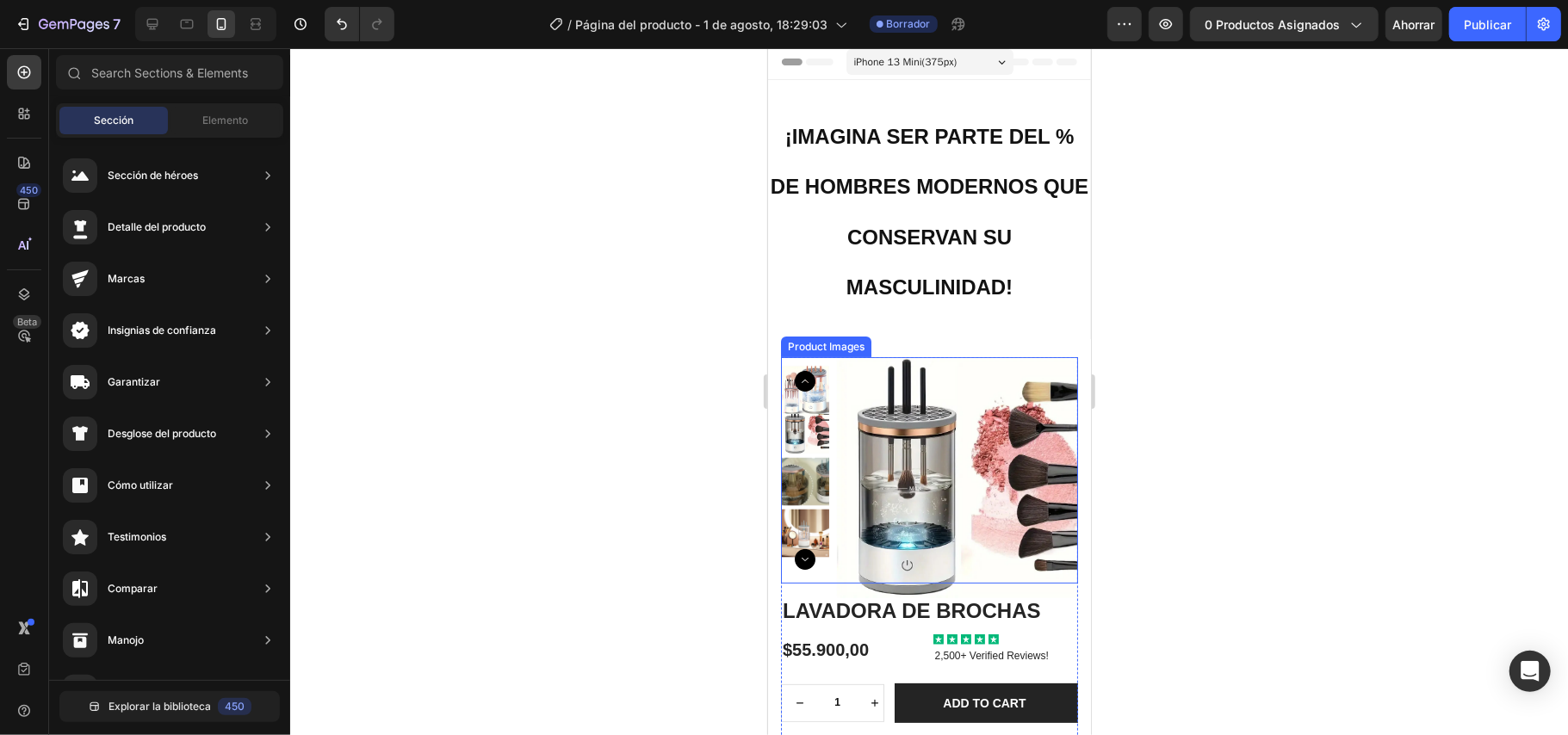 scroll, scrollTop: 0, scrollLeft: 0, axis: both 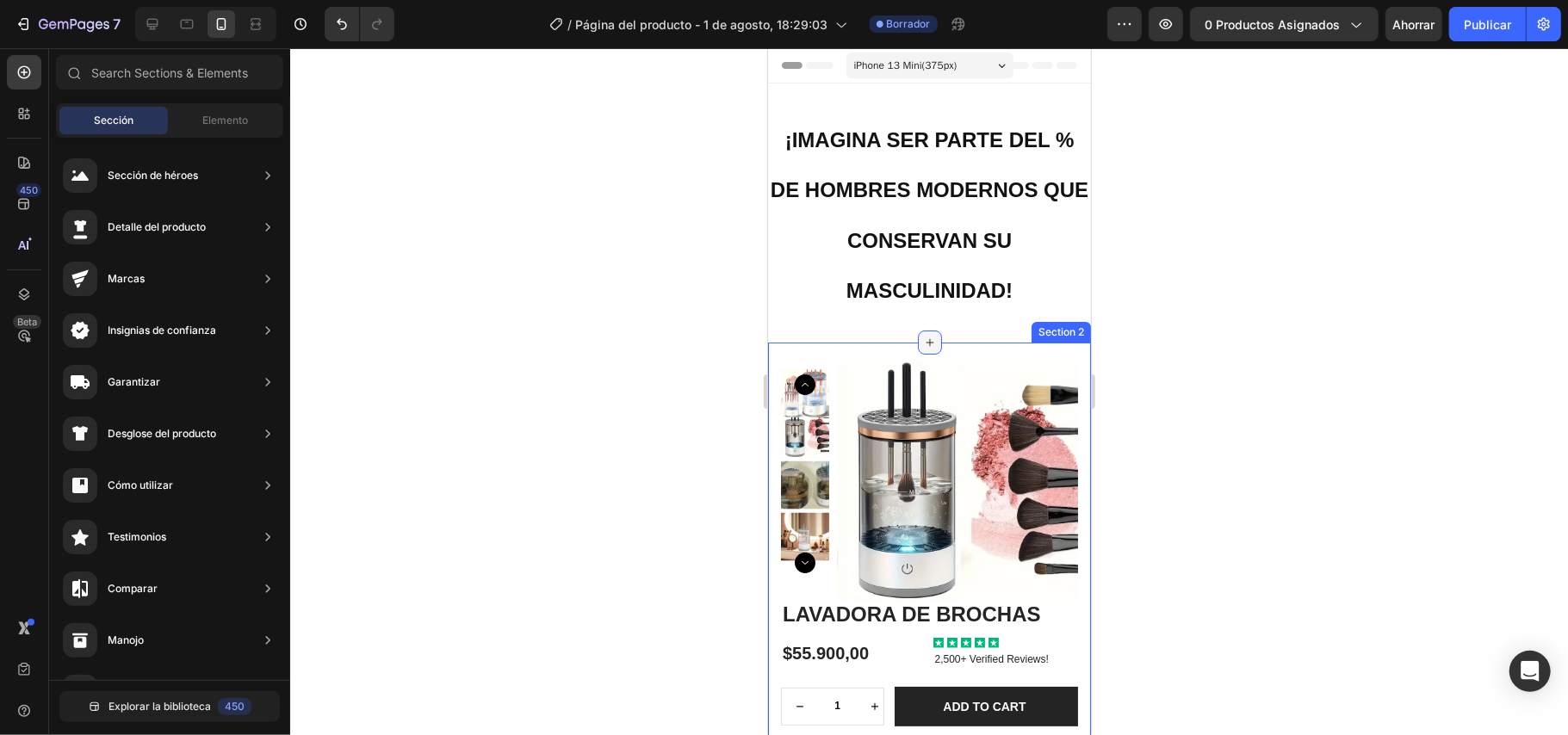 click at bounding box center (929, 342) 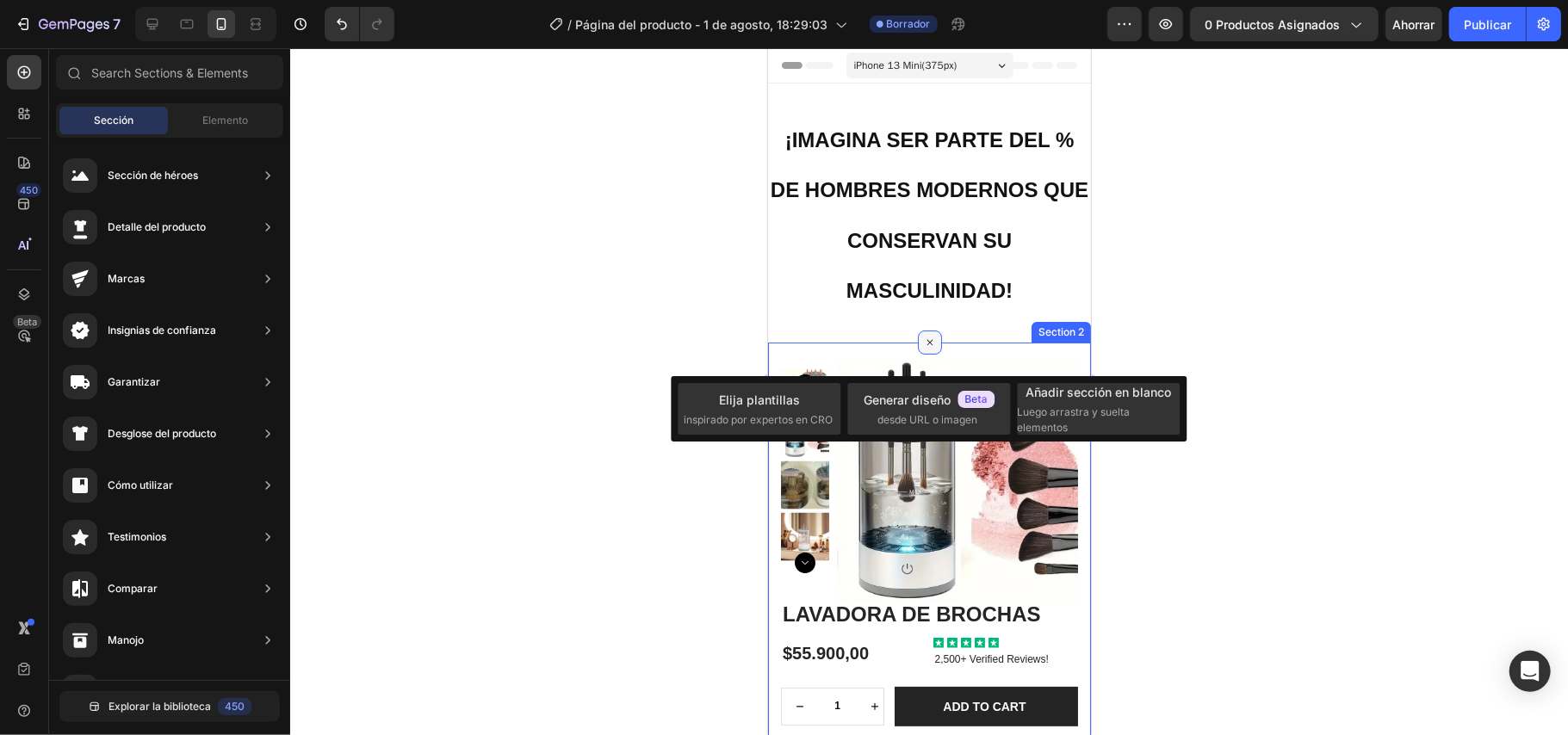 click 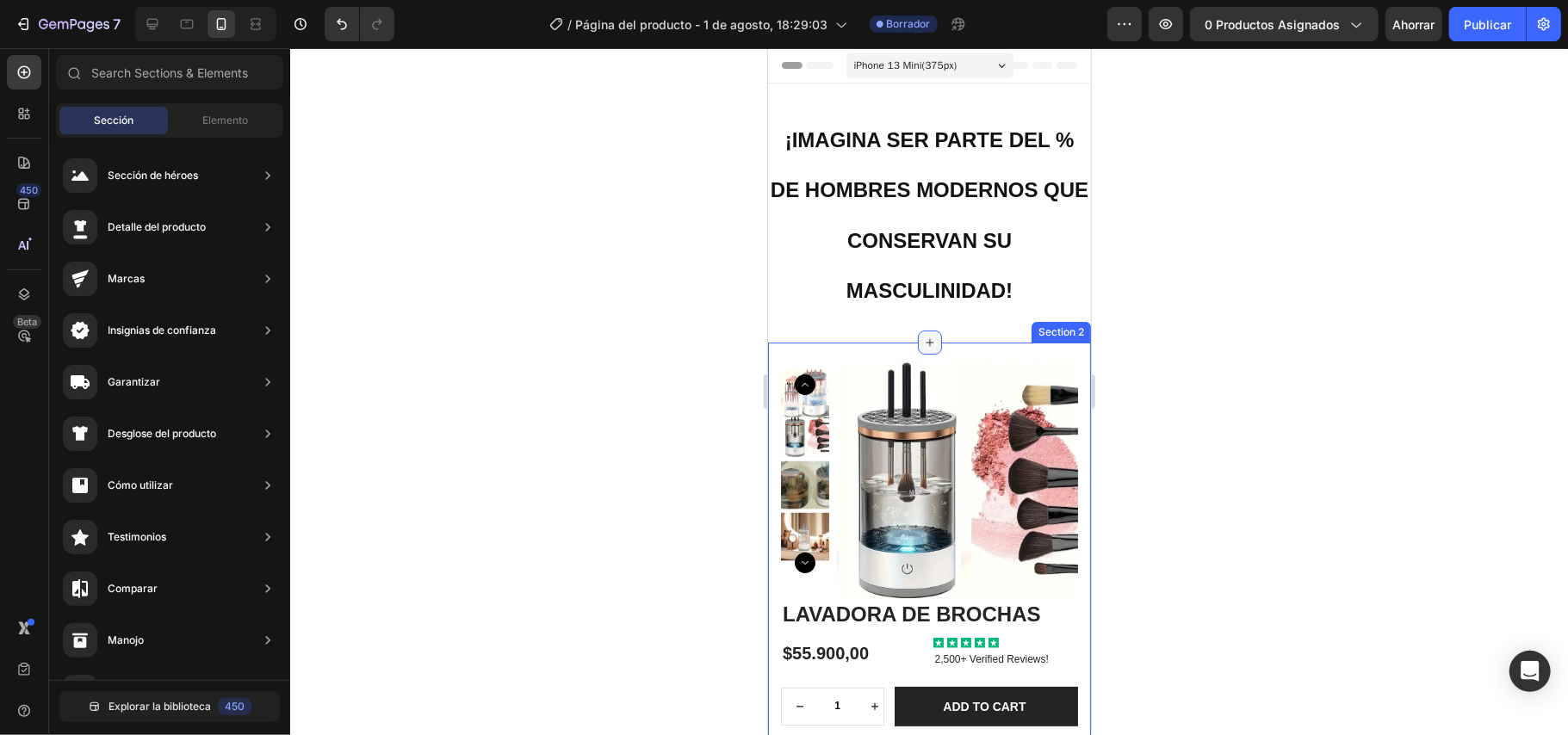 click 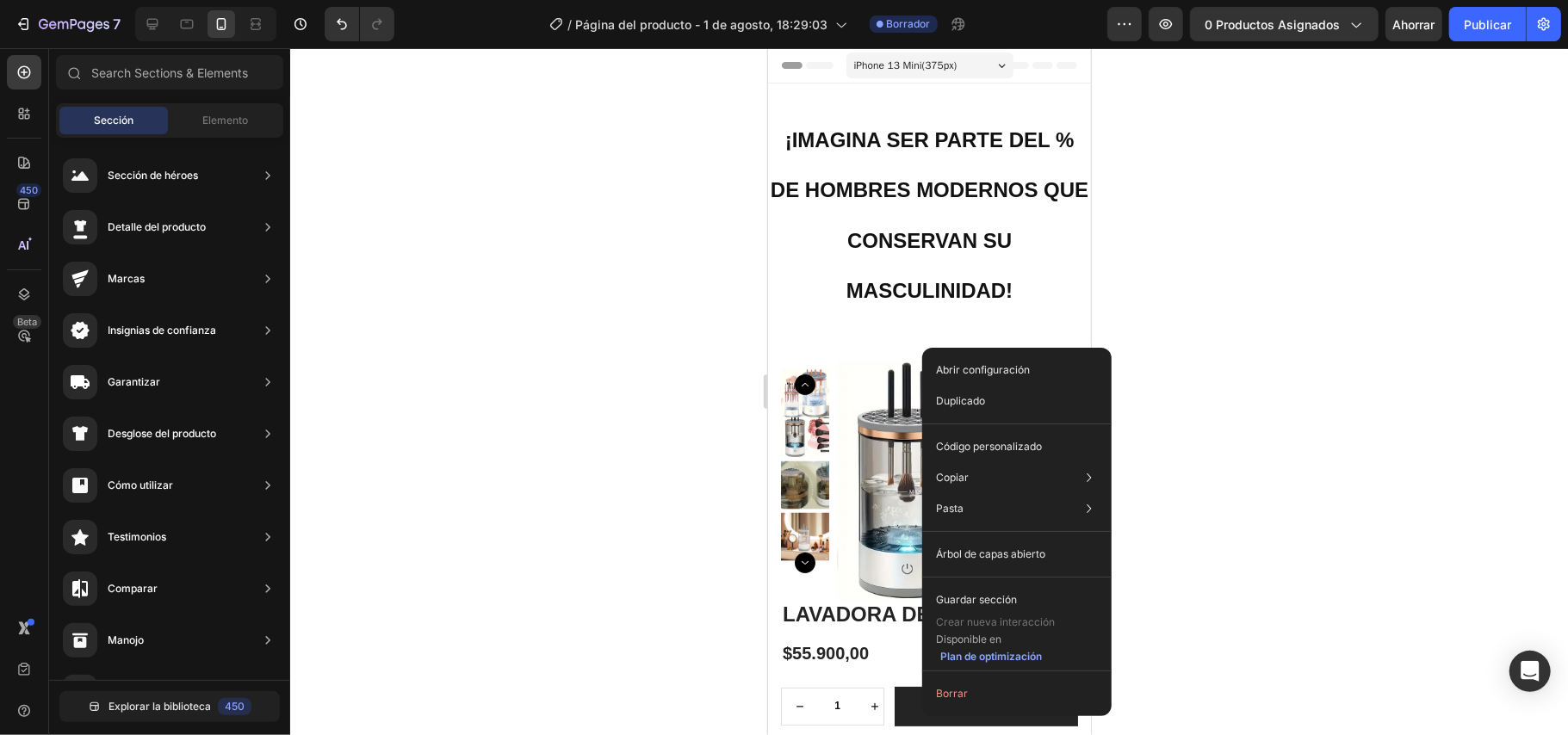 click on "Abrir configuración Duplicado Código personalizado Copiar Sección de copia Ctrl + C Estilo de copia Copiar clase .gTRB_NKJMN Pasta Pegar elemento Ctrl + V Pegar estilo Ctrl + Mayús + V Permita el acceso al portapapeles para pegar contenido de otras páginas Permitir acceso Árbol de capas abierto Guardar sección Crear nueva interacción Disponible en Plan de optimización Borrar" 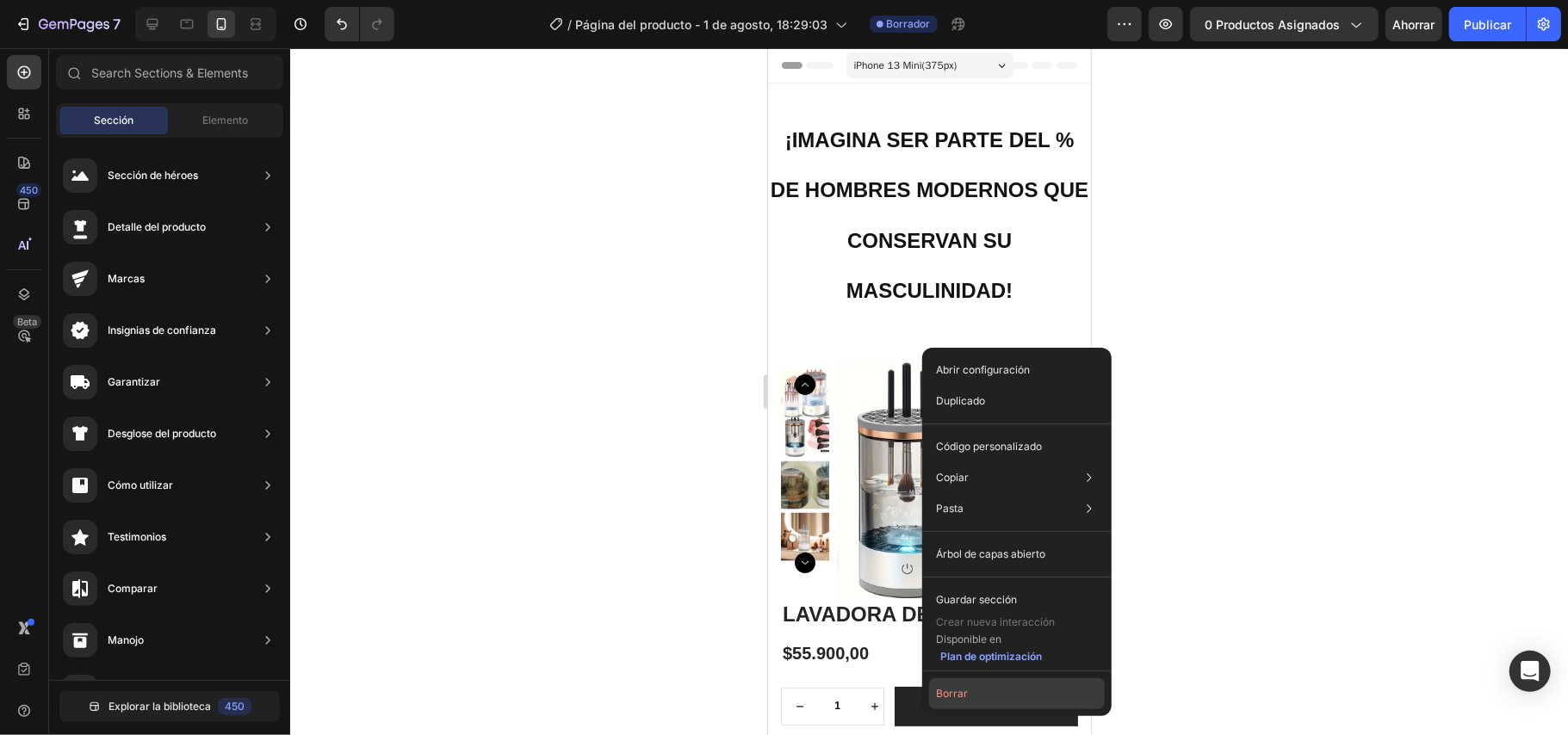 drag, startPoint x: 982, startPoint y: 699, endPoint x: 214, endPoint y: 649, distance: 769.62588 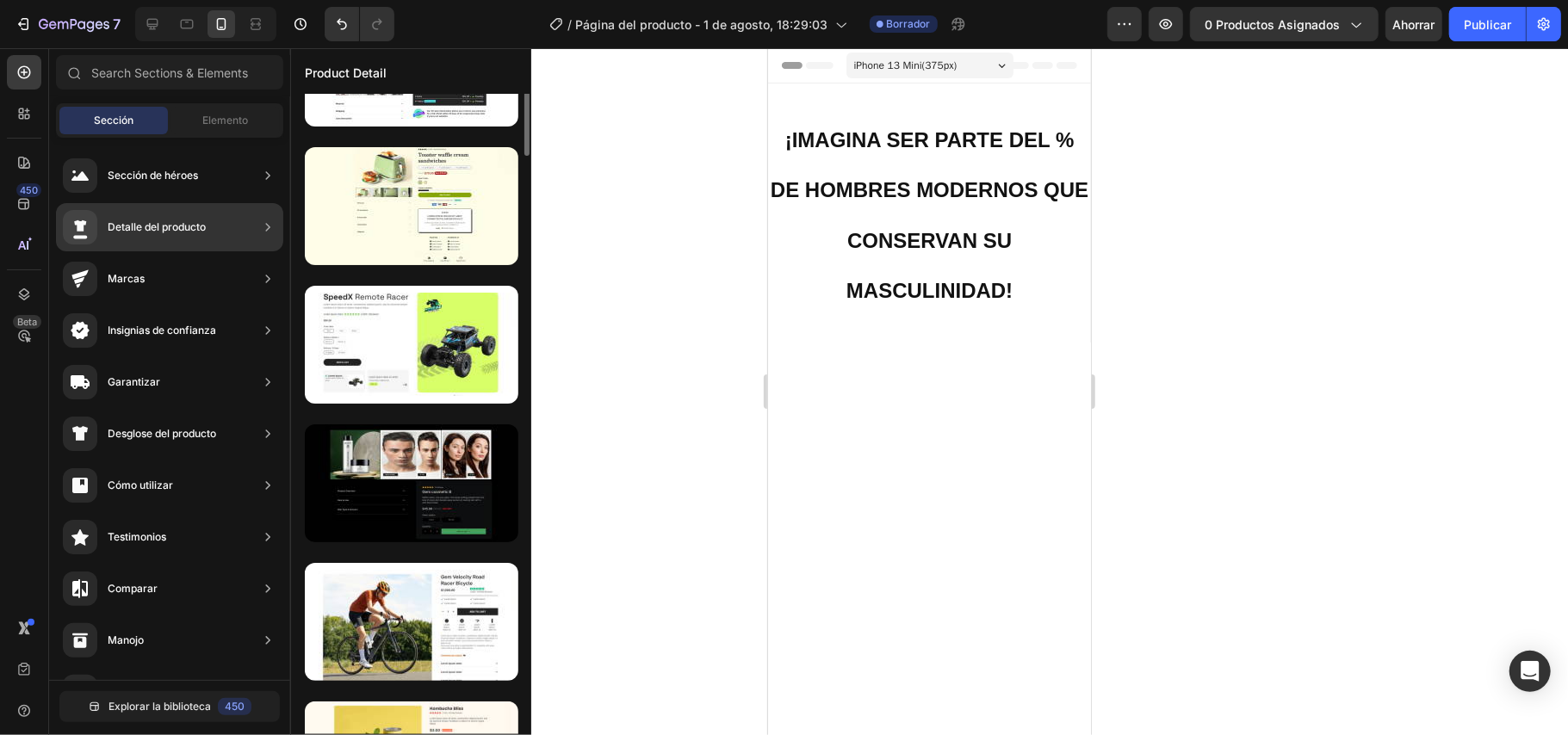 scroll, scrollTop: 180, scrollLeft: 0, axis: vertical 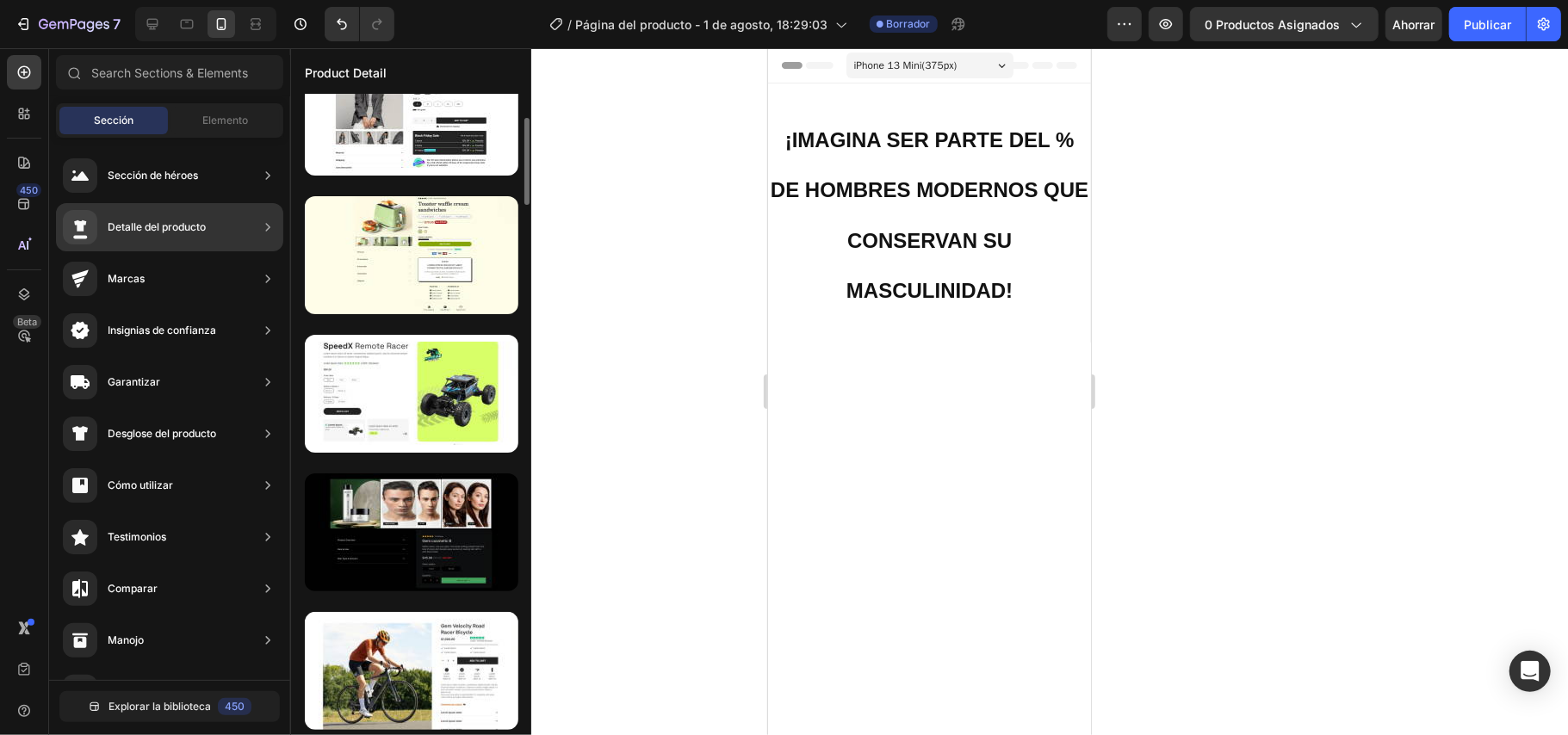 click on "Detalle del producto" 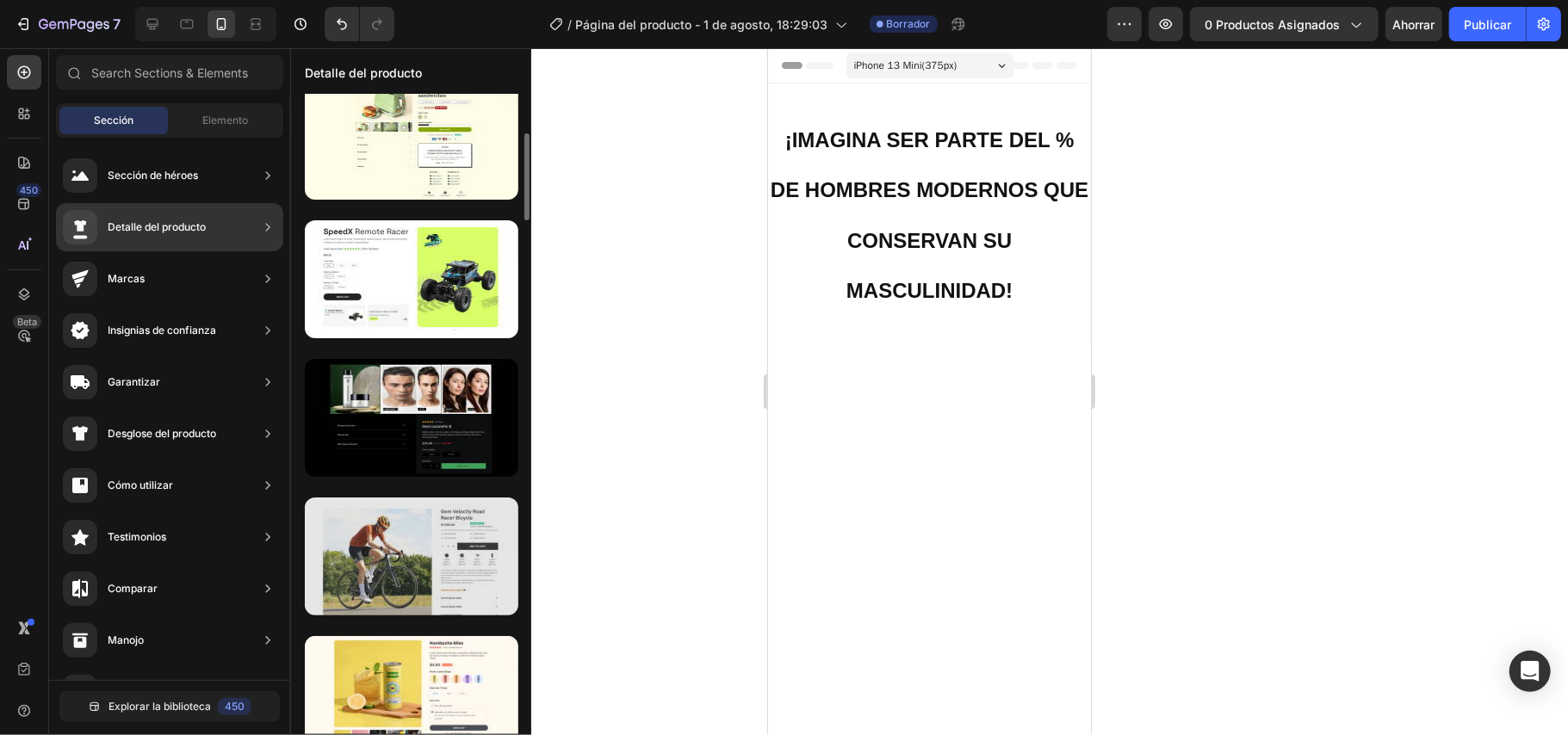 scroll, scrollTop: 410, scrollLeft: 0, axis: vertical 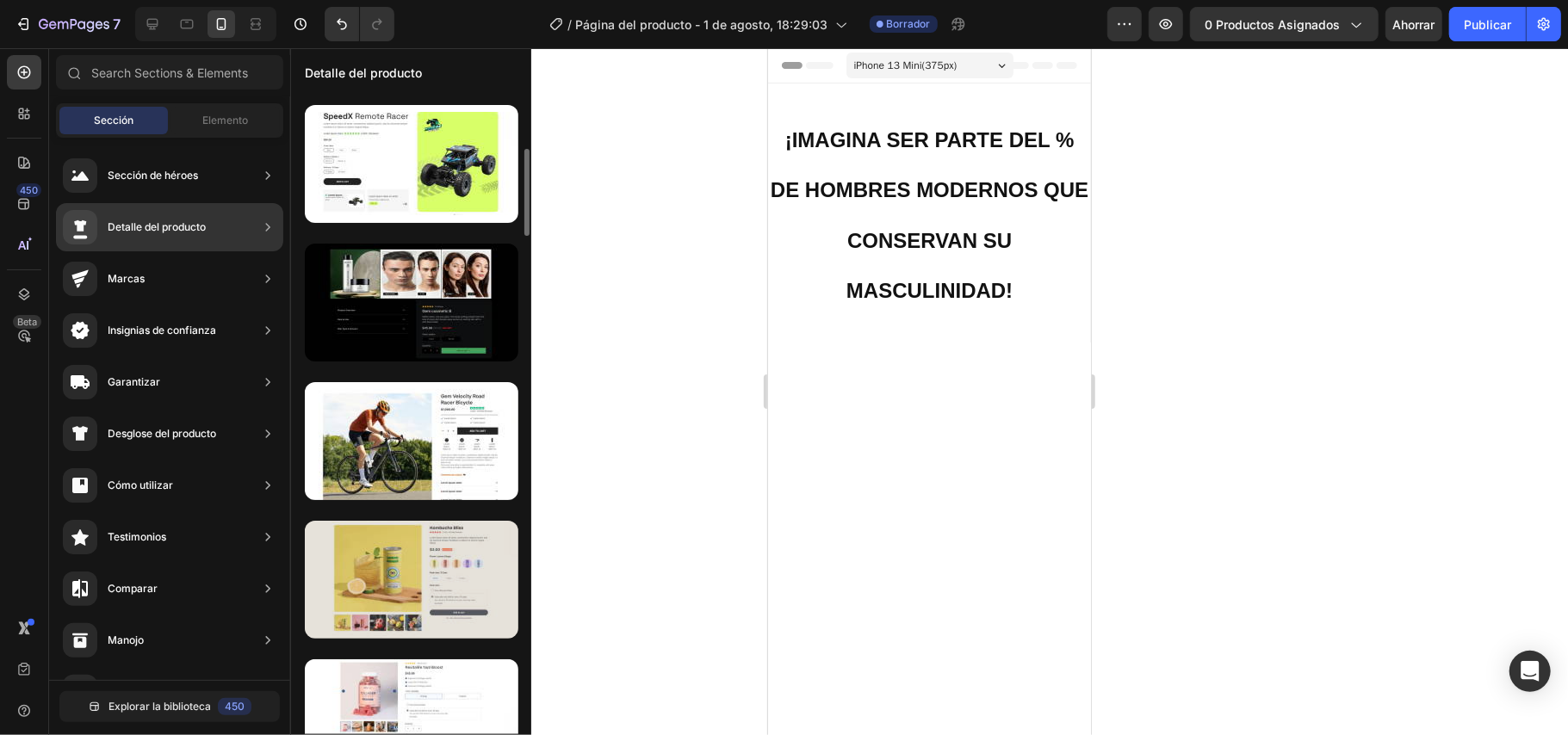 click at bounding box center (412, 579) 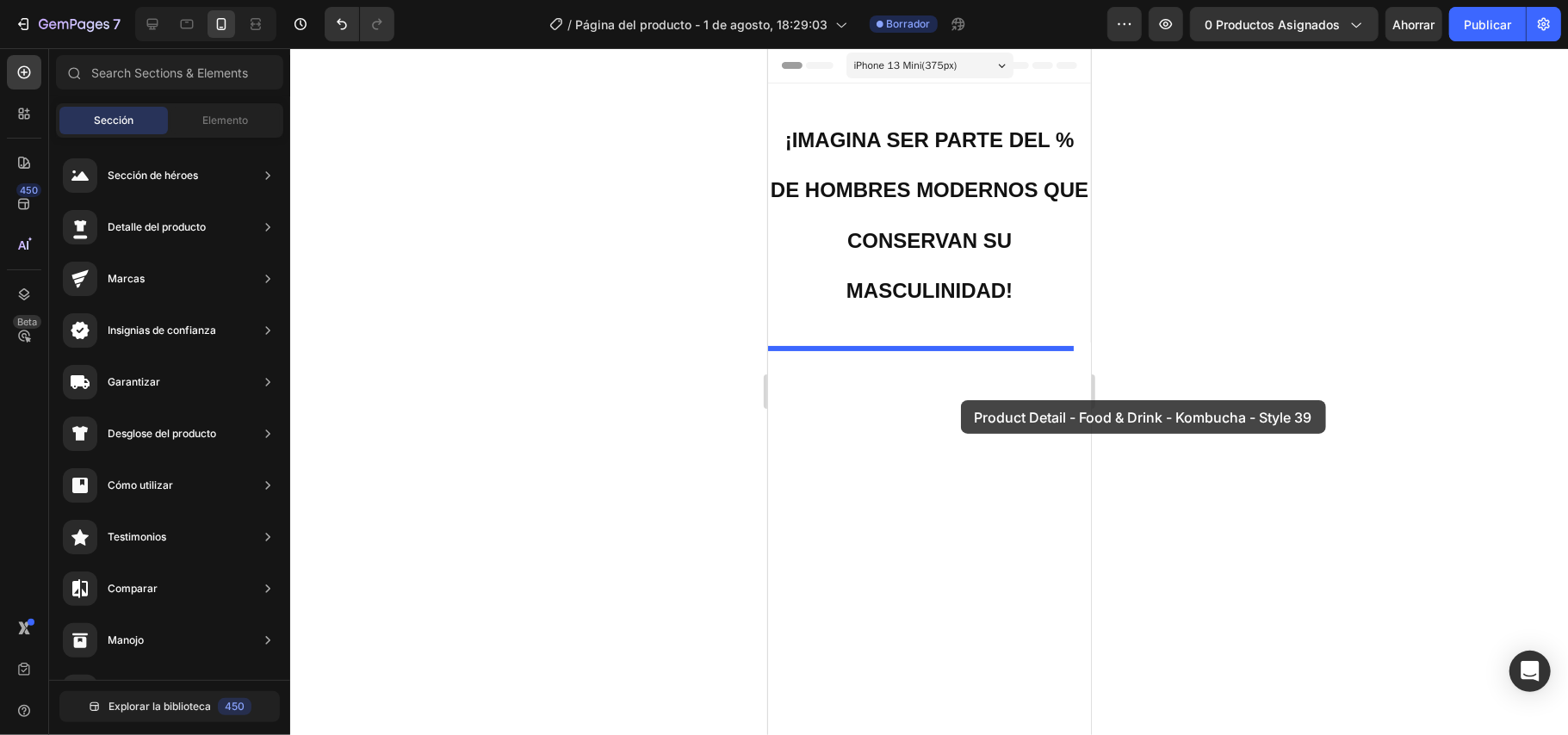 drag, startPoint x: 1208, startPoint y: 636, endPoint x: 963, endPoint y: 393, distance: 345.07101 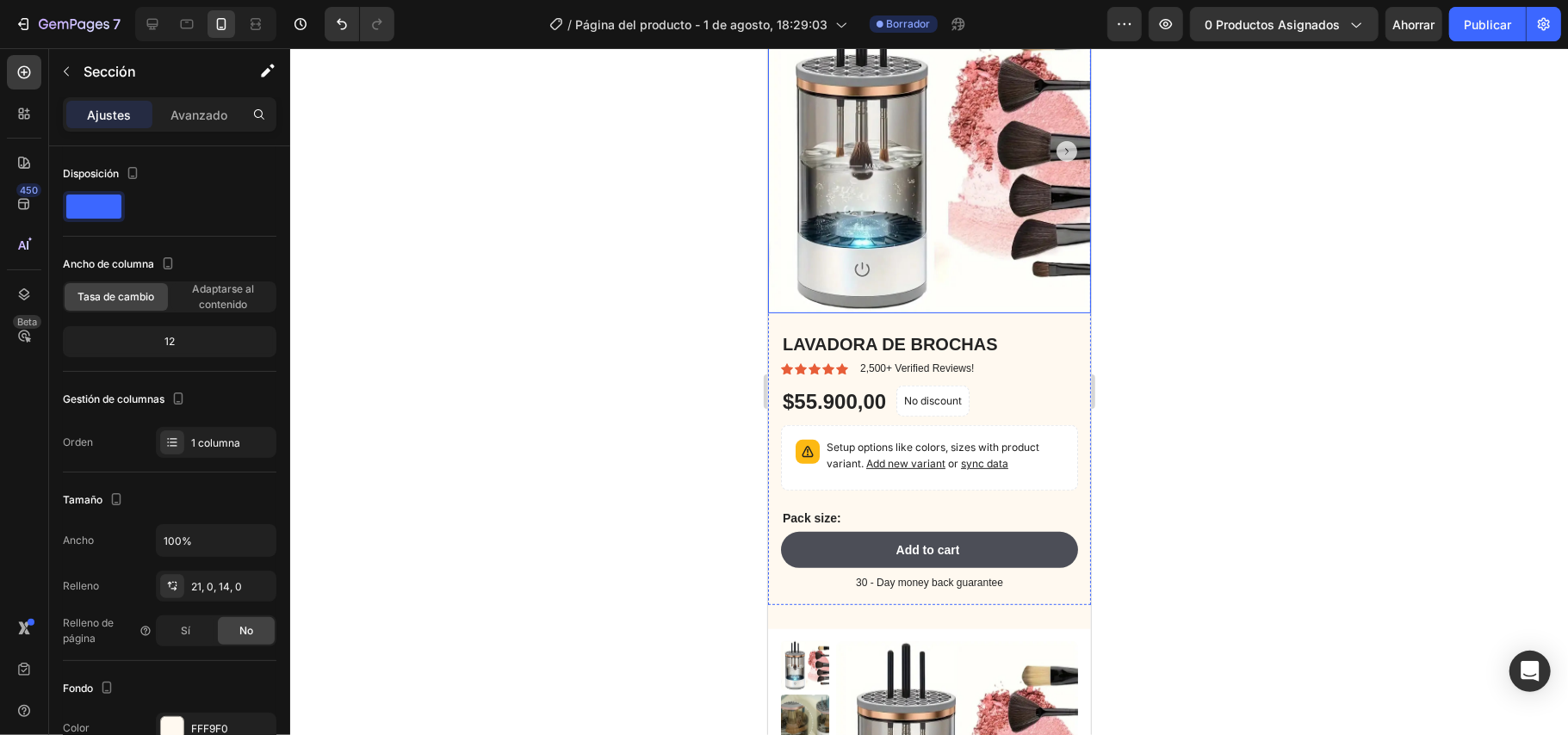 scroll, scrollTop: 459, scrollLeft: 0, axis: vertical 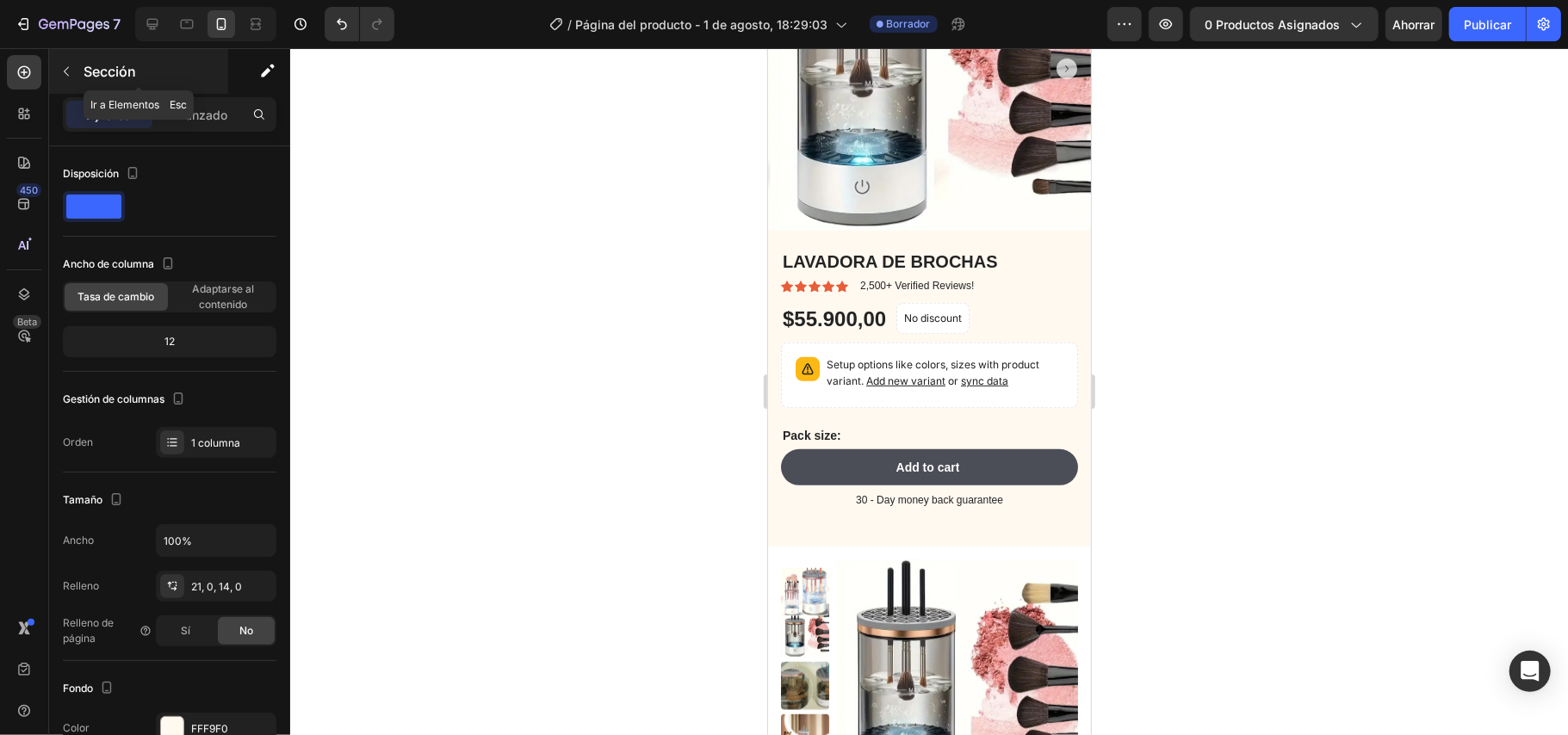 click 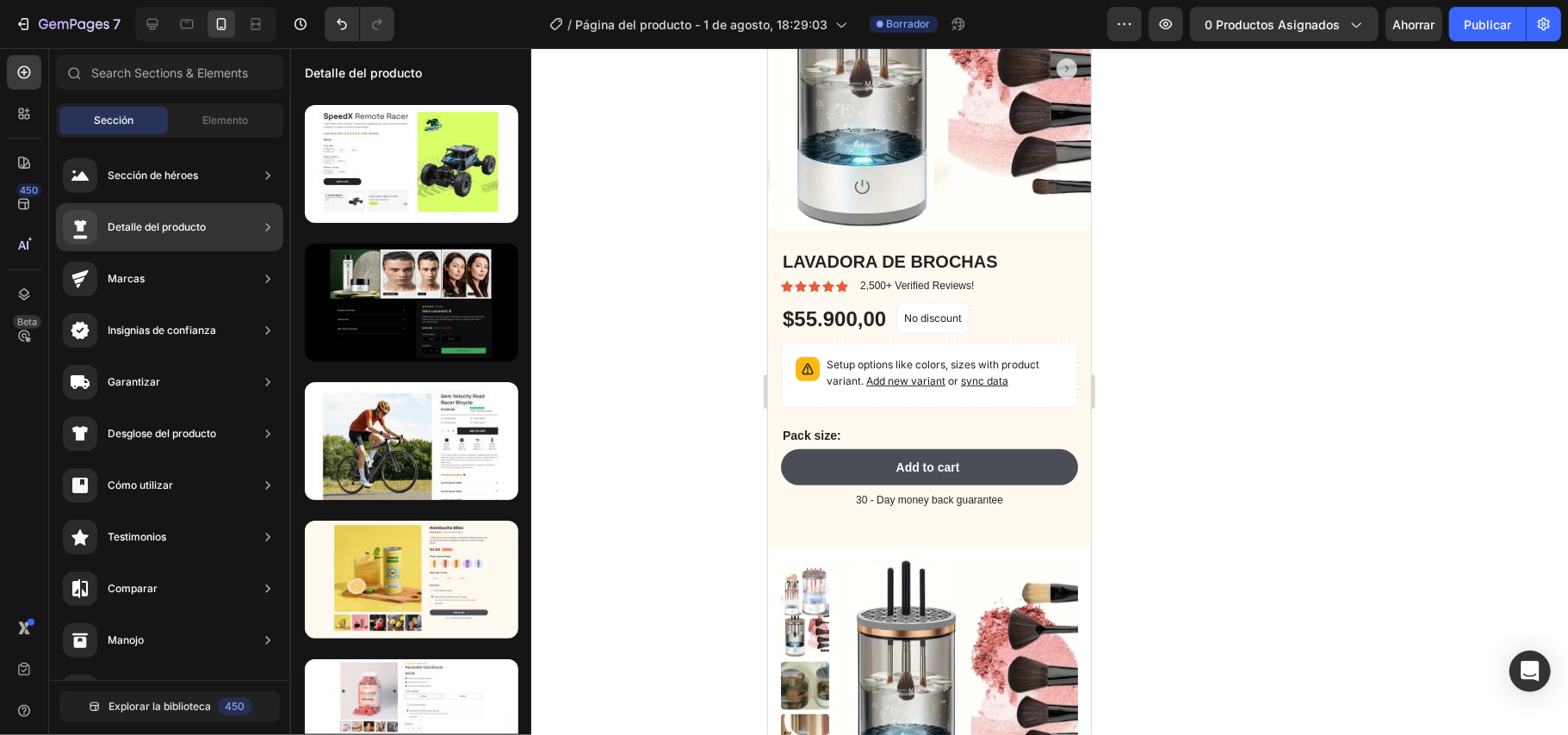 click 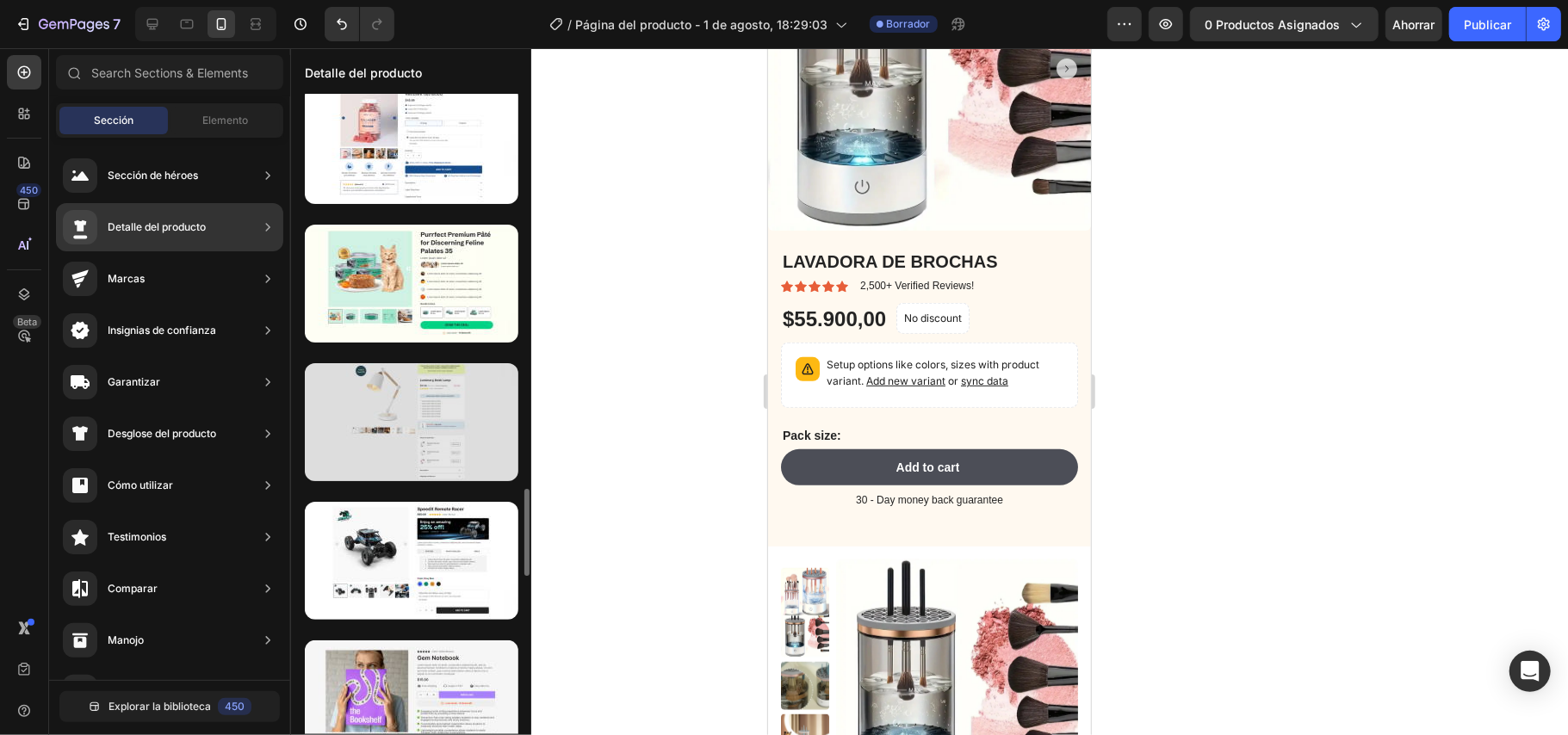 scroll, scrollTop: 1213, scrollLeft: 0, axis: vertical 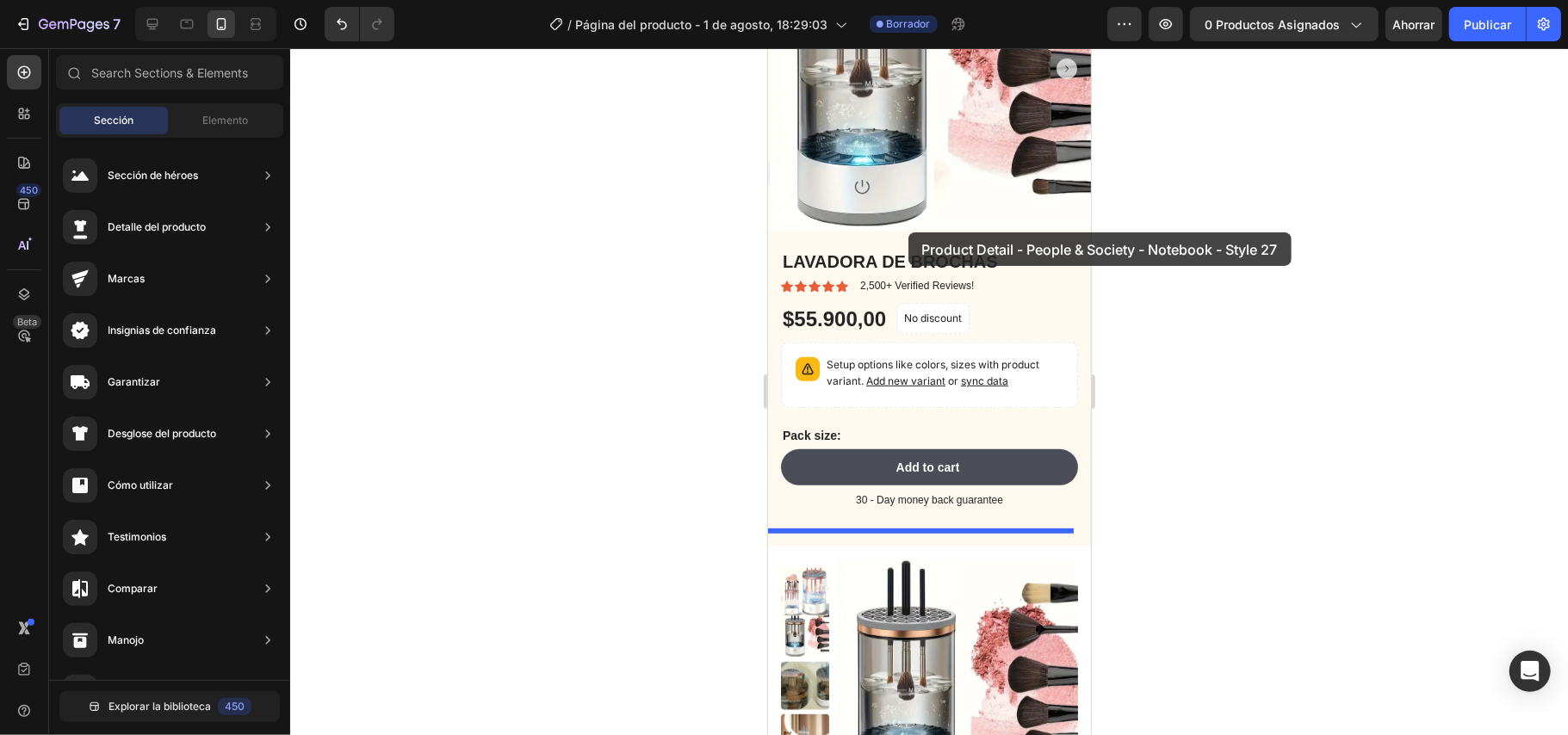 drag, startPoint x: 1139, startPoint y: 499, endPoint x: 908, endPoint y: 232, distance: 353.05807 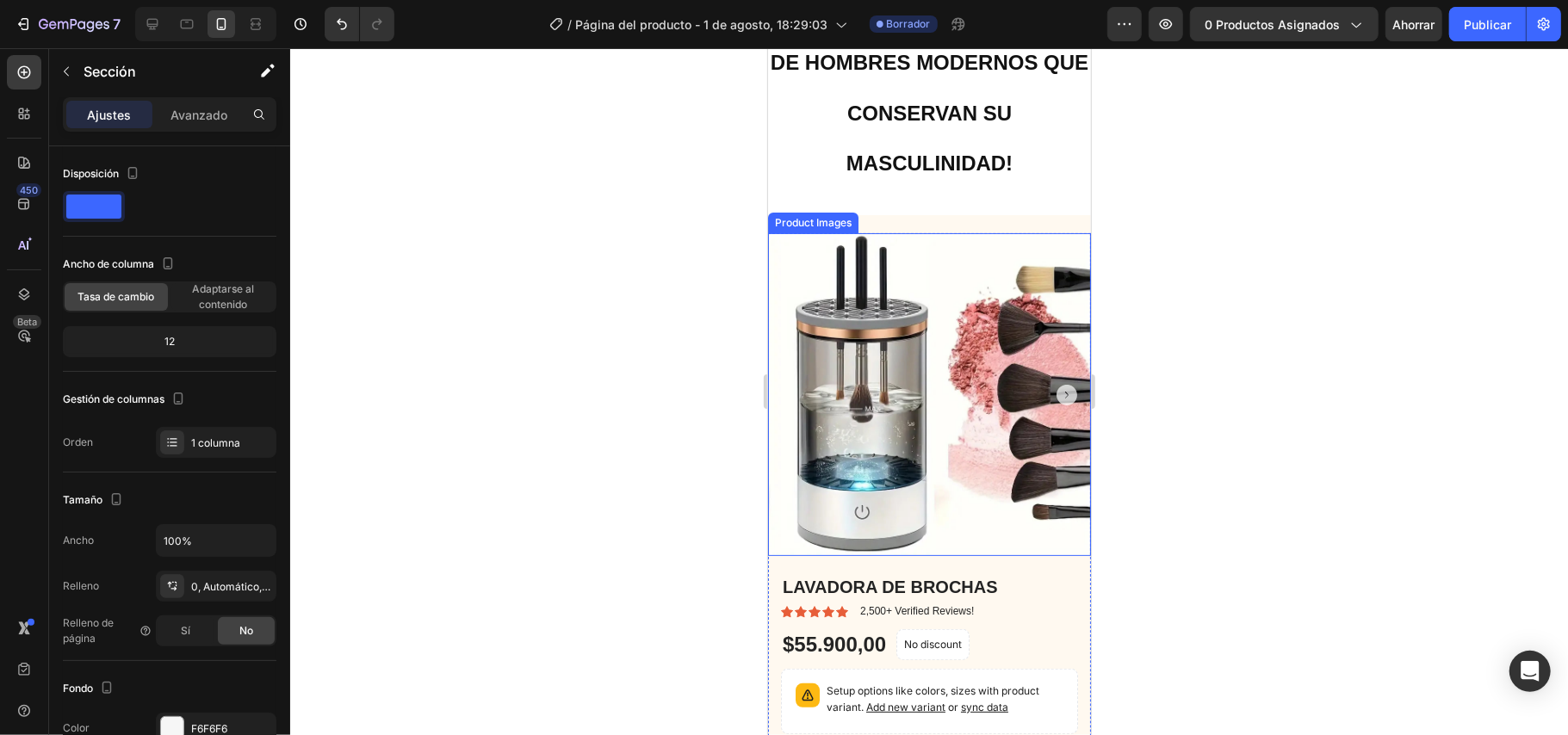 scroll, scrollTop: 0, scrollLeft: 0, axis: both 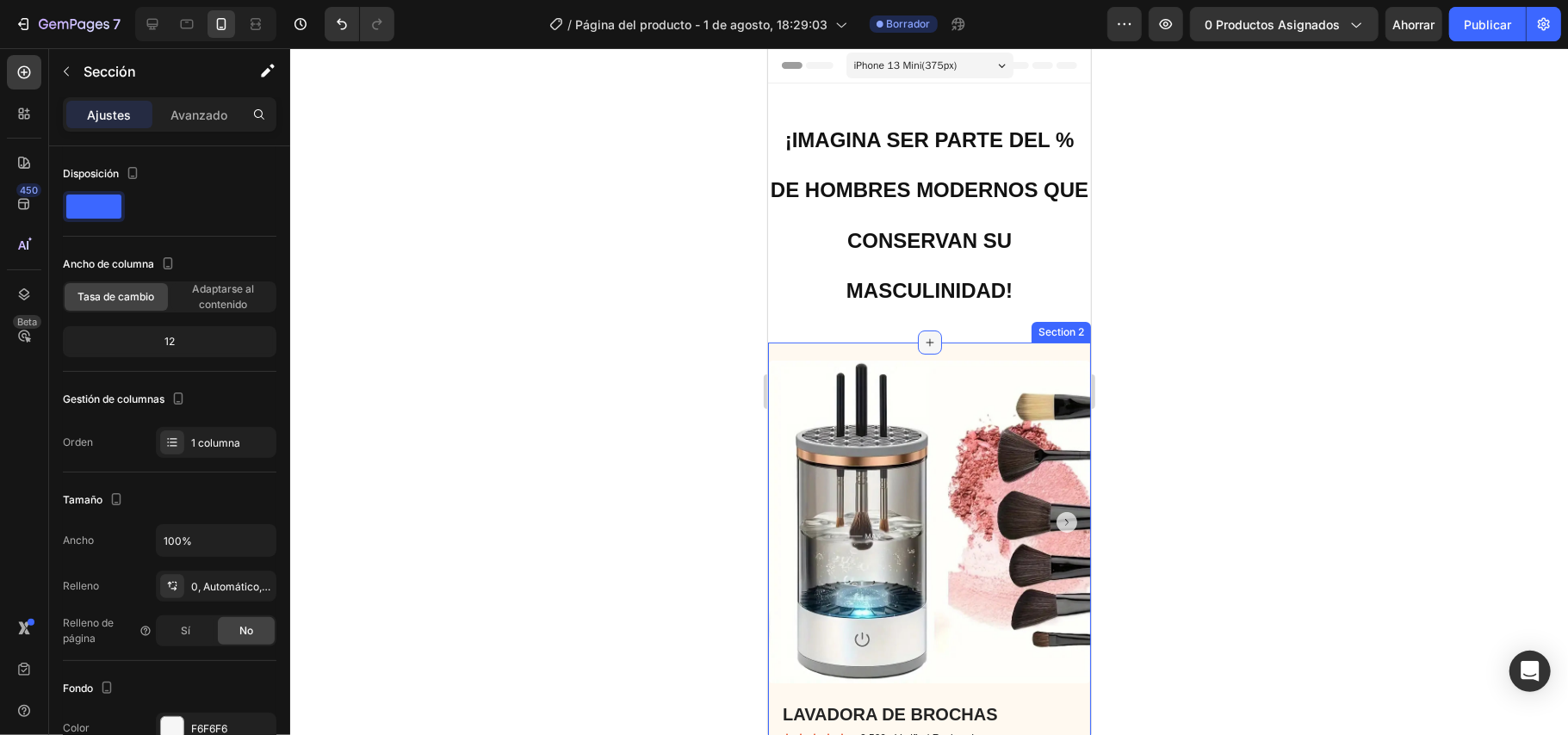 click 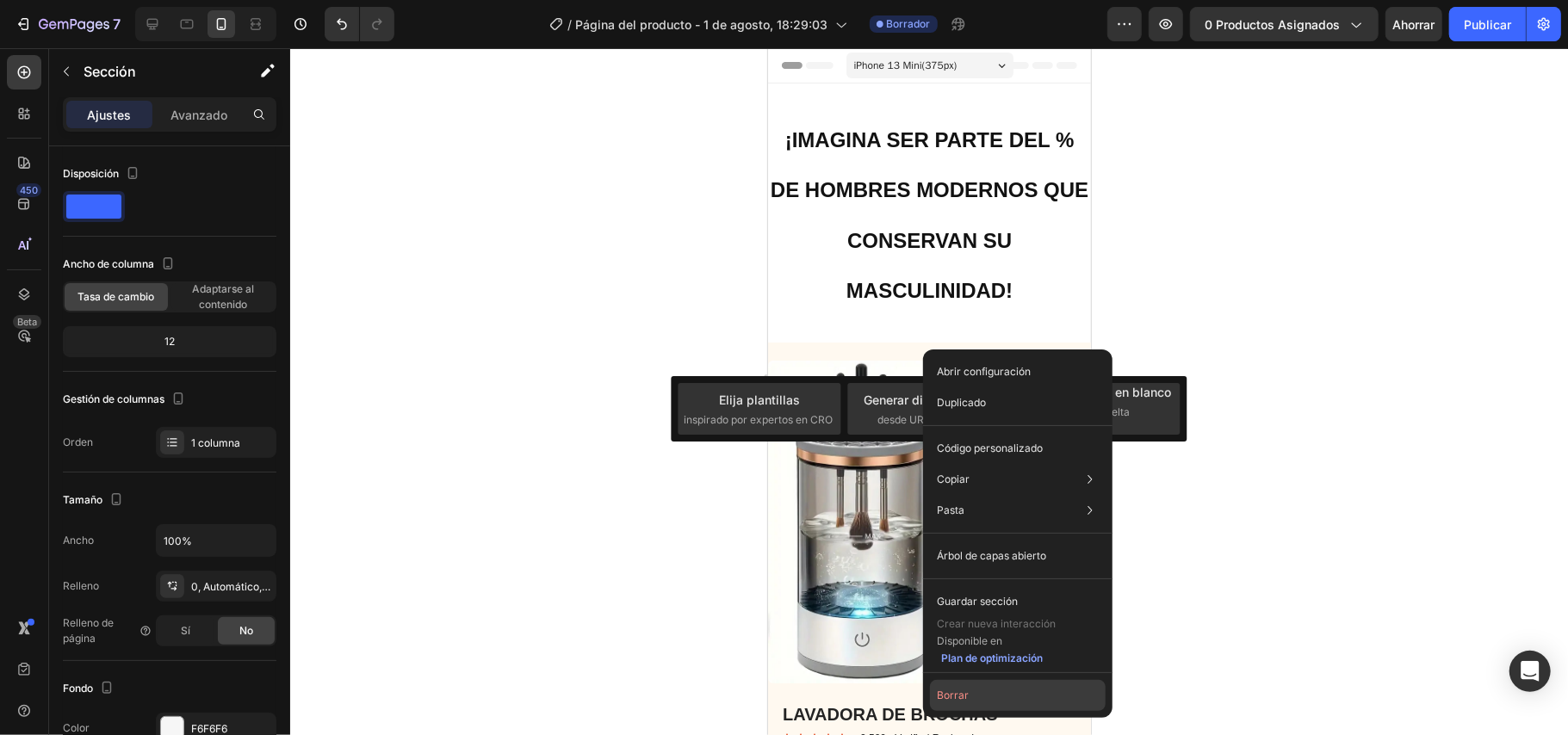 click on "Borrar" 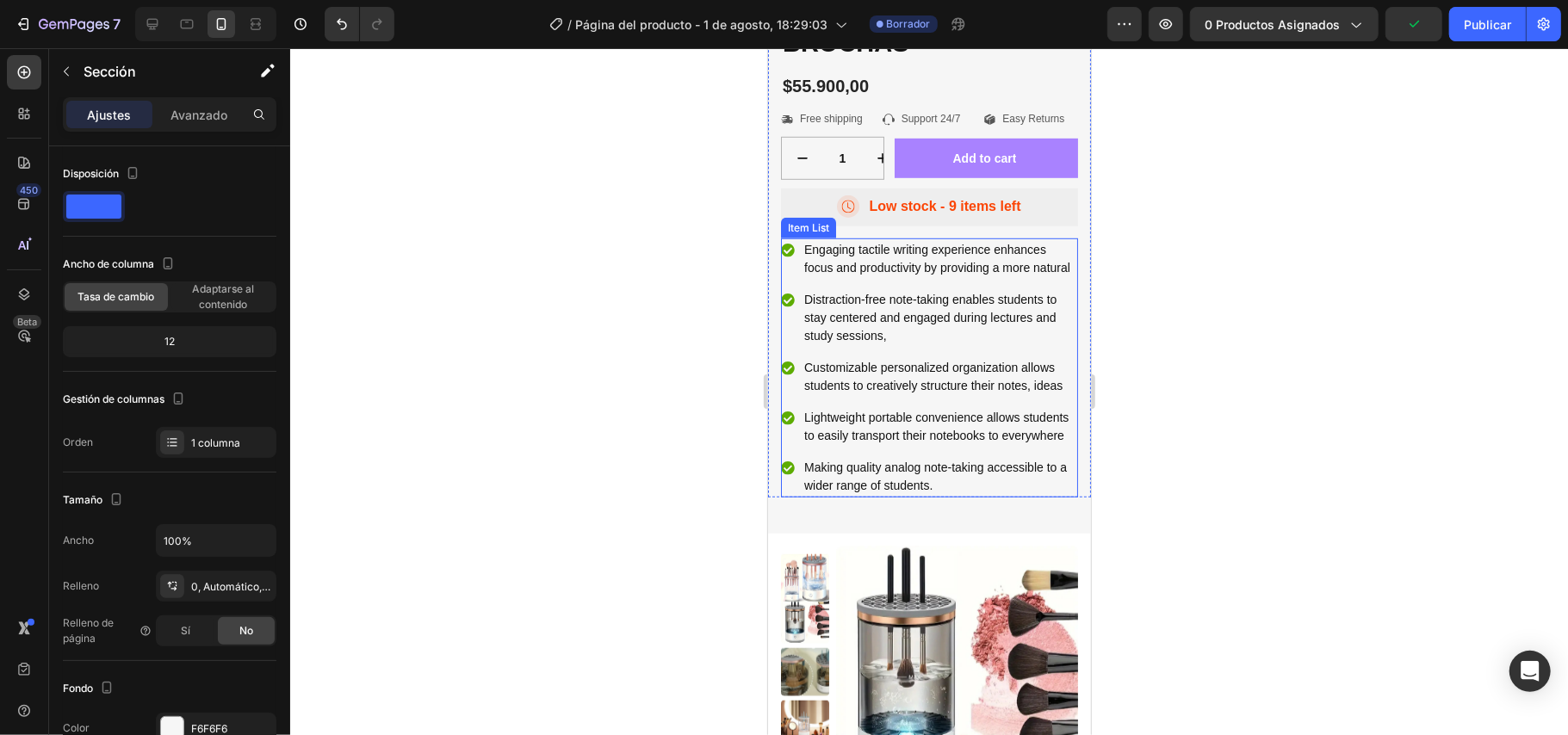 scroll, scrollTop: 689, scrollLeft: 0, axis: vertical 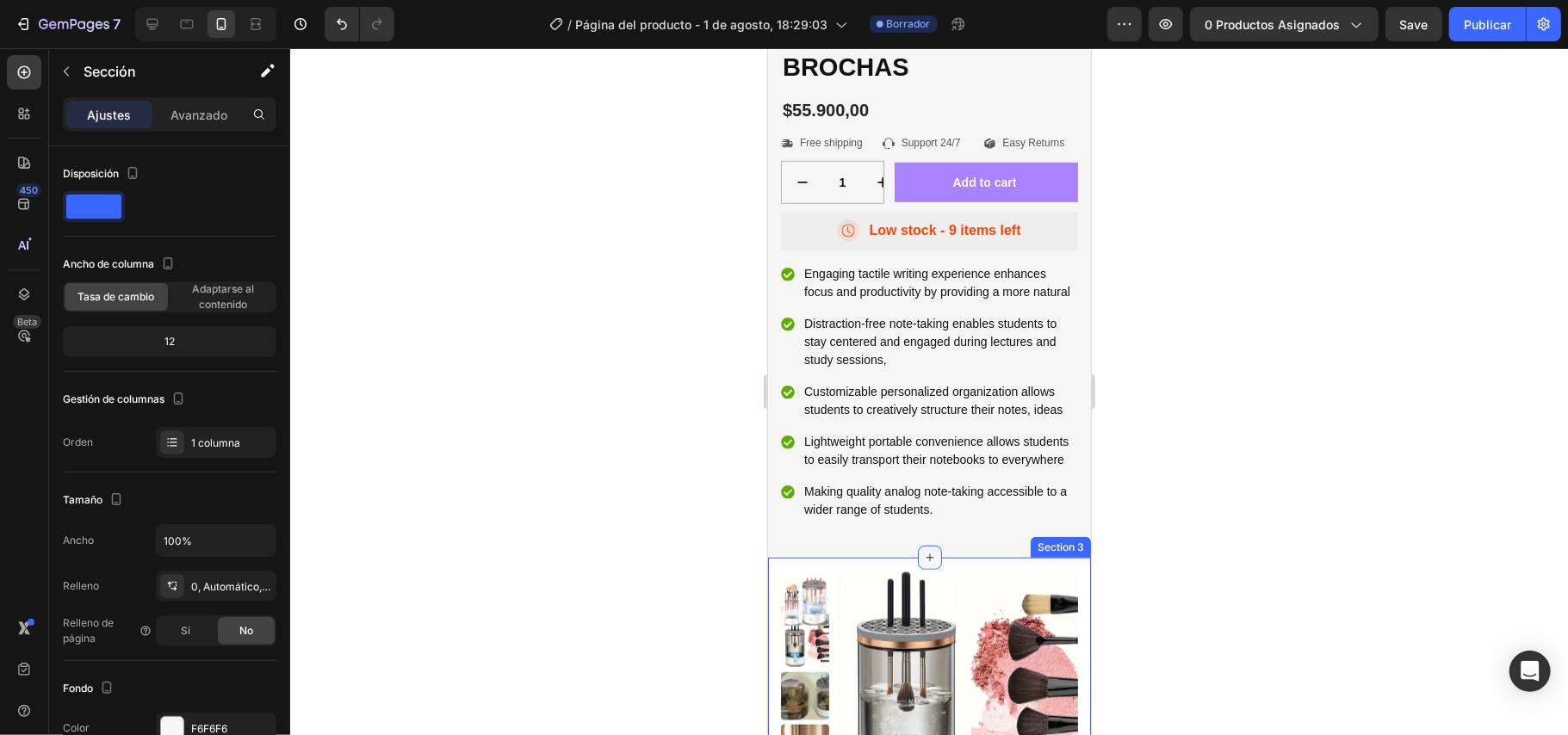 click 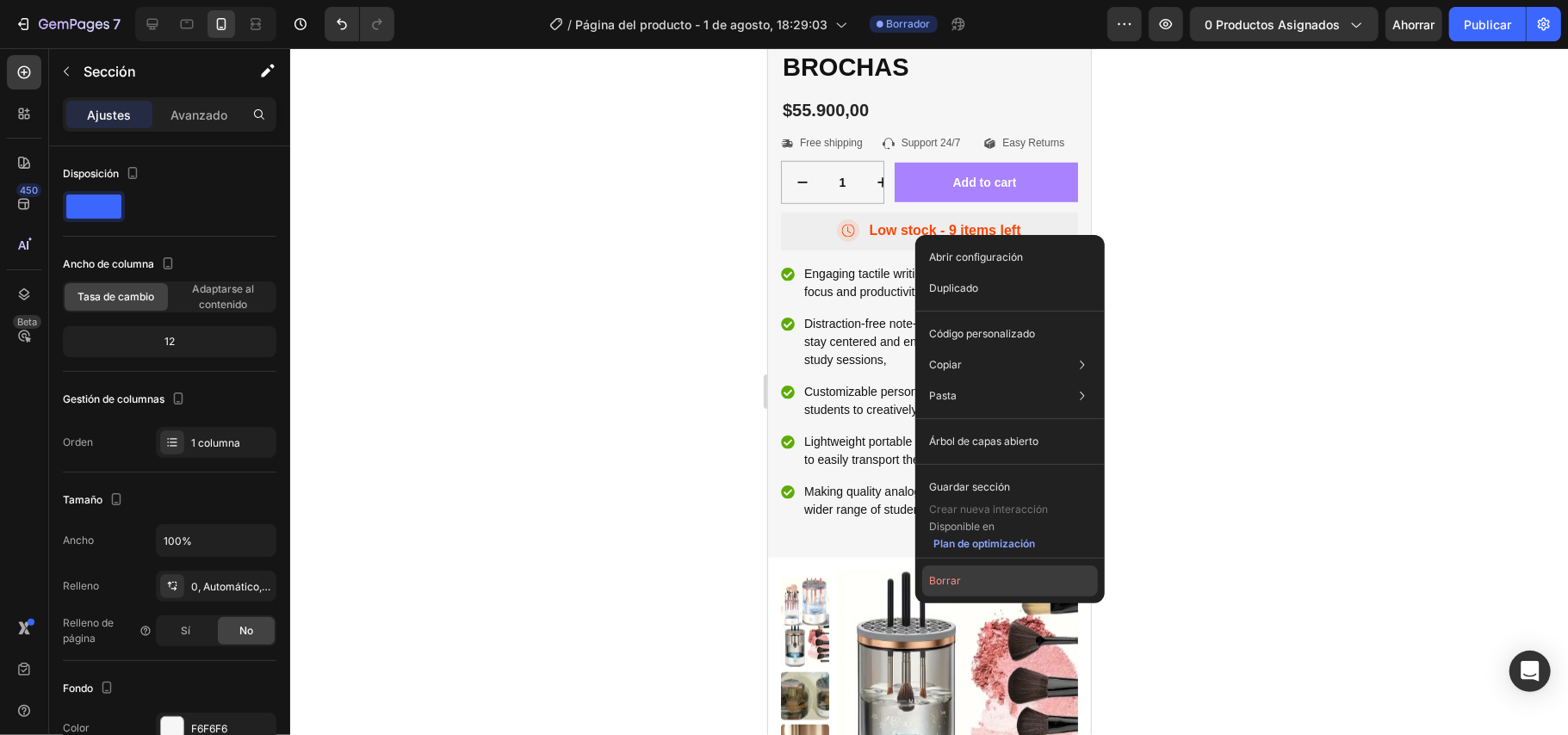 click on "Borrar" at bounding box center [945, 580] 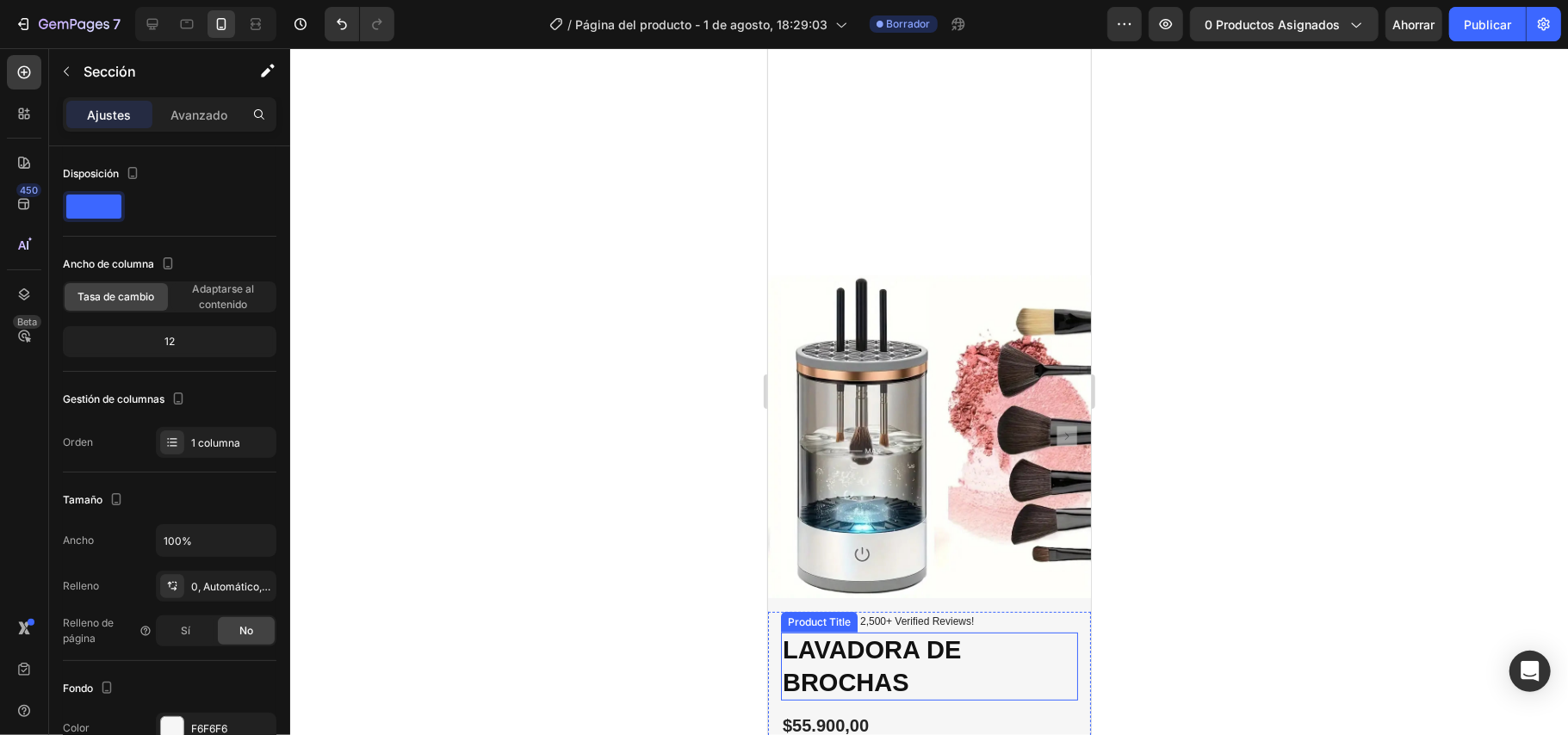 scroll, scrollTop: 72, scrollLeft: 0, axis: vertical 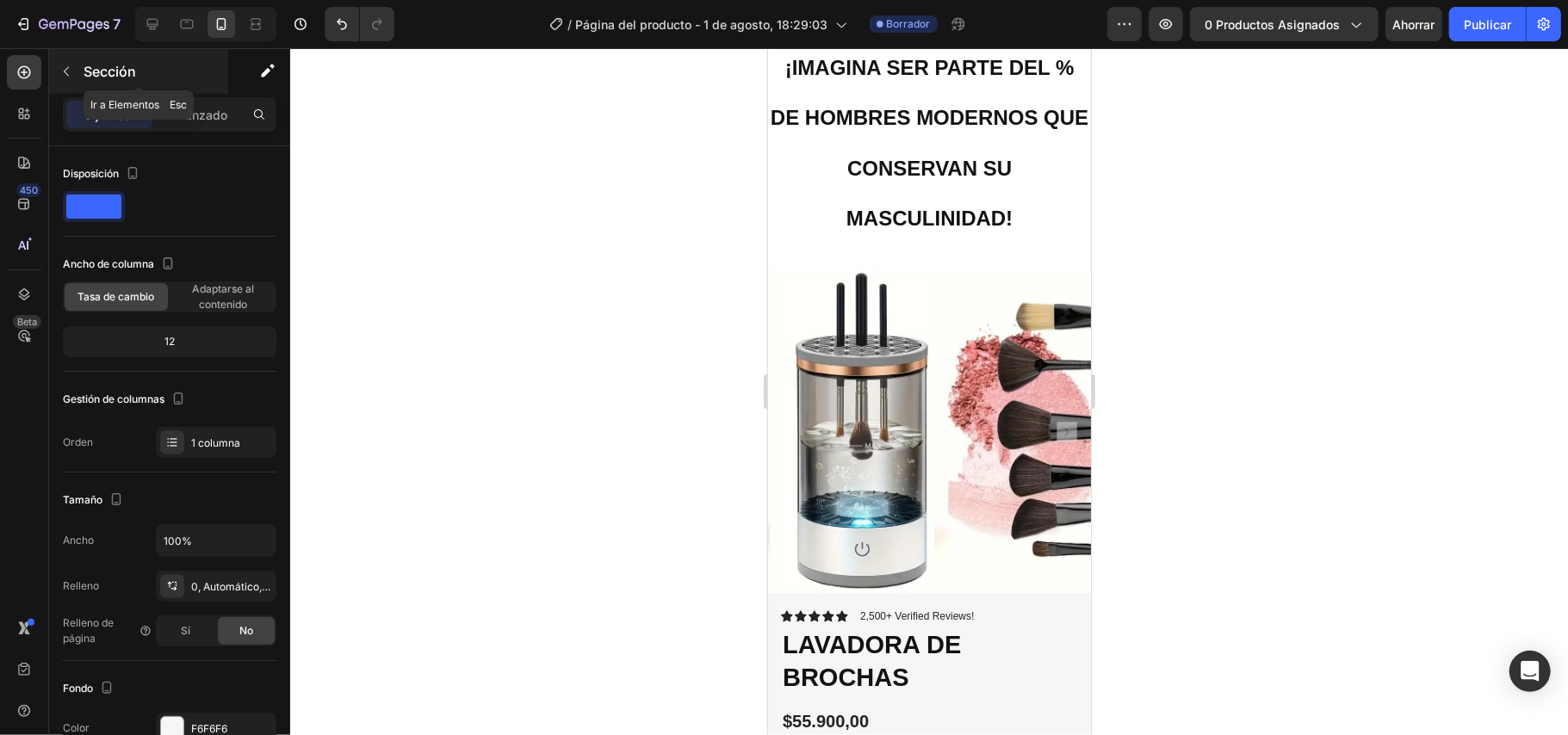 click 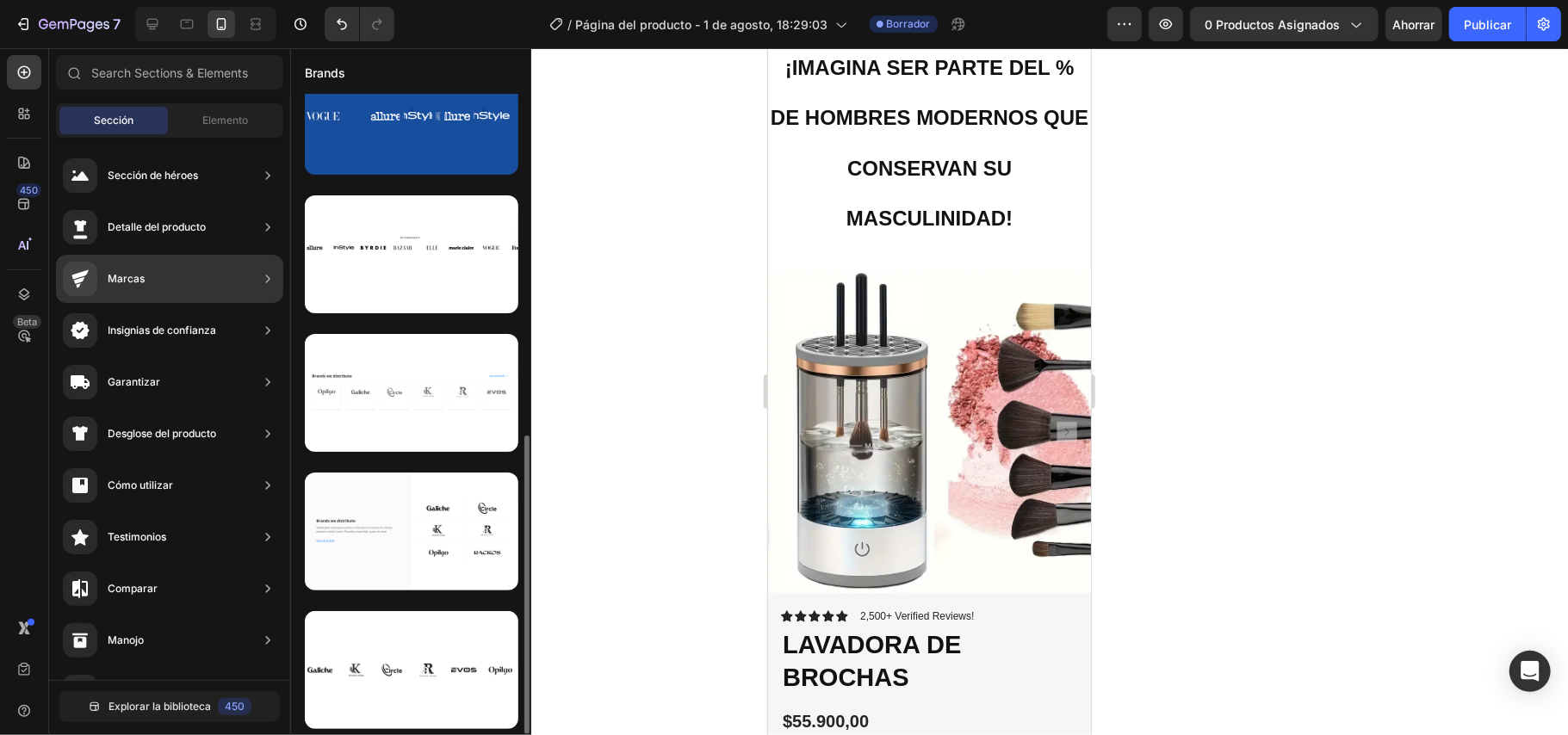 scroll, scrollTop: 734, scrollLeft: 0, axis: vertical 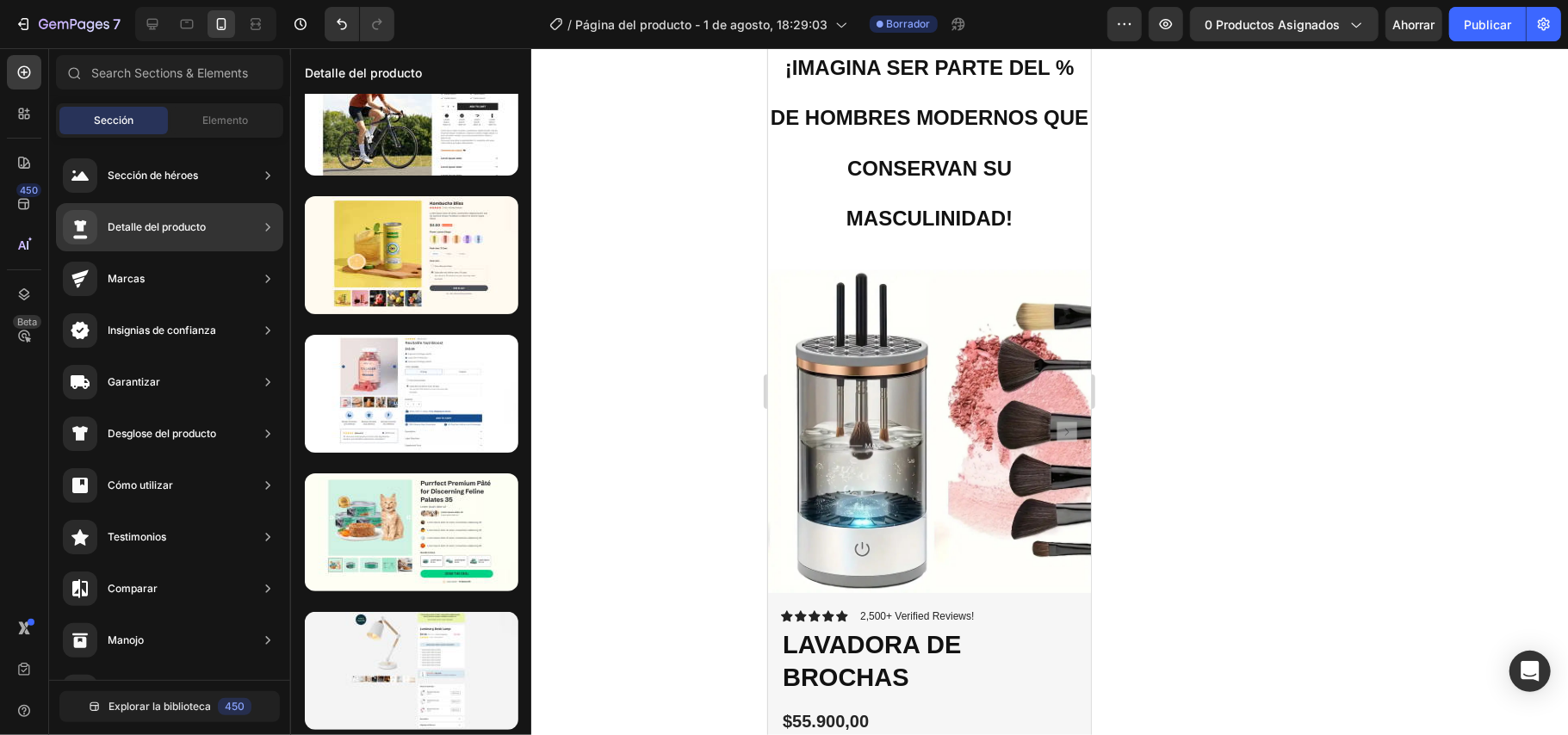 click 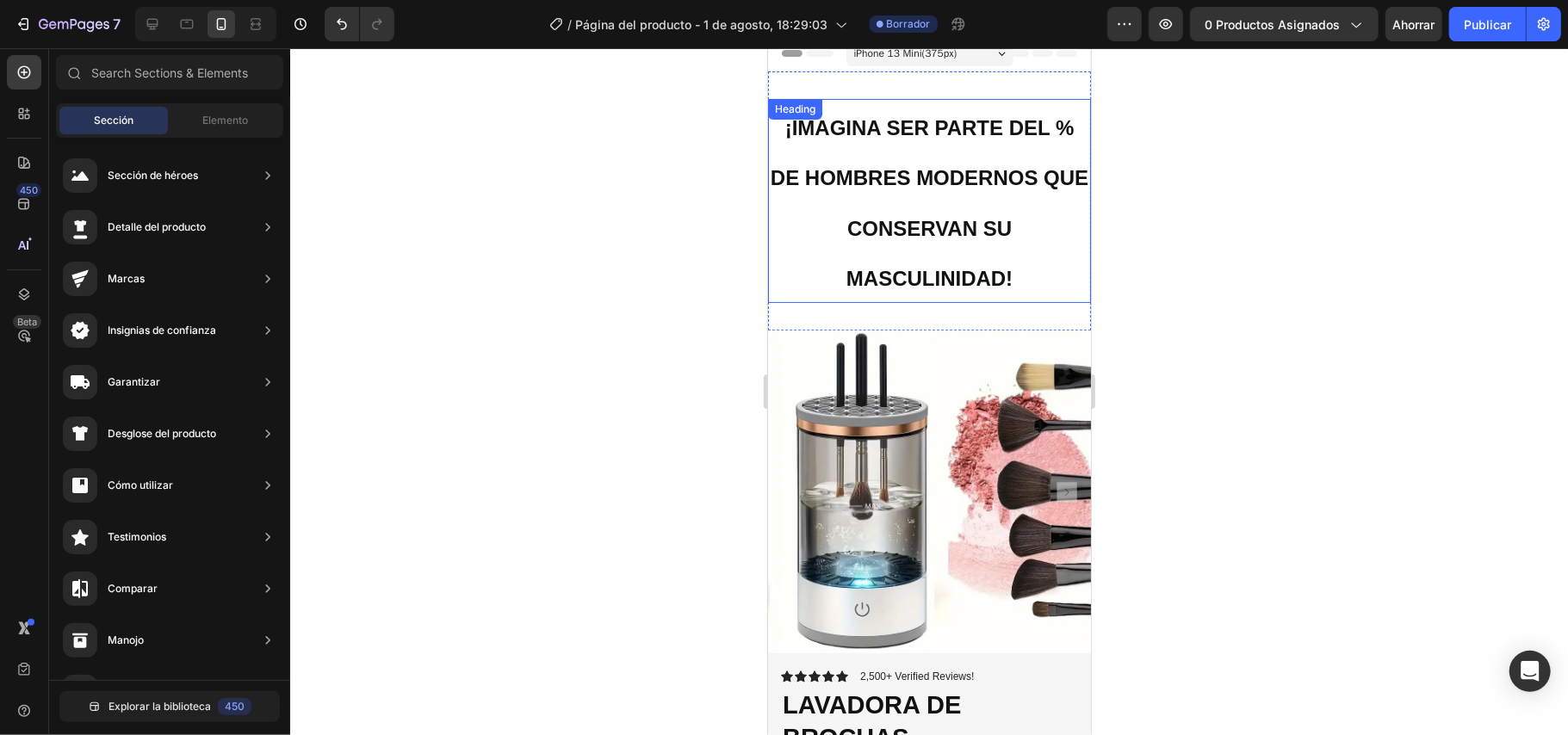 scroll, scrollTop: 0, scrollLeft: 0, axis: both 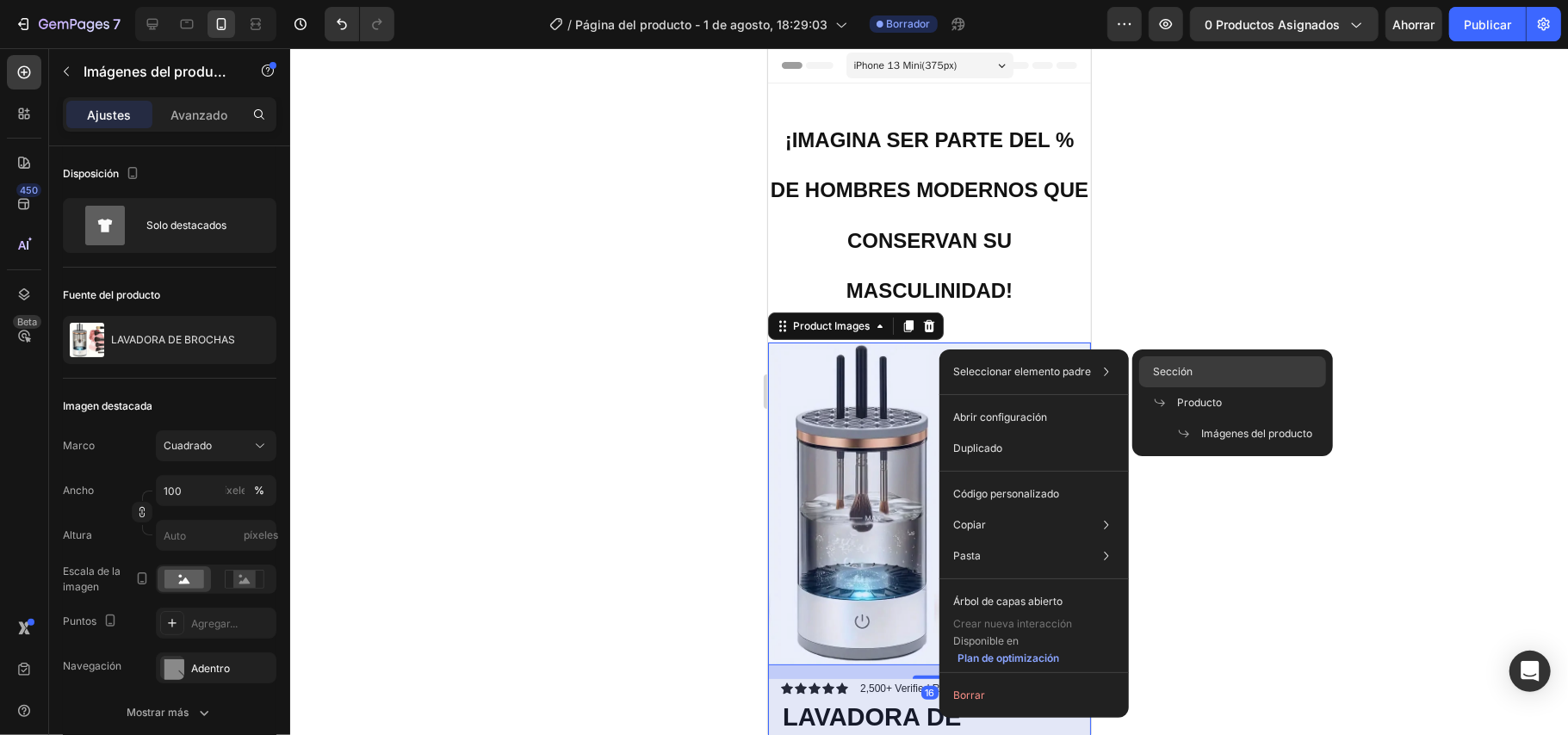 click on "Sección" 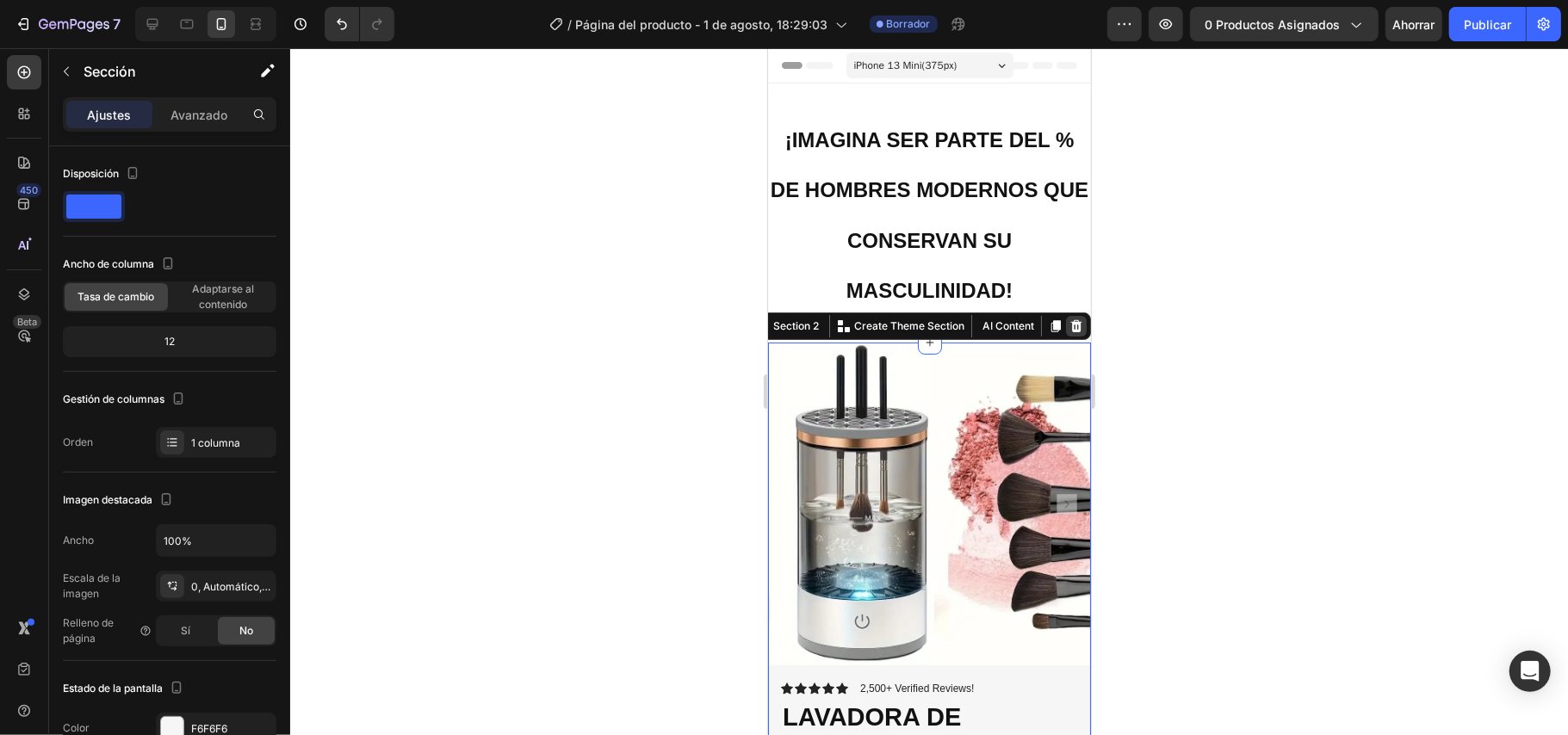 click at bounding box center (1075, 325) 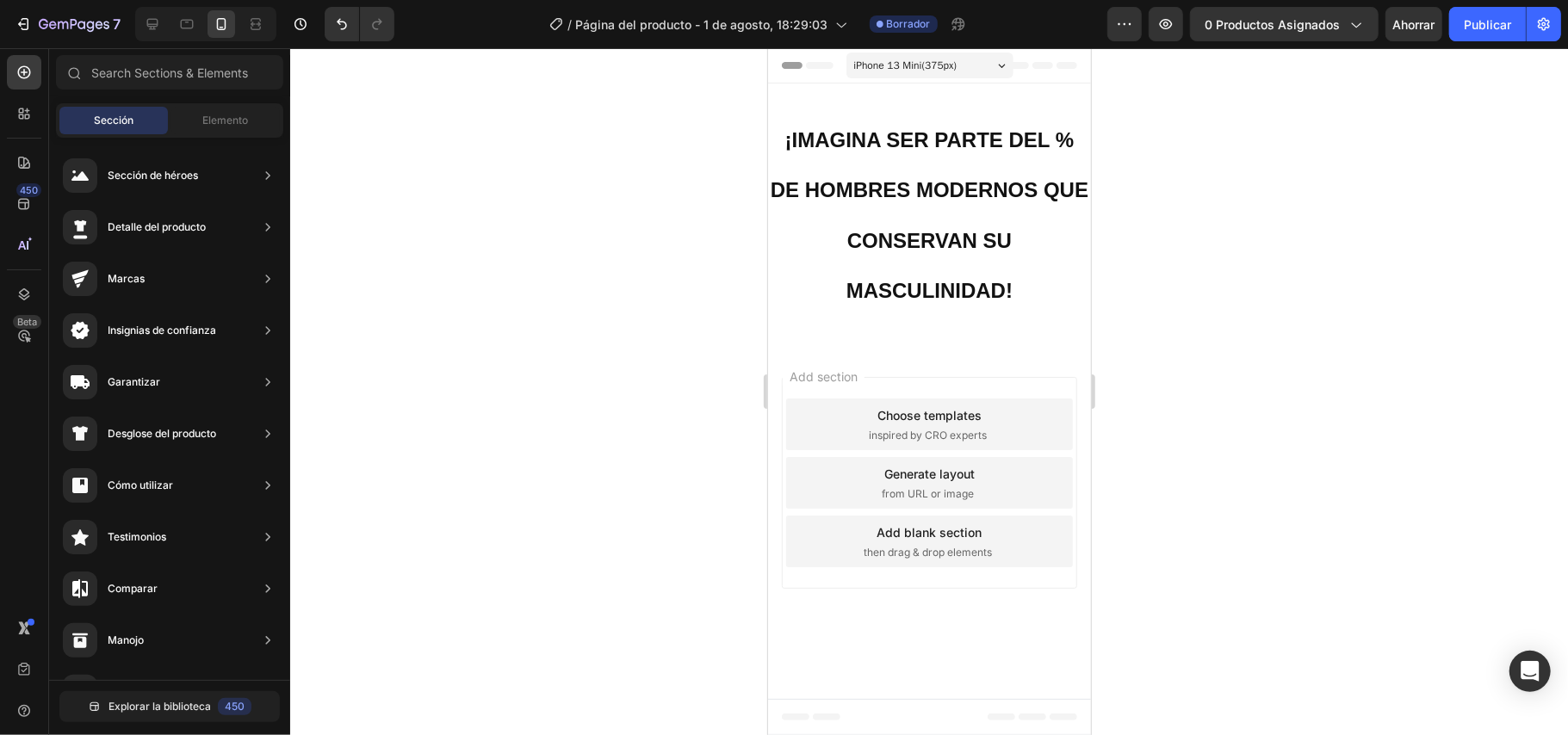 click on "Add section Choose templates inspired by CRO experts Generate layout from URL or image Add blank section then drag & drop elements" at bounding box center (928, 482) 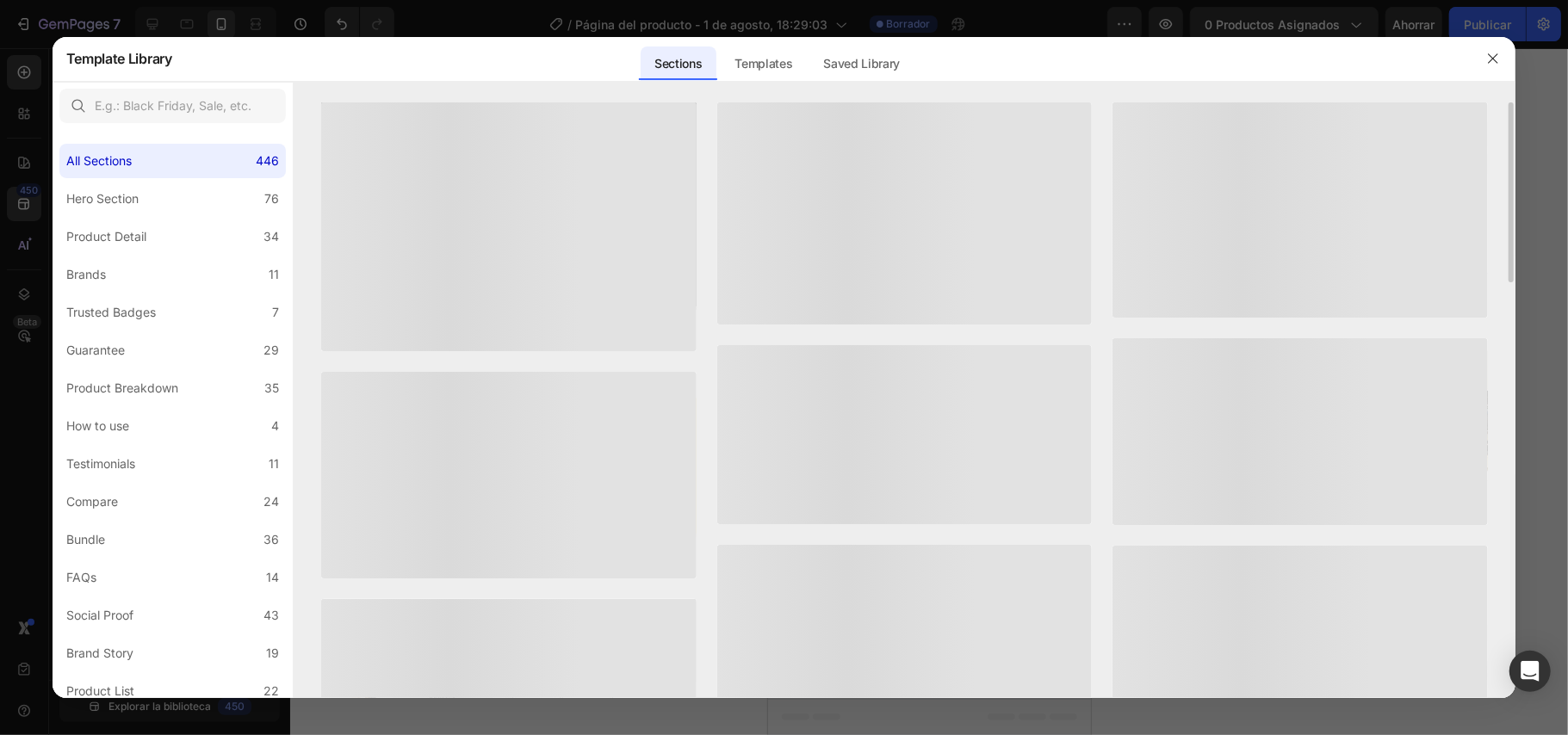 click on "Social Proof - Beauty & Fitness - Cosmetic  - Style 16 Add to page  Preview  Social Proof - Instagram - Apparel - Shoes - Style 30 Add to page  Preview  Product Detail - Beauty & Fitness - Cosmetic - Style 16 Add to page  Preview  Bundle - Food & Drink - Style 31 Add to page  Preview  Product Detail - Health - Drug - Style 43 Add to page  Preview  Bundle - Health - Vitamins - Style 34 Add to page  Preview" 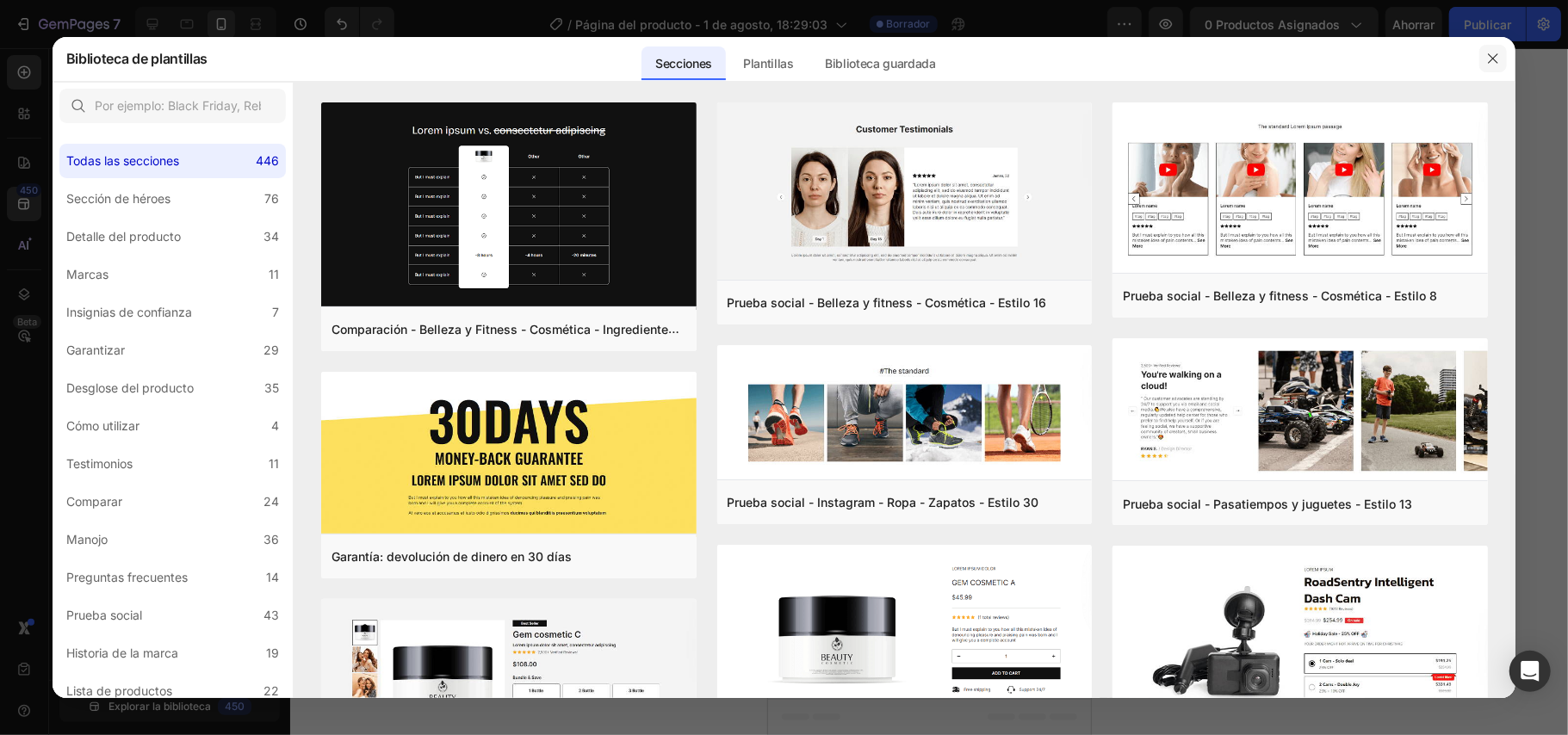 click 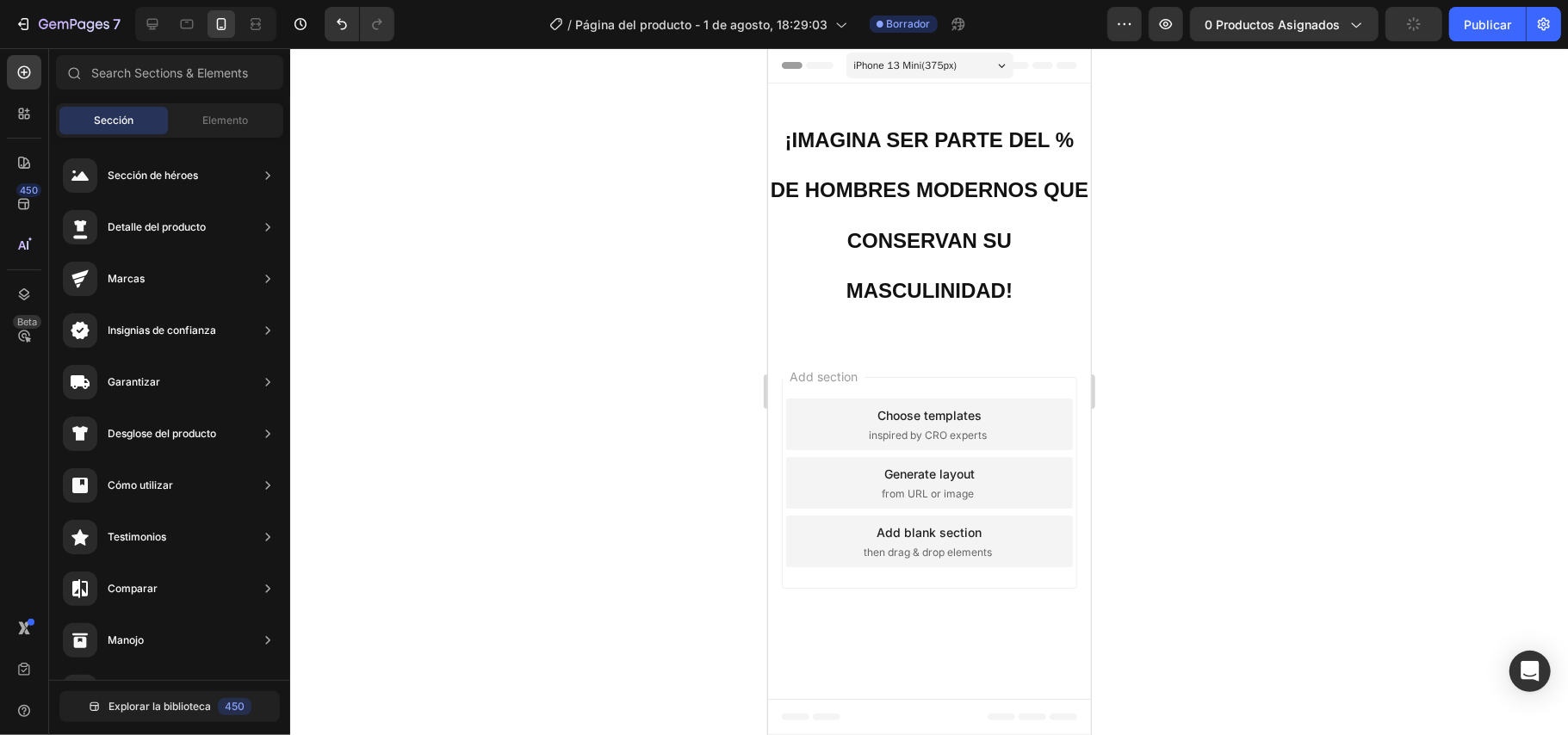 click on "Add section Choose templates inspired by CRO experts Generate layout from URL or image Add blank section then drag & drop elements" at bounding box center [928, 485] 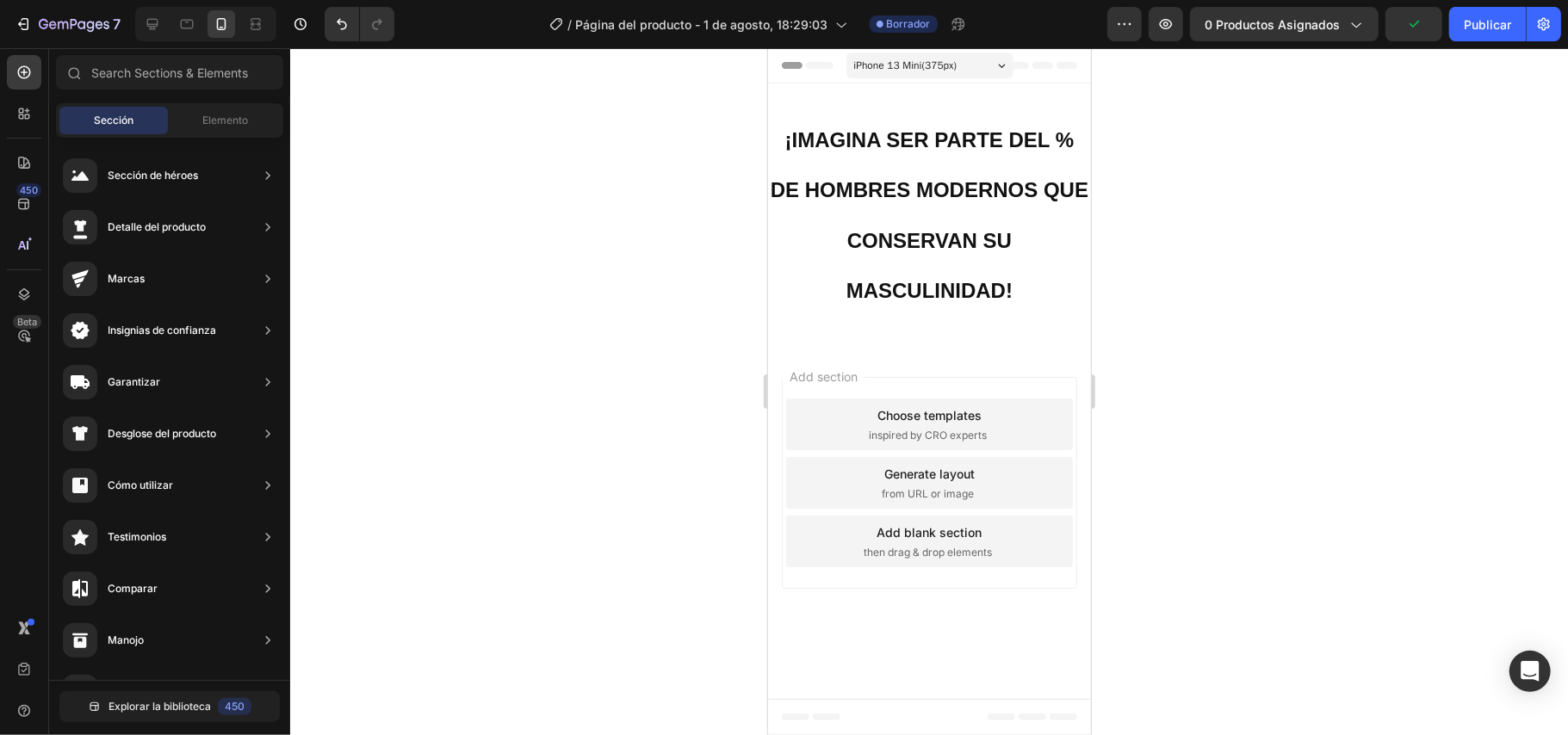 click on "Add section Choose templates inspired by CRO experts Generate layout from URL or image Add blank section then drag & drop elements" at bounding box center [928, 482] 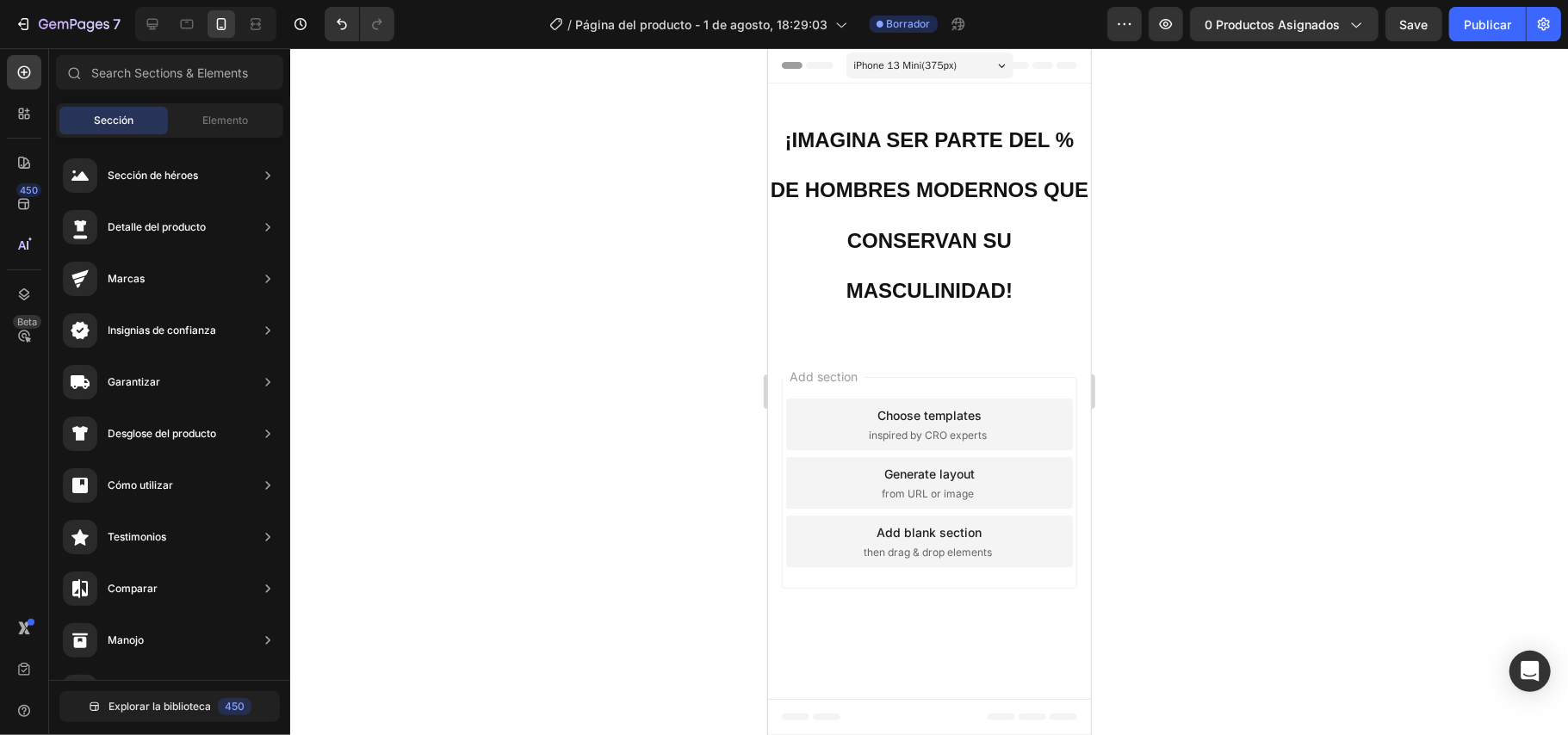 drag, startPoint x: 929, startPoint y: 386, endPoint x: 801, endPoint y: 366, distance: 129.5531 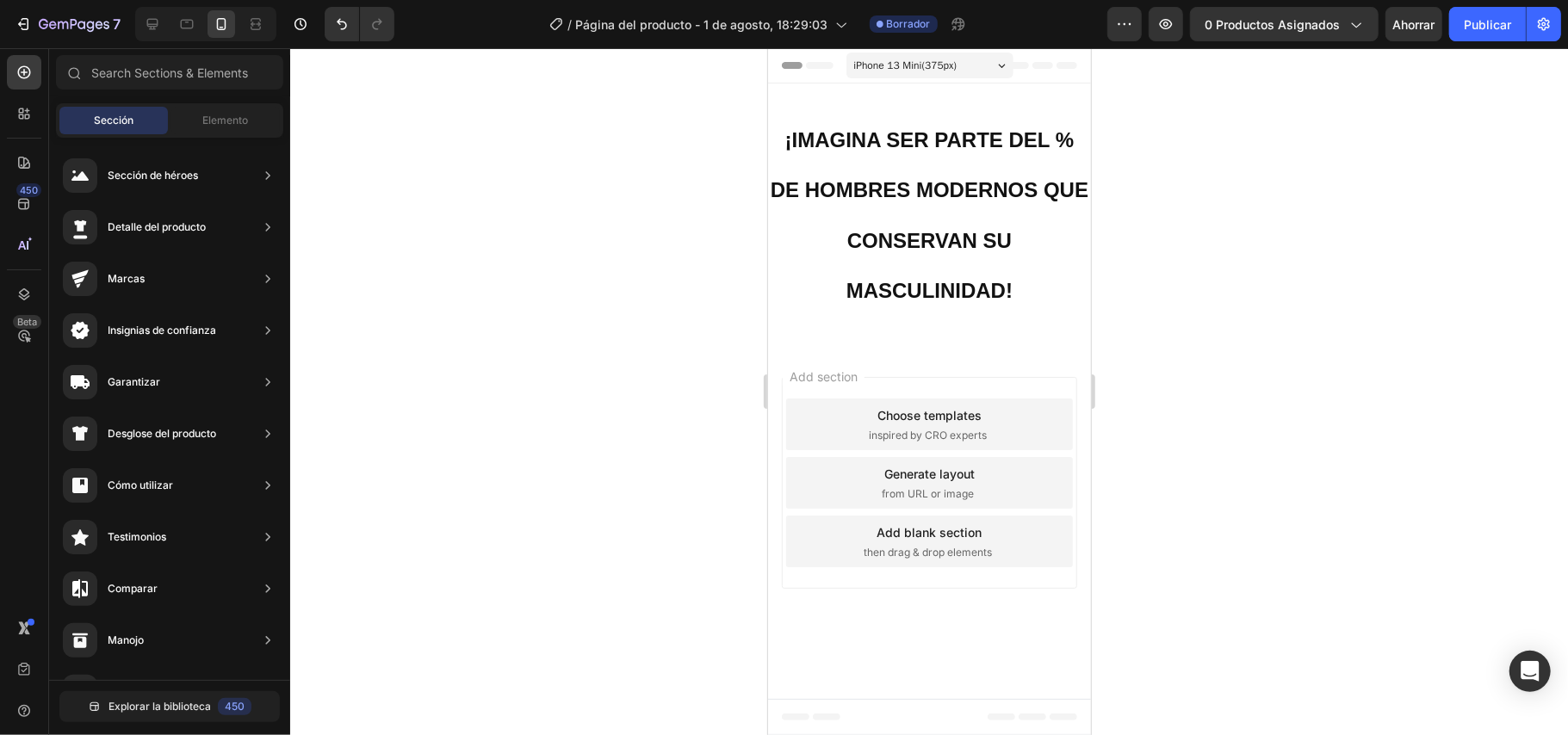 click on "Add section Choose templates inspired by CRO experts Generate layout from URL or image Add blank section then drag & drop elements" at bounding box center (928, 485) 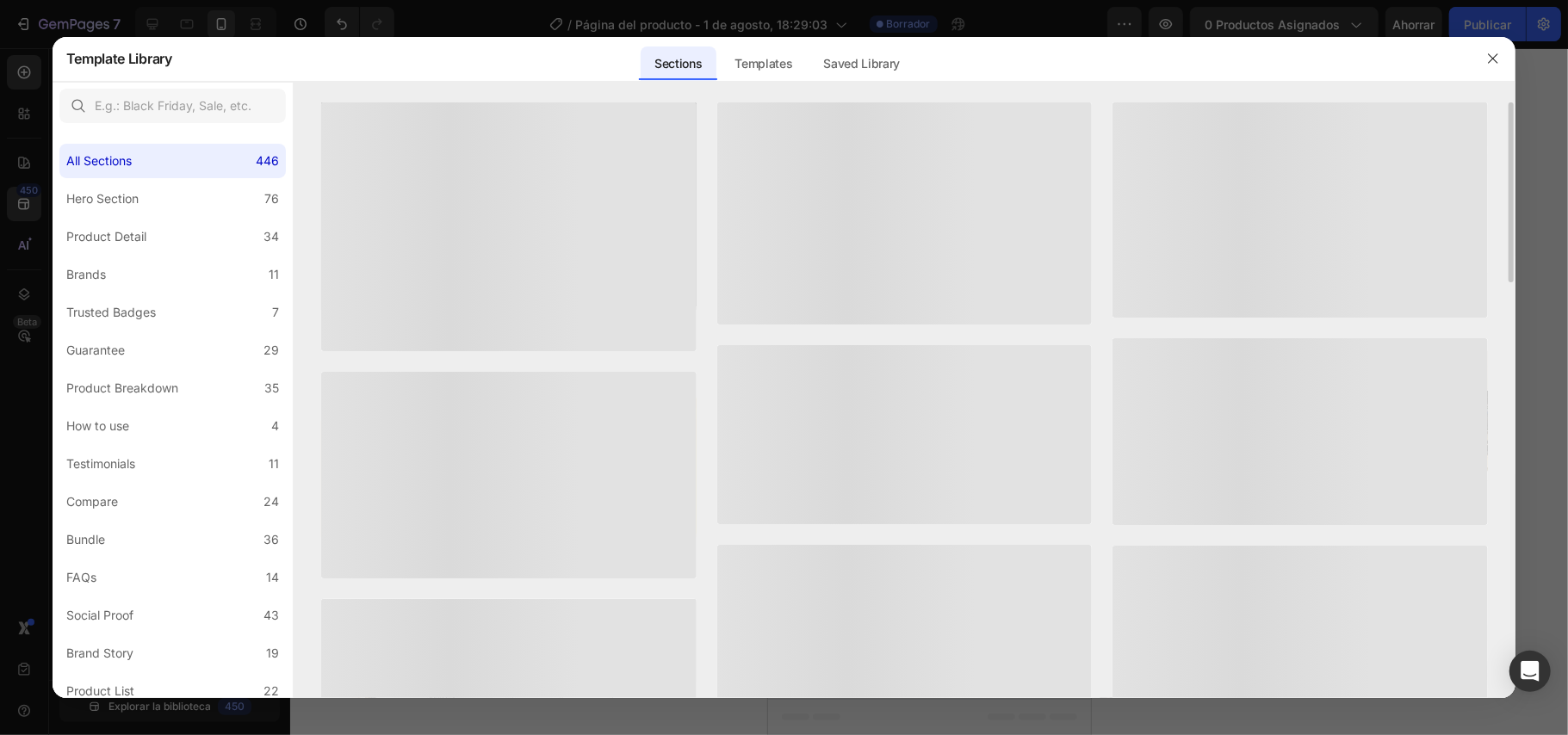 click at bounding box center [905, 213] 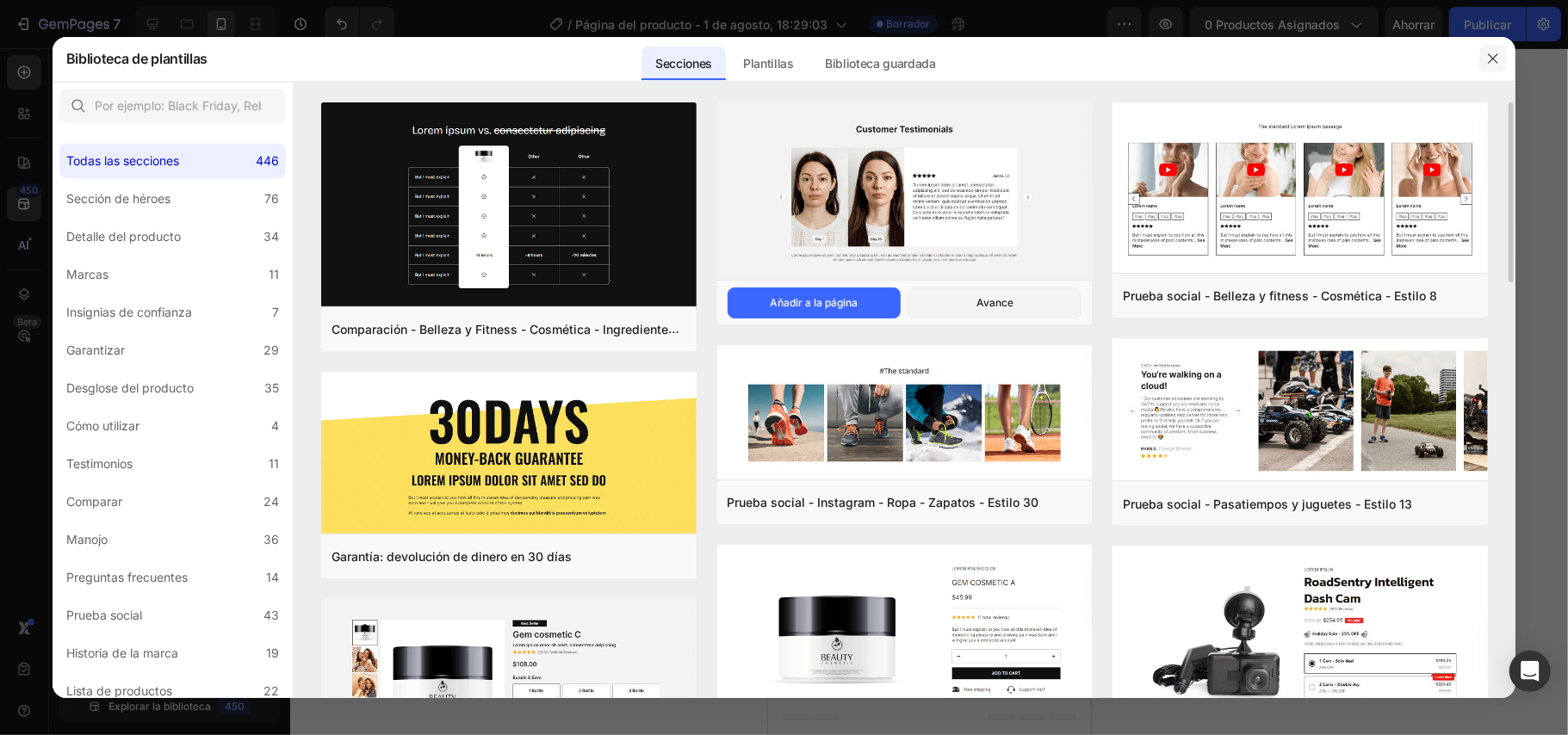 click 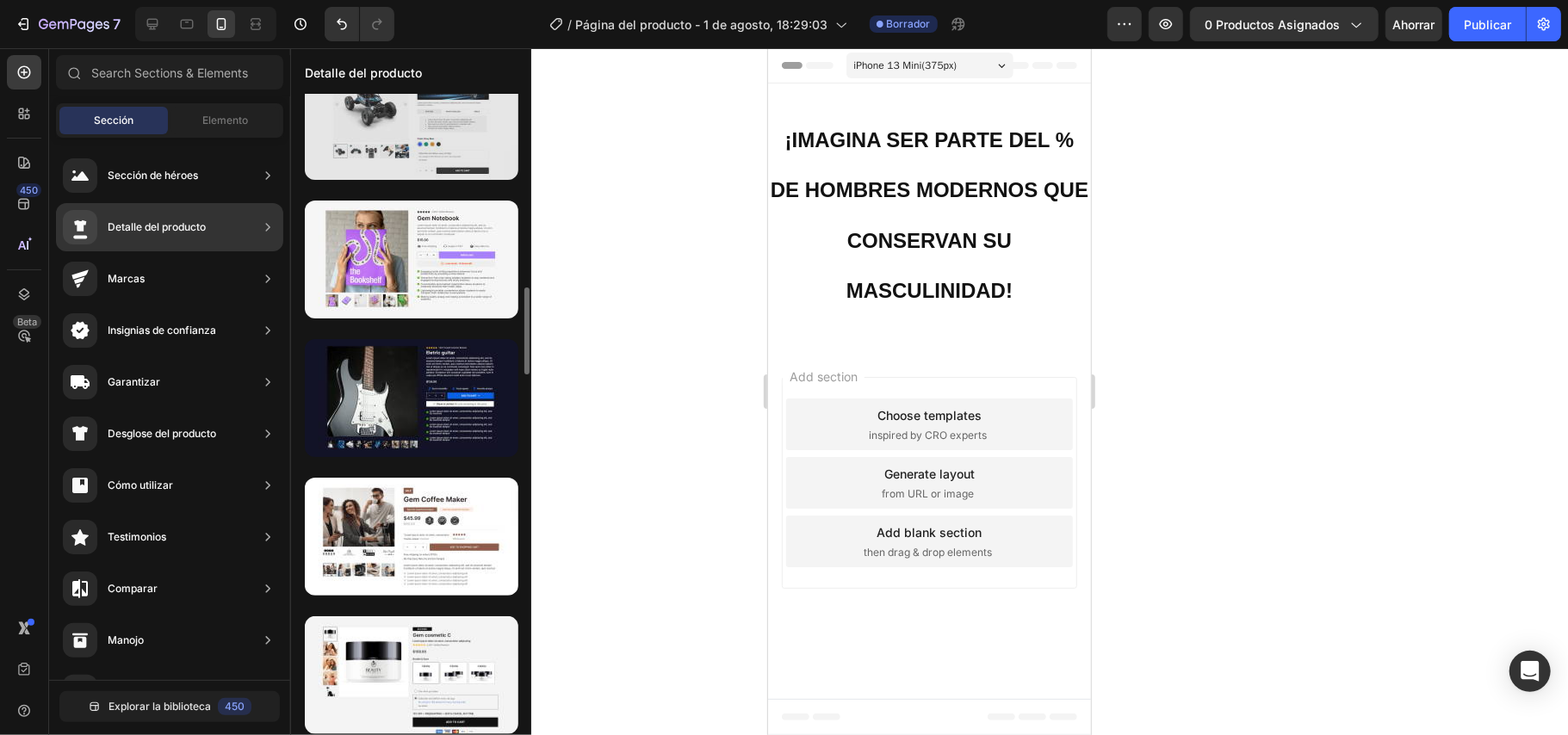 scroll, scrollTop: 1537, scrollLeft: 0, axis: vertical 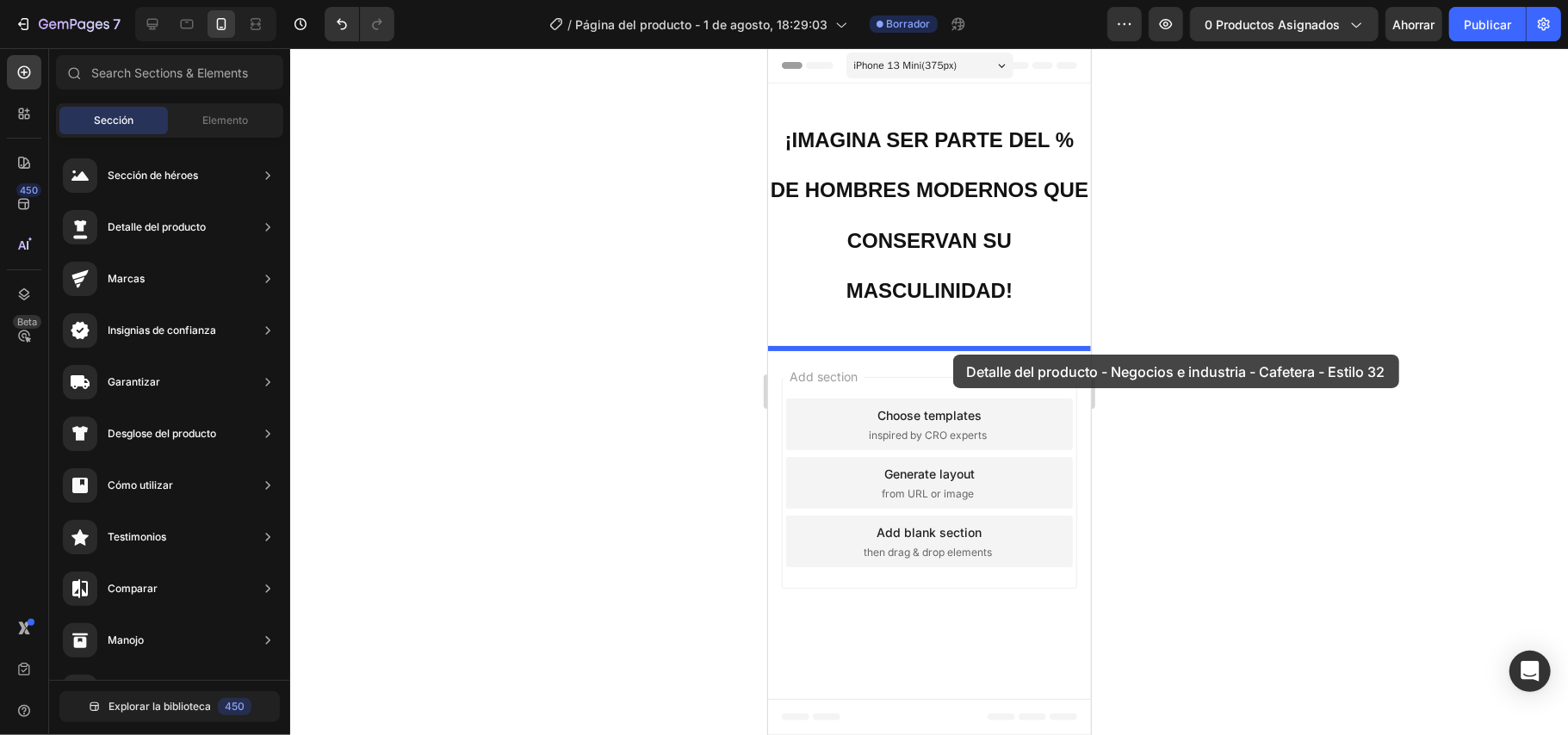 drag, startPoint x: 1184, startPoint y: 476, endPoint x: 952, endPoint y: 354, distance: 262.12211 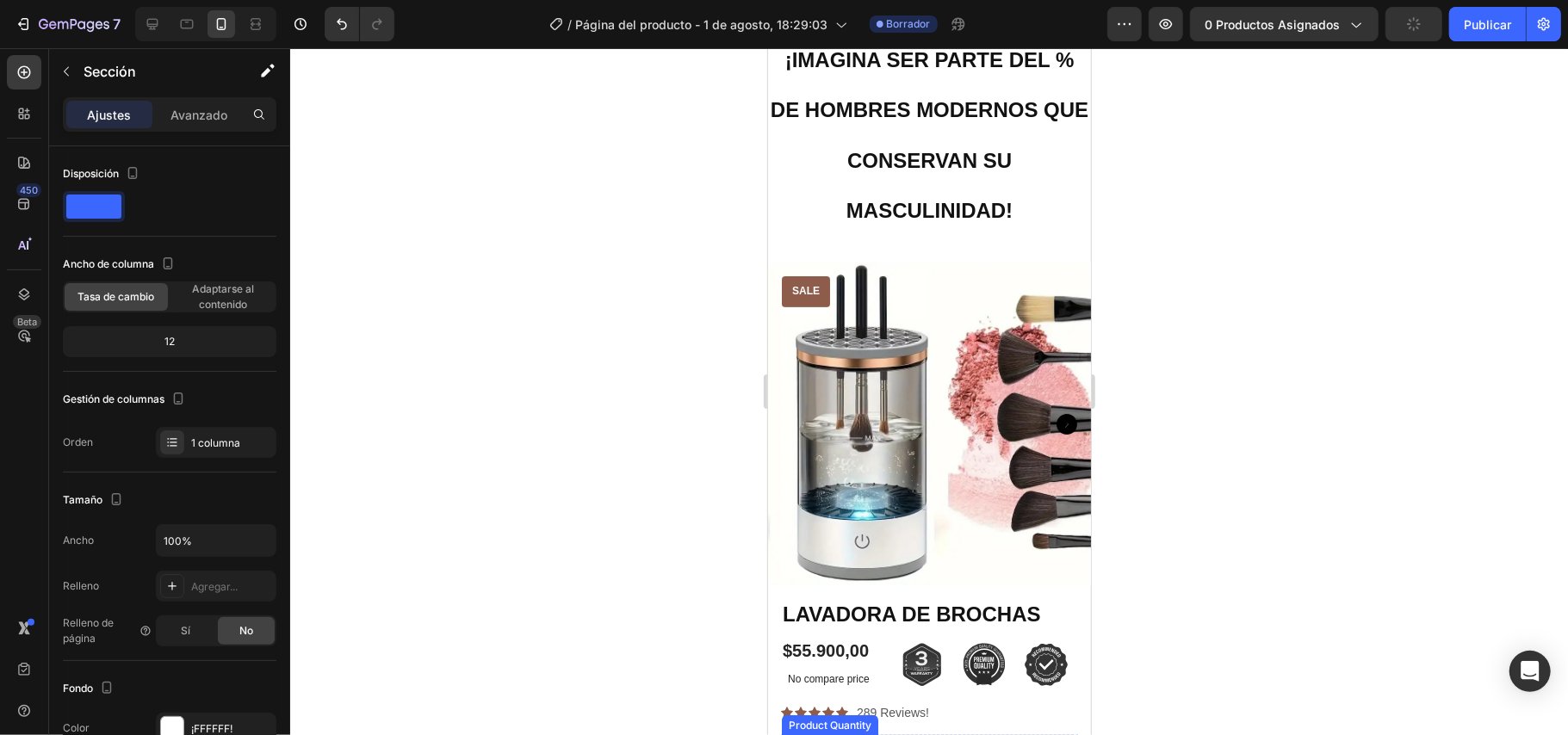 scroll, scrollTop: 28, scrollLeft: 0, axis: vertical 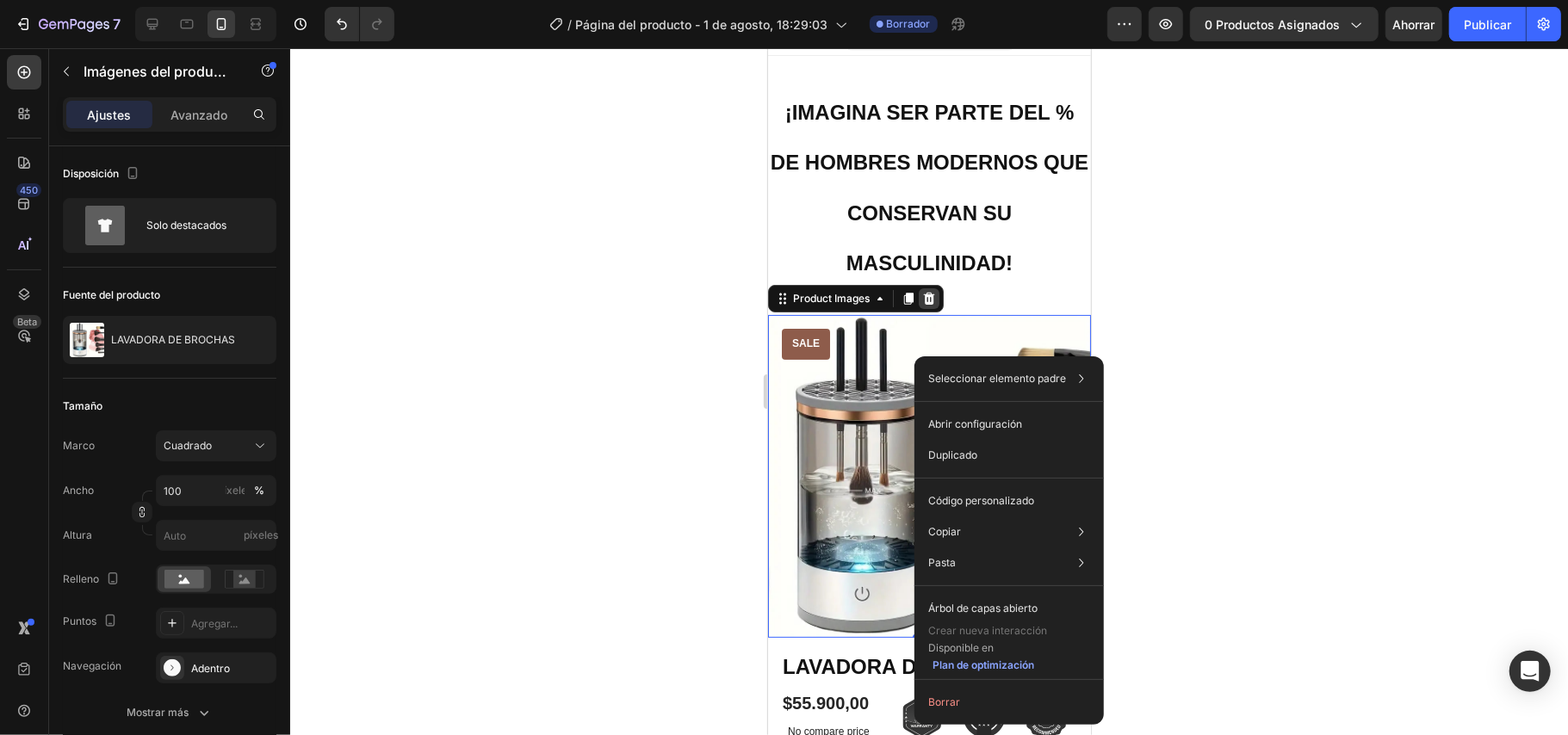 click 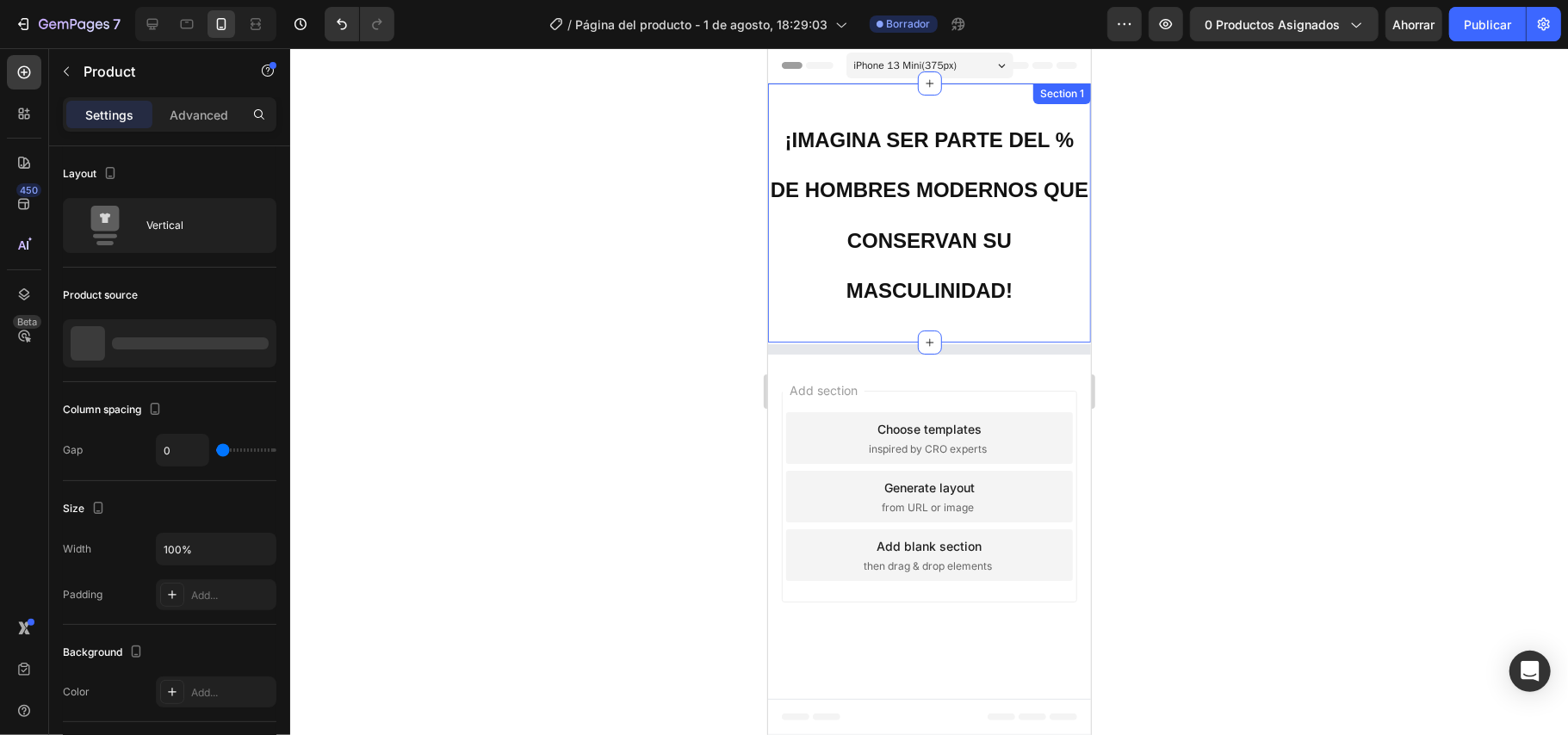 scroll, scrollTop: 0, scrollLeft: 0, axis: both 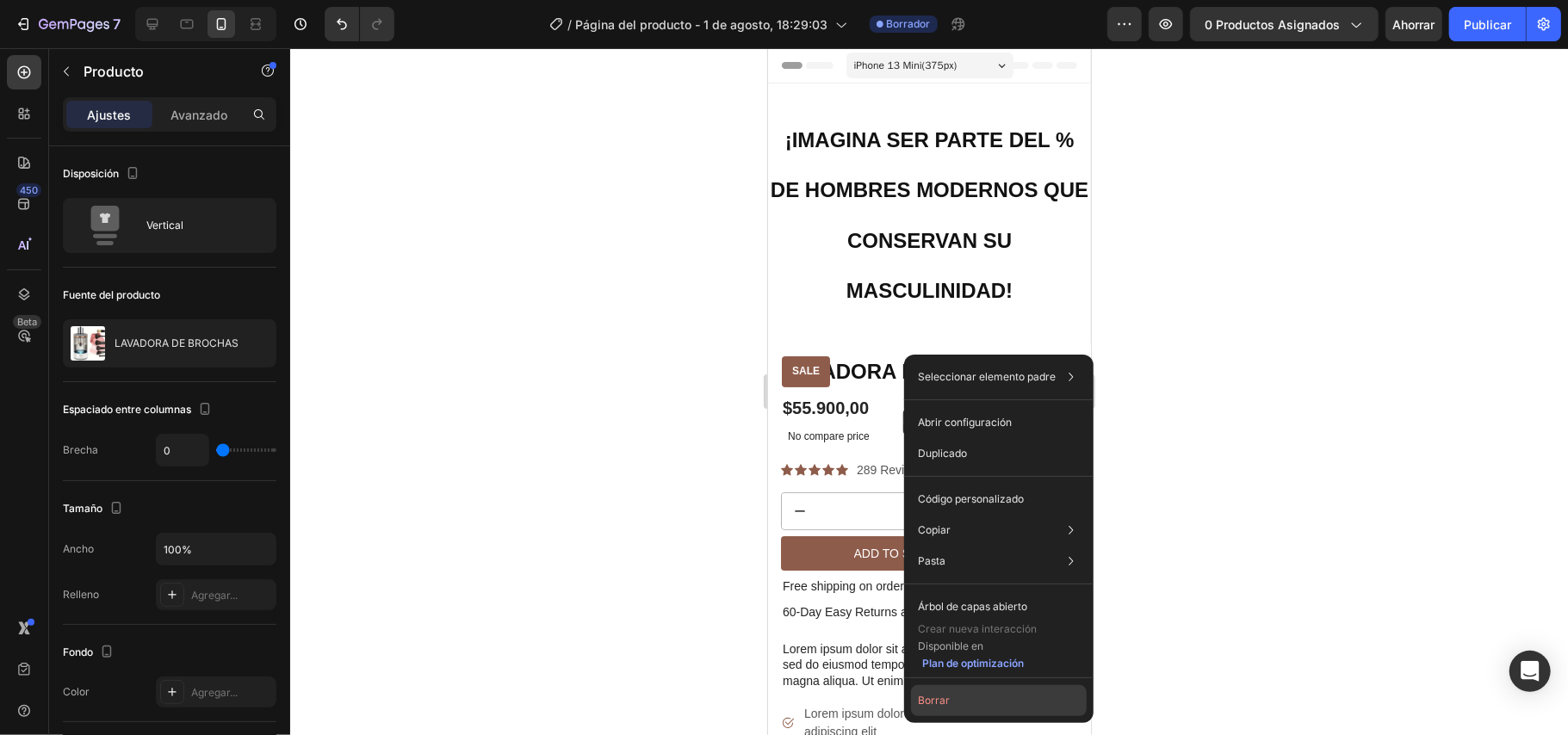 click on "Borrar" 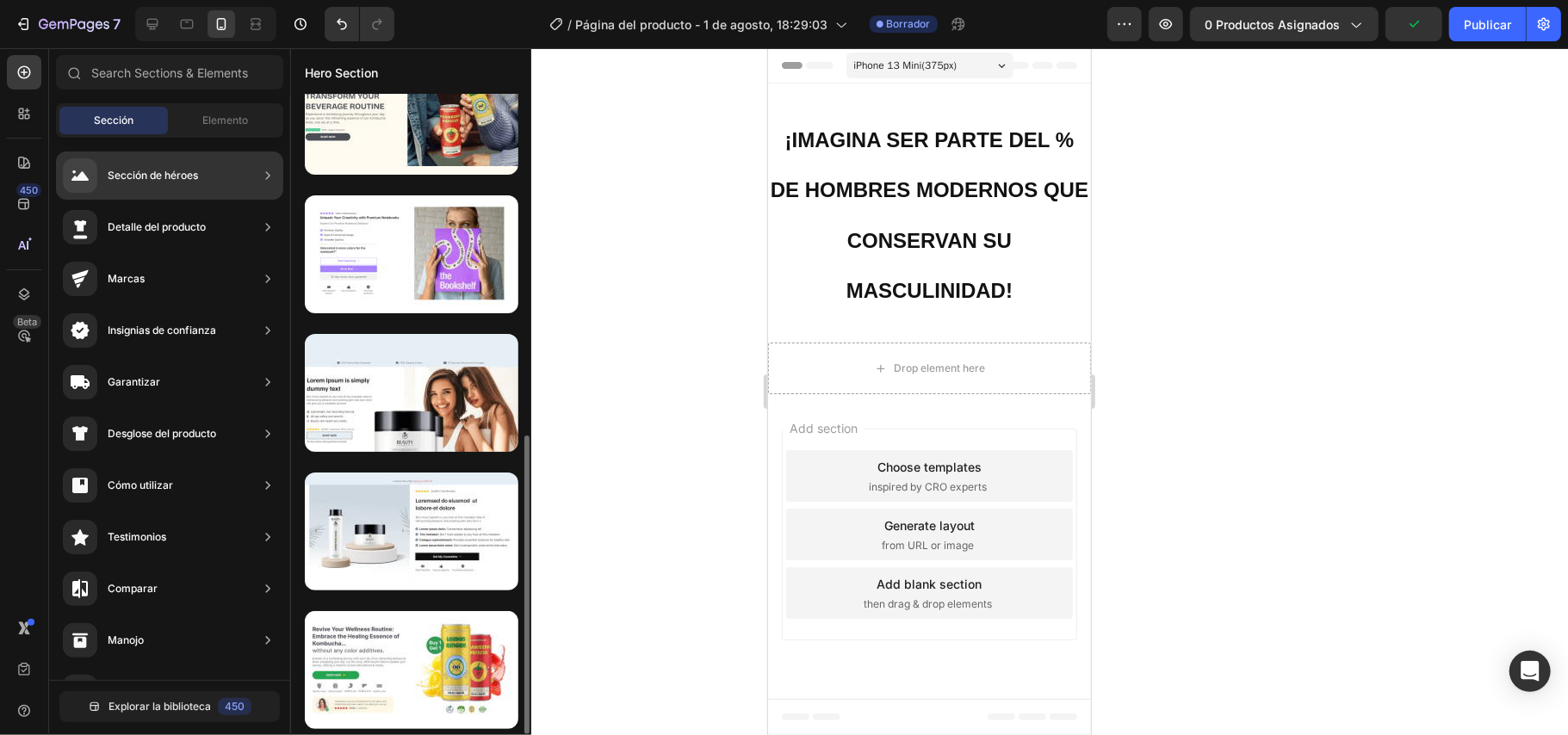 scroll, scrollTop: 734, scrollLeft: 0, axis: vertical 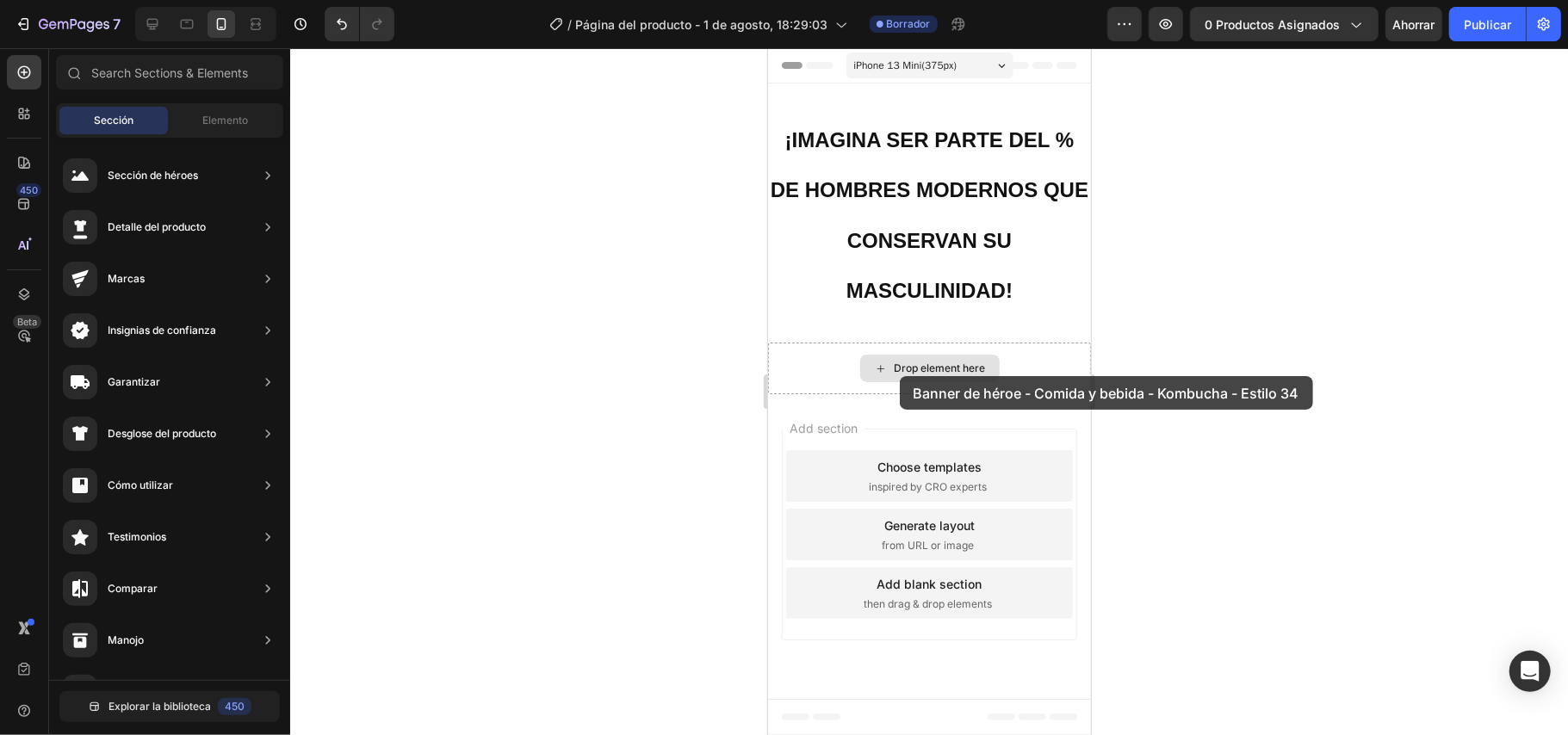 drag, startPoint x: 1215, startPoint y: 732, endPoint x: 899, endPoint y: 375, distance: 476.76514 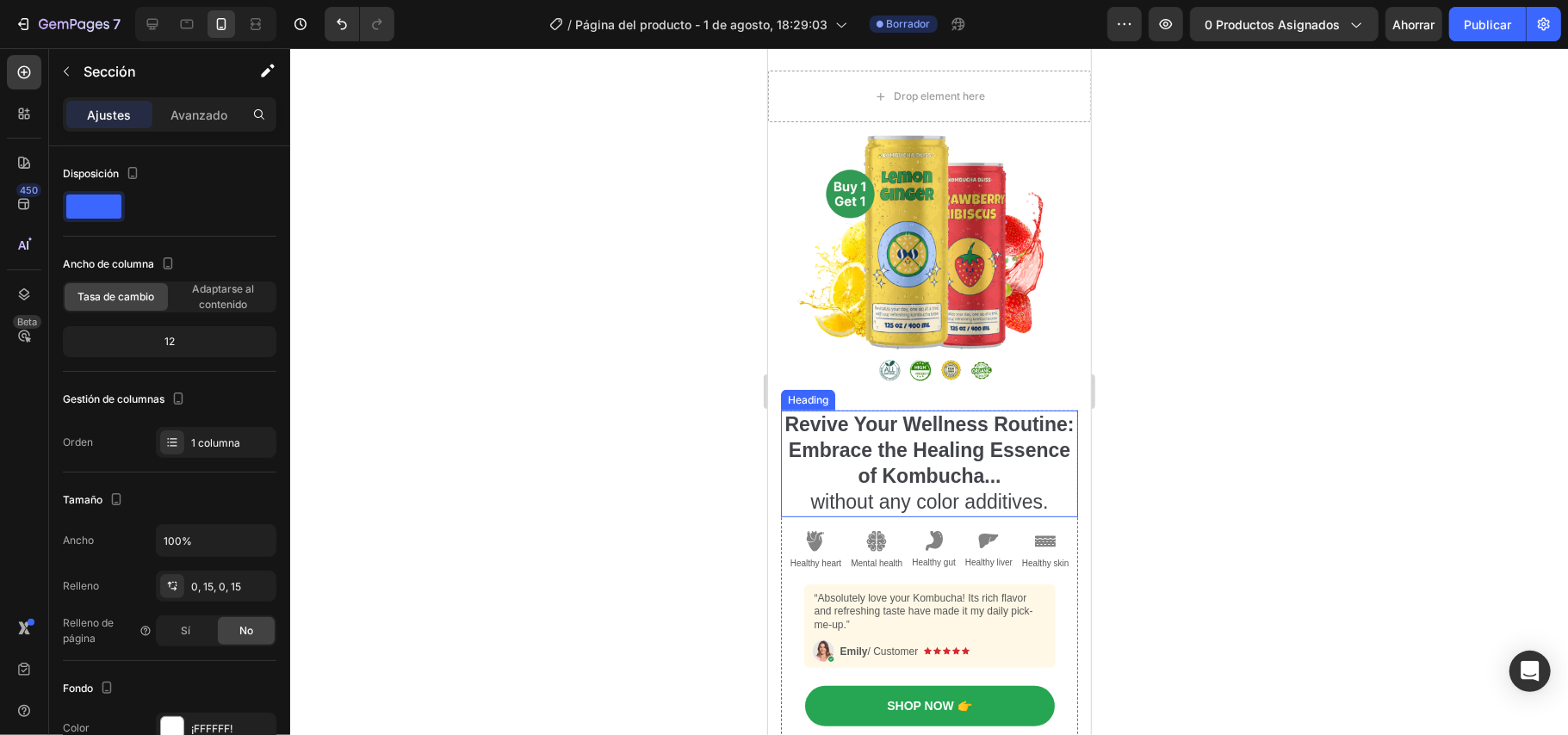 scroll, scrollTop: 291, scrollLeft: 0, axis: vertical 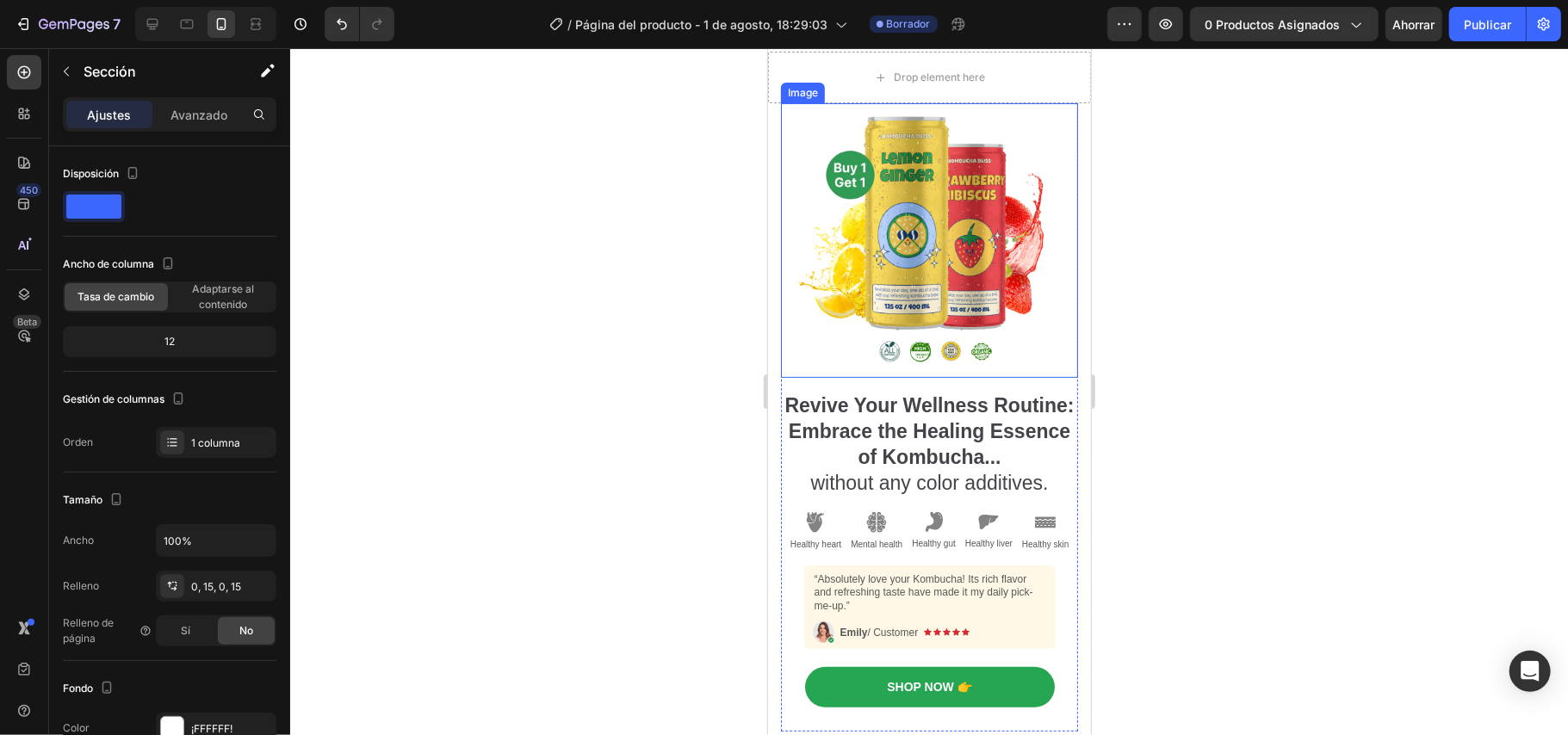 click at bounding box center [928, 239] 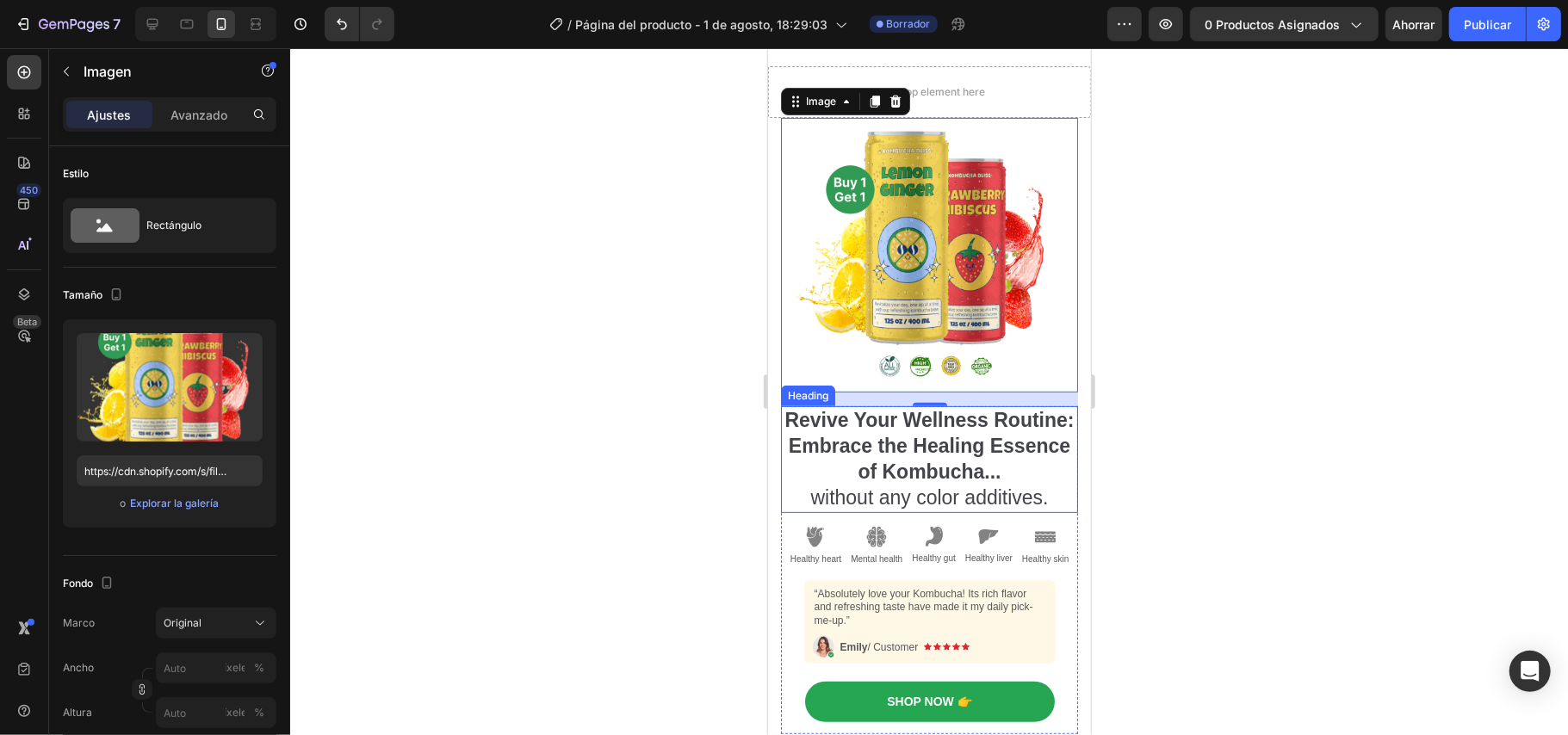 scroll, scrollTop: 176, scrollLeft: 0, axis: vertical 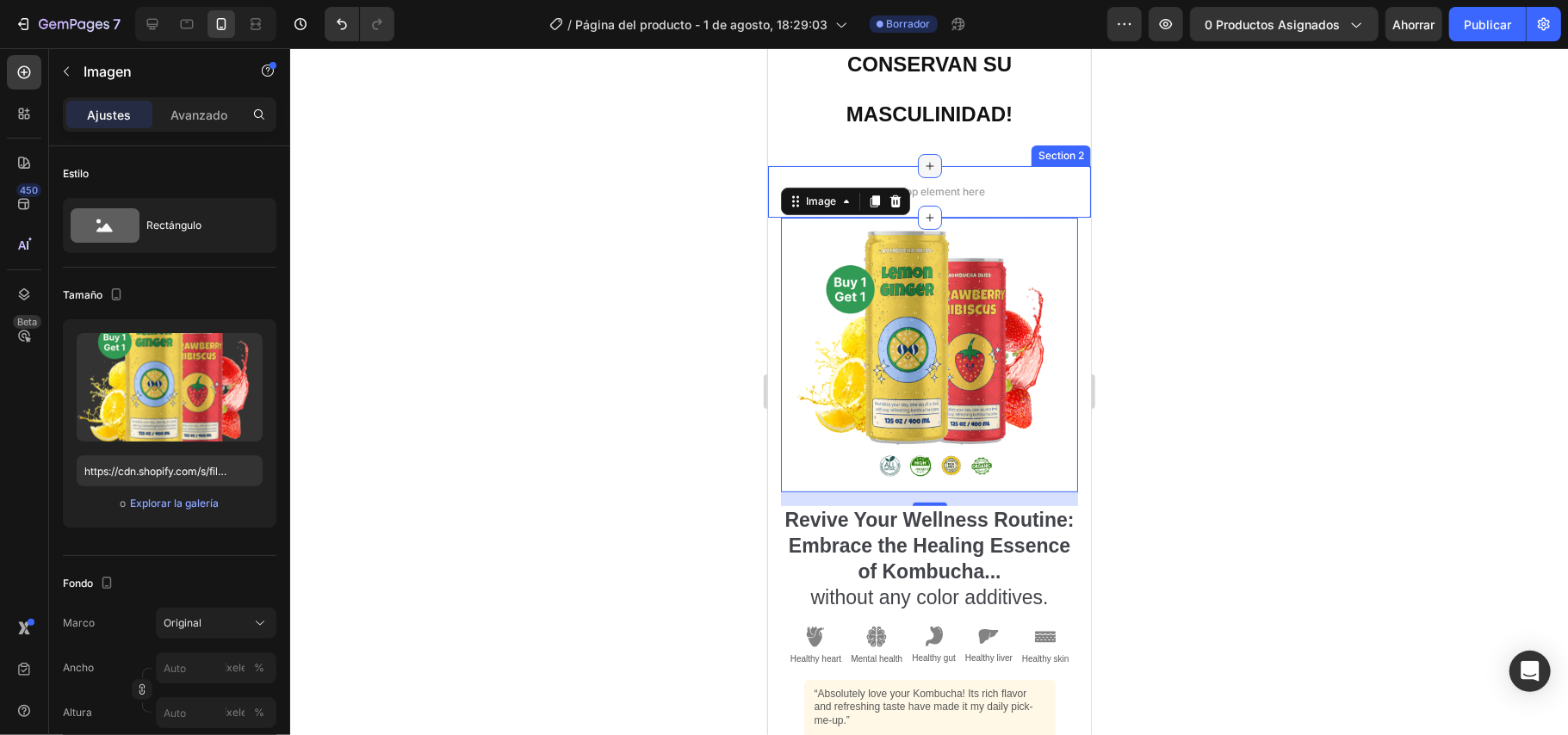 click 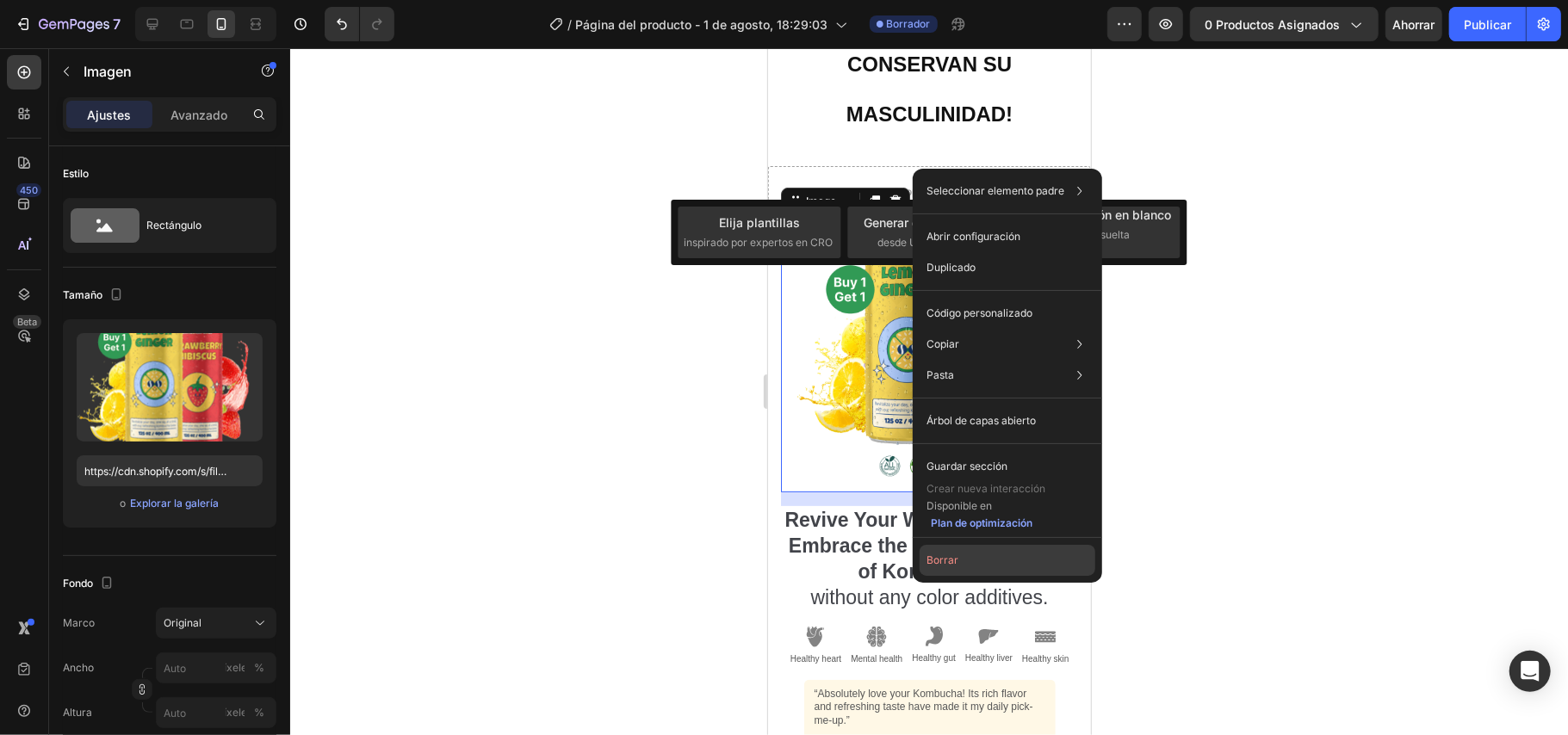 click on "Borrar" 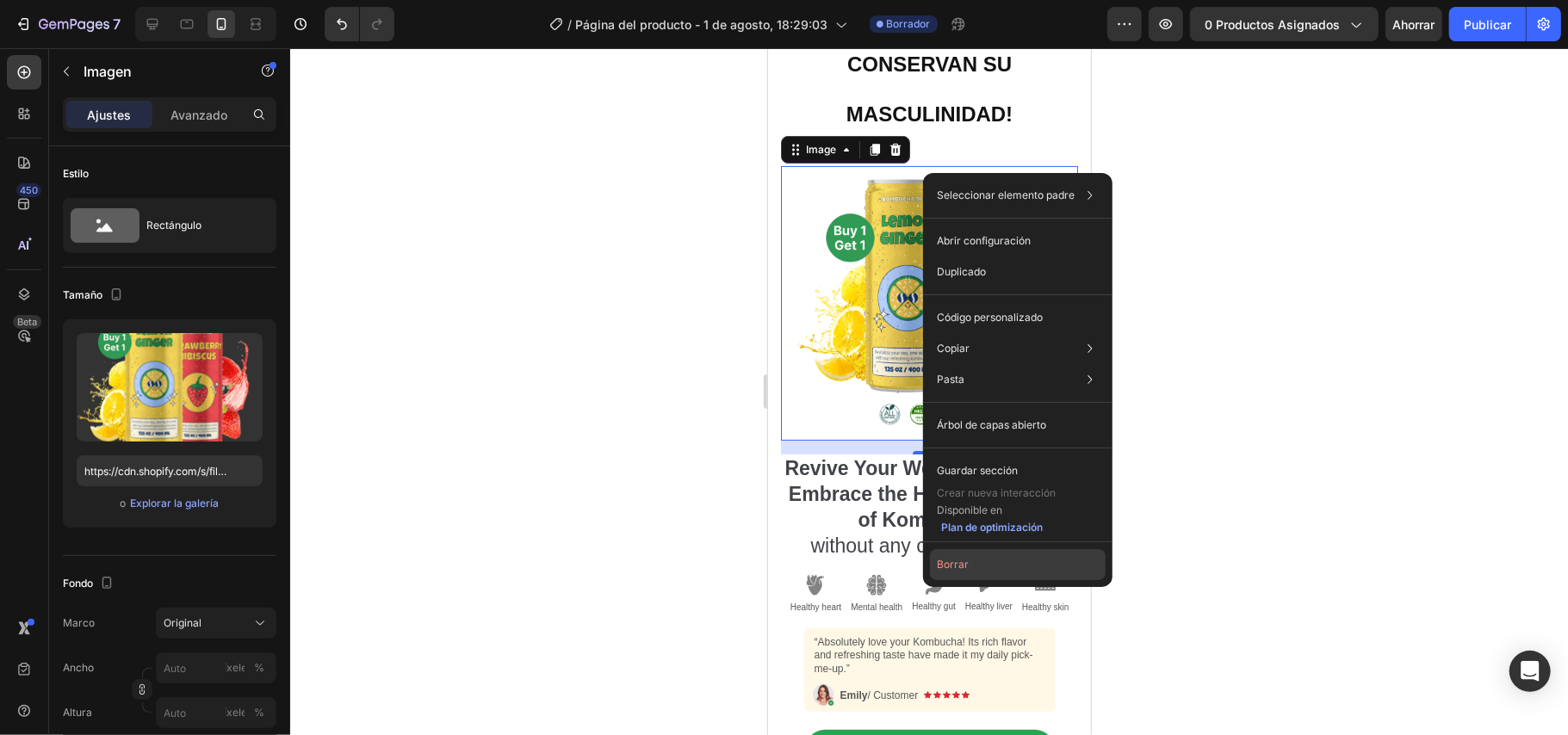 click on "Borrar" 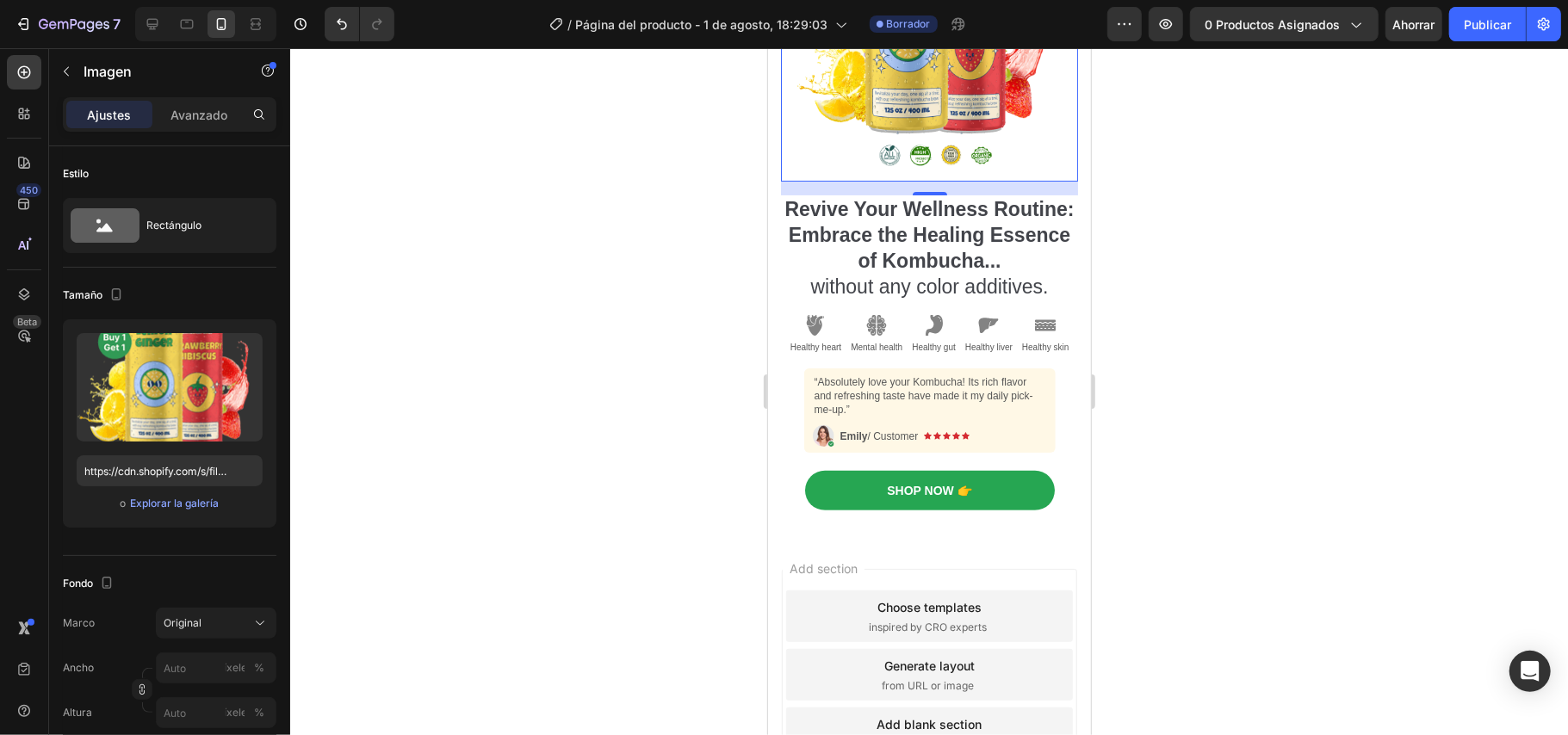 scroll, scrollTop: 0, scrollLeft: 0, axis: both 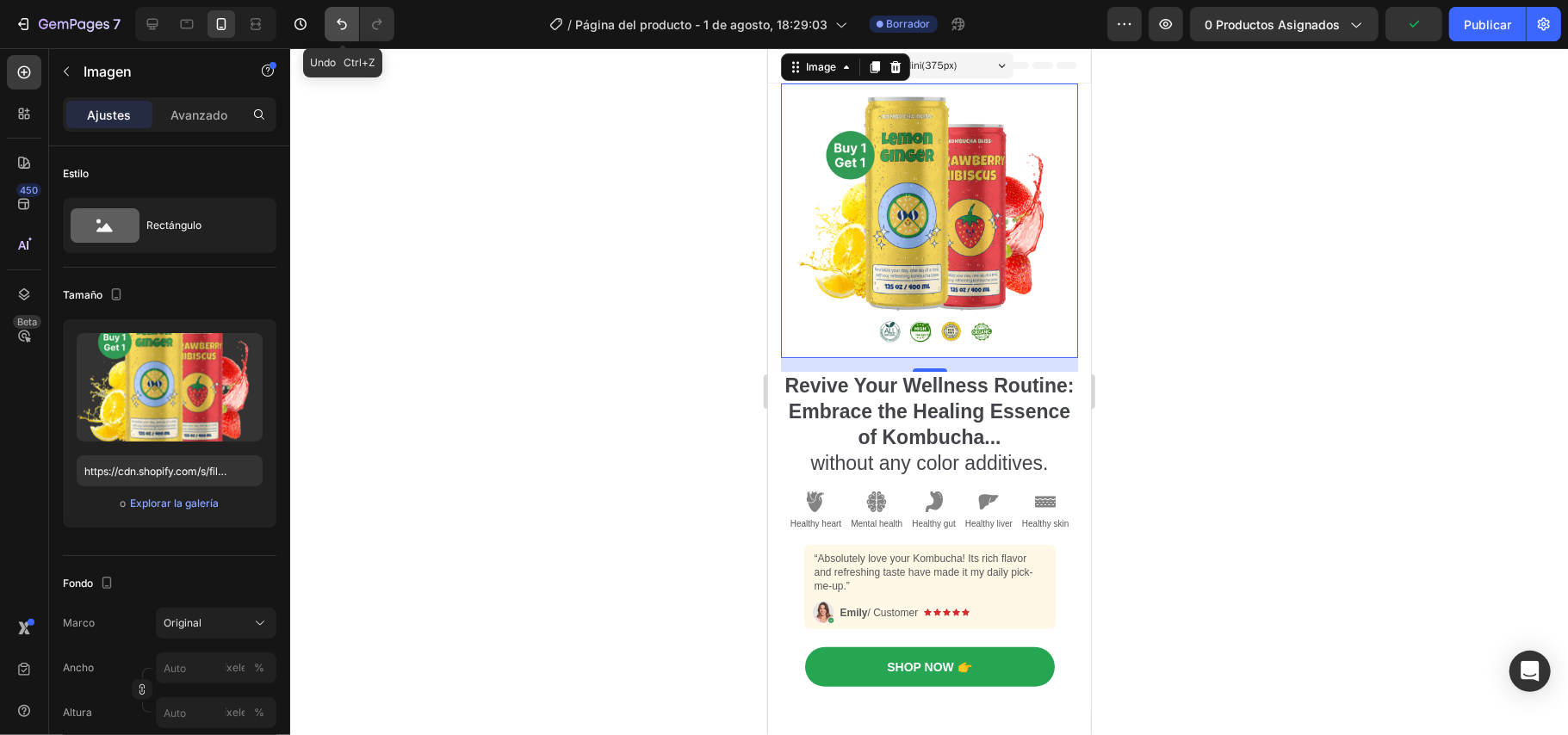 click 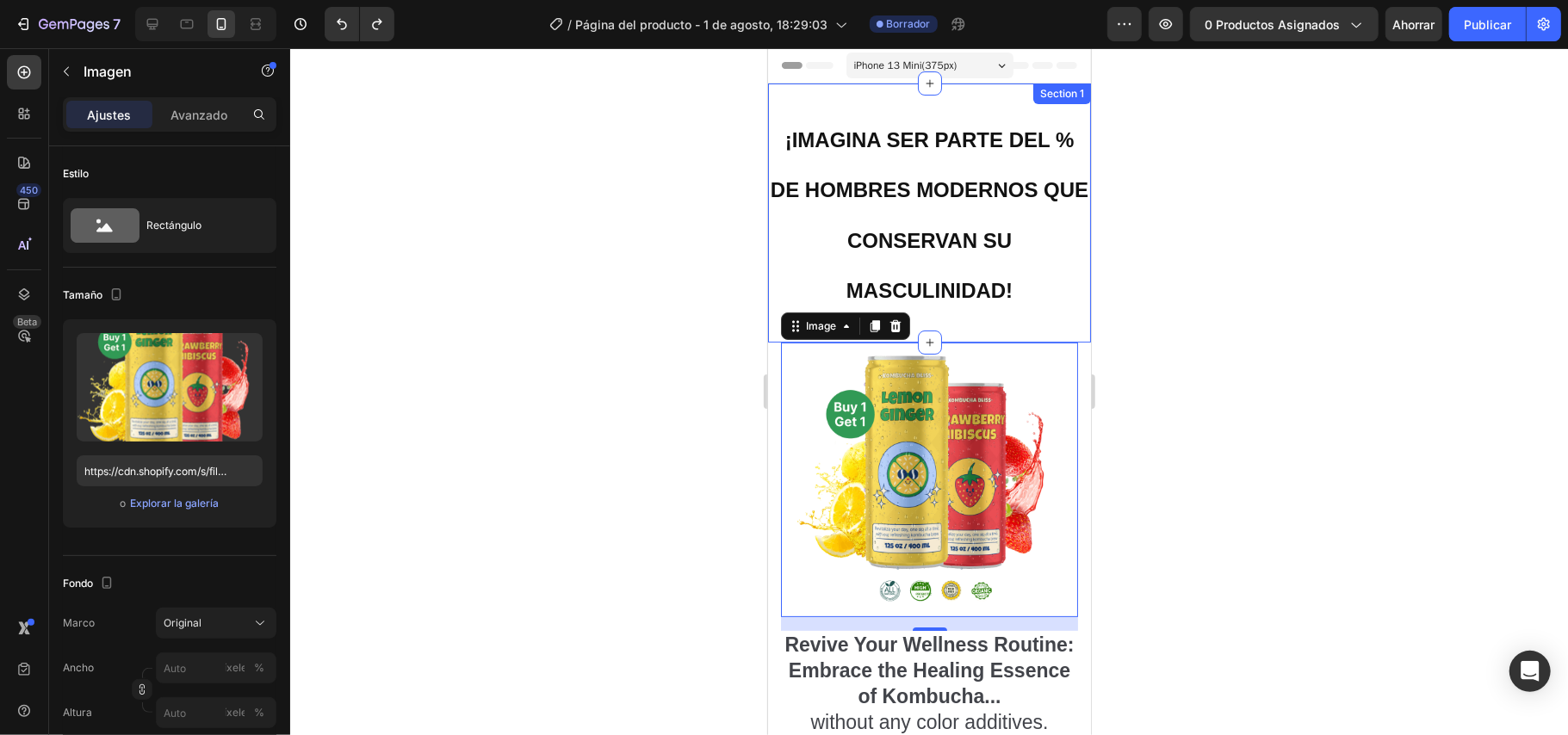 click on "¡IMAGINA SER PARTE DEL % DE HOMBRES MODERNOS QUE CONSERVAN SU MASCULINIDAD! Heading Section 1" at bounding box center [928, 212] 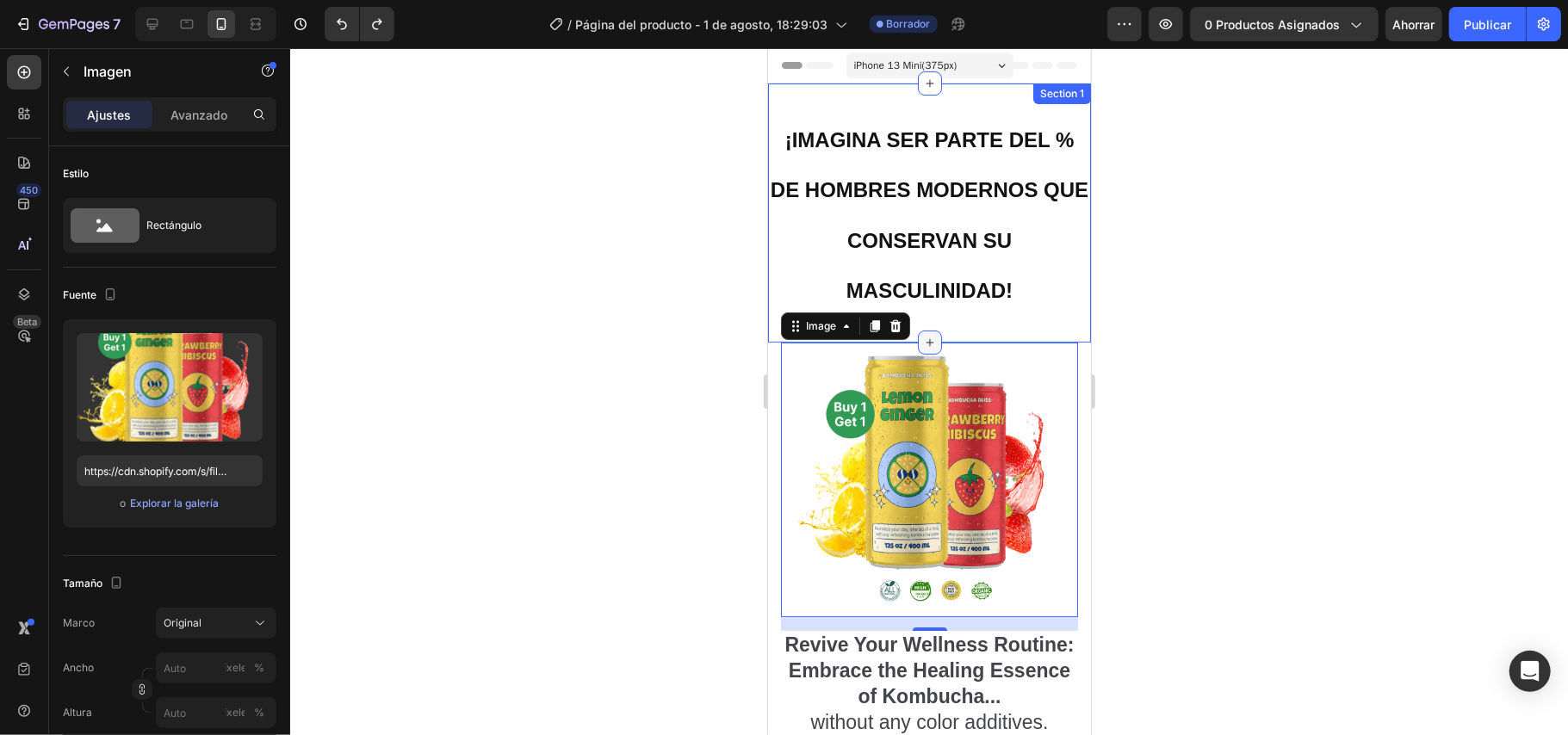 click 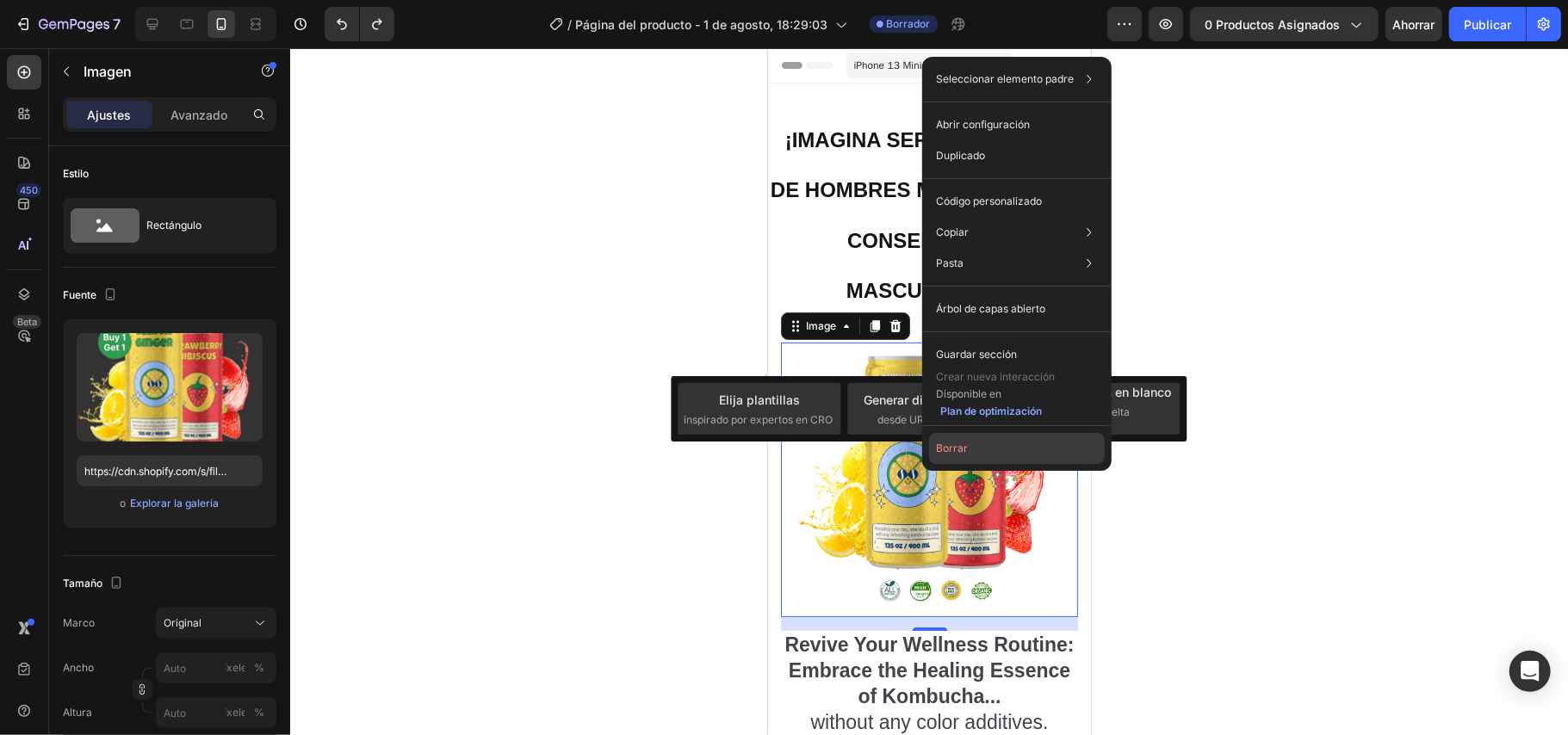 click on "Borrar" 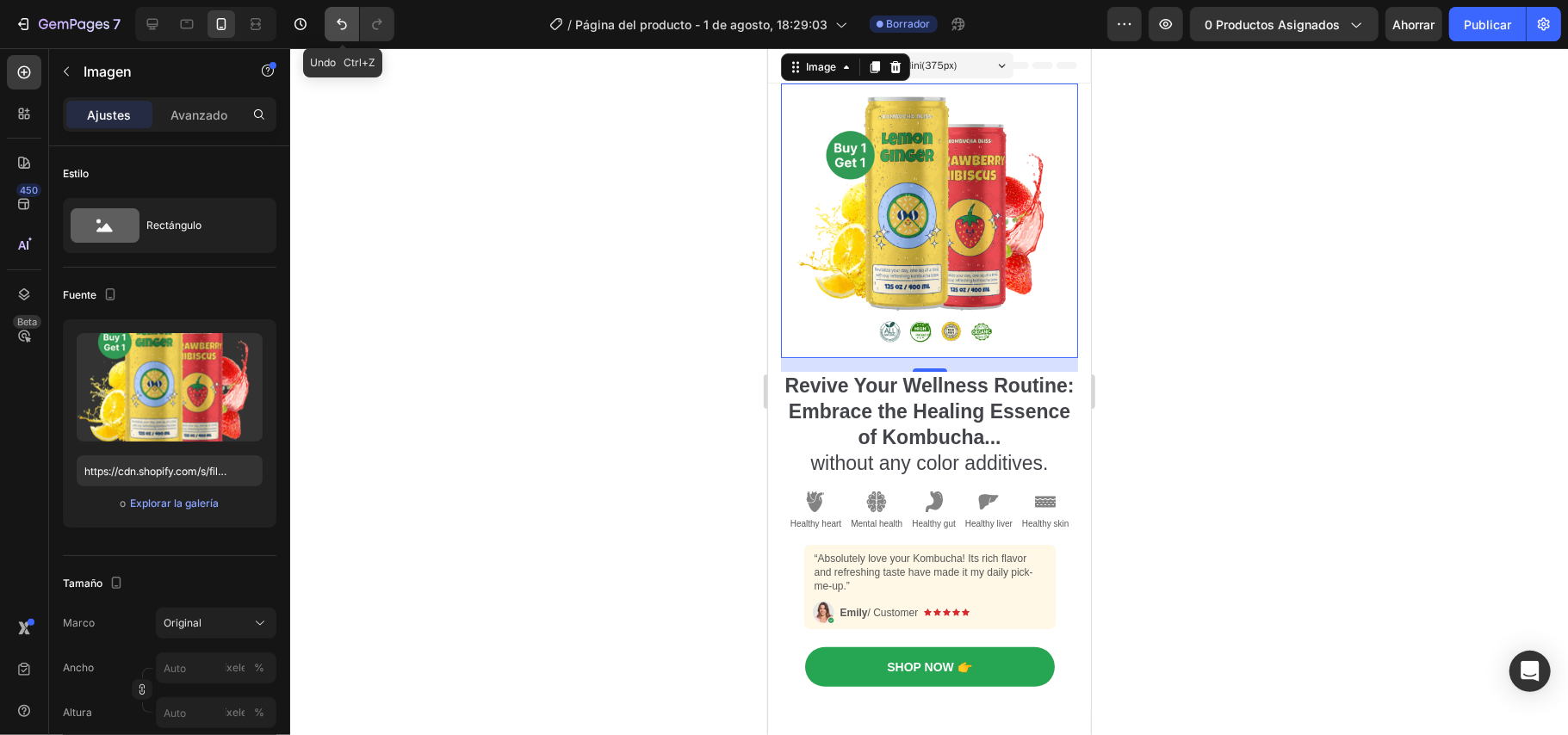 click 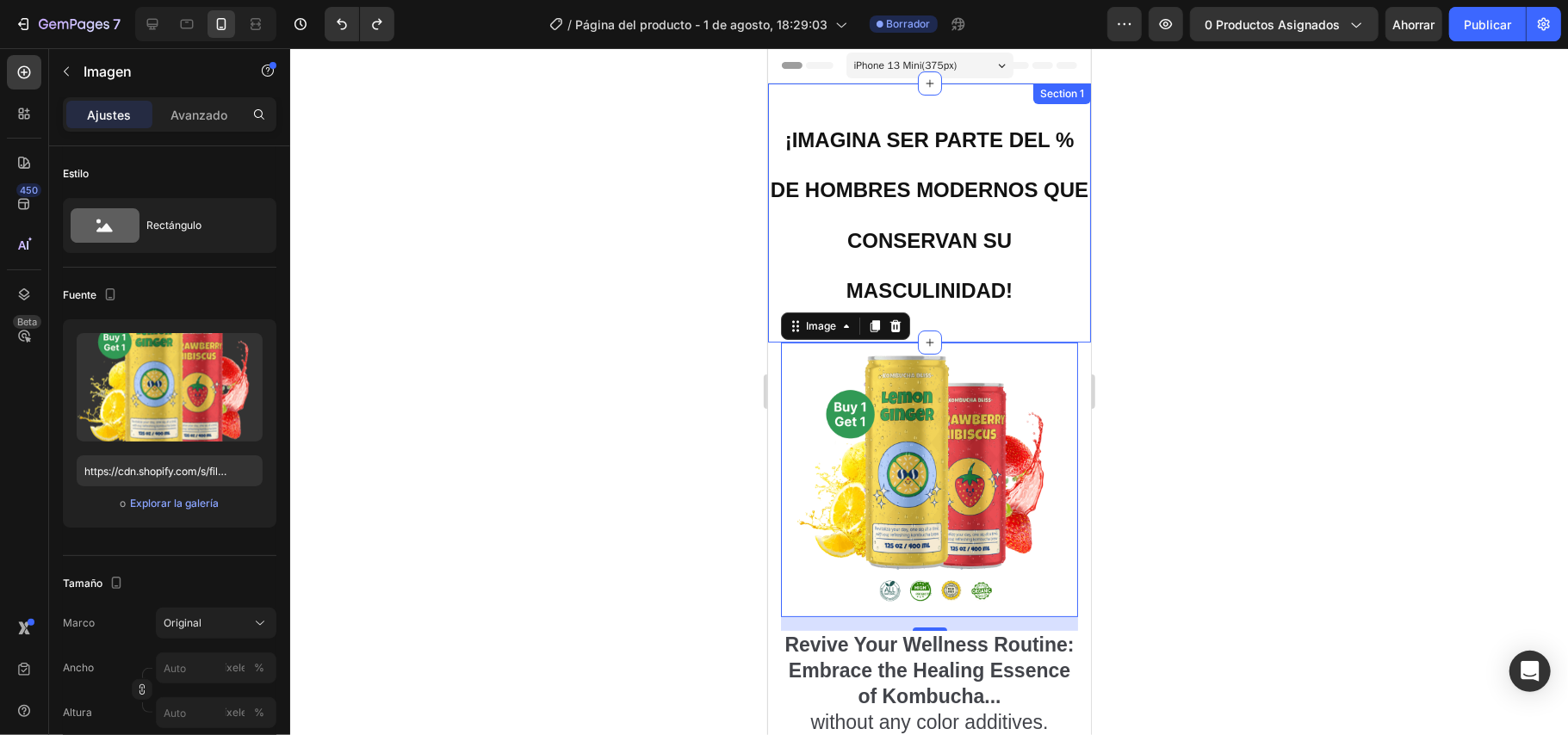 click on "¡IMAGINA SER PARTE DEL % DE HOMBRES MODERNOS QUE CONSERVAN SU MASCULINIDAD! Heading Section 1" at bounding box center (928, 212) 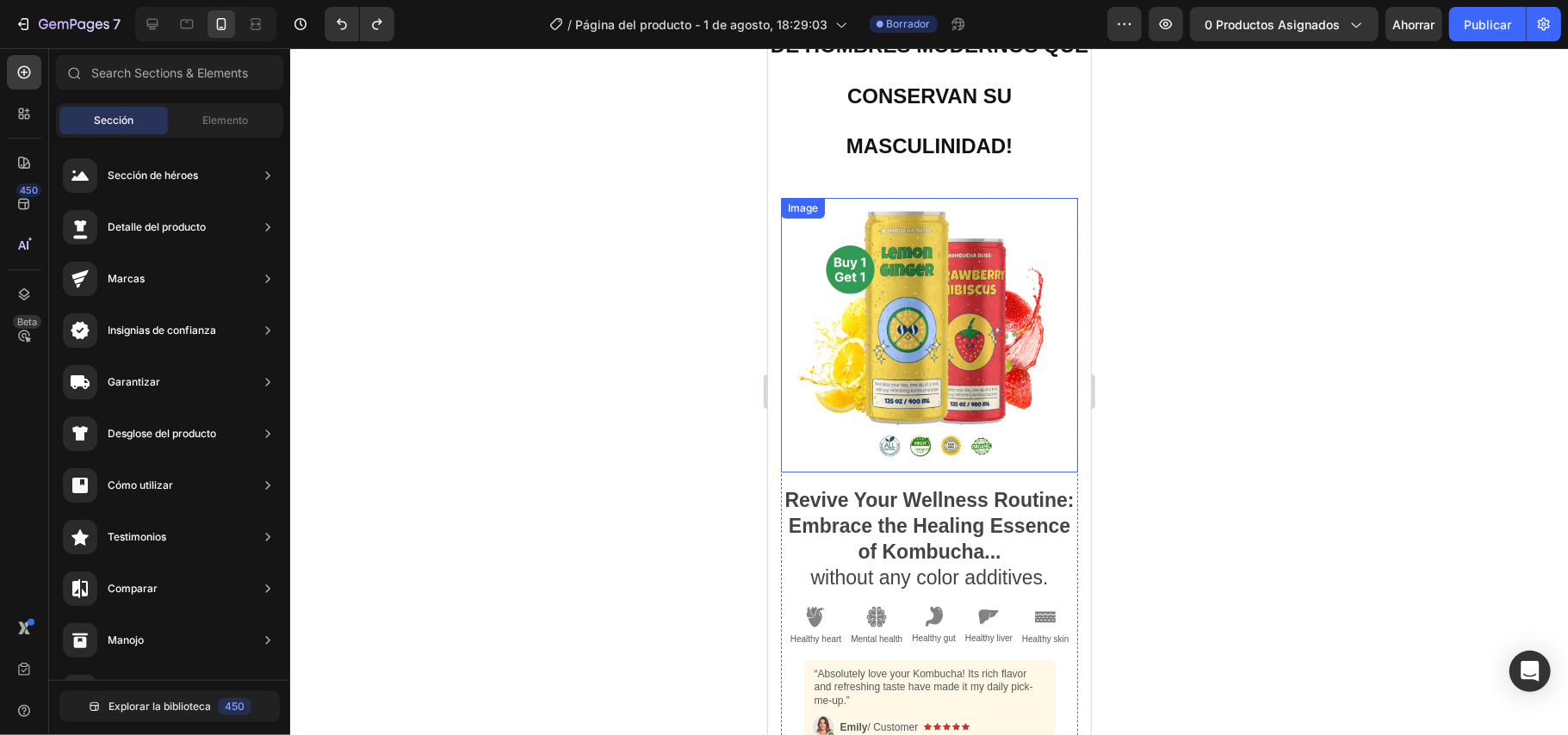 scroll, scrollTop: 125, scrollLeft: 0, axis: vertical 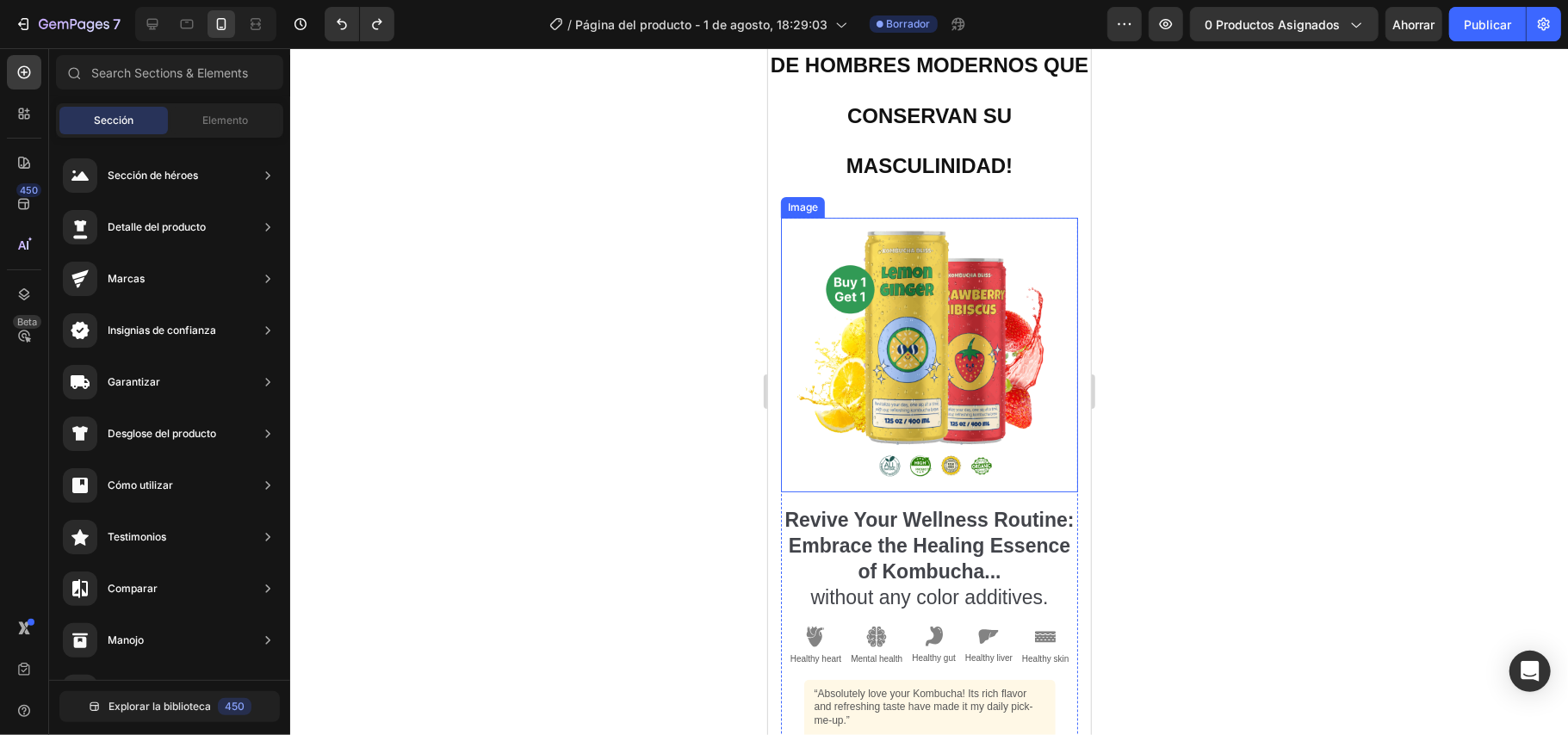 click at bounding box center [928, 354] 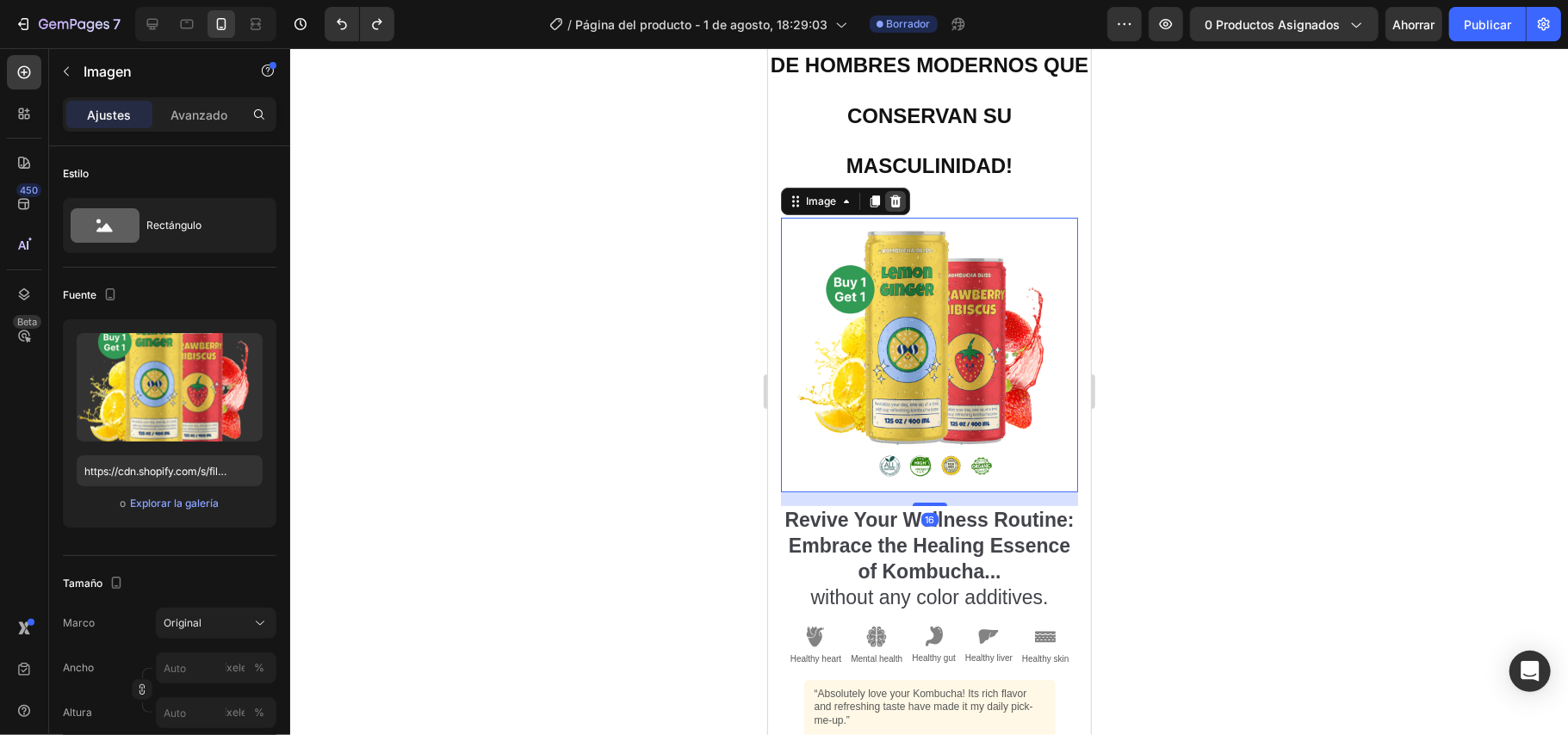 click 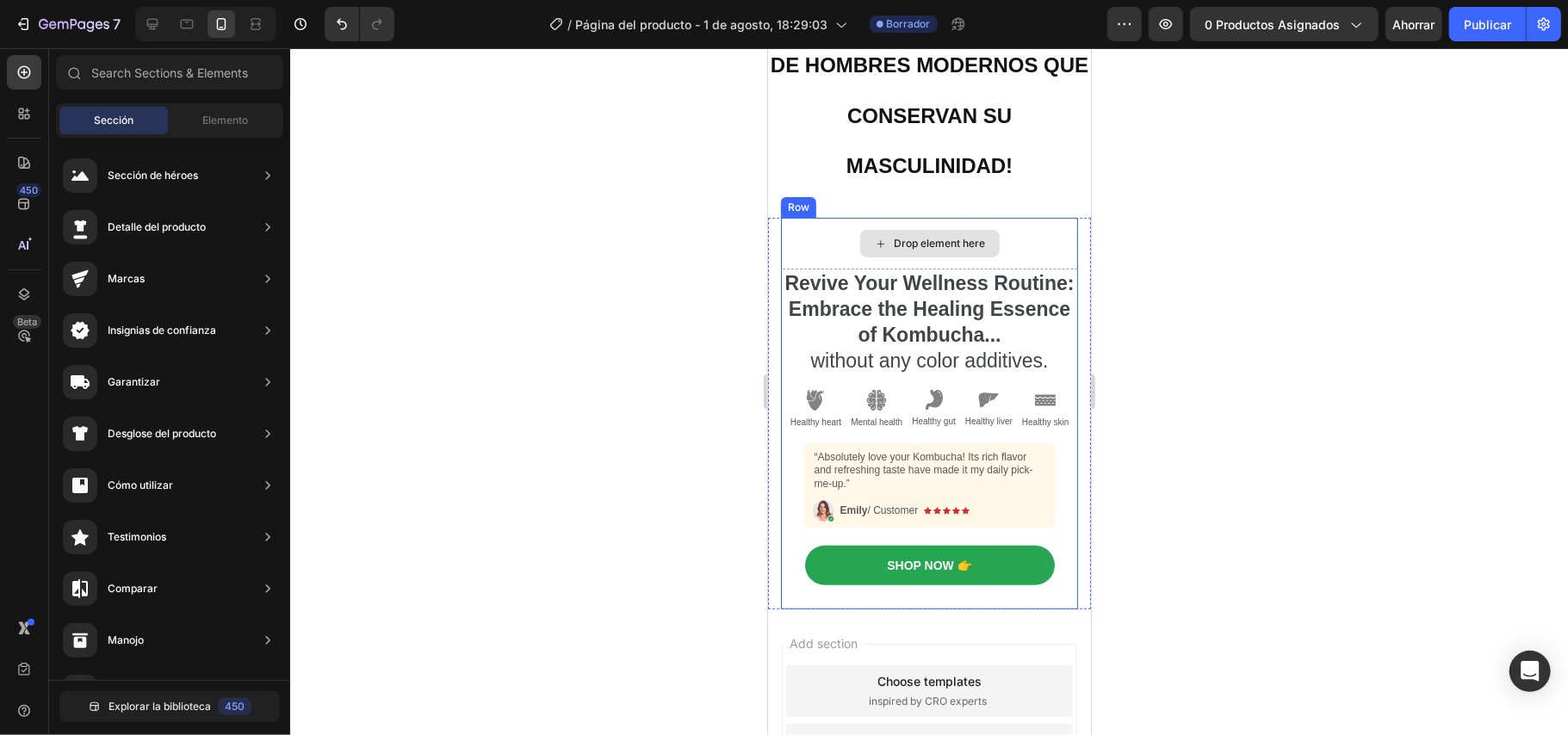 click on "Drop element here" at bounding box center [939, 243] 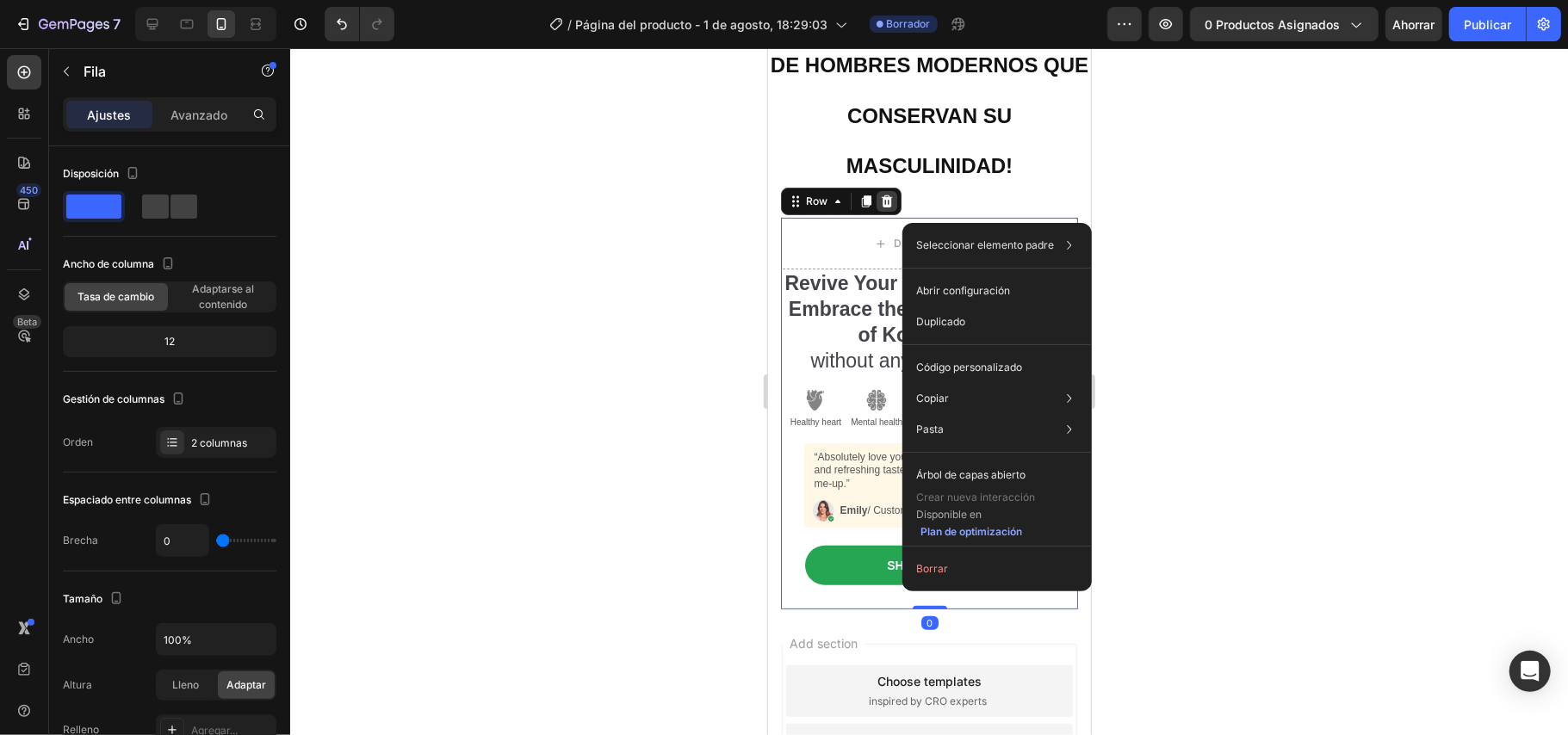 click 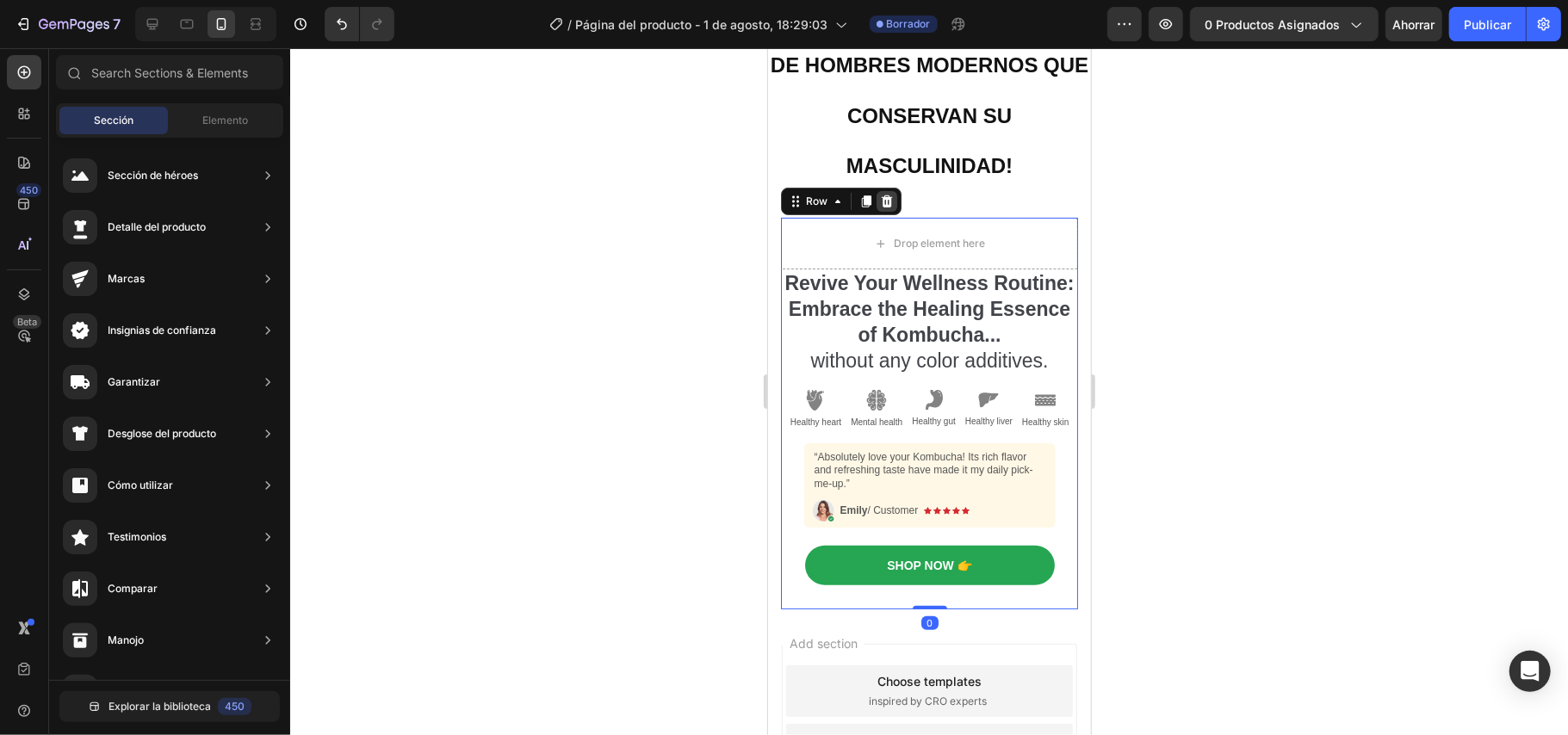 scroll, scrollTop: 0, scrollLeft: 0, axis: both 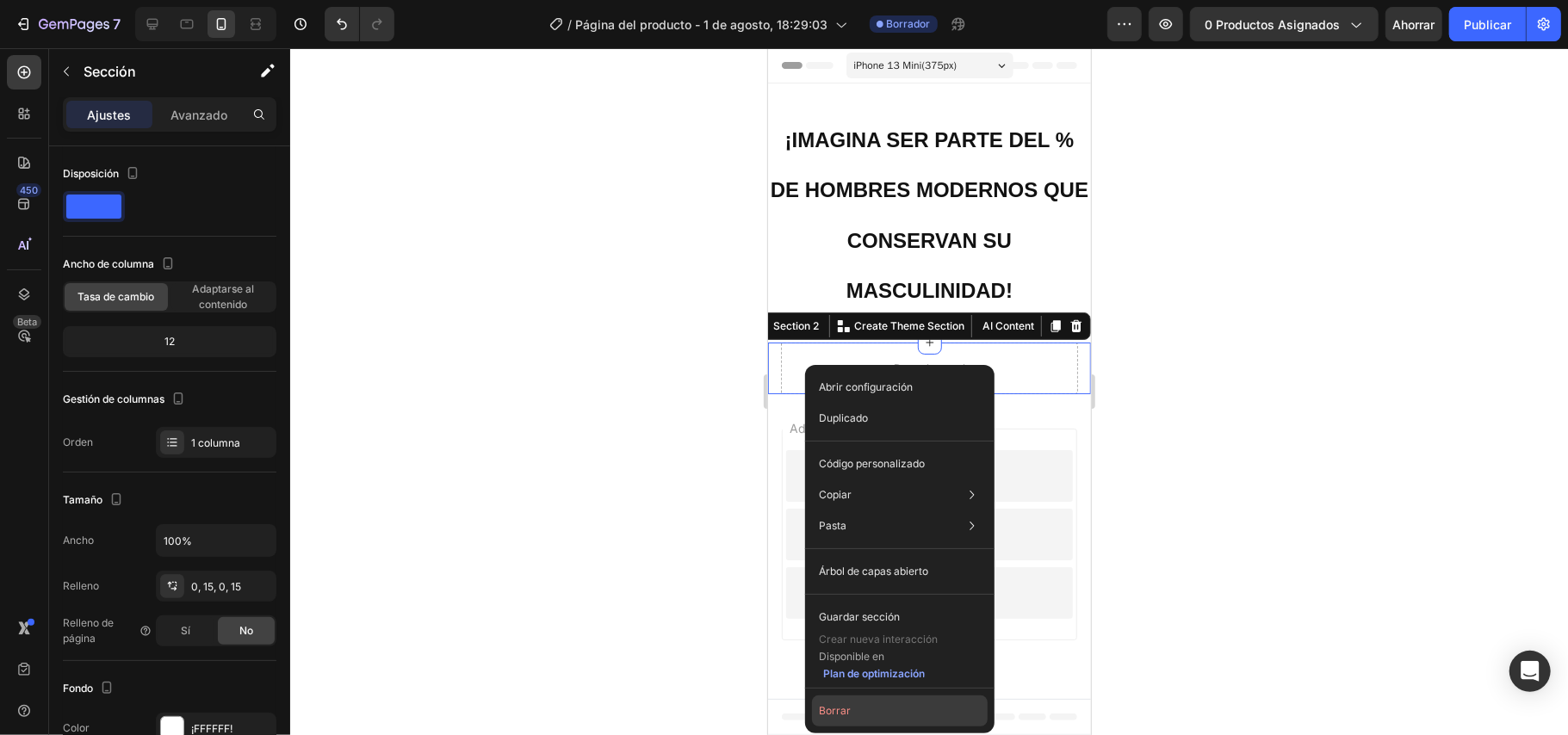 click on "Borrar" 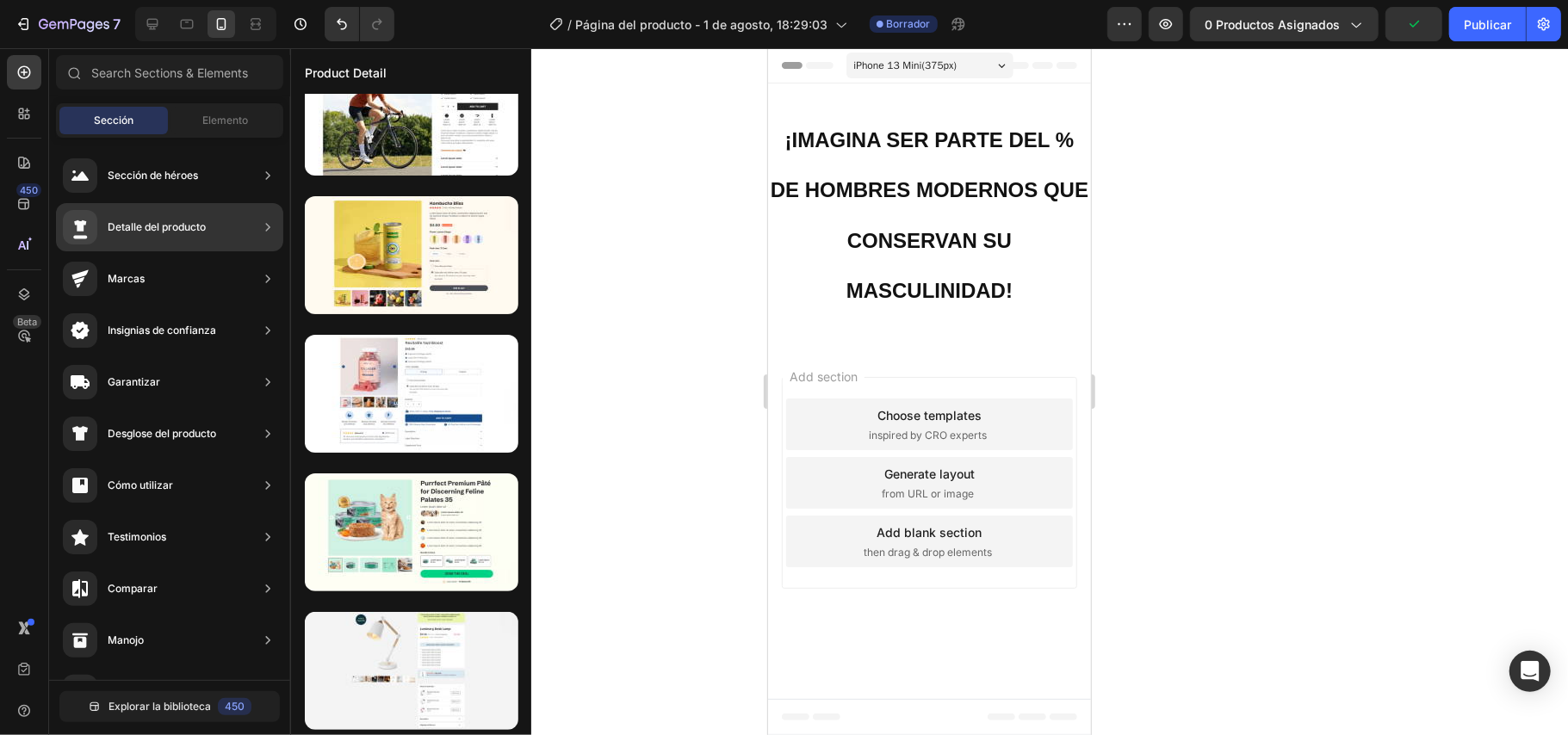 click on "Detalle del producto" at bounding box center (134, 227) 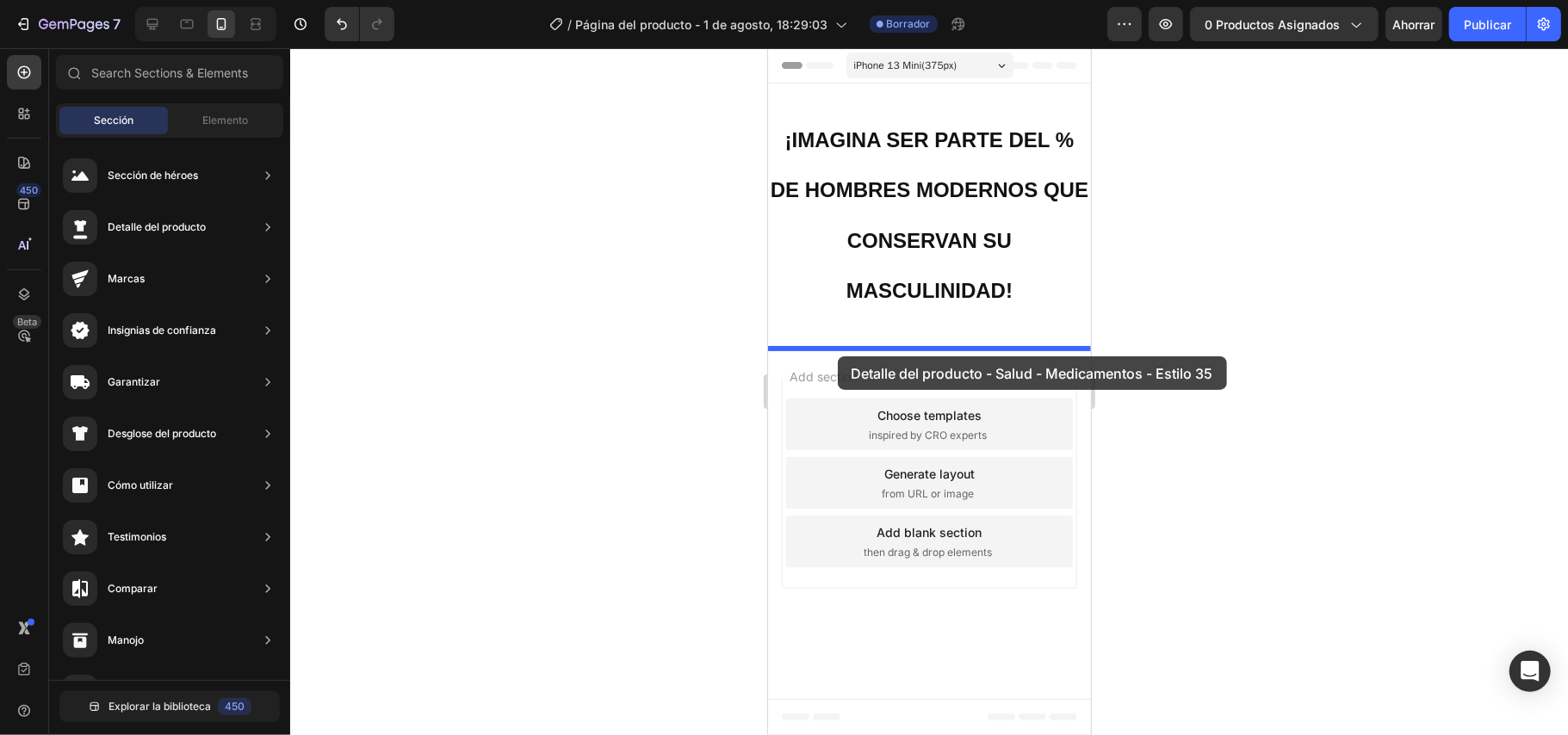 drag, startPoint x: 1150, startPoint y: 427, endPoint x: 837, endPoint y: 355, distance: 321.17441 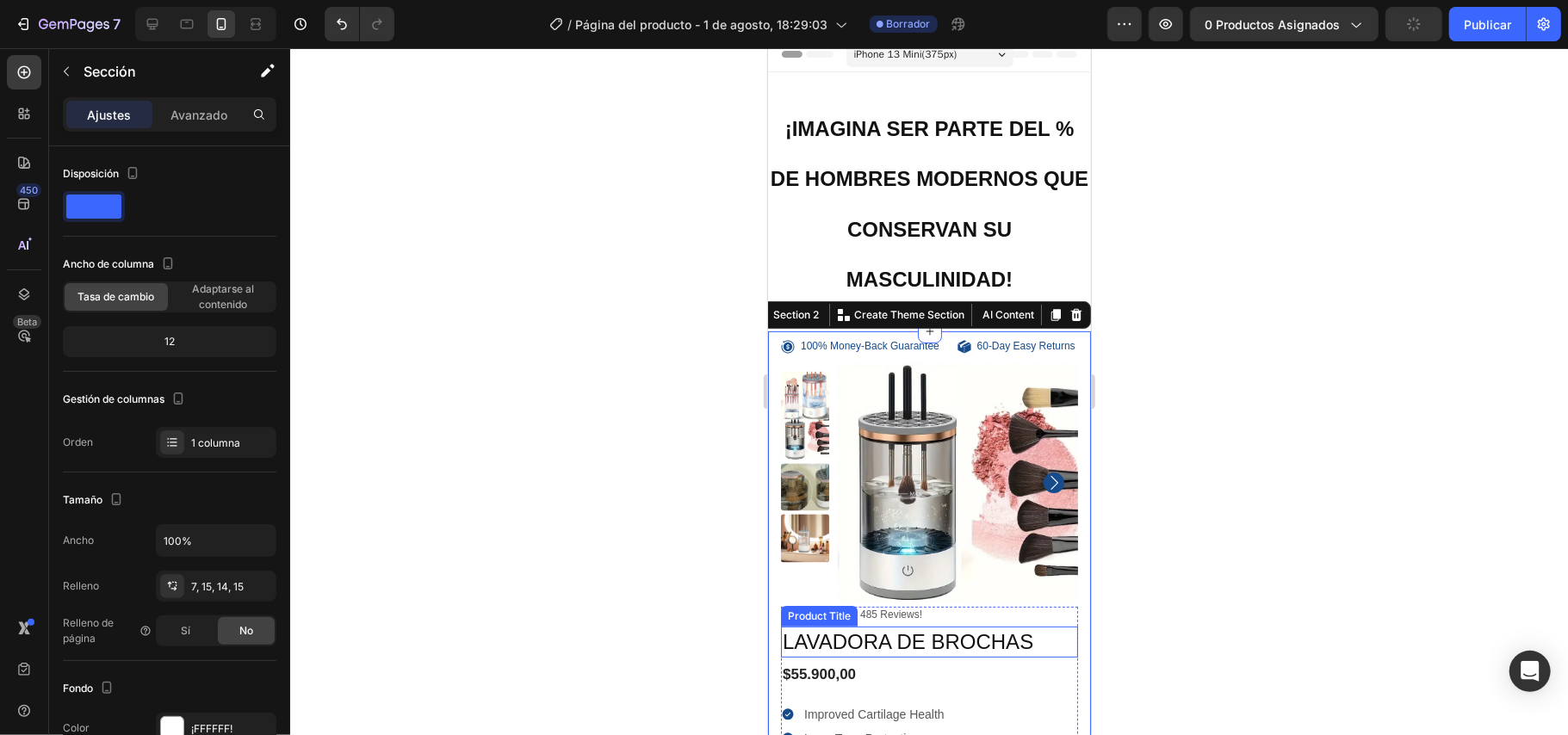 scroll, scrollTop: 10, scrollLeft: 0, axis: vertical 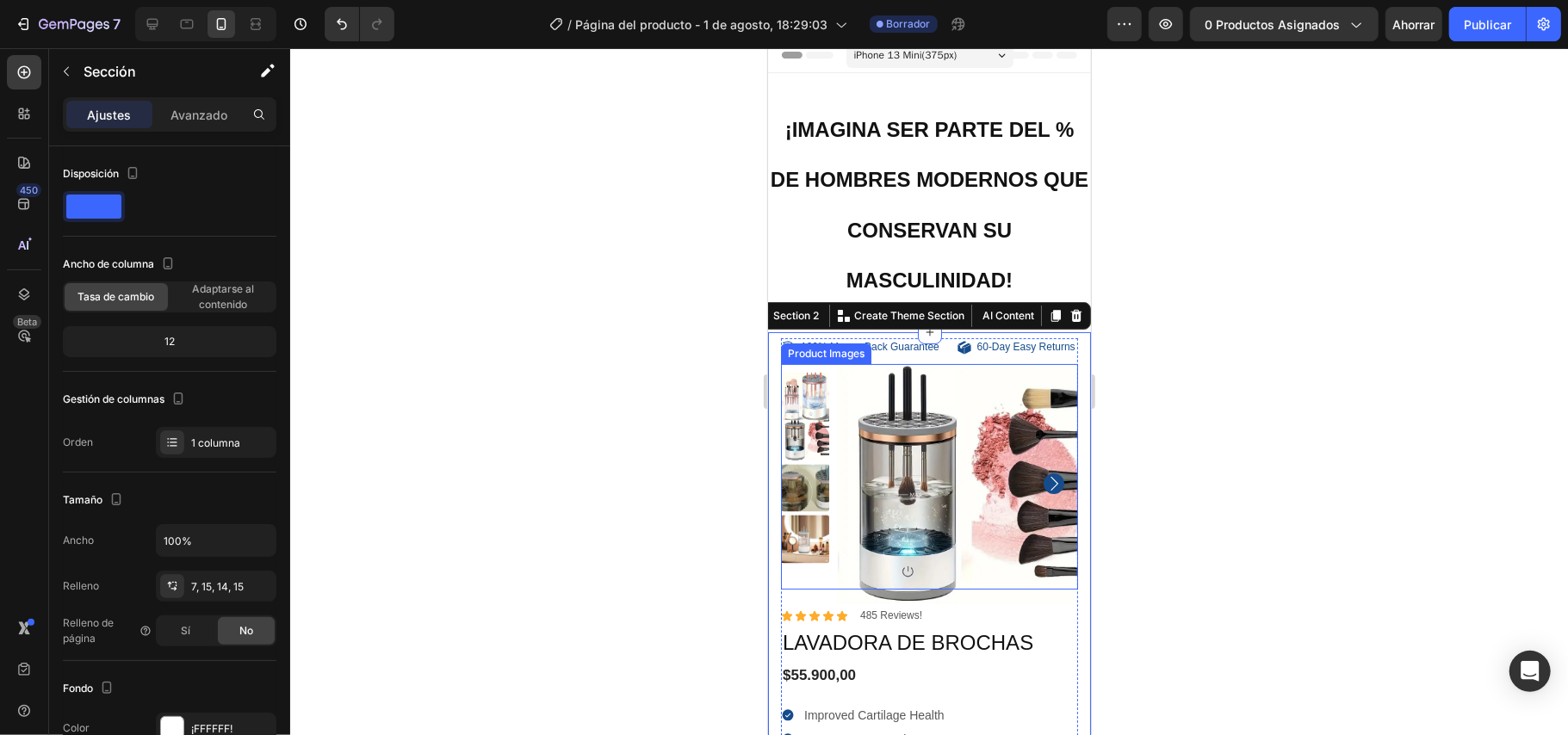 click 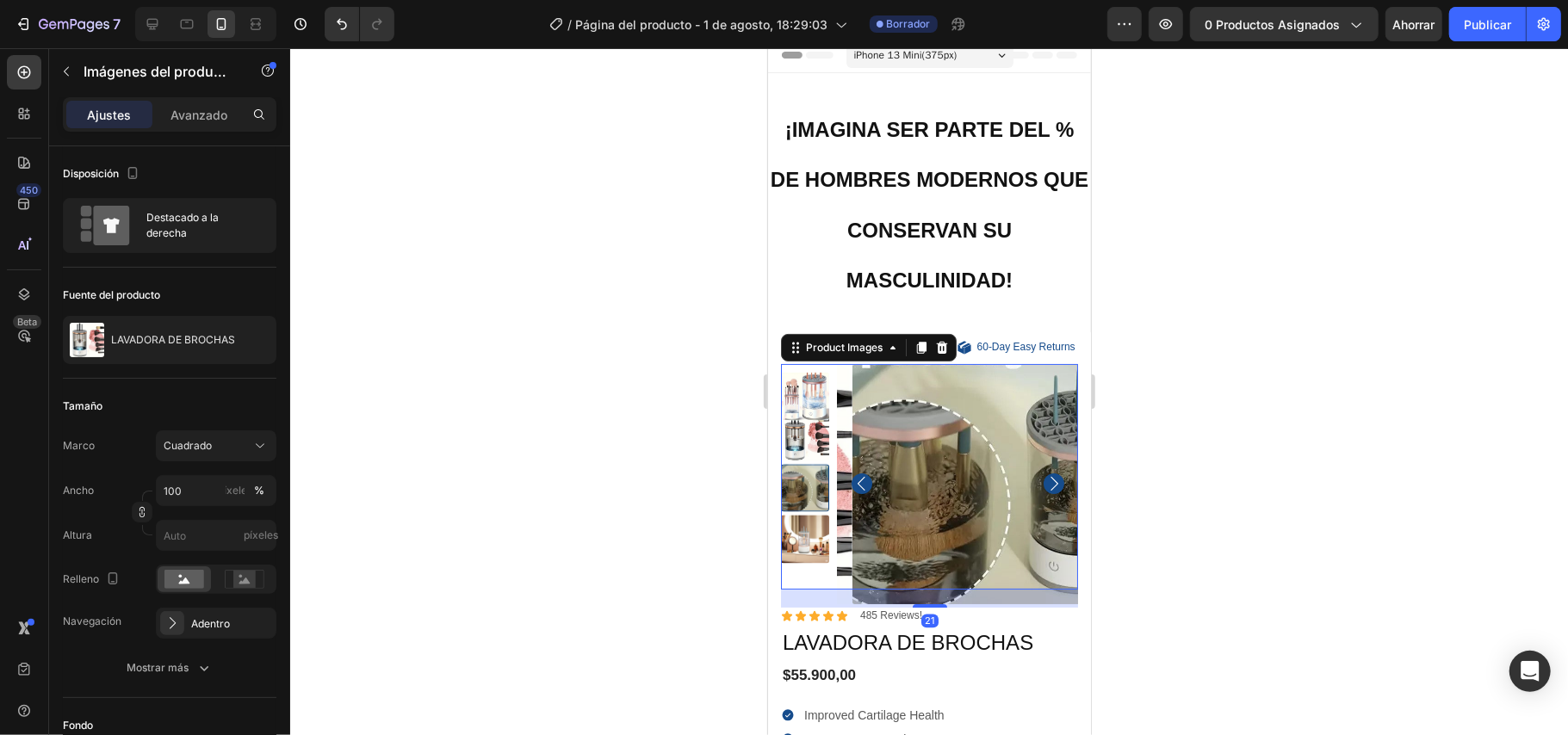 click 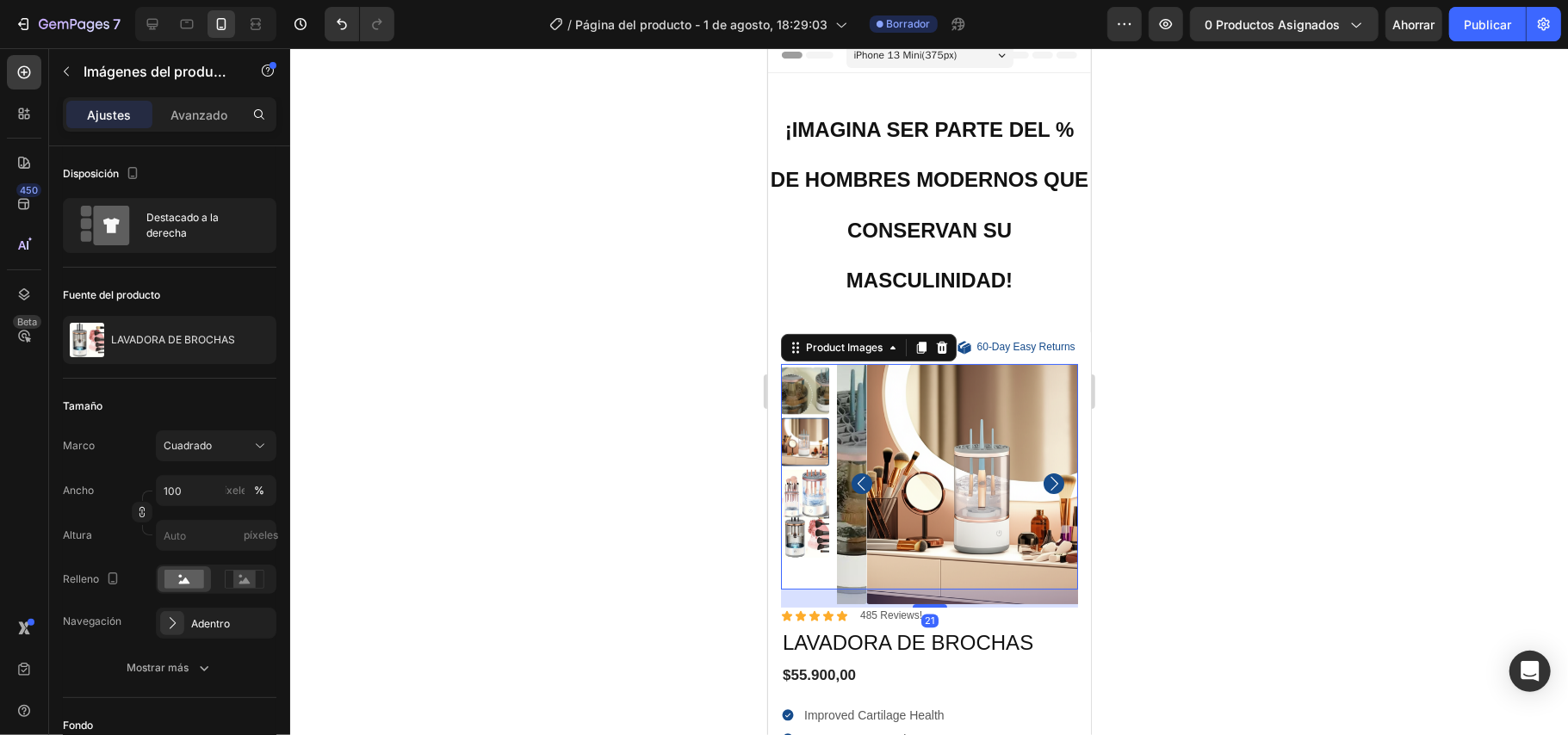 click 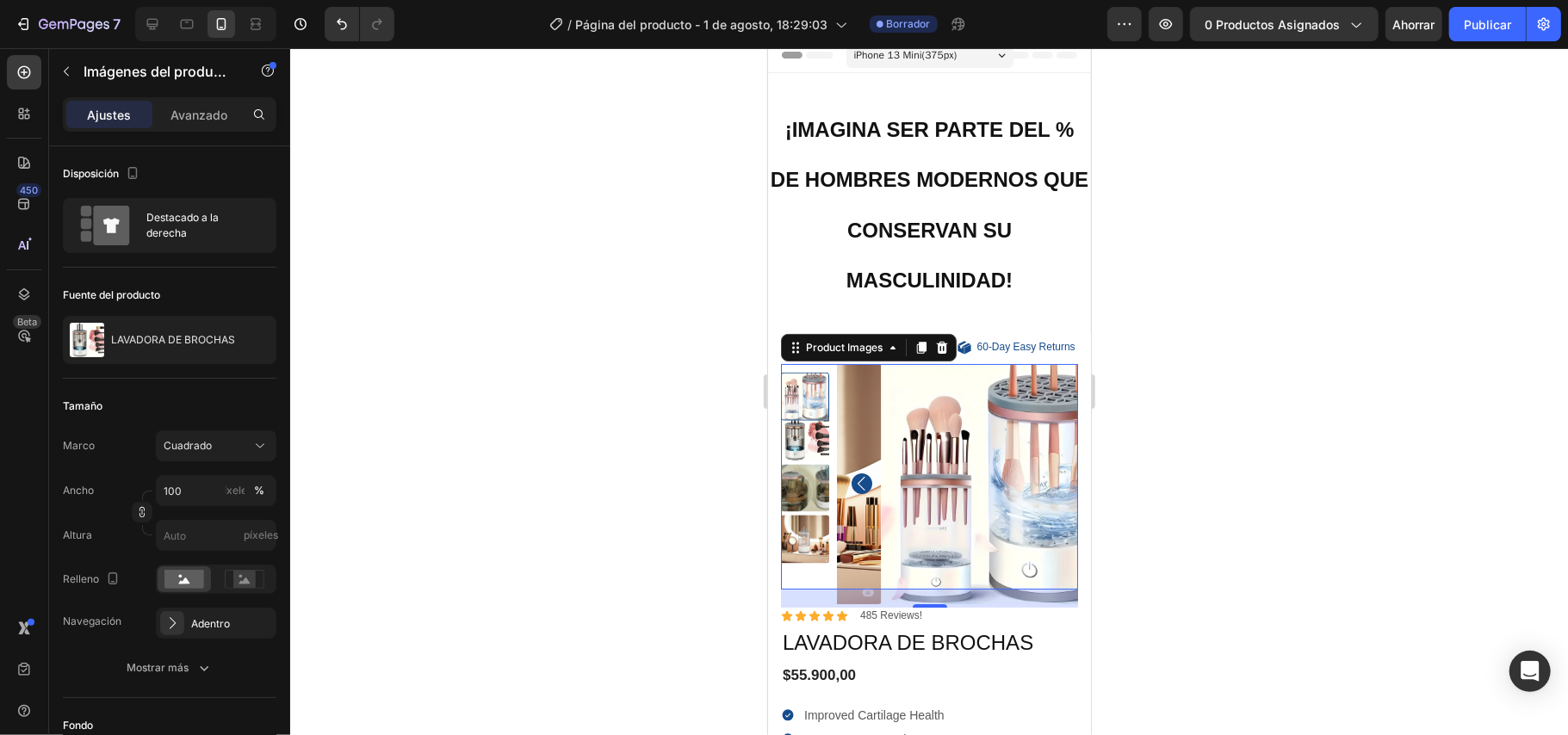 click at bounding box center (1001, 483) 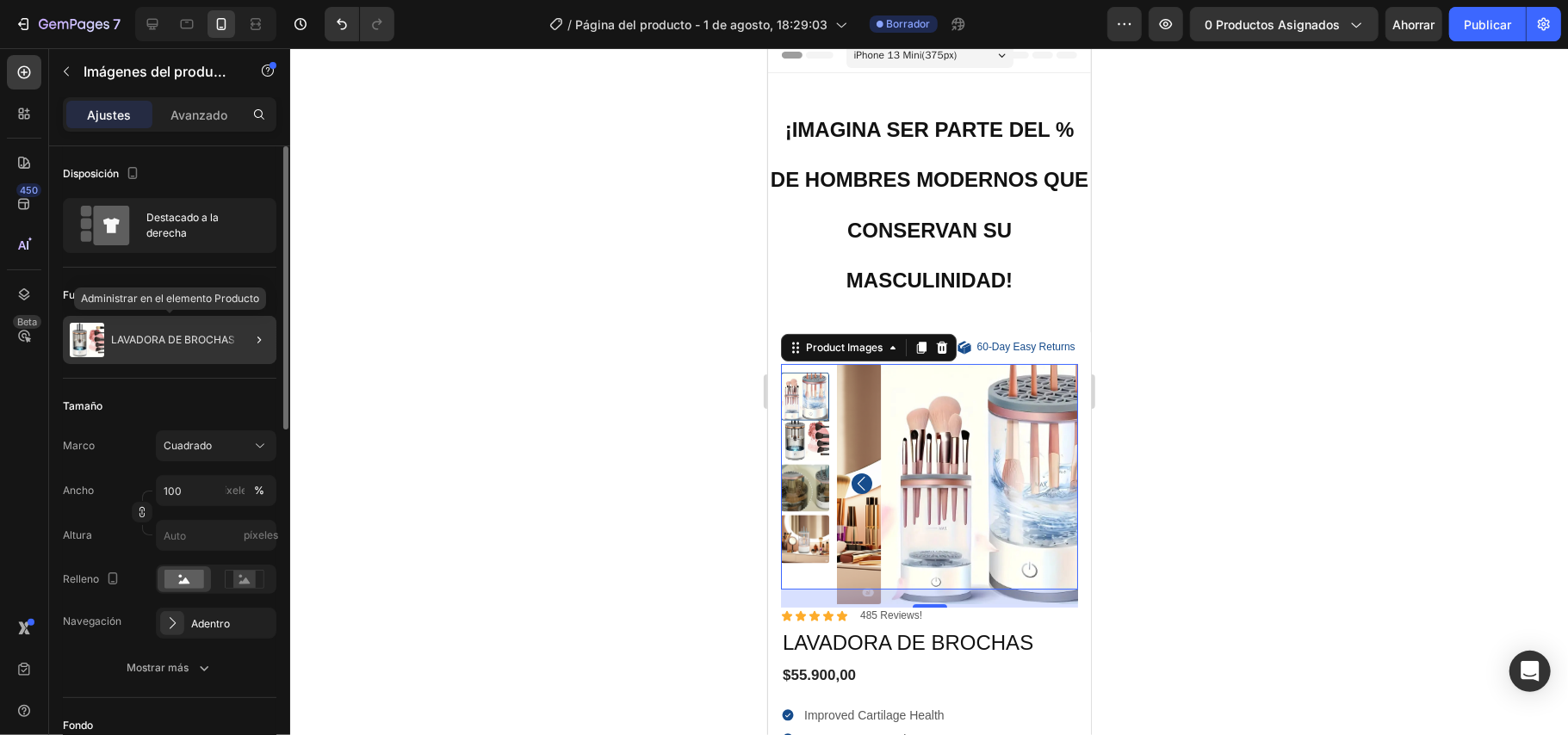 click on "LAVADORA DE BROCHAS" at bounding box center [173, 340] 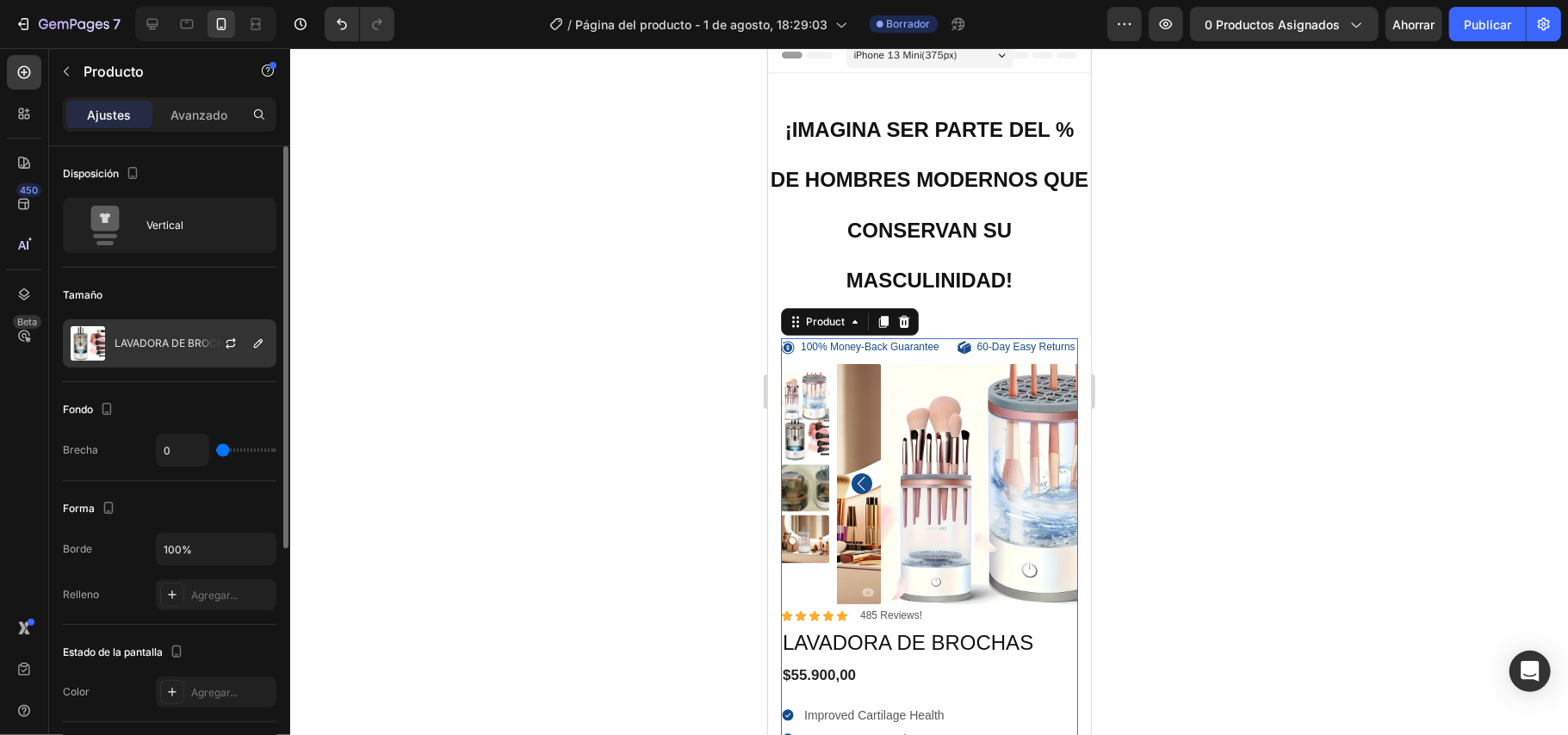 click on "LAVADORA DE BROCHAS" at bounding box center [177, 343] 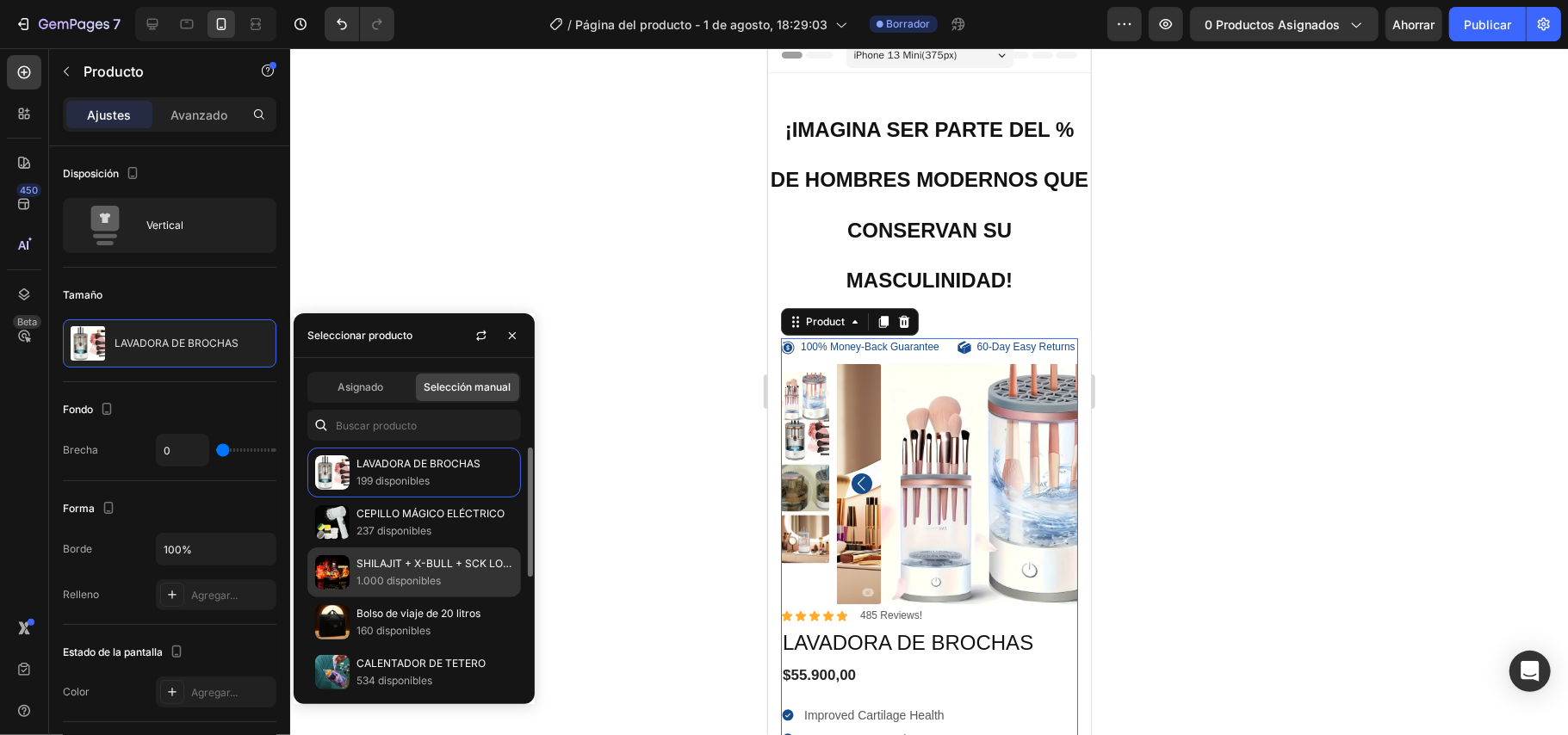 click on "SHILAJIT + X-BULL + SCK LOVE" at bounding box center [436, 563] 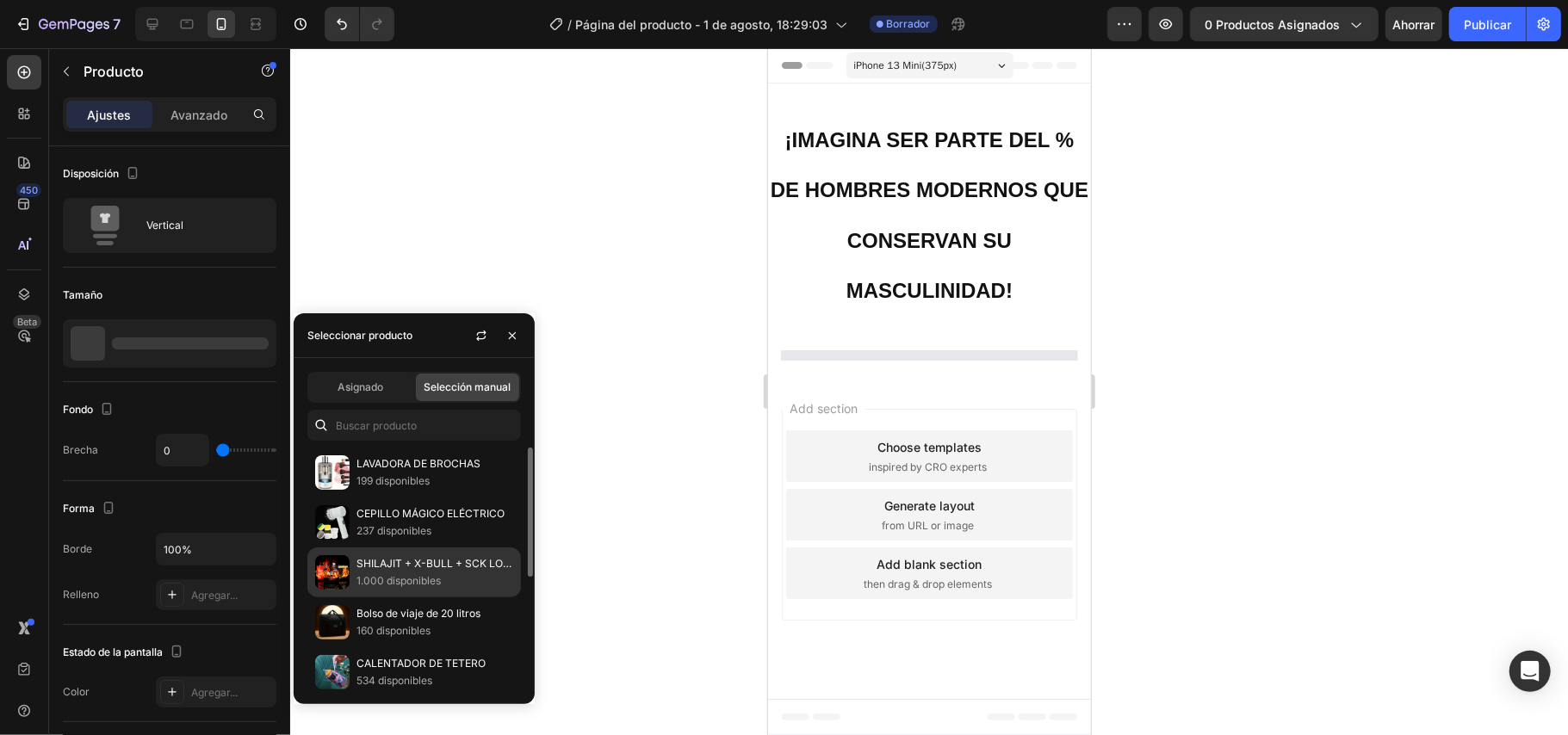 scroll, scrollTop: 0, scrollLeft: 0, axis: both 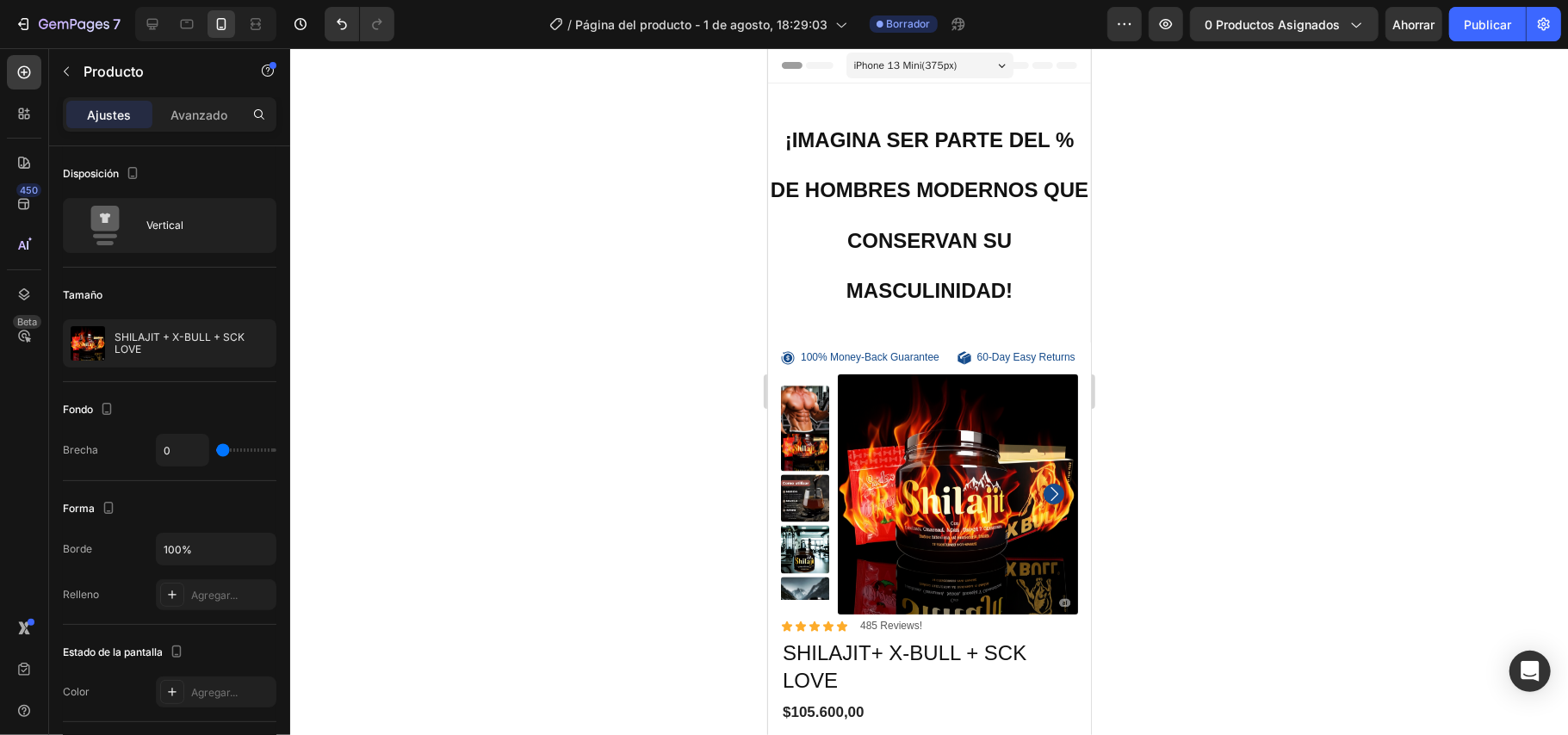 click 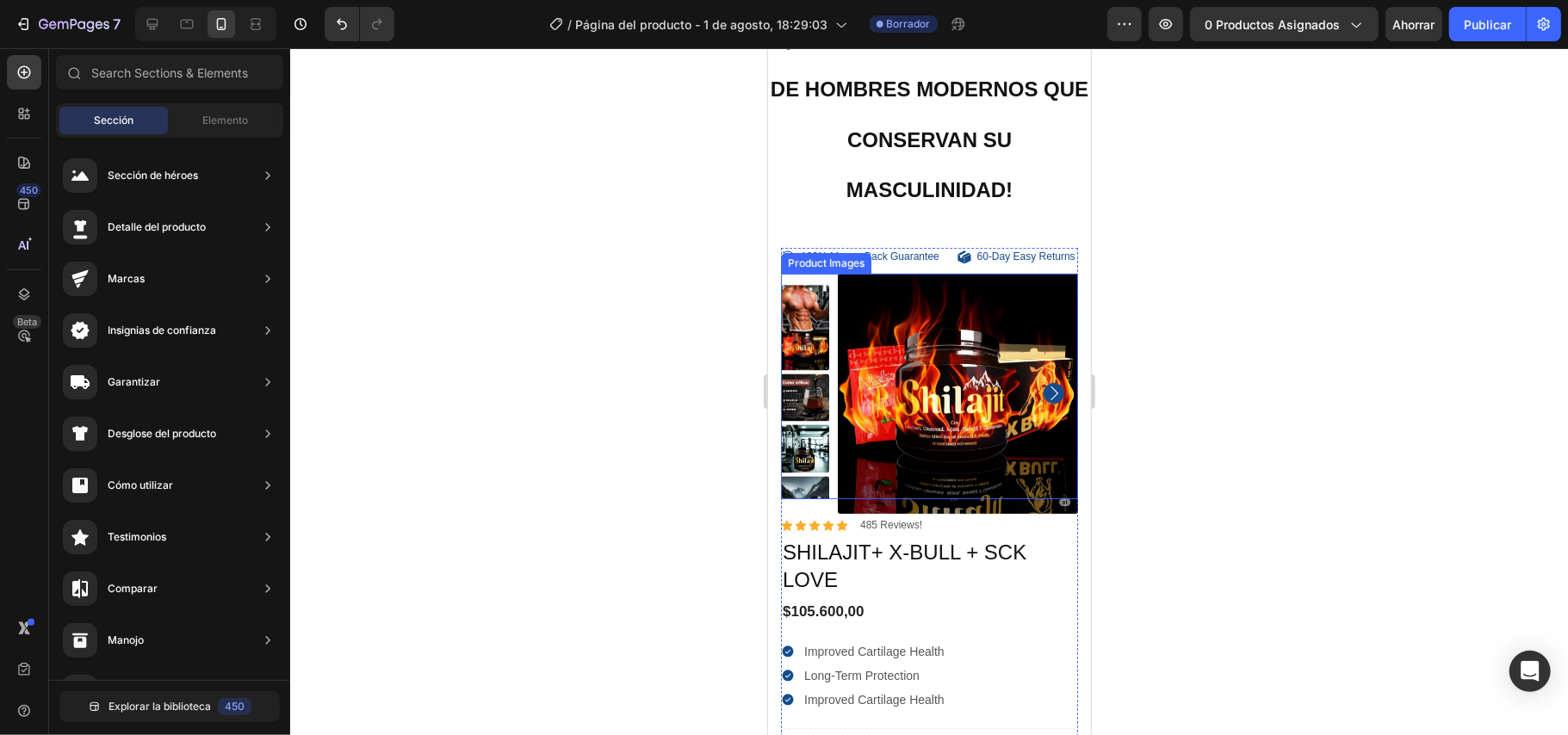 scroll, scrollTop: 0, scrollLeft: 0, axis: both 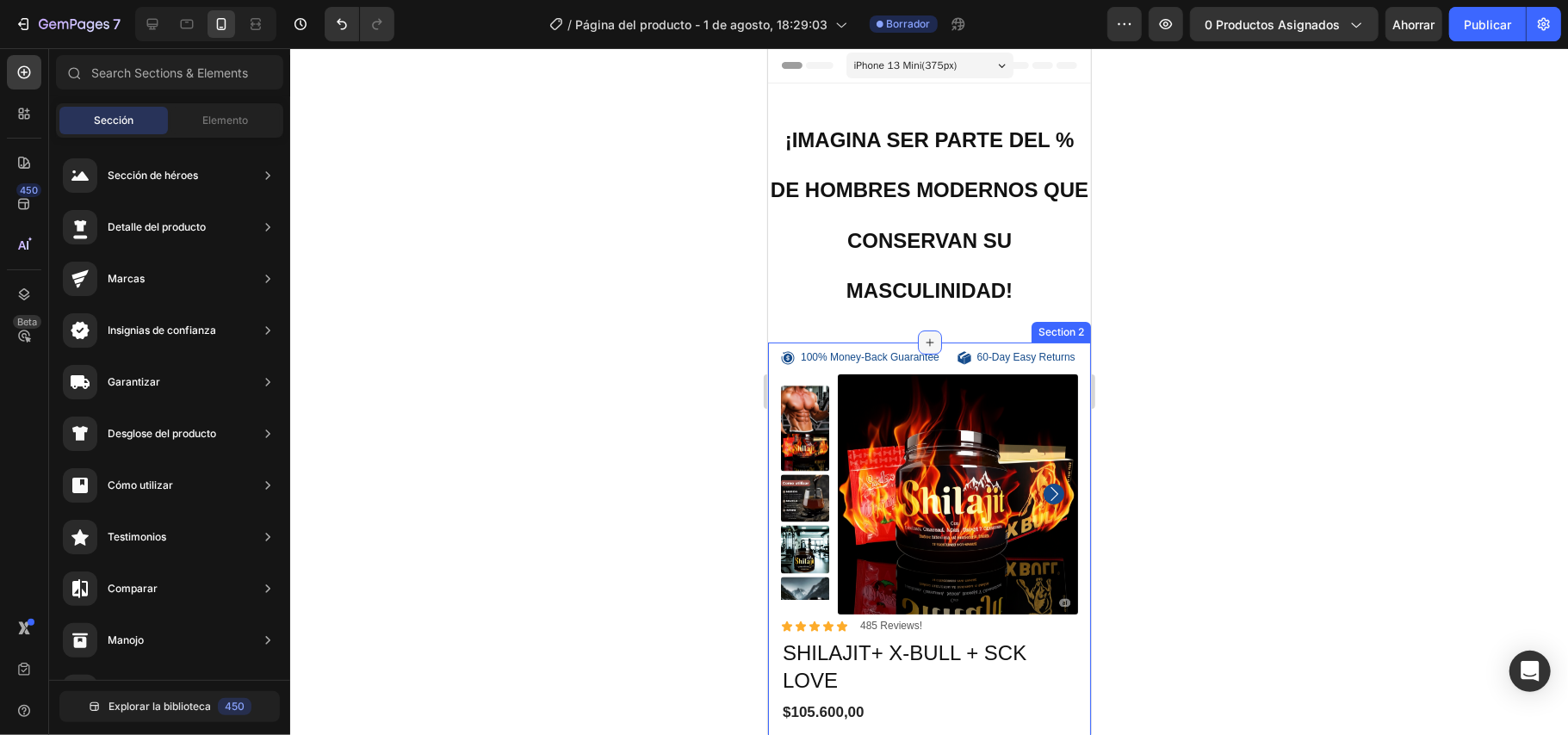 click at bounding box center [929, 342] 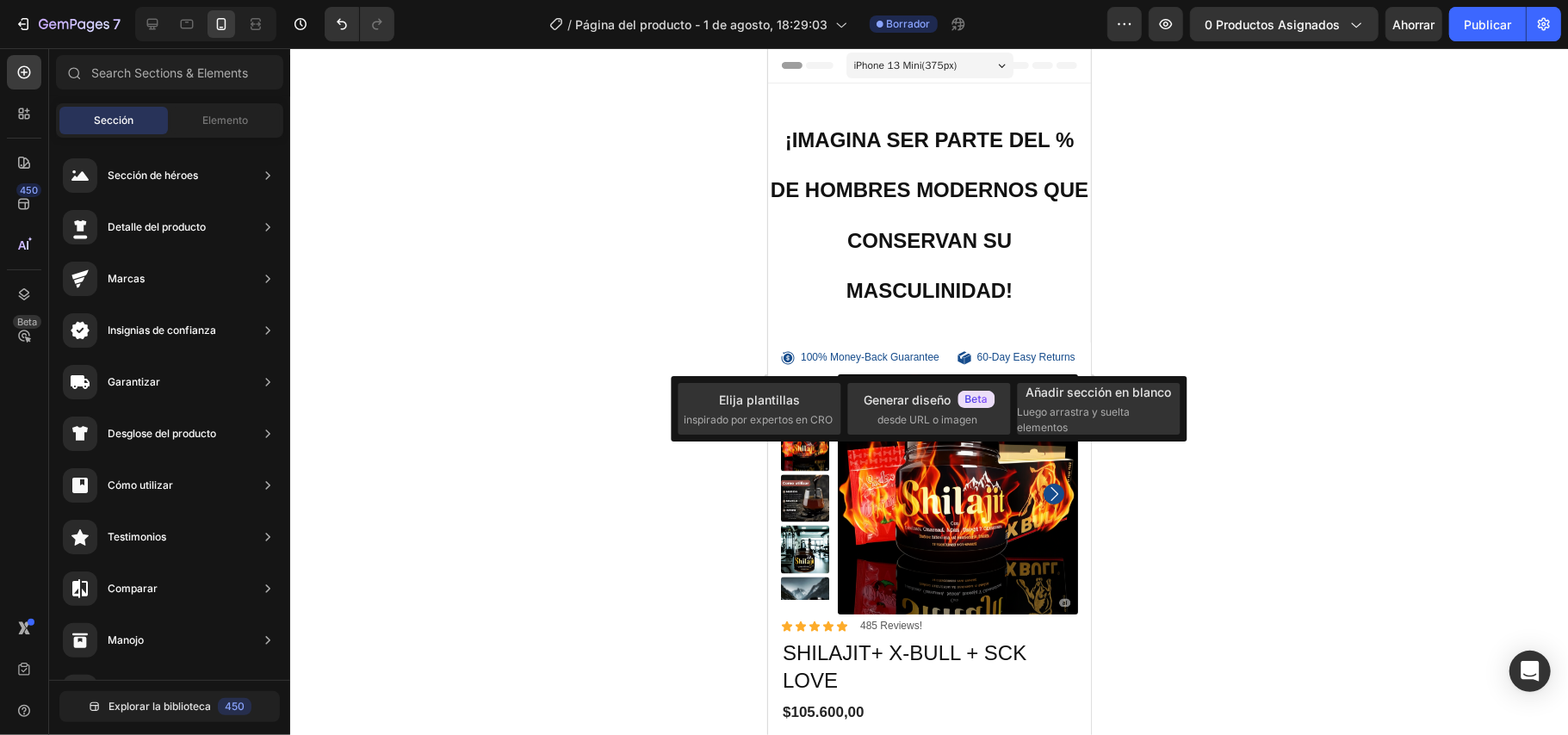 click 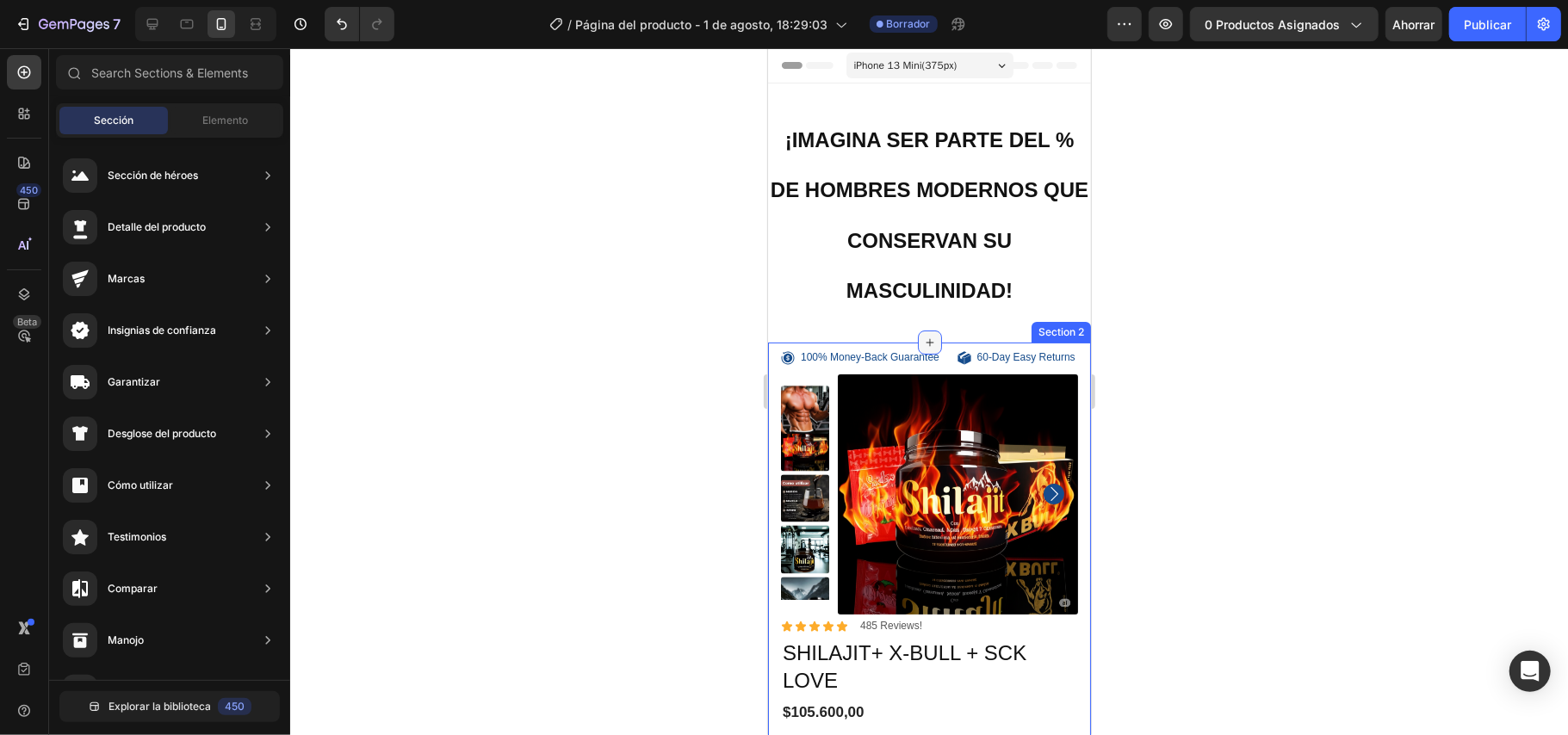 click 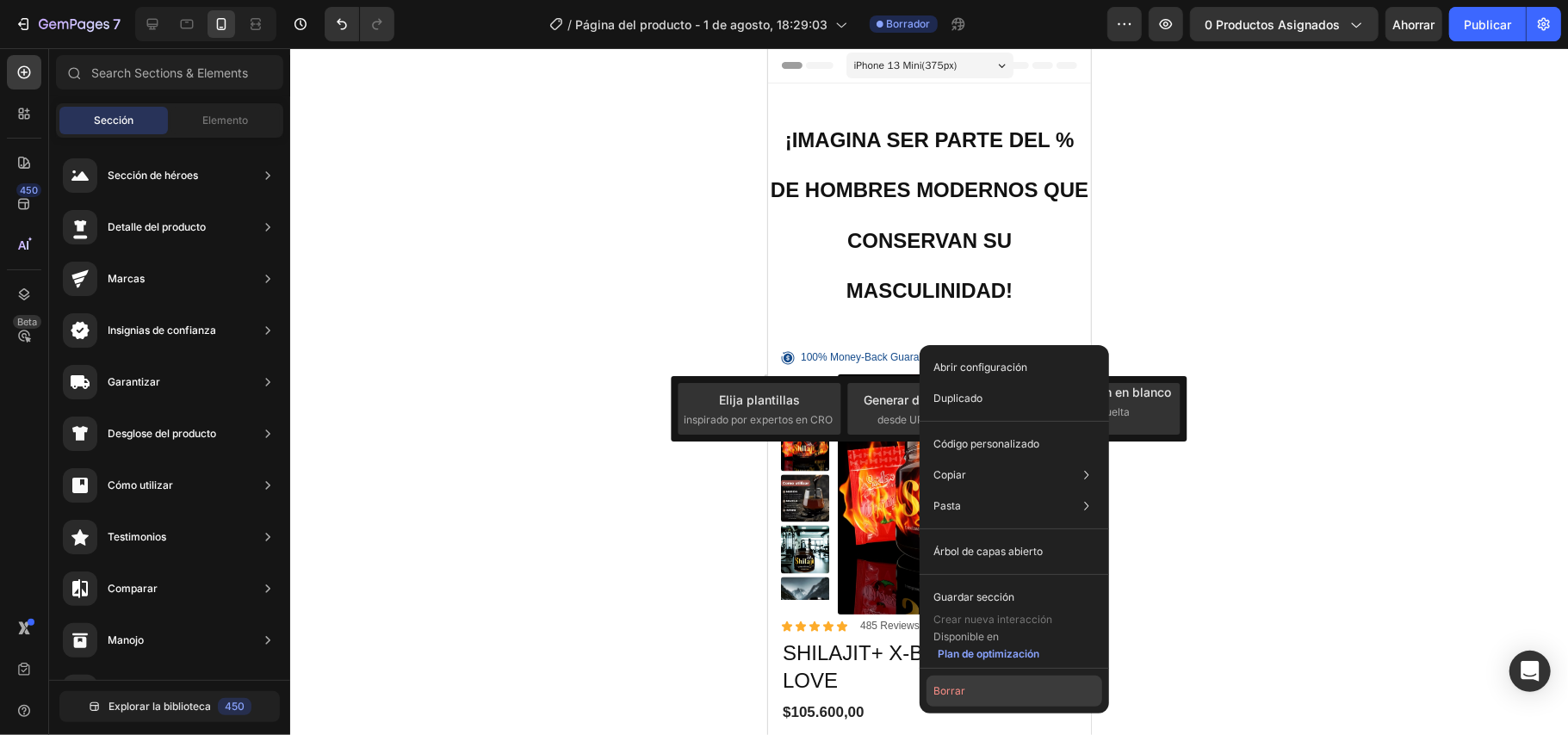 click on "Borrar" 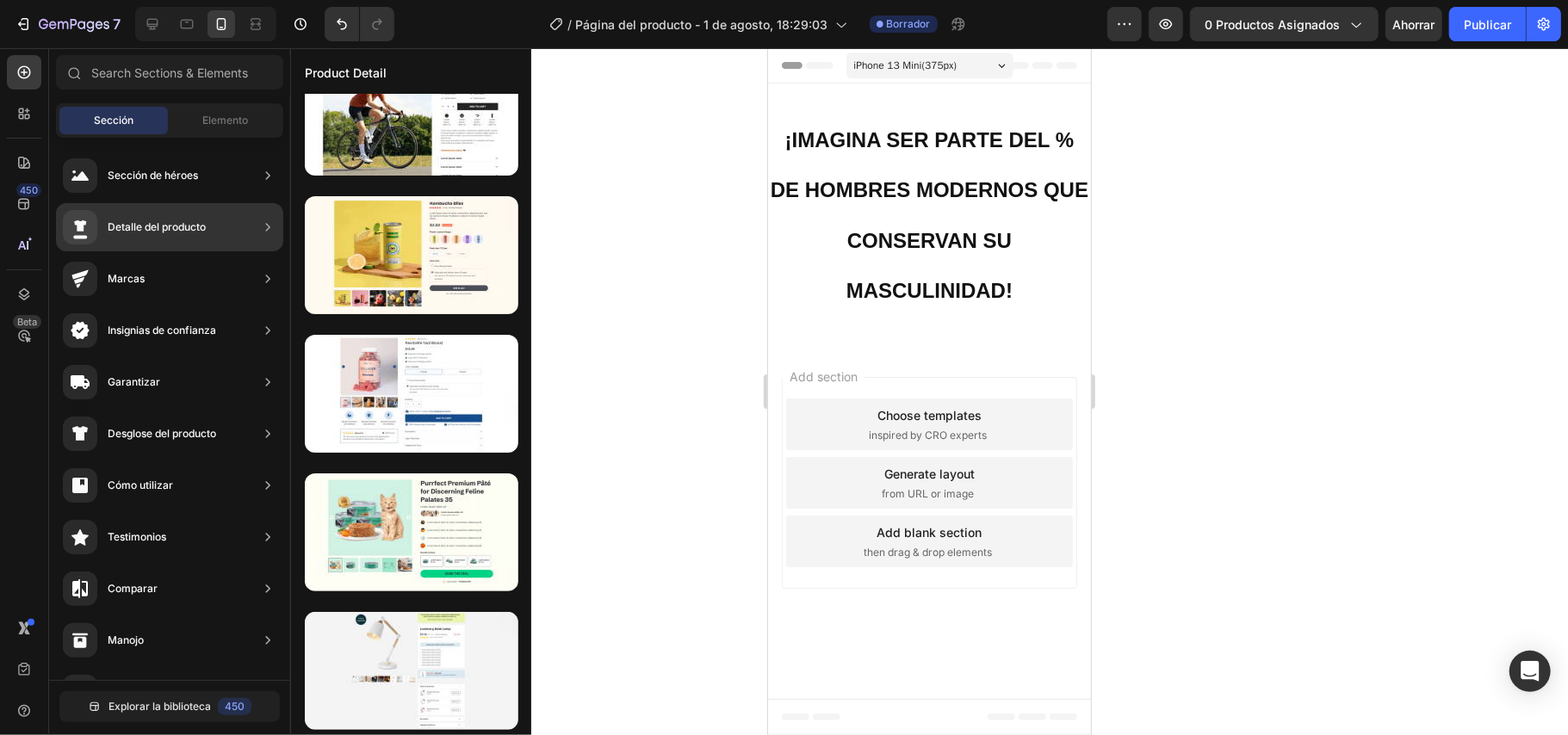 click on "Detalle del producto" 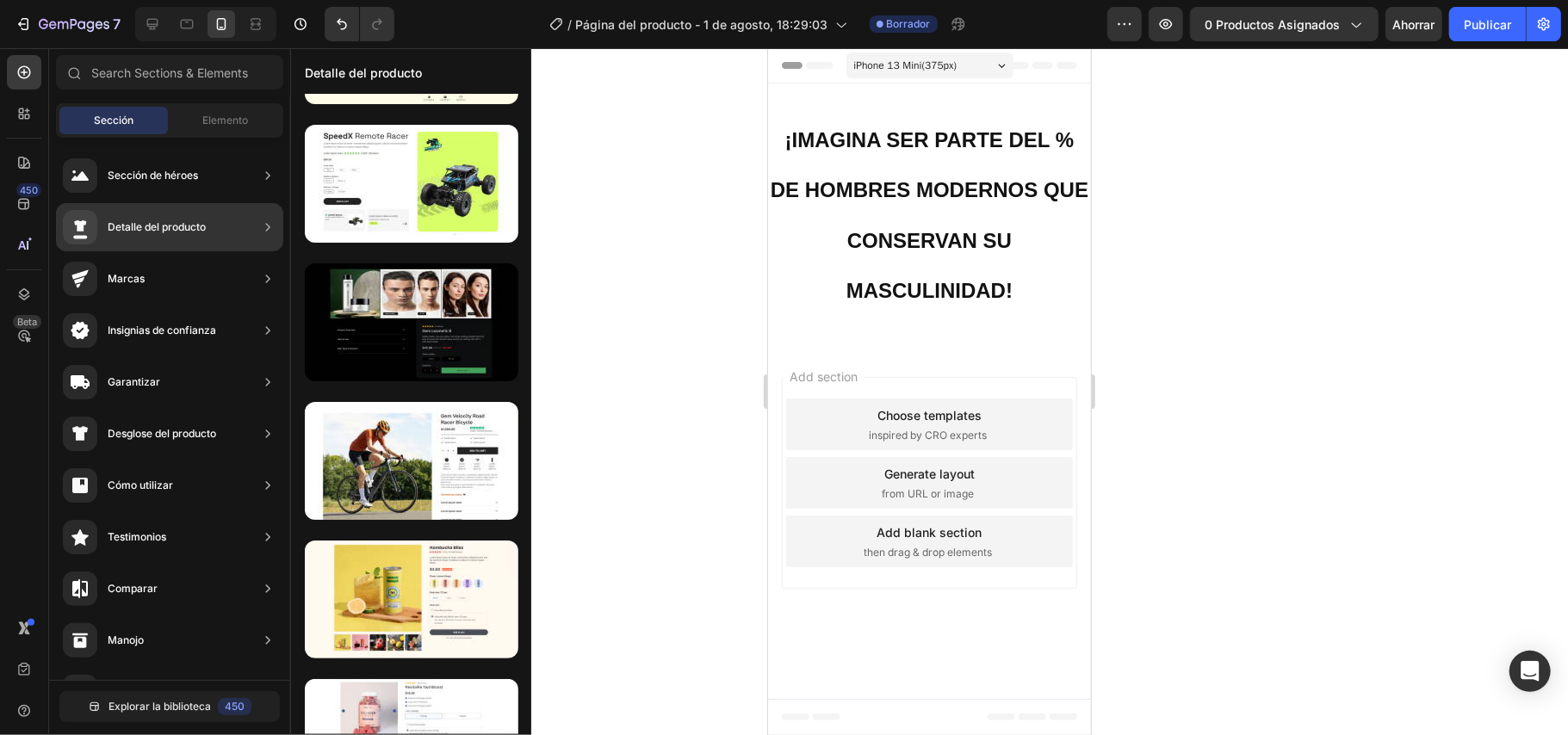 scroll, scrollTop: 0, scrollLeft: 0, axis: both 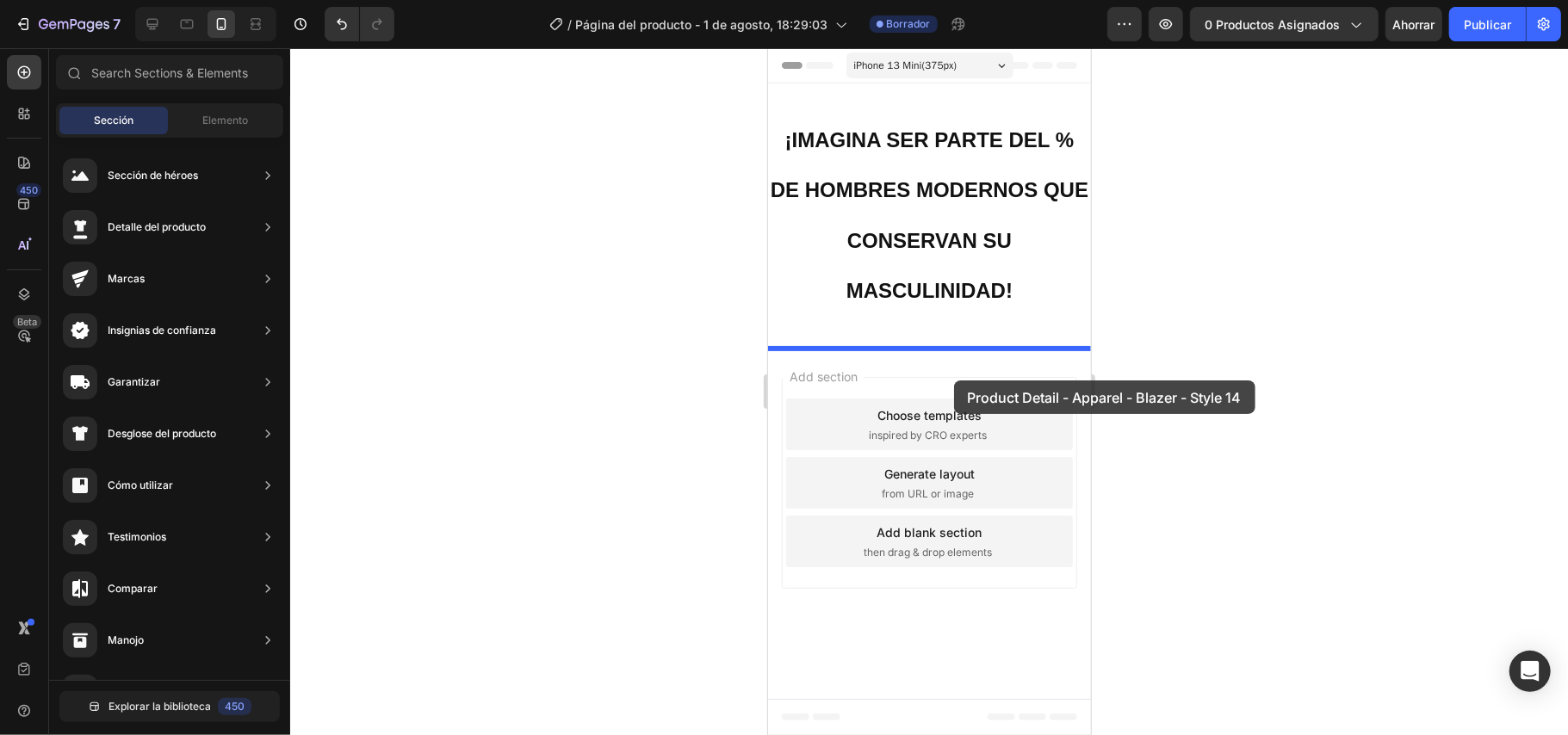 drag, startPoint x: 1004, startPoint y: 380, endPoint x: 952, endPoint y: 380, distance: 52 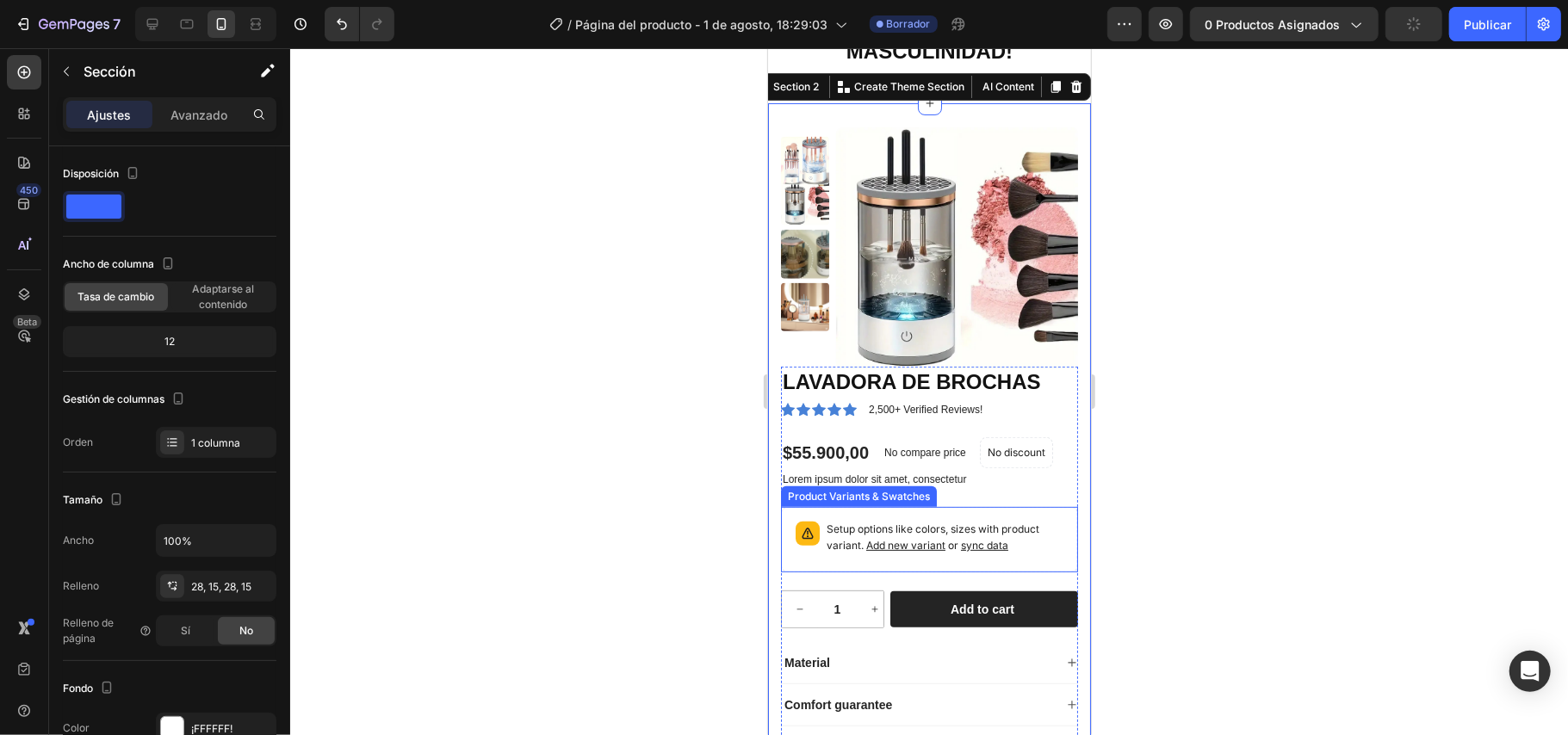 scroll, scrollTop: 469, scrollLeft: 0, axis: vertical 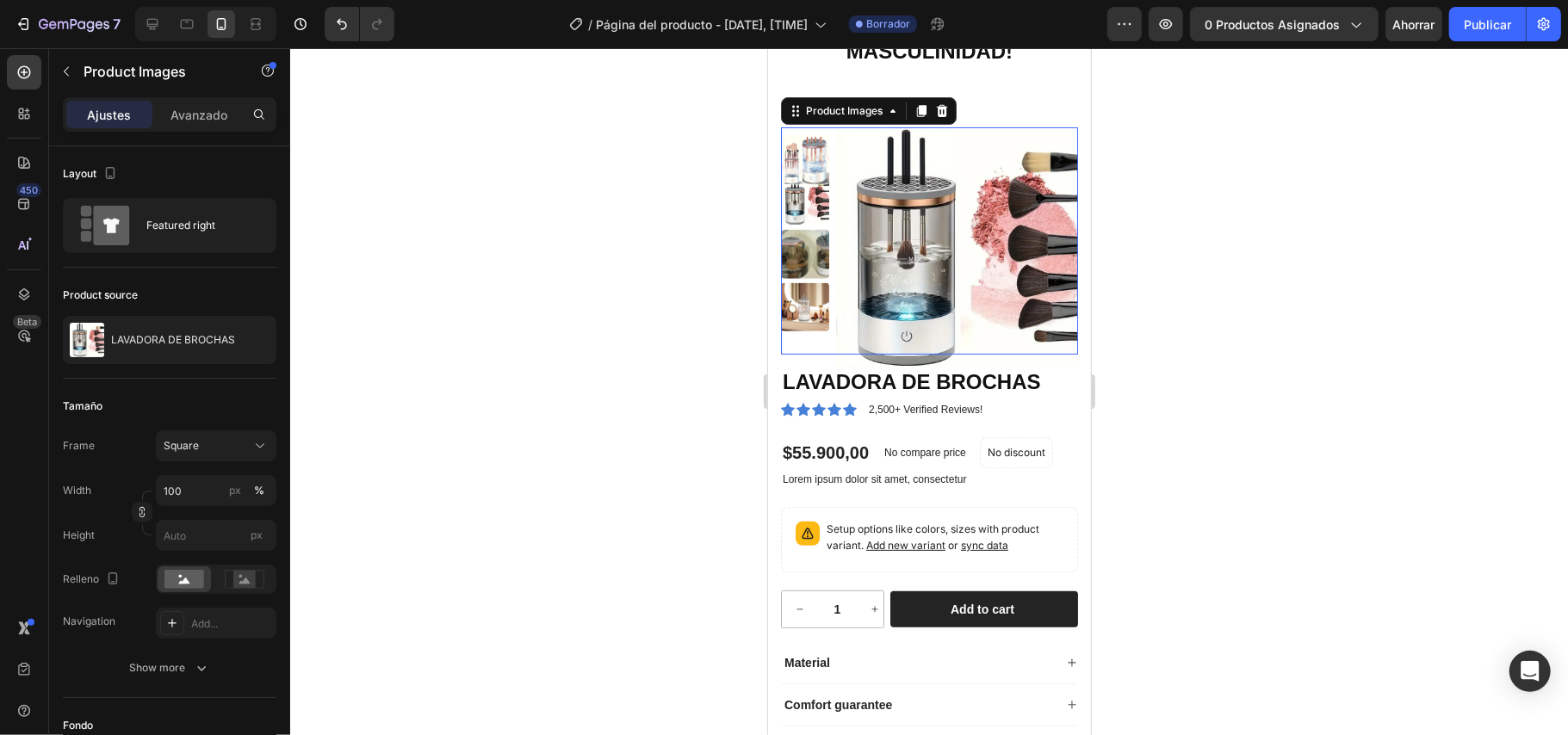 drag, startPoint x: 932, startPoint y: 111, endPoint x: 1032, endPoint y: 127, distance: 101.27191 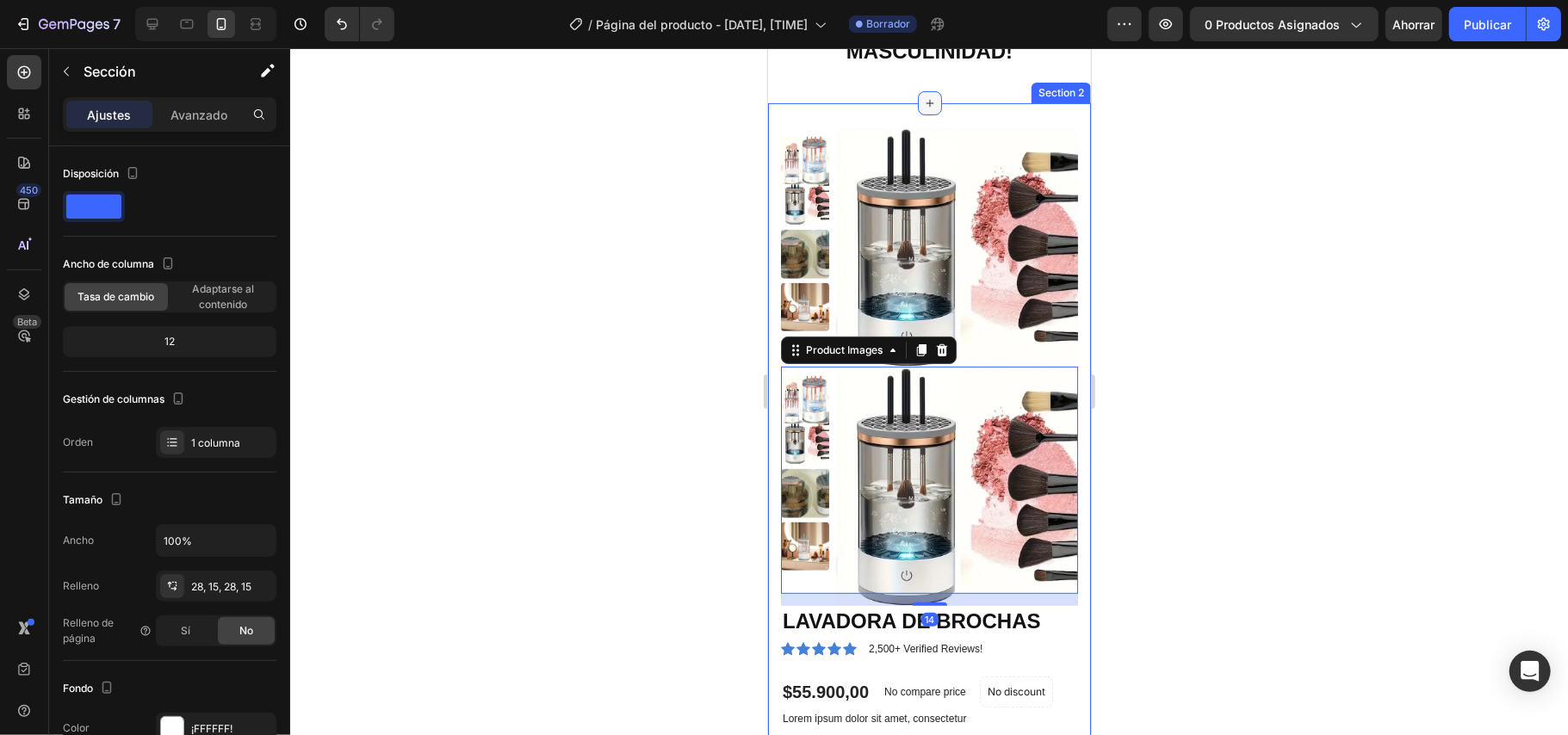click 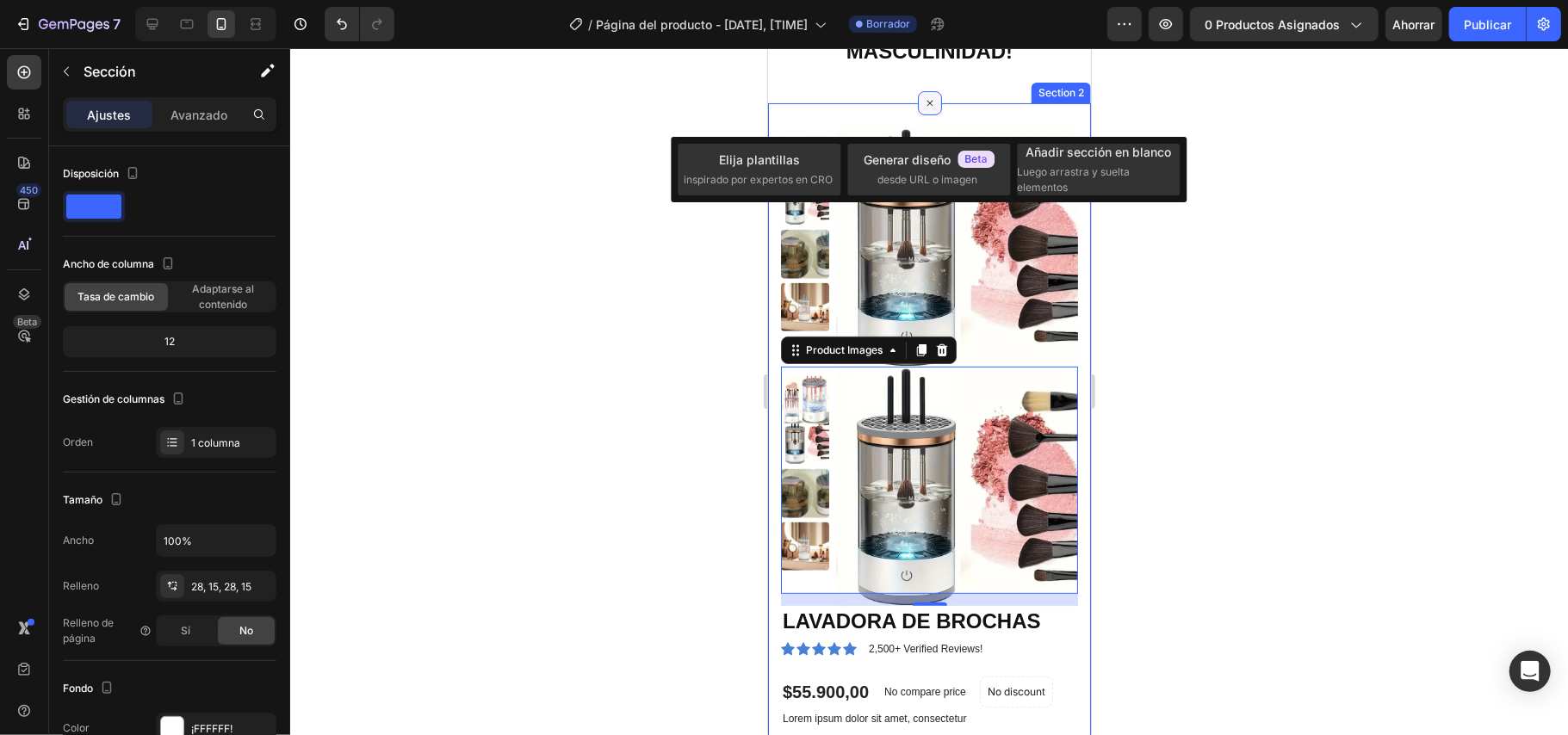 click at bounding box center (929, 102) 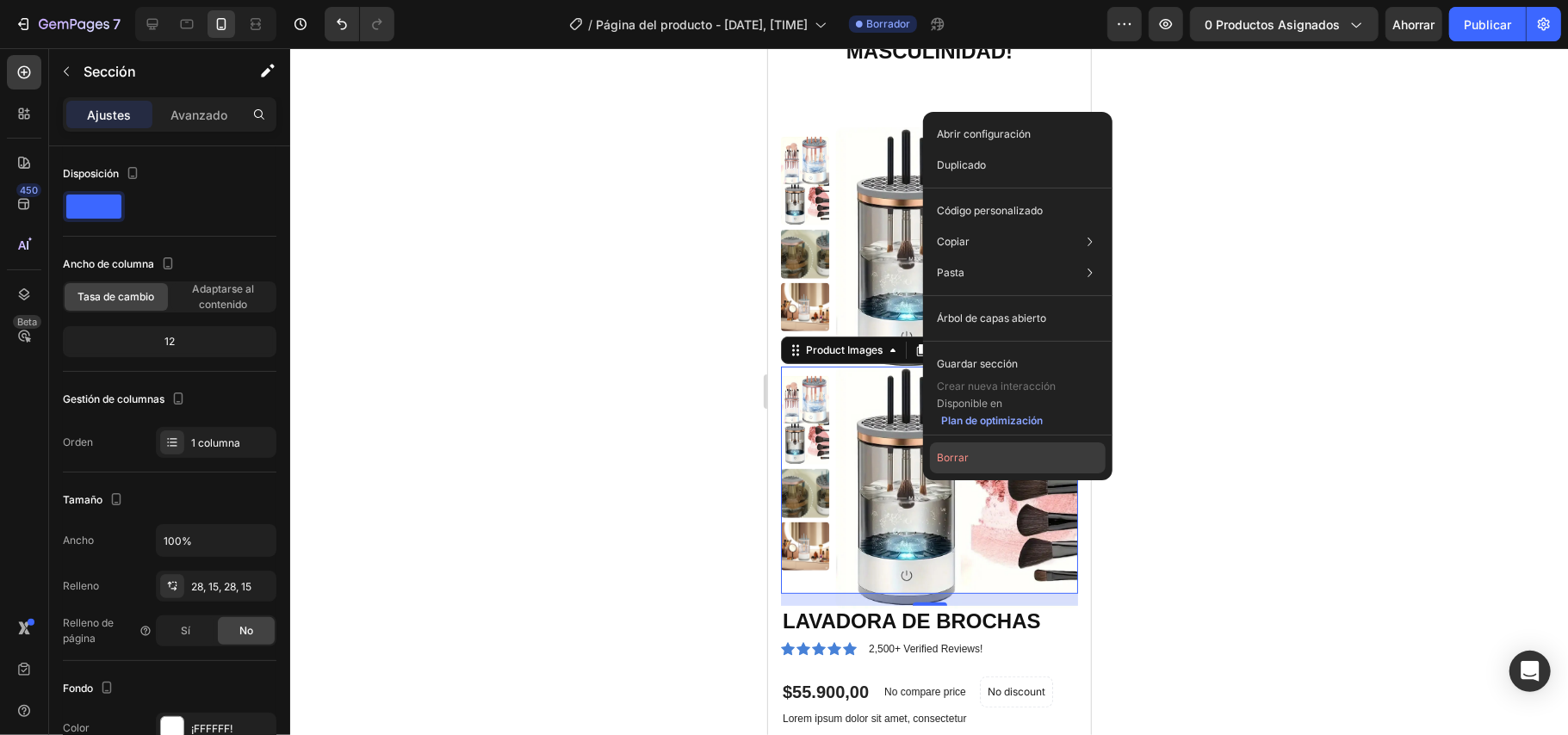 click on "Borrar" 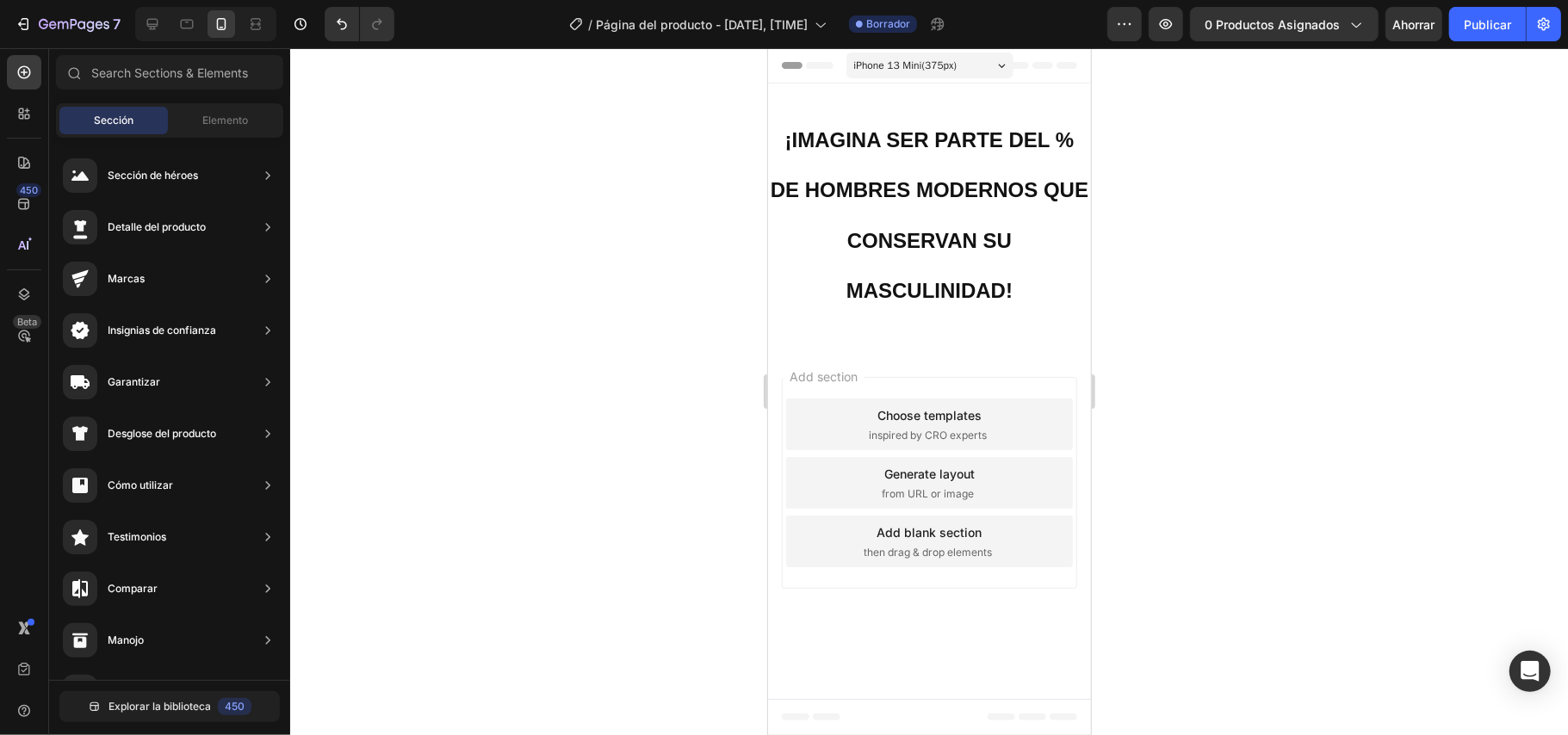 scroll, scrollTop: 0, scrollLeft: 0, axis: both 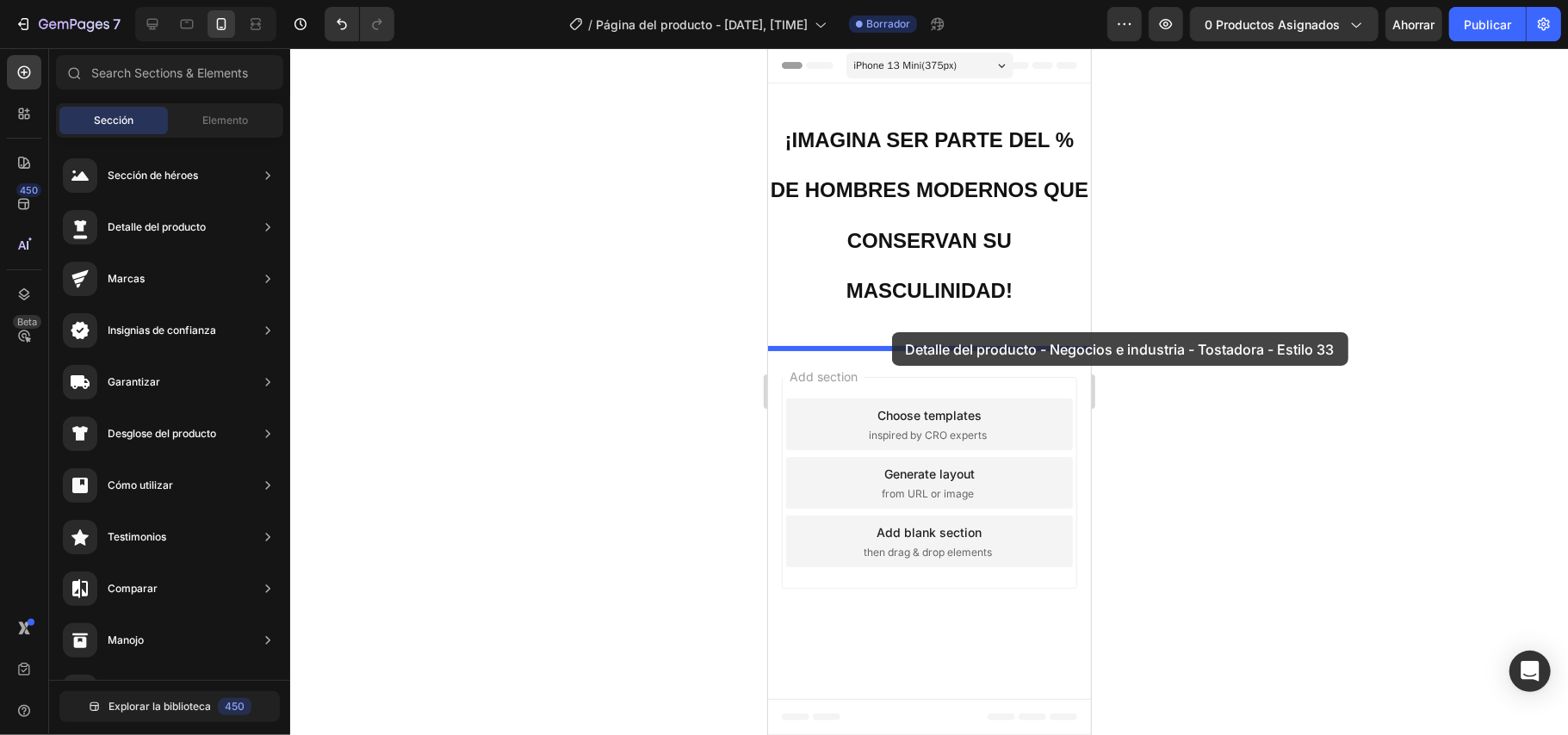 drag, startPoint x: 1167, startPoint y: 474, endPoint x: 891, endPoint y: 331, distance: 310.8456 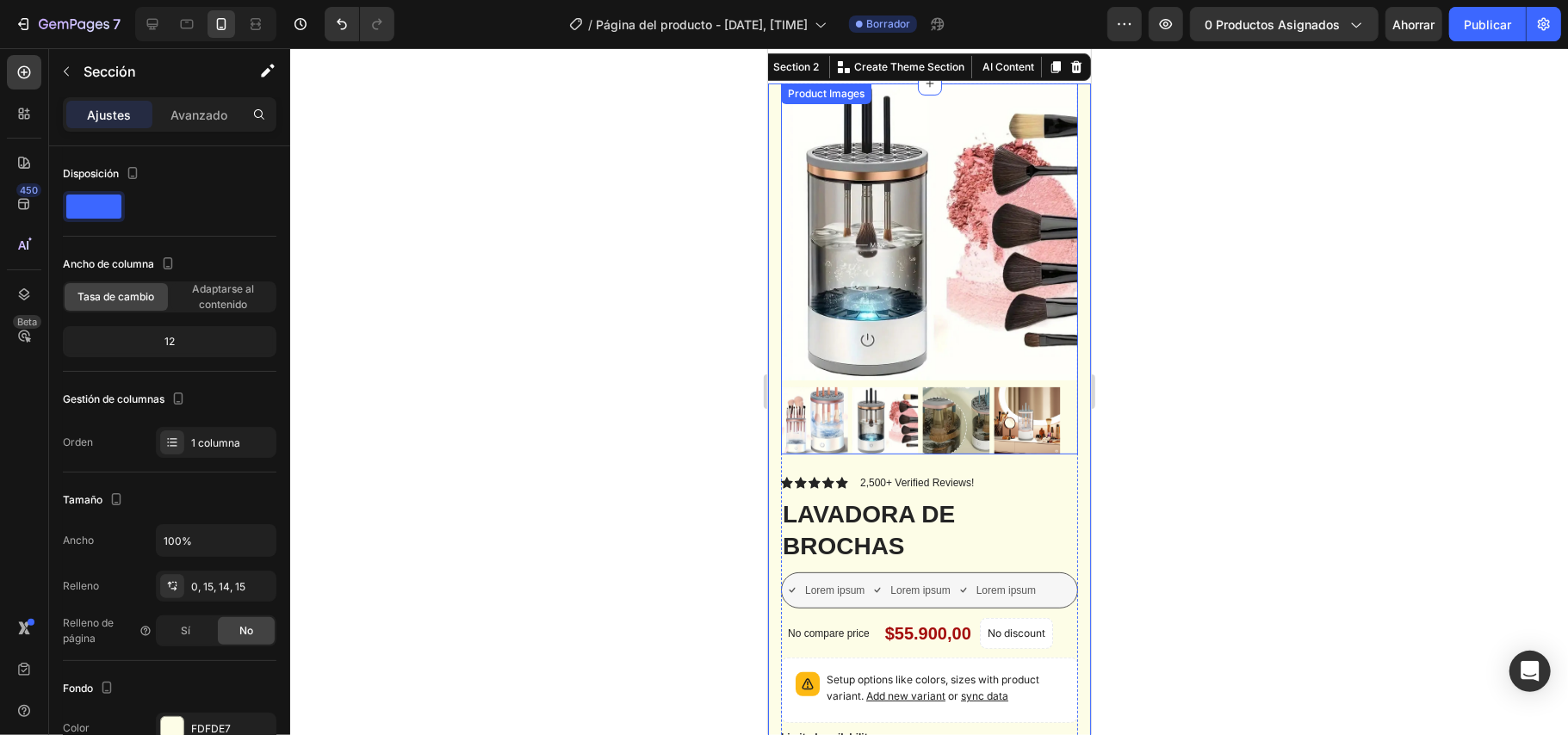 scroll, scrollTop: 239, scrollLeft: 0, axis: vertical 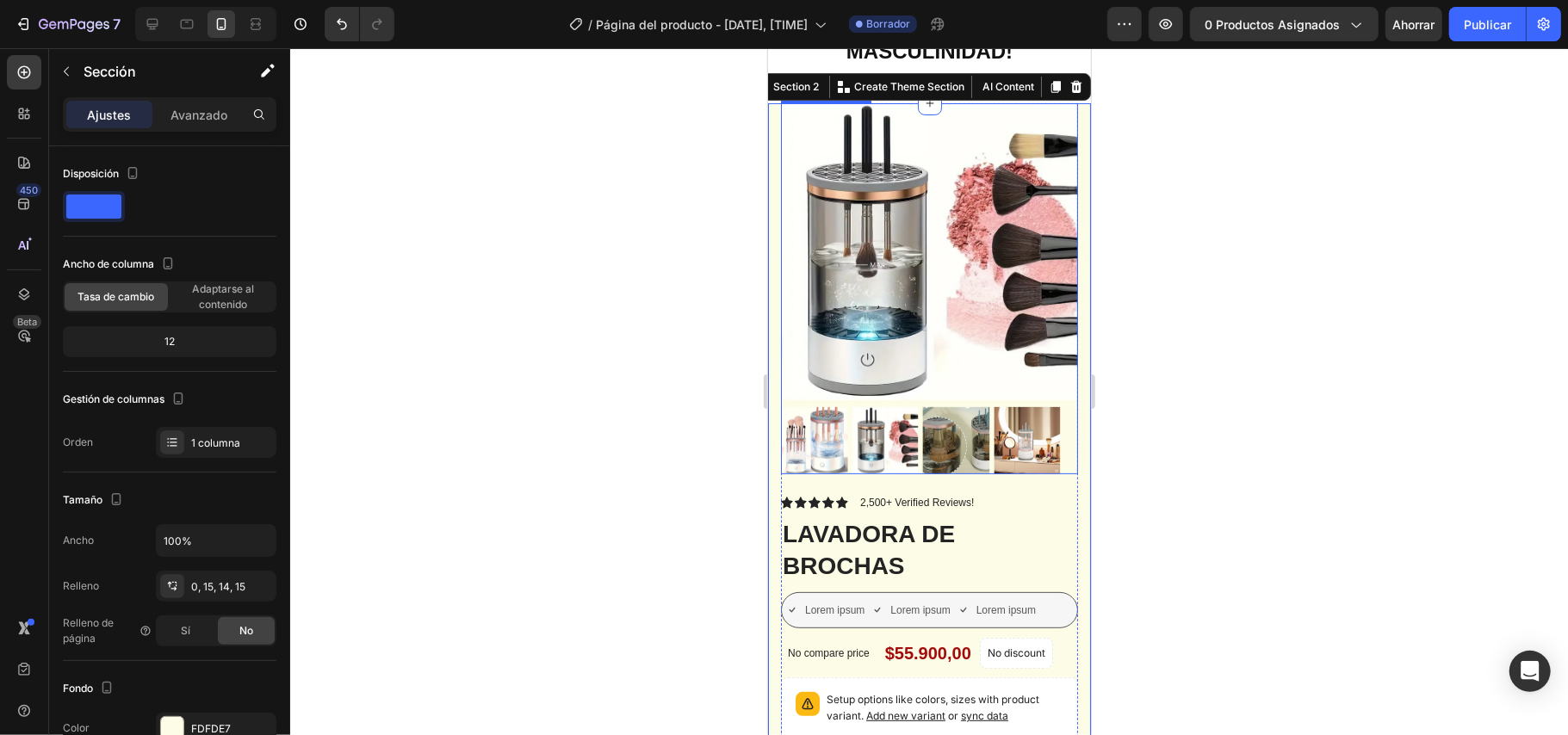 click at bounding box center (928, 250) 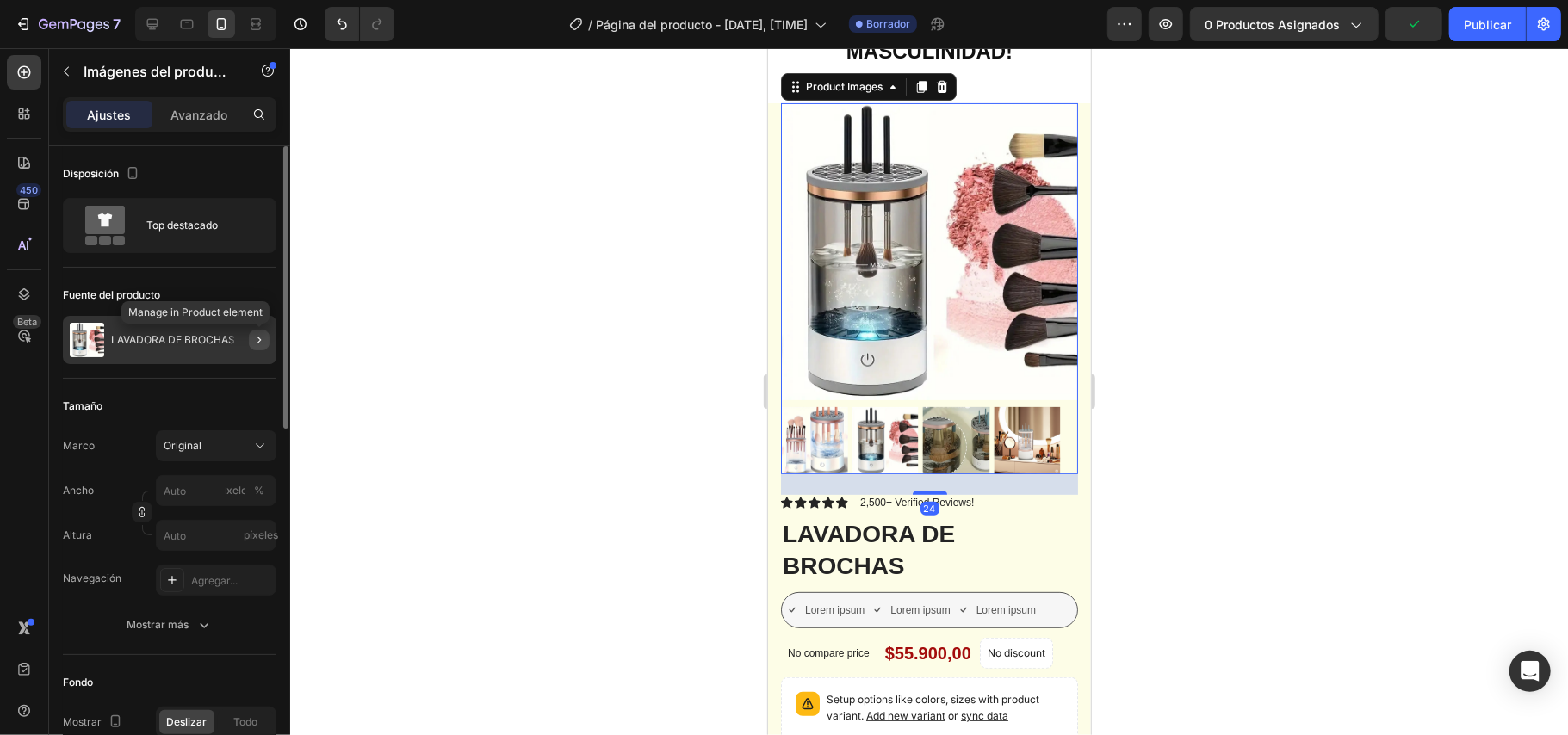 click 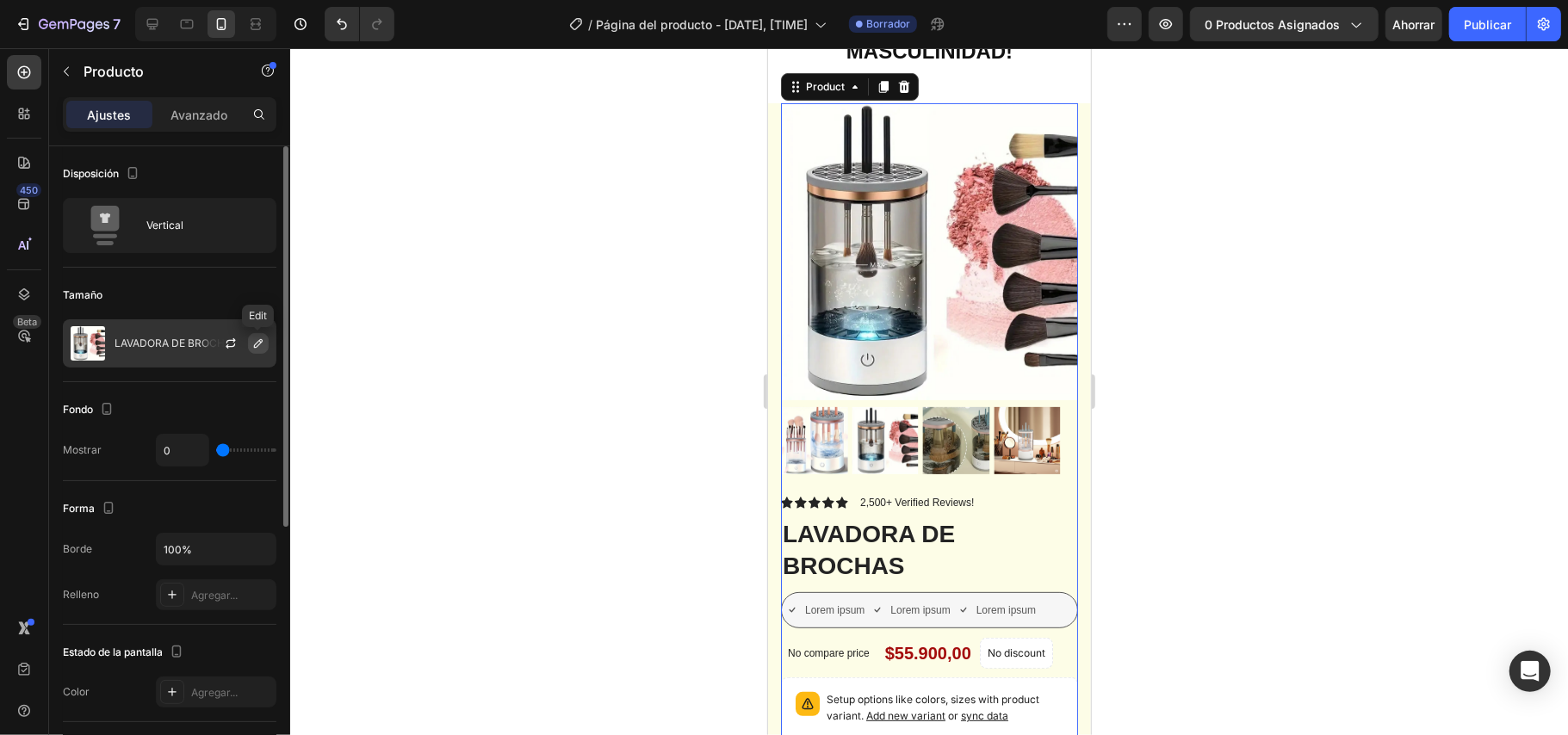 click 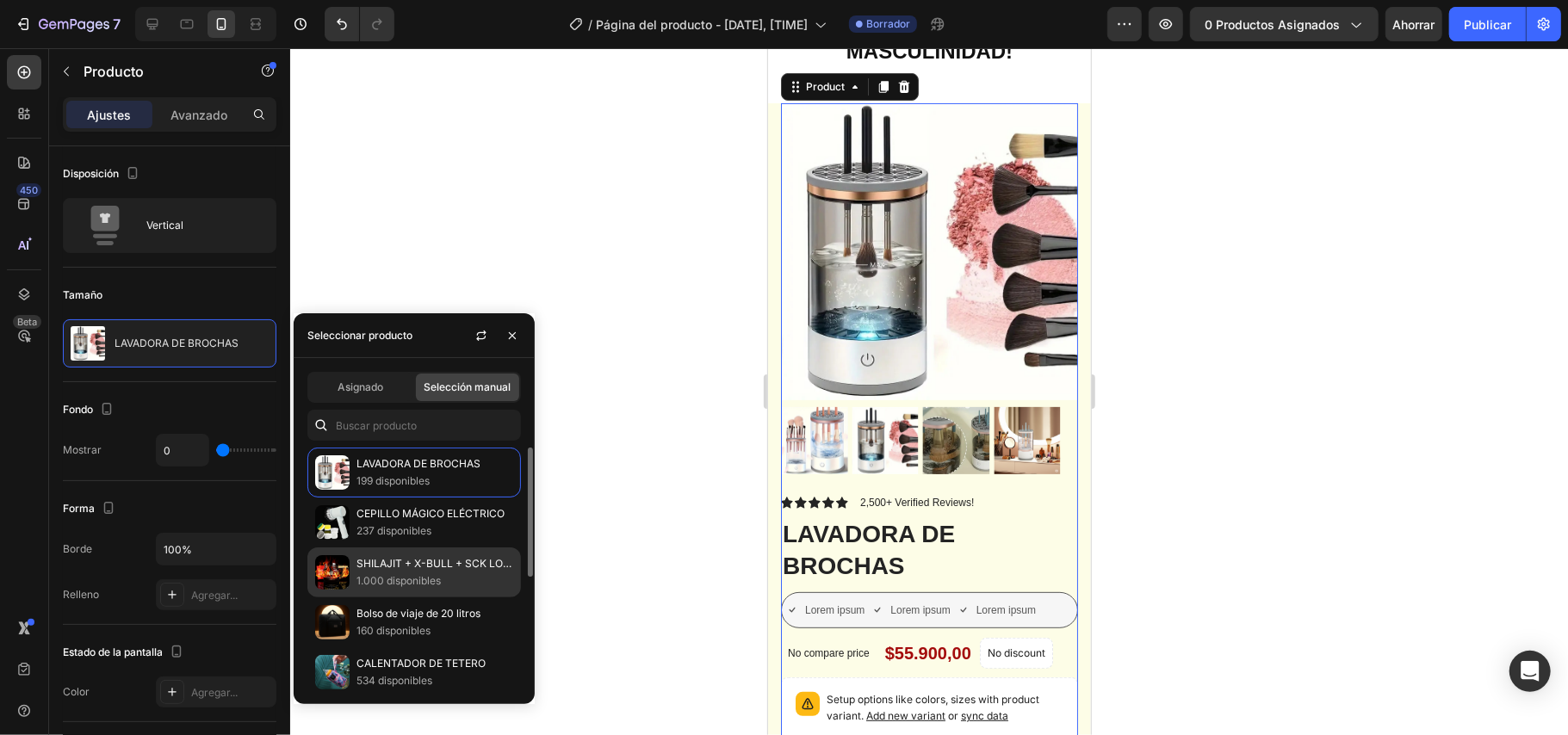 click on "SHILAJIT + X-BULL + SCK LOVE" at bounding box center [436, 563] 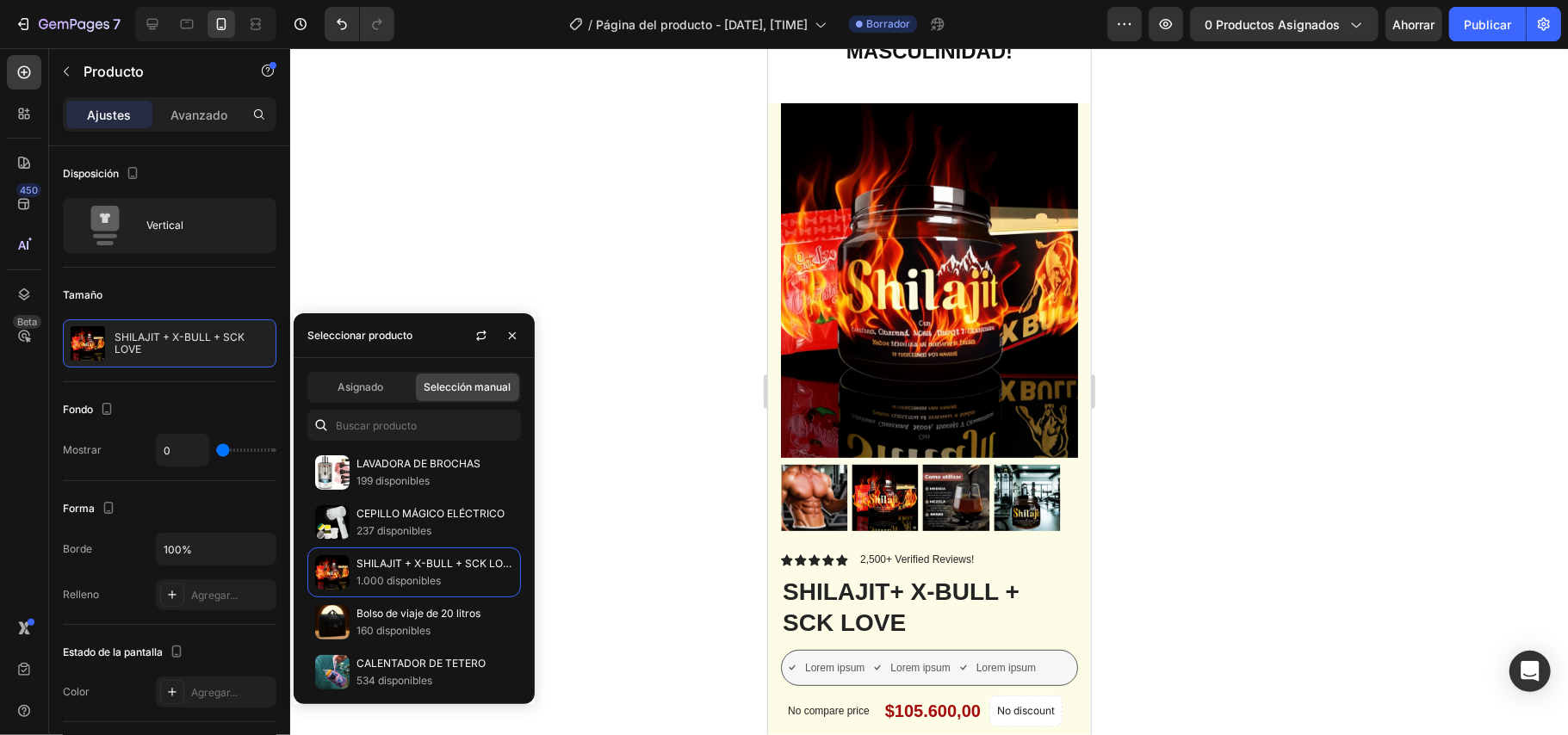 click 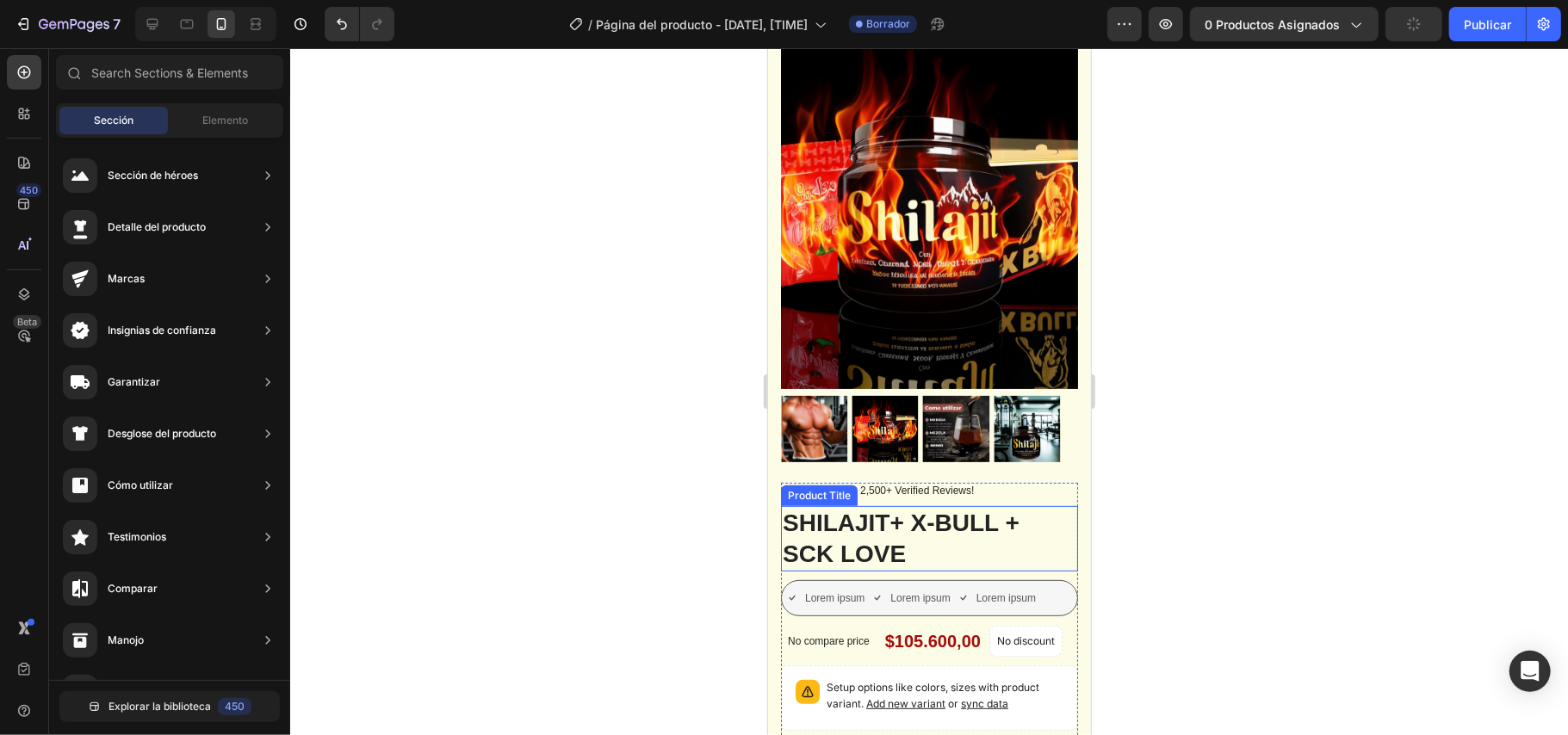 scroll, scrollTop: 355, scrollLeft: 0, axis: vertical 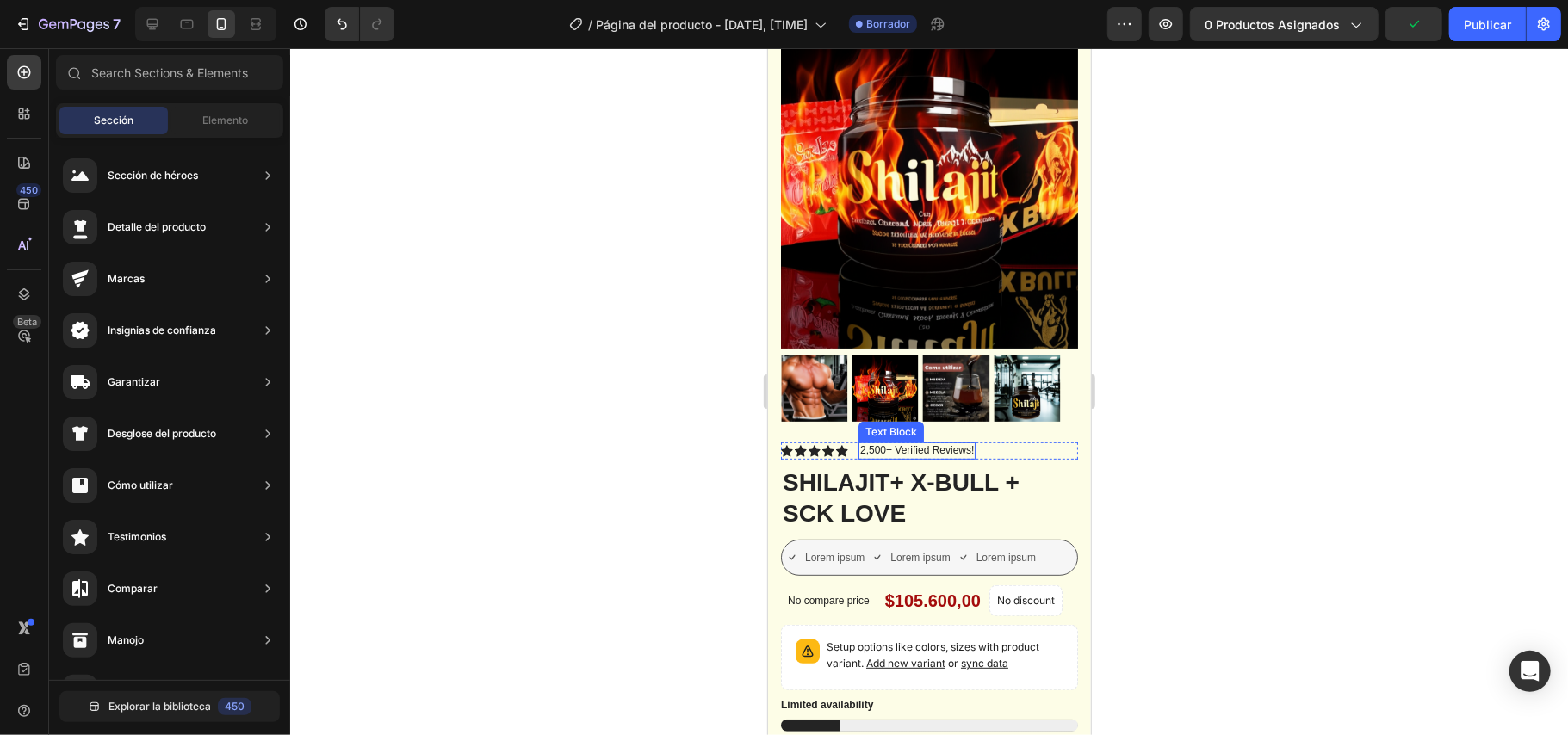 click on "2,500+ Verified Reviews!" at bounding box center [916, 450] 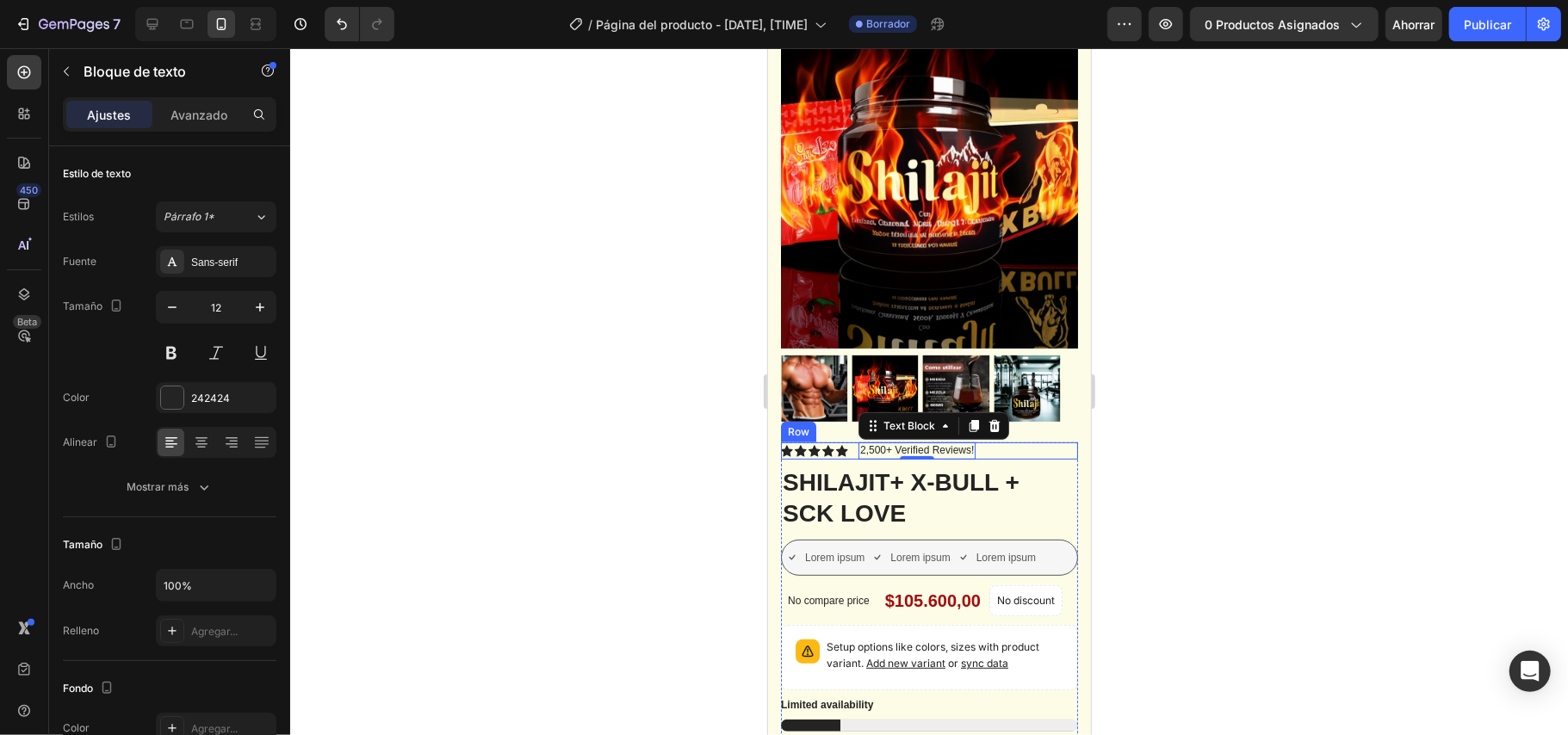 click on "Icon Icon Icon Icon Icon Icon List" at bounding box center [814, 450] 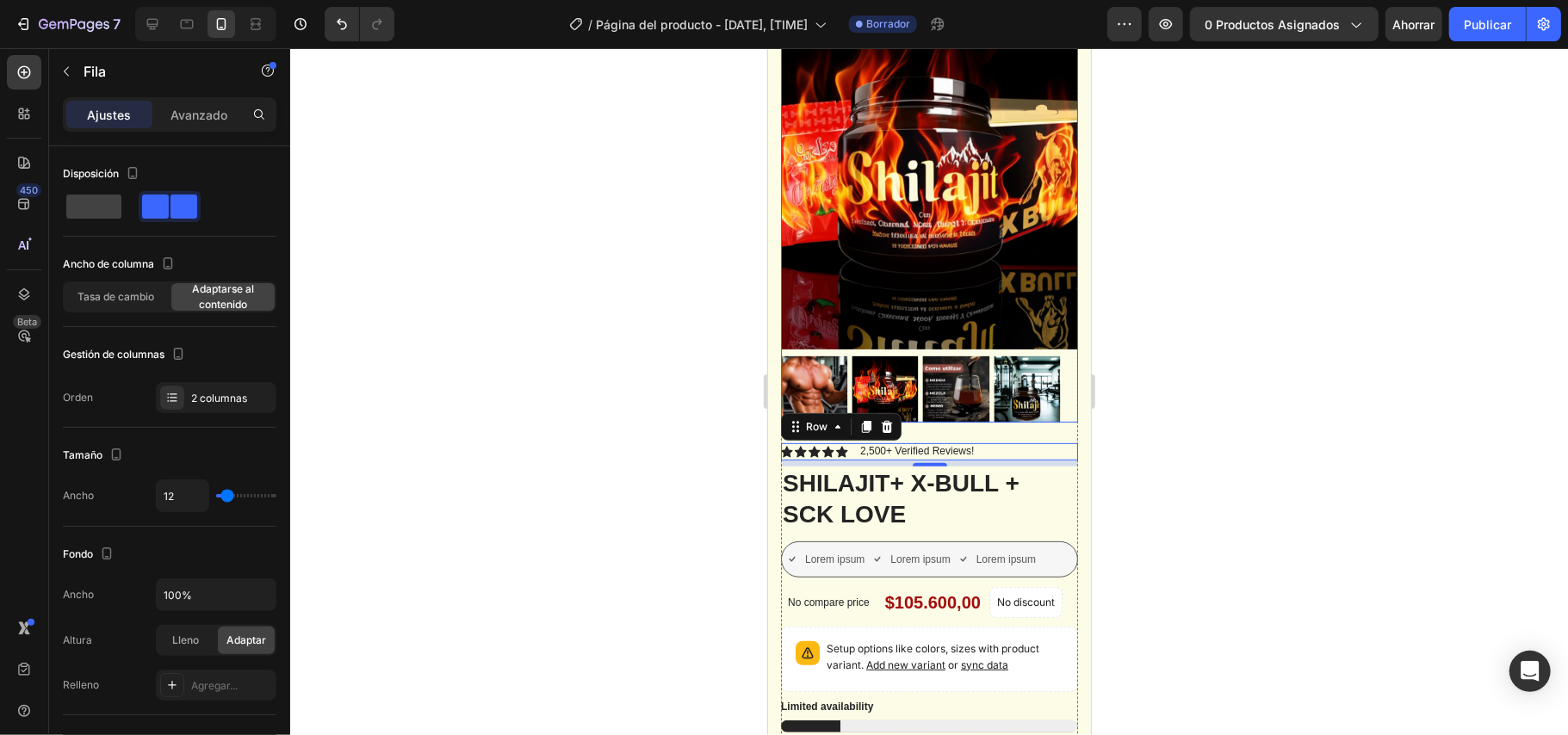 scroll, scrollTop: 229, scrollLeft: 0, axis: vertical 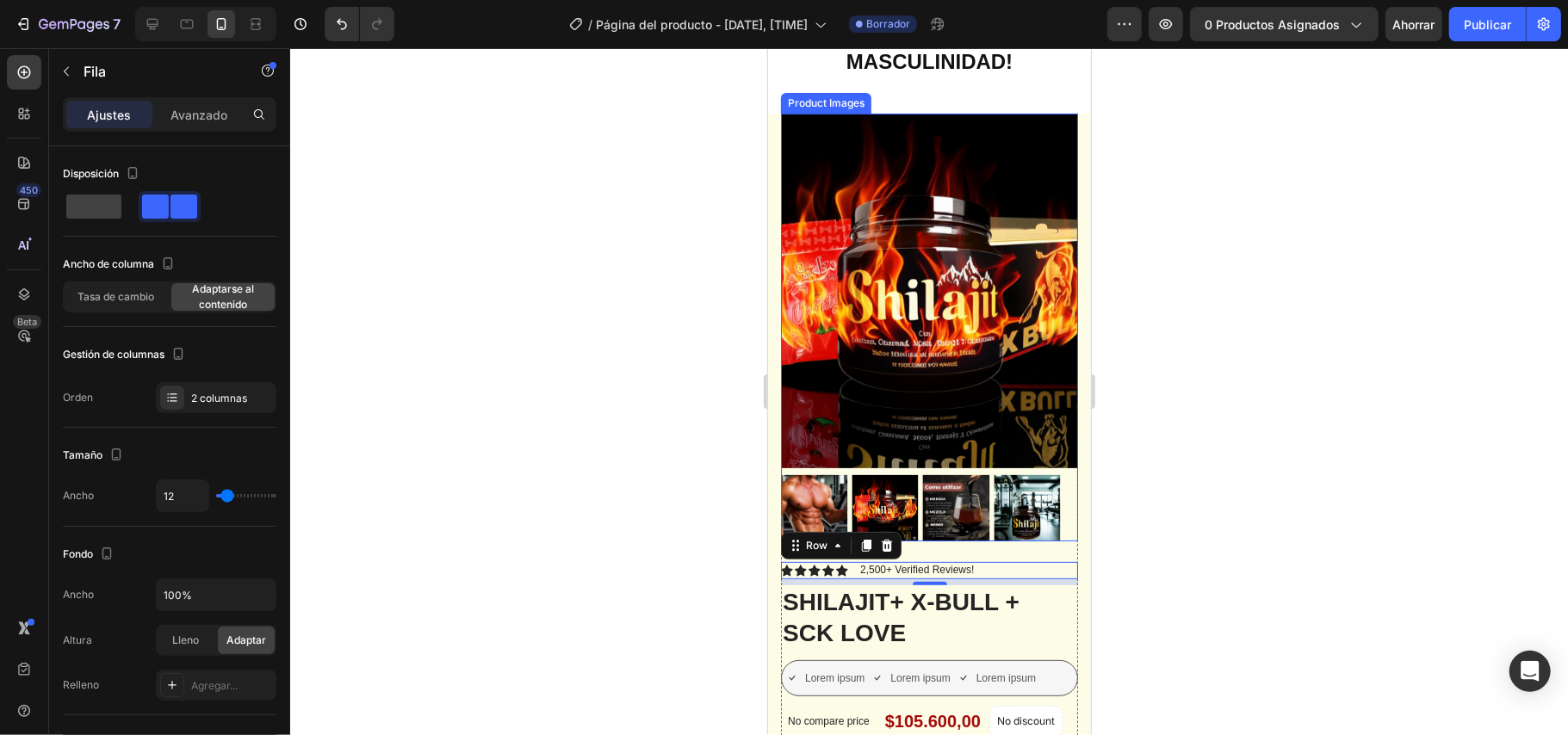 click at bounding box center (928, 290) 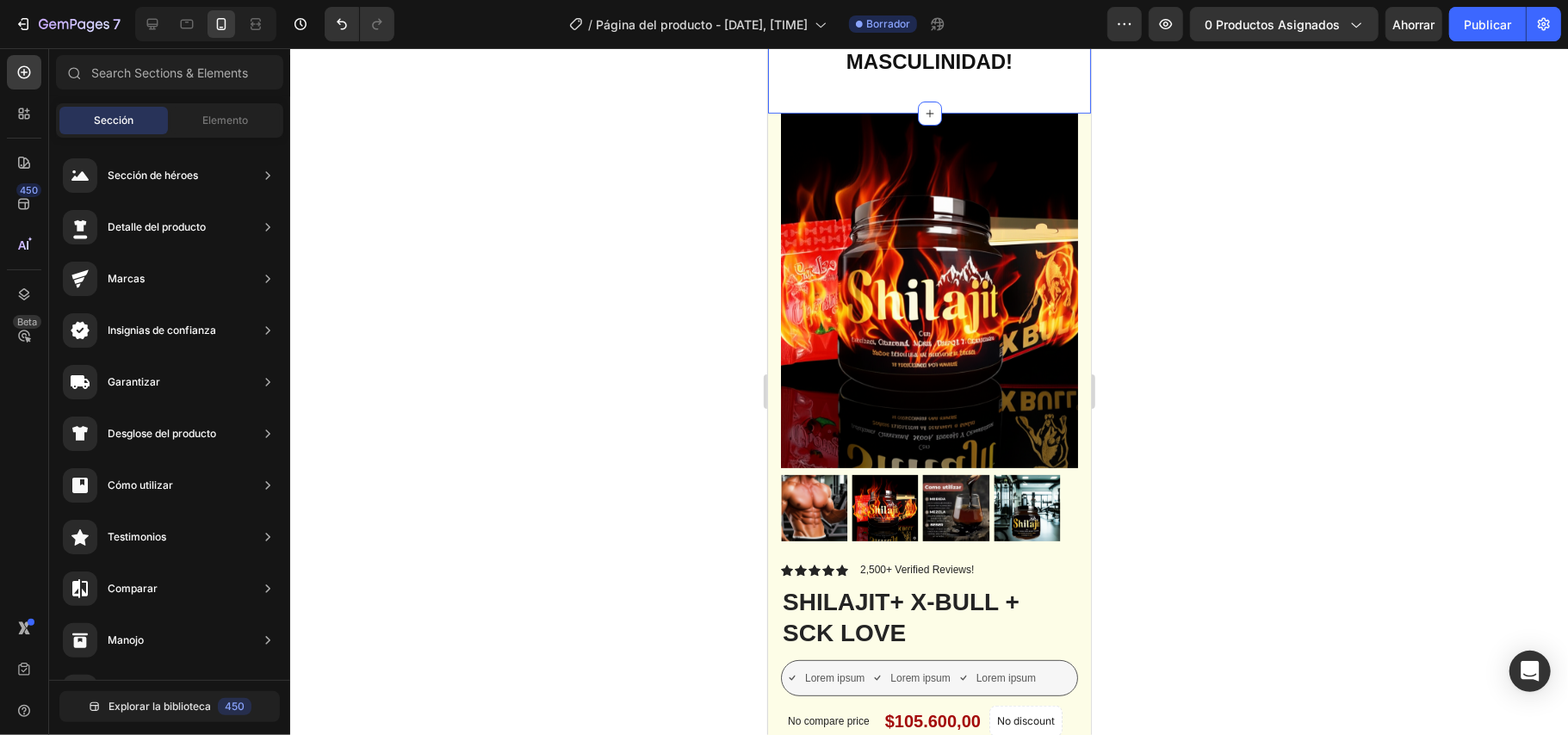 scroll, scrollTop: 0, scrollLeft: 0, axis: both 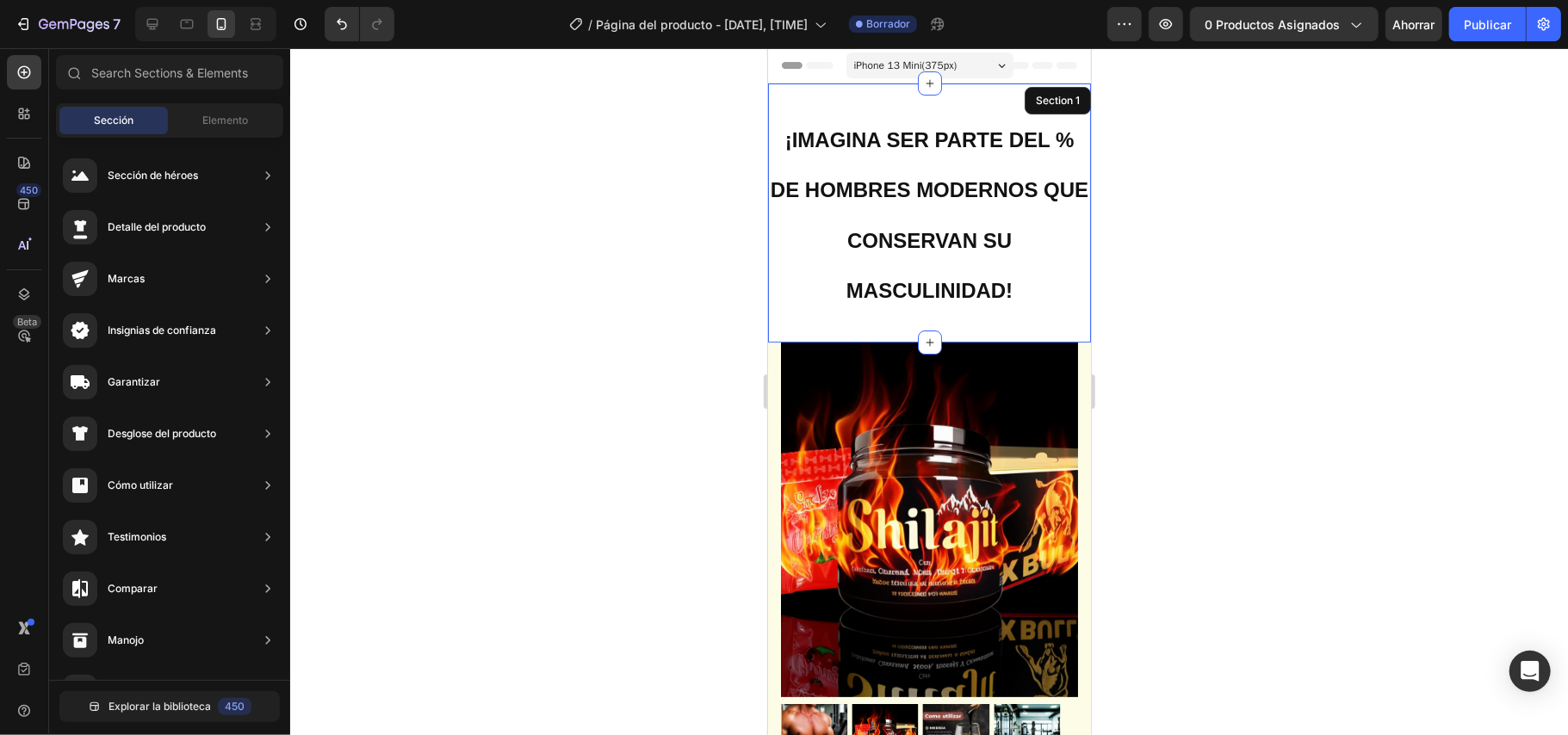 click on "¡IMAGINA SER PARTE DEL % DE HOMBRES MODERNOS QUE CONSERVAN SU MASCULINIDAD! Heading Section 1" at bounding box center (928, 212) 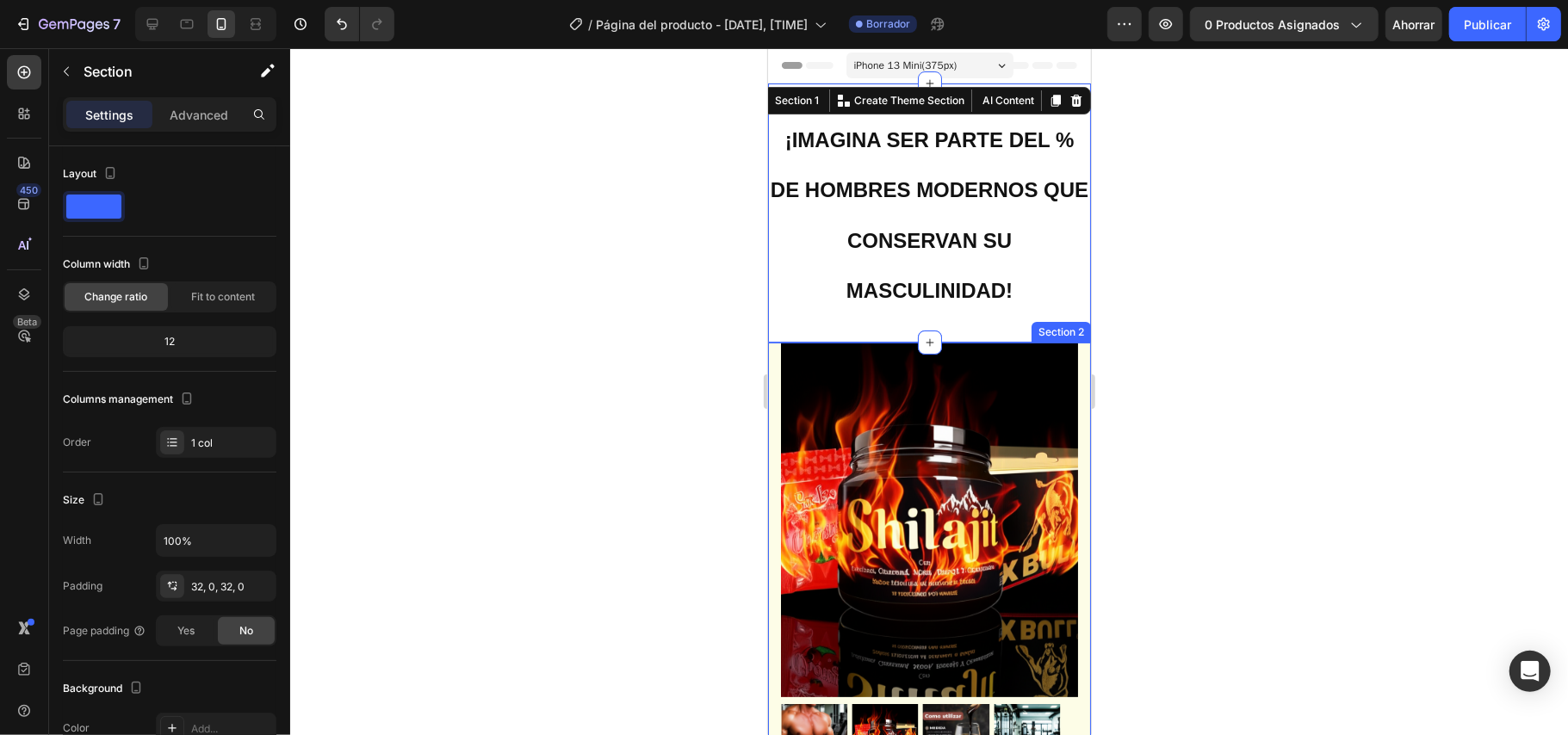 click on "Product Images
Vero eos
At accusamus
Et iusto odio
Consectetur
Adipiscin Accordion Icon Icon Icon Icon Icon Icon List 2,500+ Verified Reviews! Text Block Row SHILAJIT+ X-BULL + SCK LOVE Product Title
Lorem ipsum Item List
Lorem ipsum Item List
Lorem ipsum Item List Row No compare price Product Price $105.600,00 Product Price Product Price No discount   Not be displayed when published Product Badge Row Setup options like colors, sizes with product variant.       Add new variant   or   sync data Product Variants & Swatches Limited availability Stock Counter Add to cart Add to Cart or 4 interest-free payments of $15.00 with Text Block Image Row Image Image Image Image Image Row Icon Icon Icon Icon Icon Icon List Text Block Text Block Emily" at bounding box center (928, 1031) 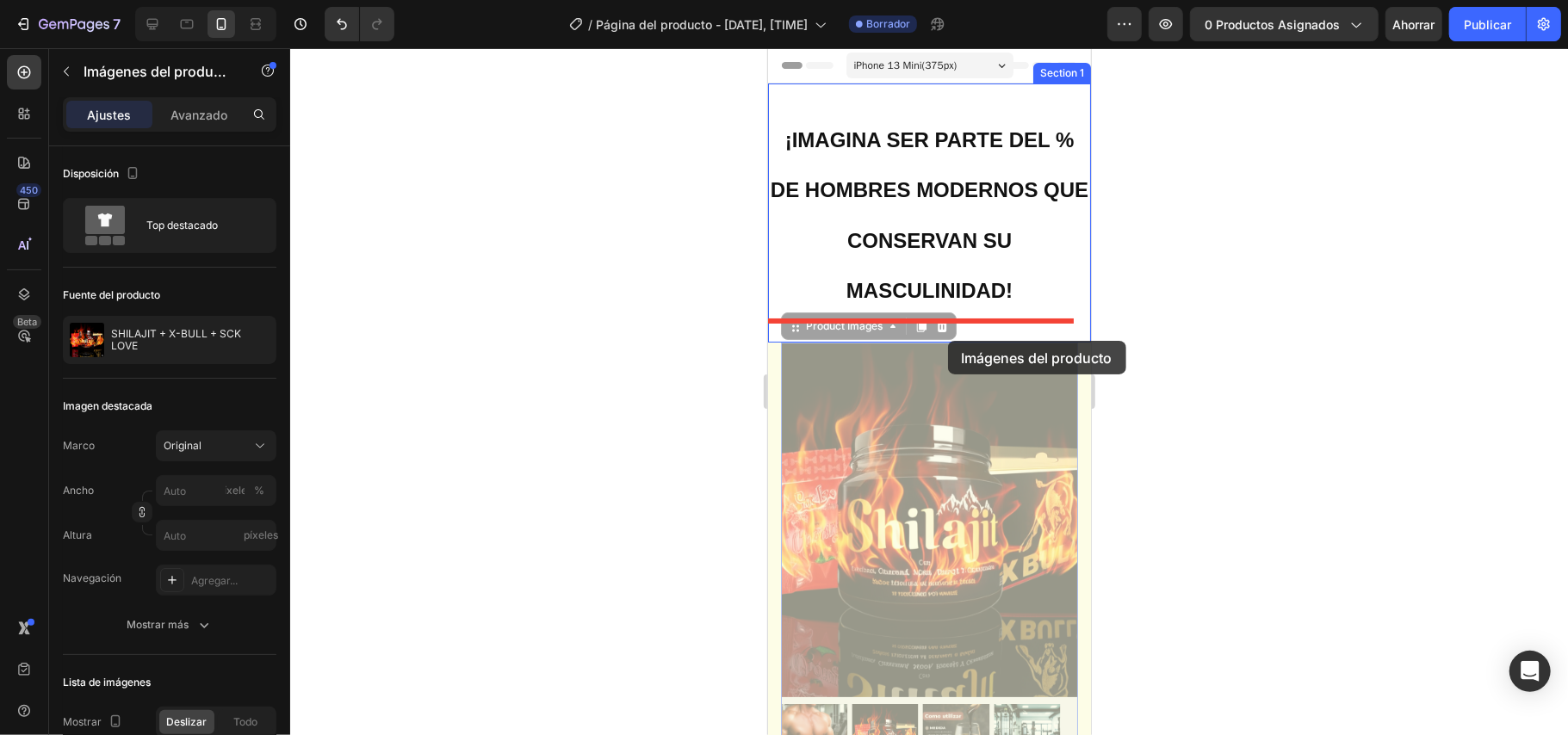 click at bounding box center [928, 1035] 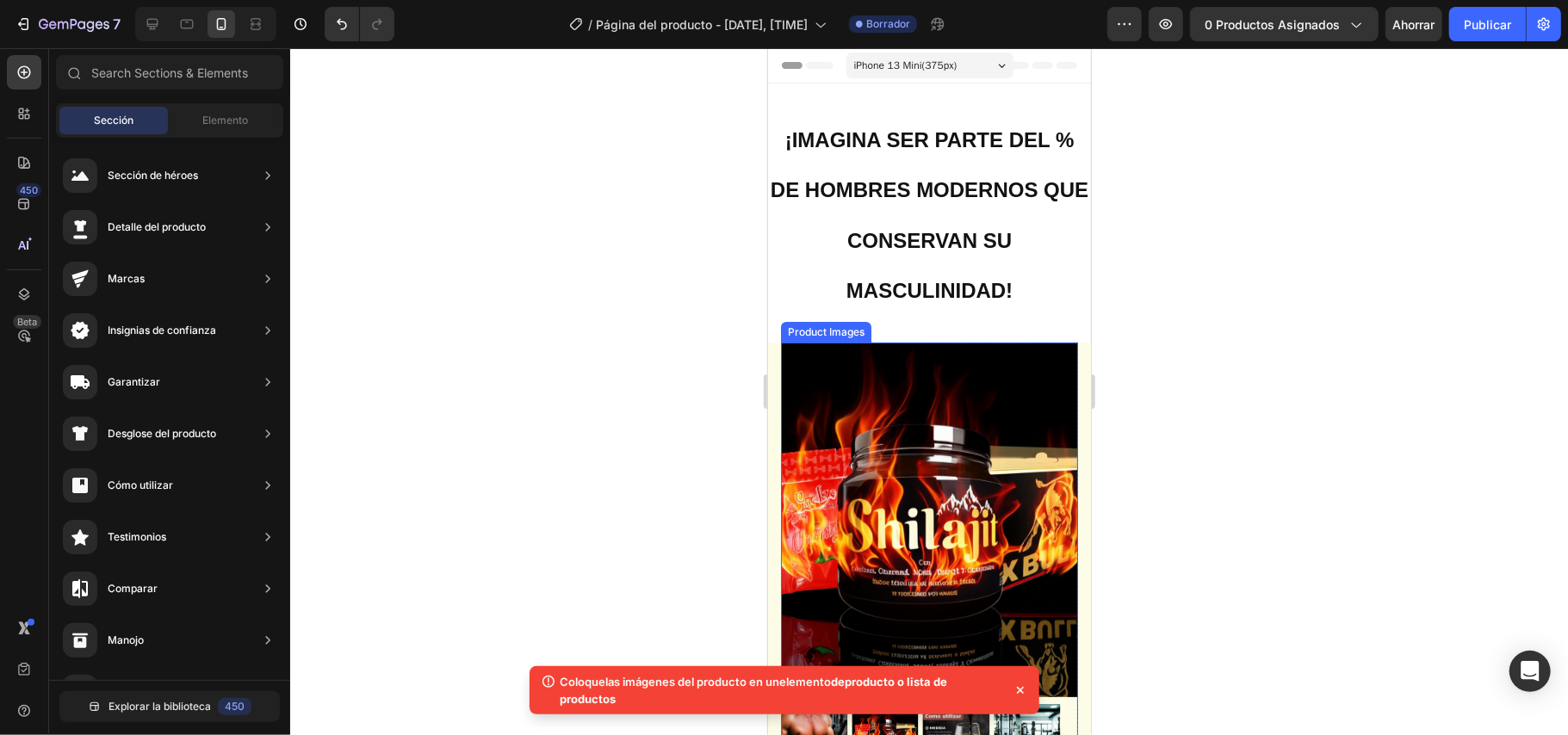 click at bounding box center (928, 519) 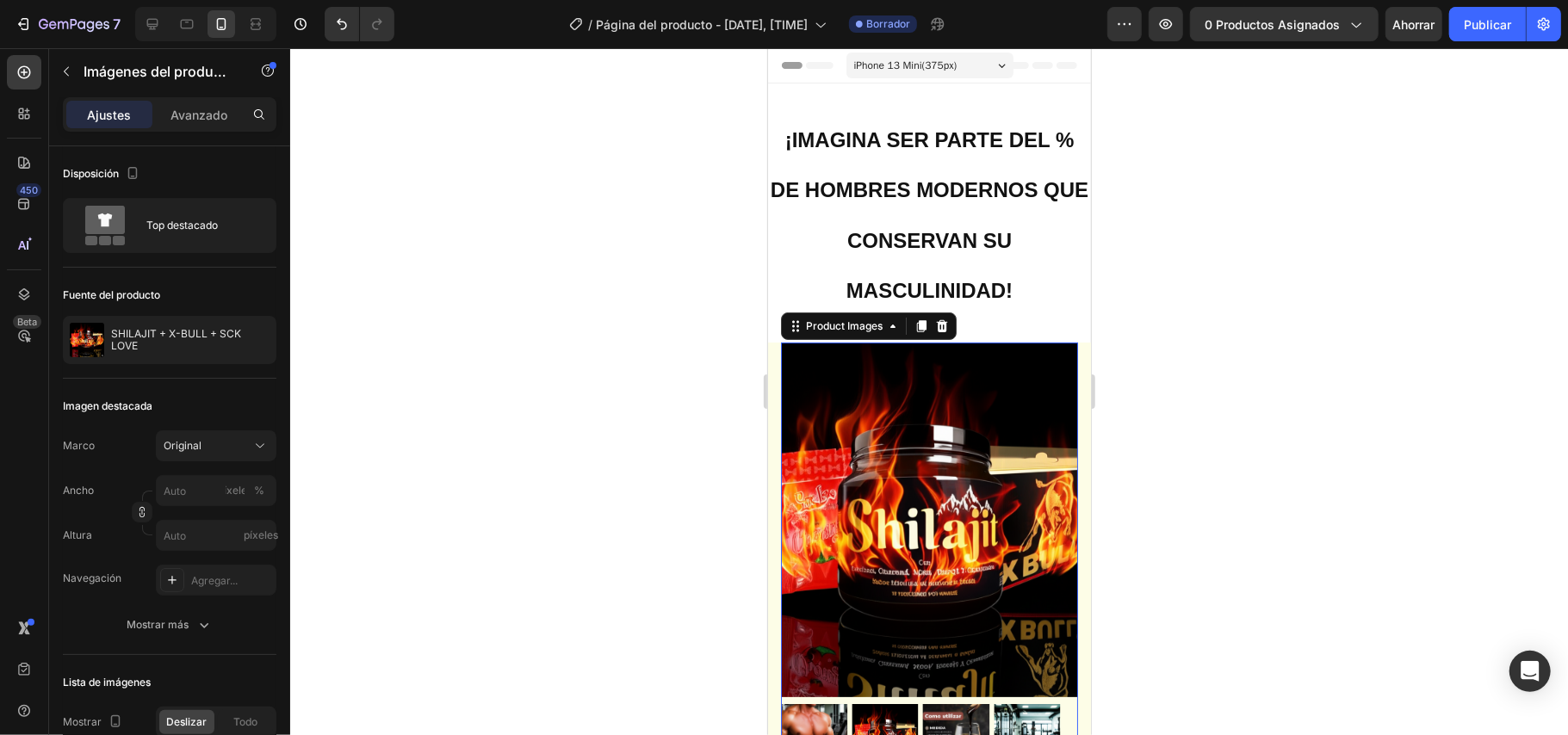 click at bounding box center (928, 519) 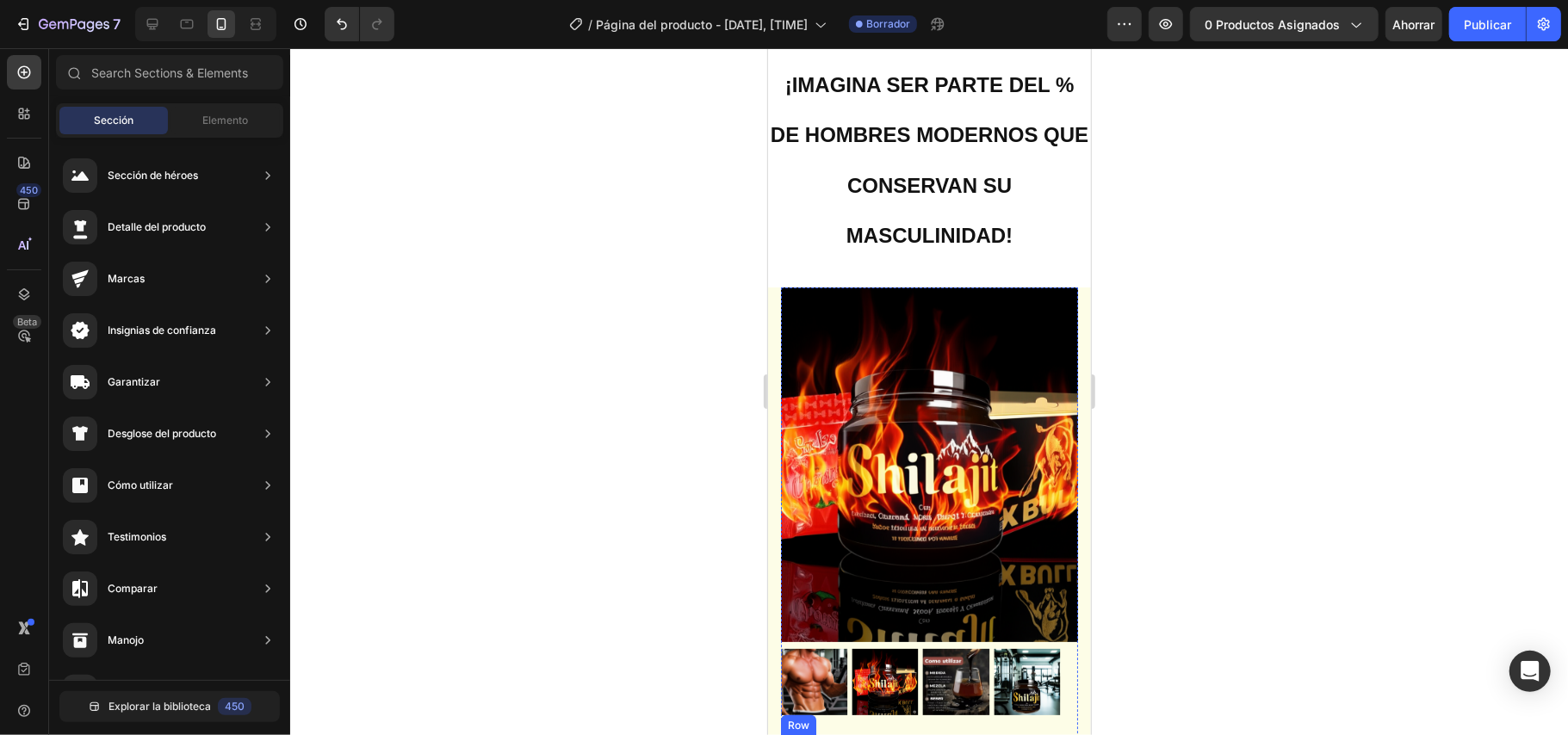 scroll, scrollTop: 0, scrollLeft: 0, axis: both 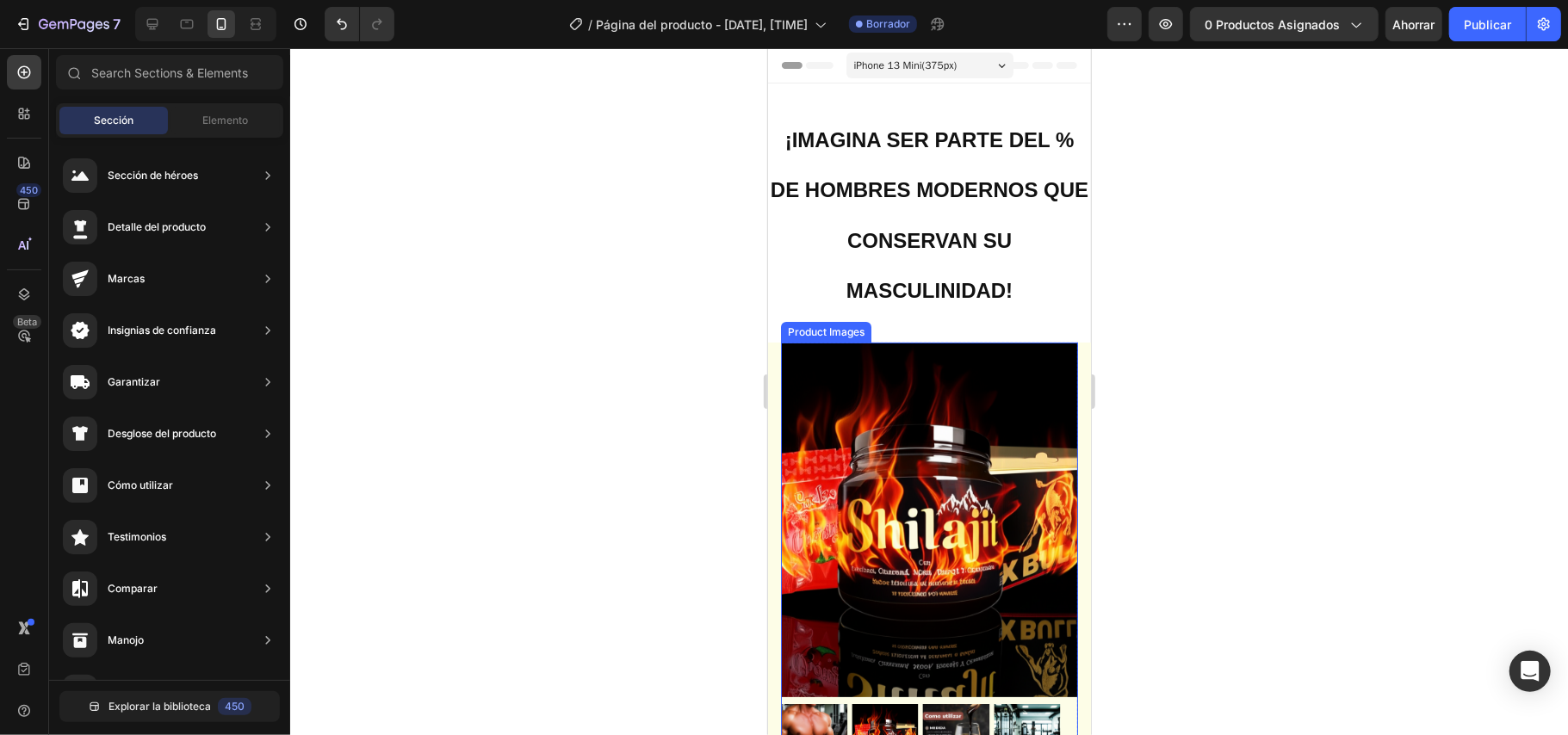 click at bounding box center (928, 519) 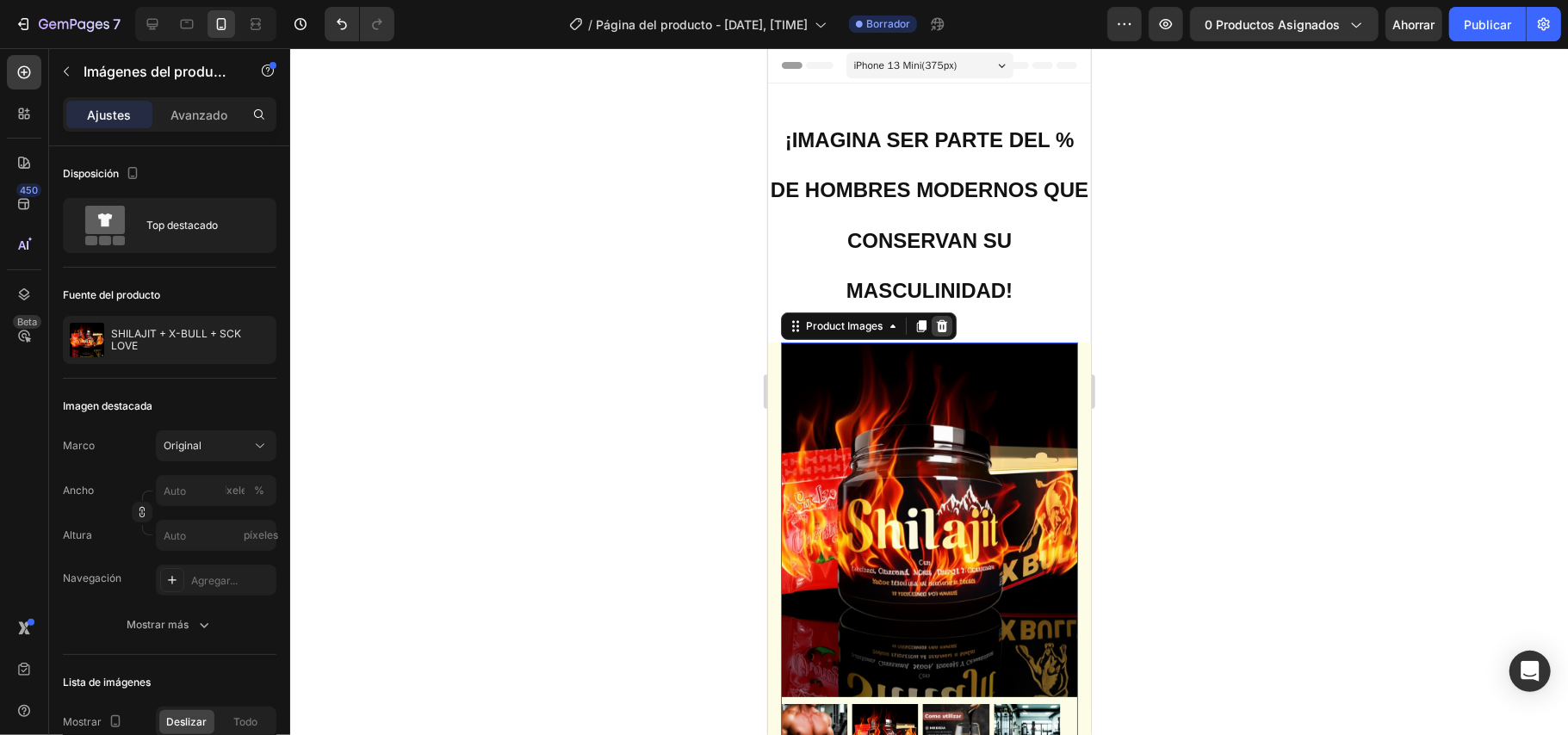 click 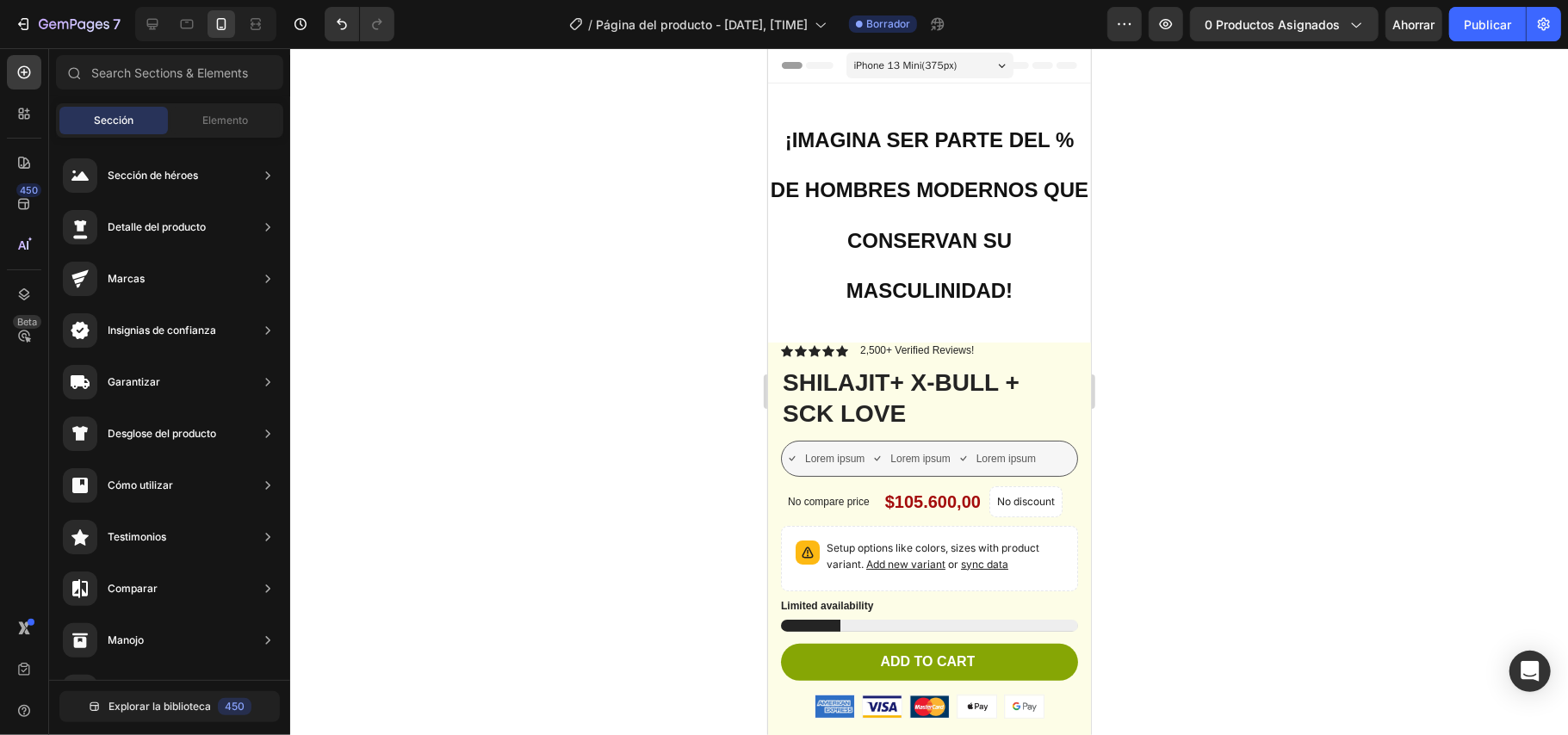 drag, startPoint x: 1075, startPoint y: 371, endPoint x: 1016, endPoint y: 341, distance: 66.18912 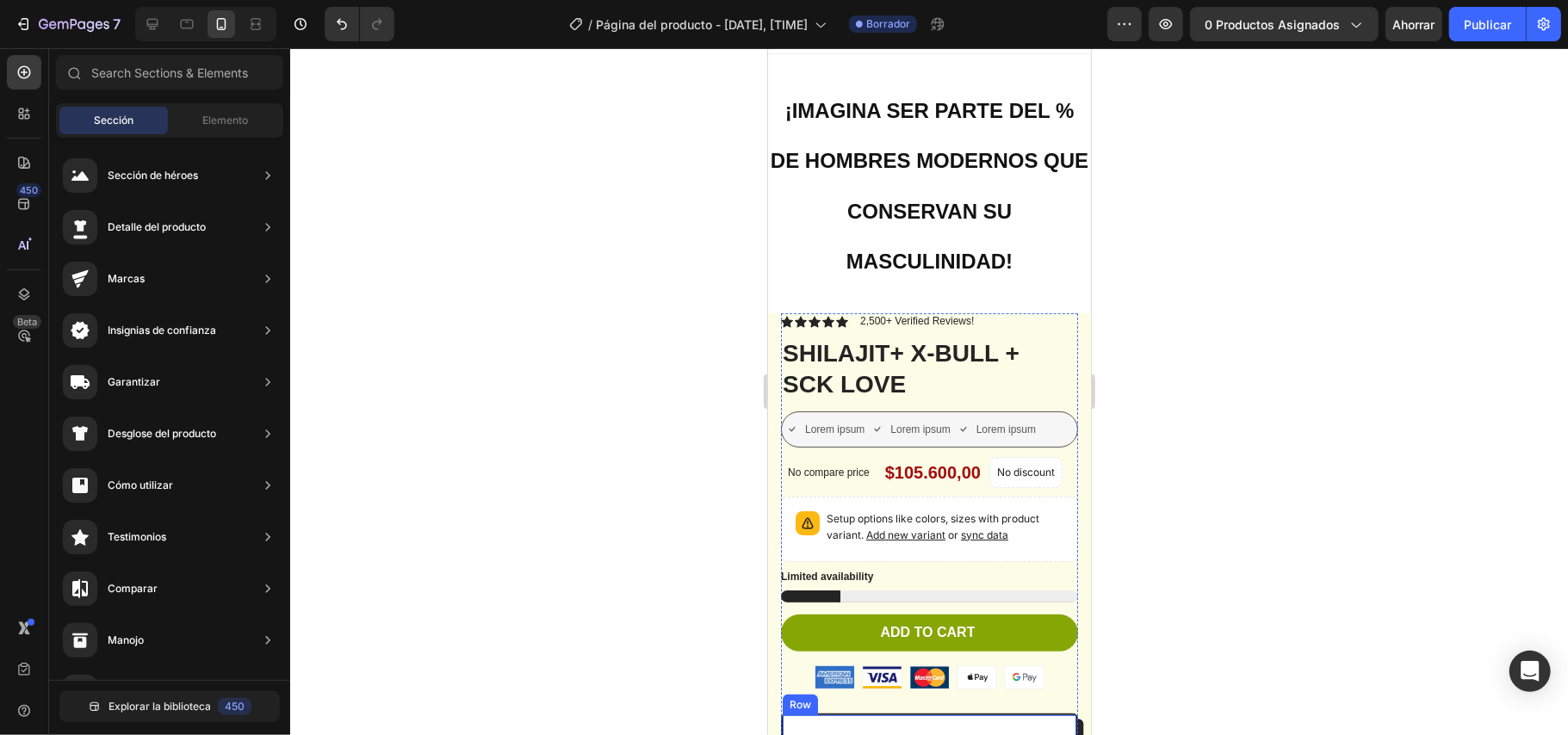 scroll, scrollTop: 28, scrollLeft: 0, axis: vertical 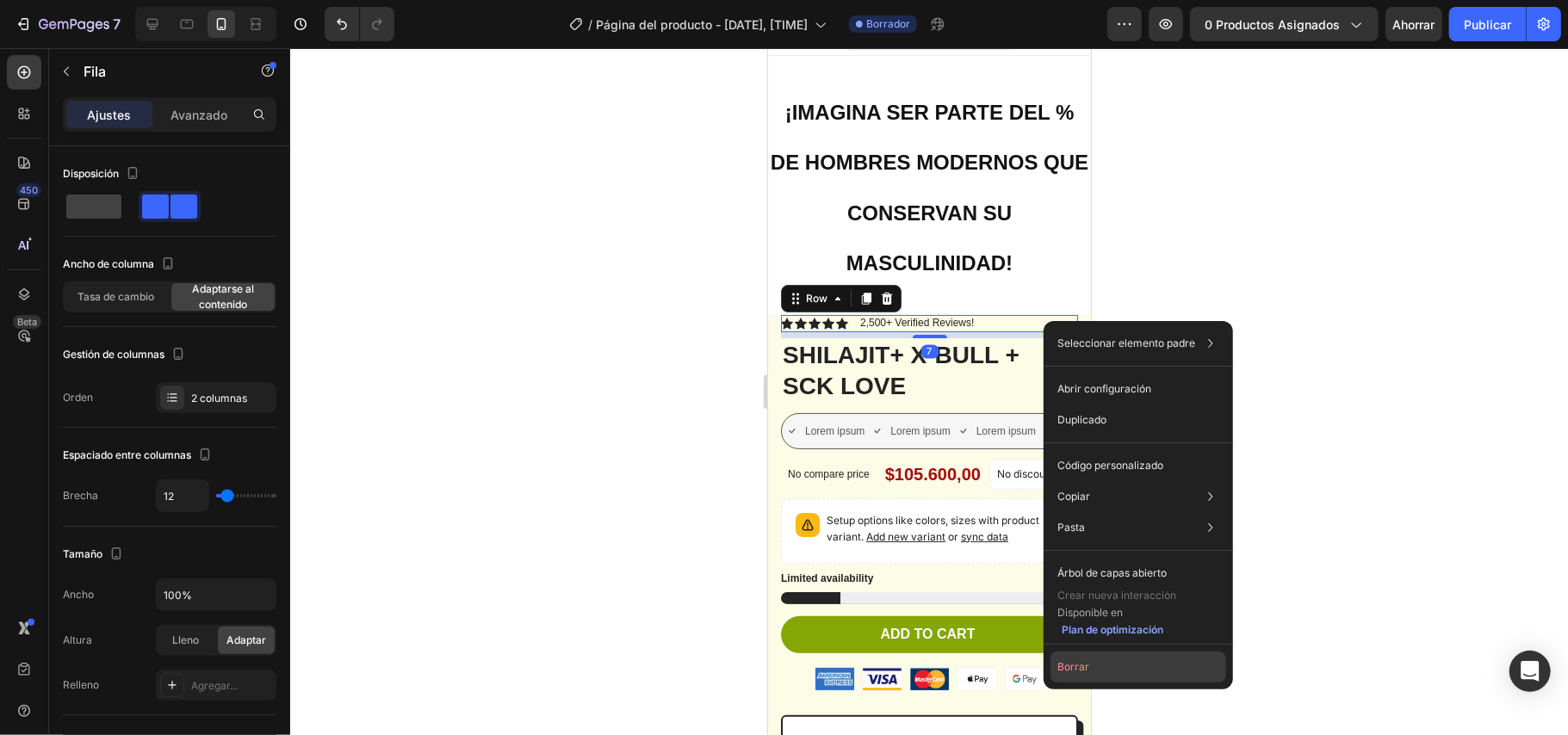 click on "Borrar" at bounding box center [1073, 666] 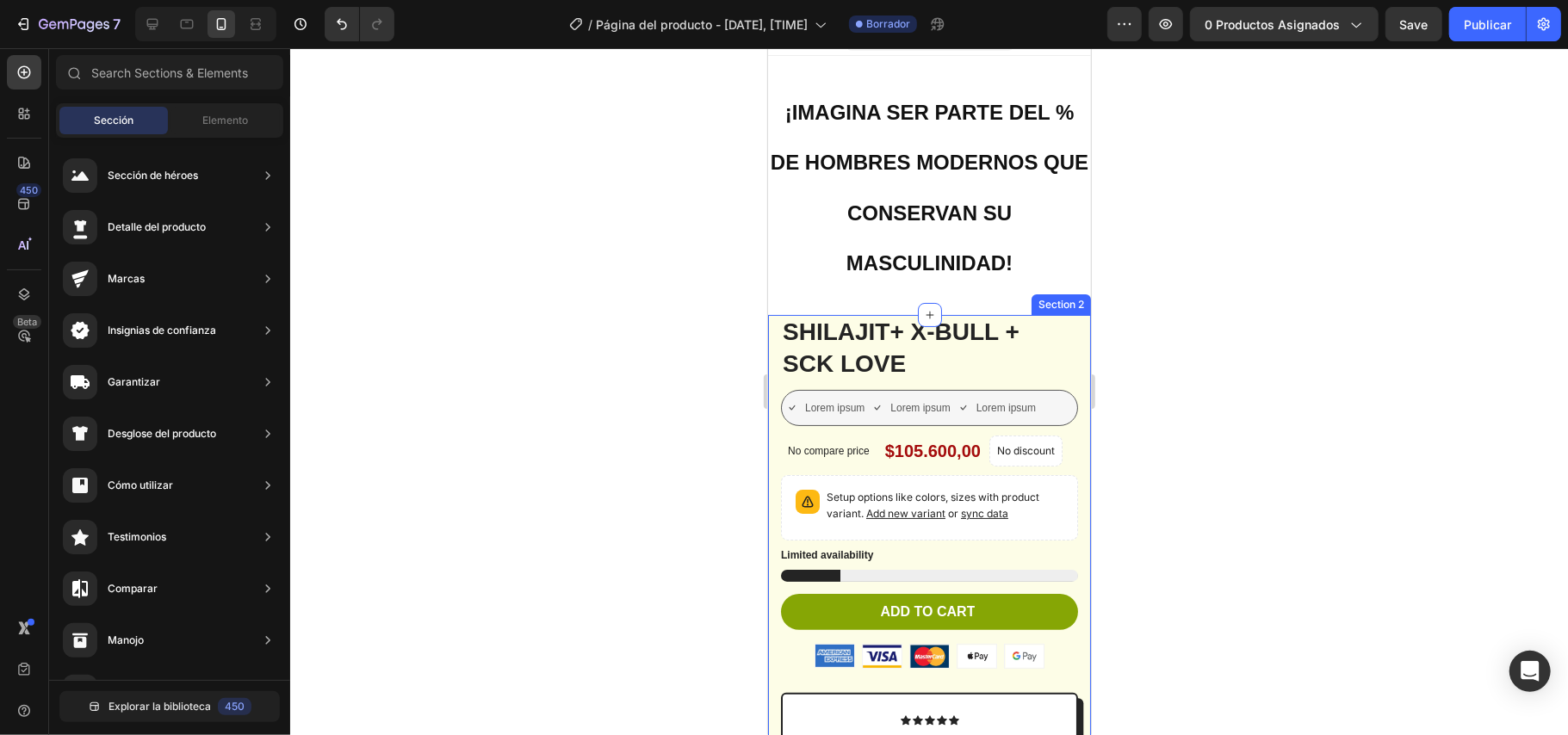 click on "Vero eos
At accusamus
Et iusto odio
Consectetur
Adipiscin Accordion SHILAJIT+ X-BULL + SCK LOVE Product Title
Lorem ipsum Item List
Lorem ipsum Item List
Lorem ipsum Item List Row No compare price Product Price $105.600,00 Product Price Product Price No discount   Not be displayed when published Product Badge Row Setup options like colors, sizes with product variant.       Add new variant   or   sync data Product Variants & Swatches Limited availability Stock Counter Add to cart Add to Cart or 4 interest-free payments of $15.00 with Text Block Image Row Image Image Image Image Image Row Icon Icon Icon Icon Icon Icon List Lorem ipsum dolor sit amet, consectetur adipiscing elit Text Block Text Block Emily Text Block
Verified Buyer Row" at bounding box center (928, 768) 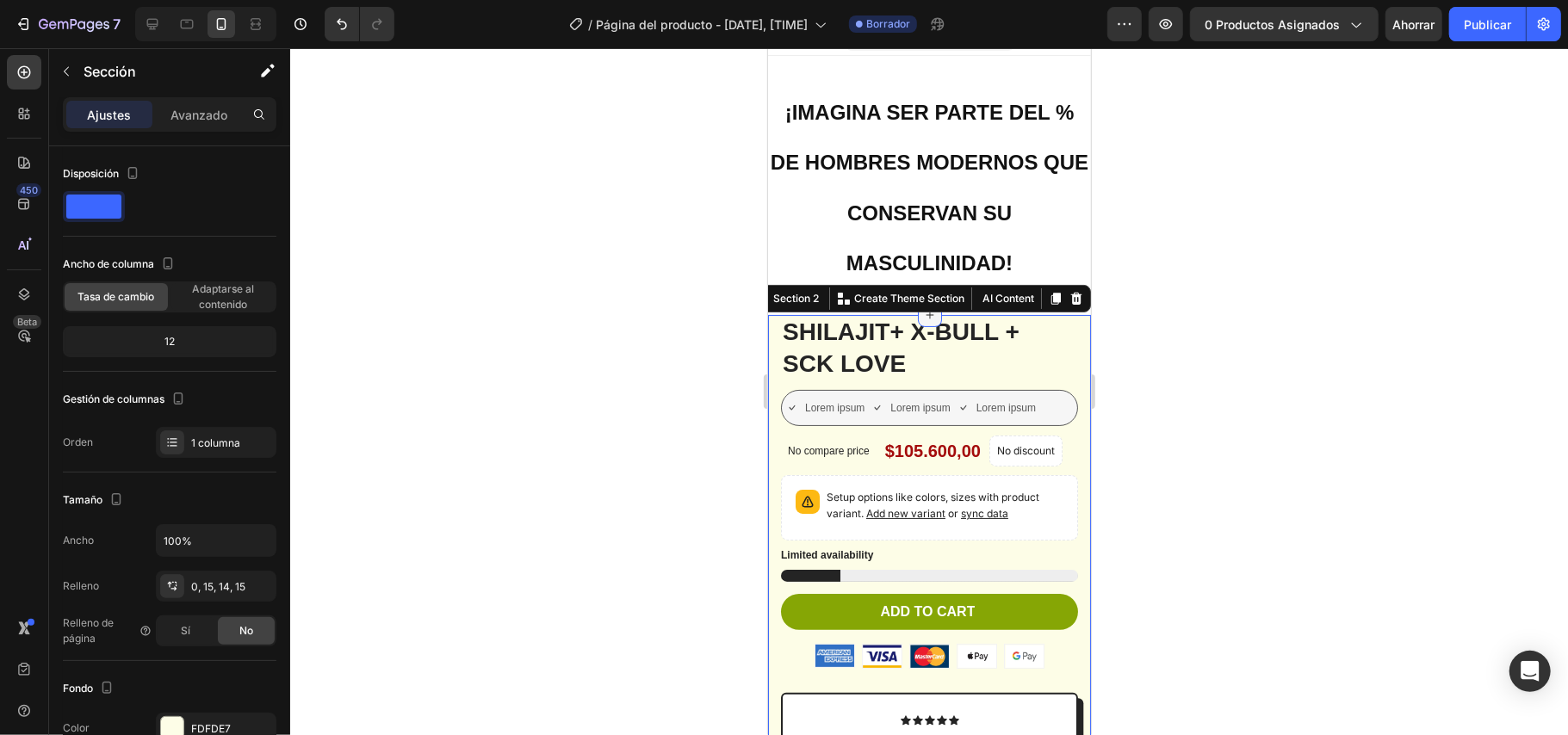 click 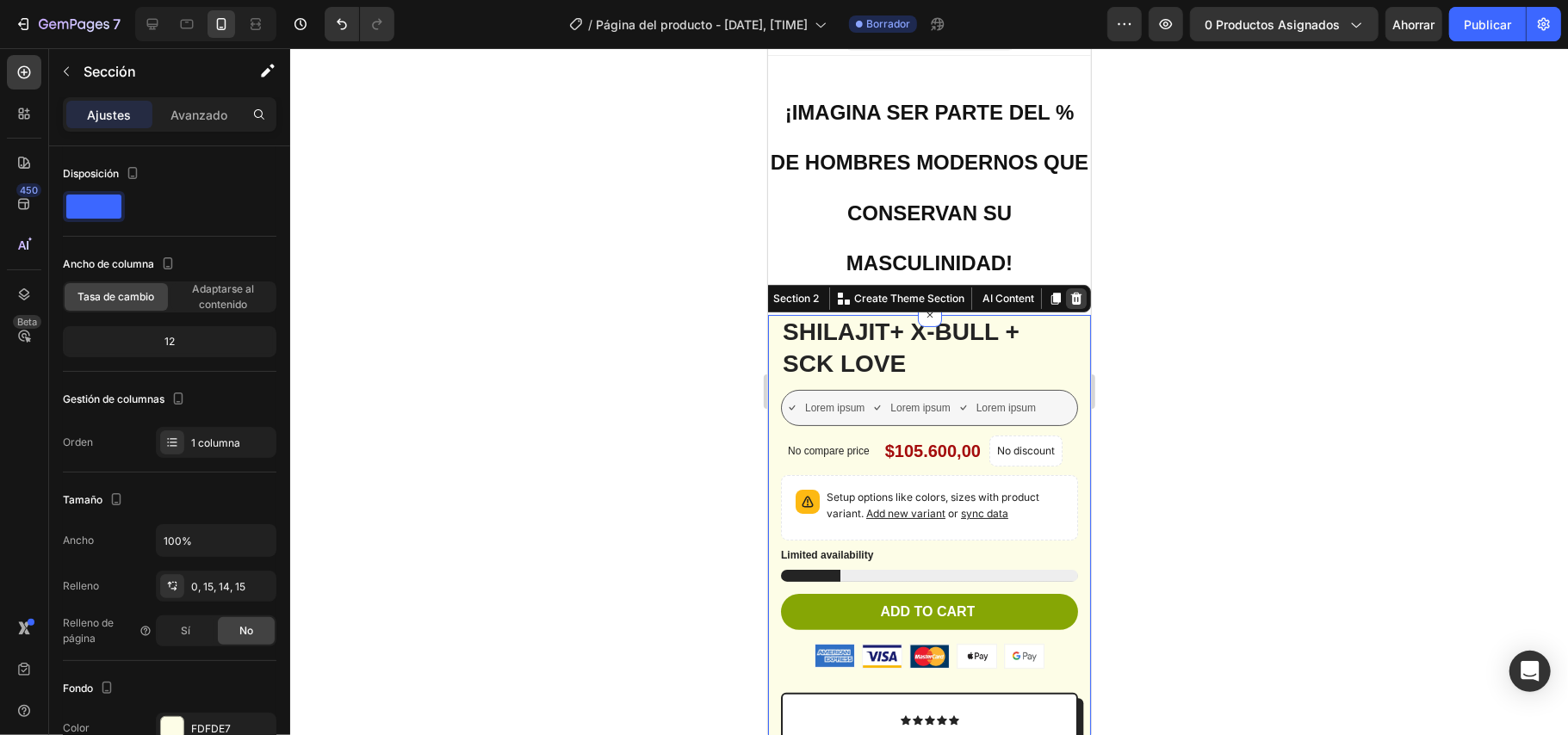 click 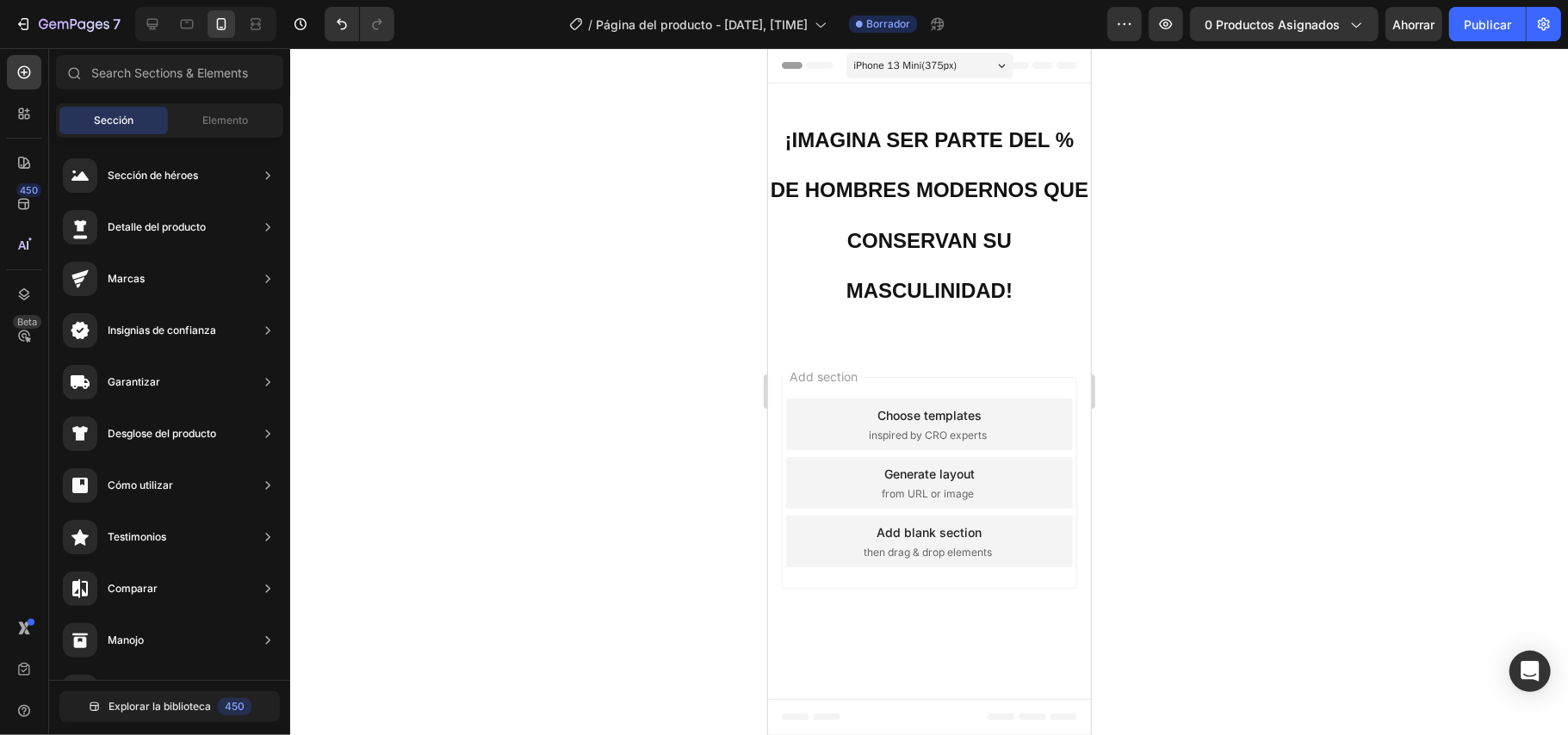 scroll, scrollTop: 0, scrollLeft: 0, axis: both 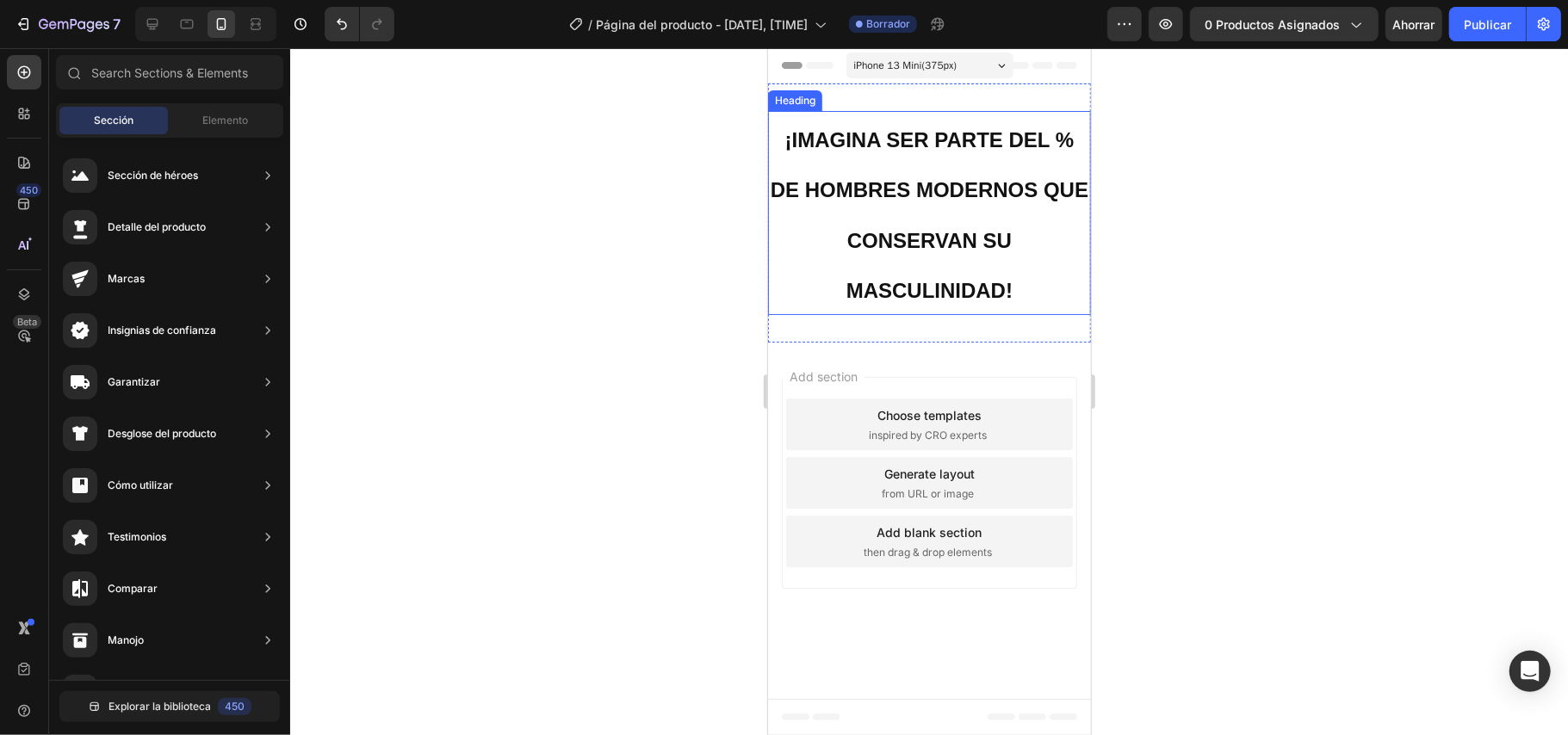 click on "¡IMAGINA SER PARTE DEL % DE HOMBRES MODERNOS QUE CONSERVAN SU MASCULINIDAD!" at bounding box center (928, 212) 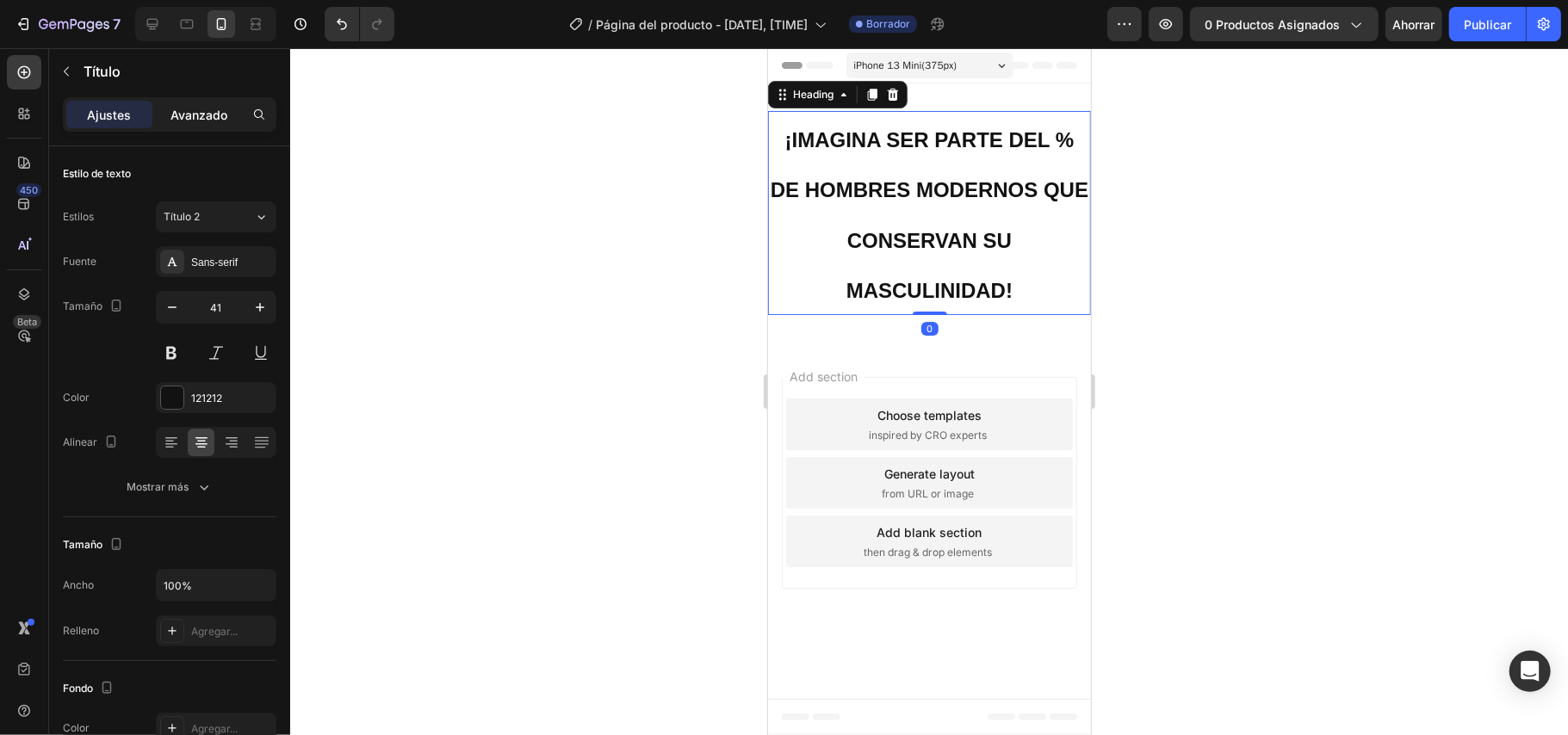 click on "Avanzado" at bounding box center (199, 114) 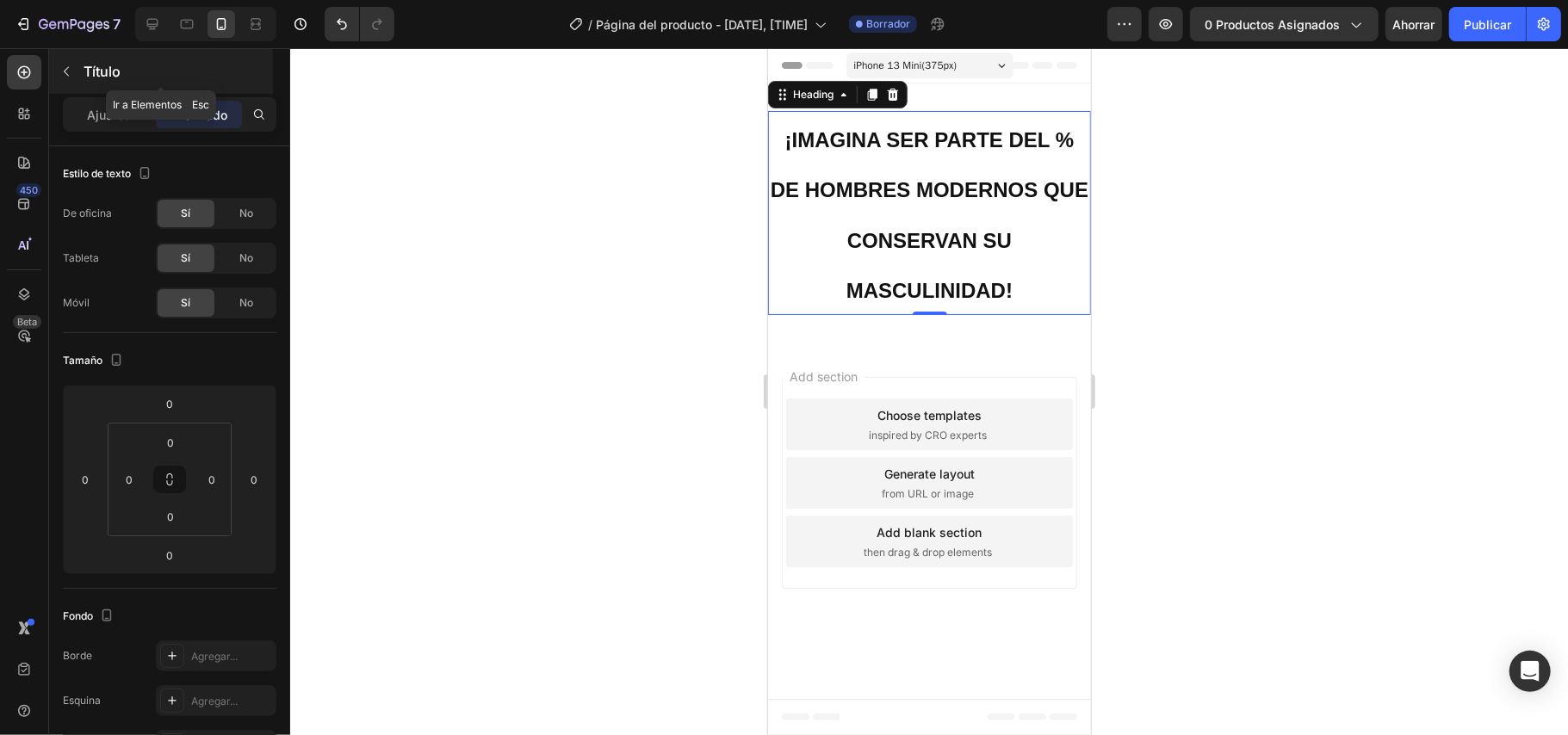 click 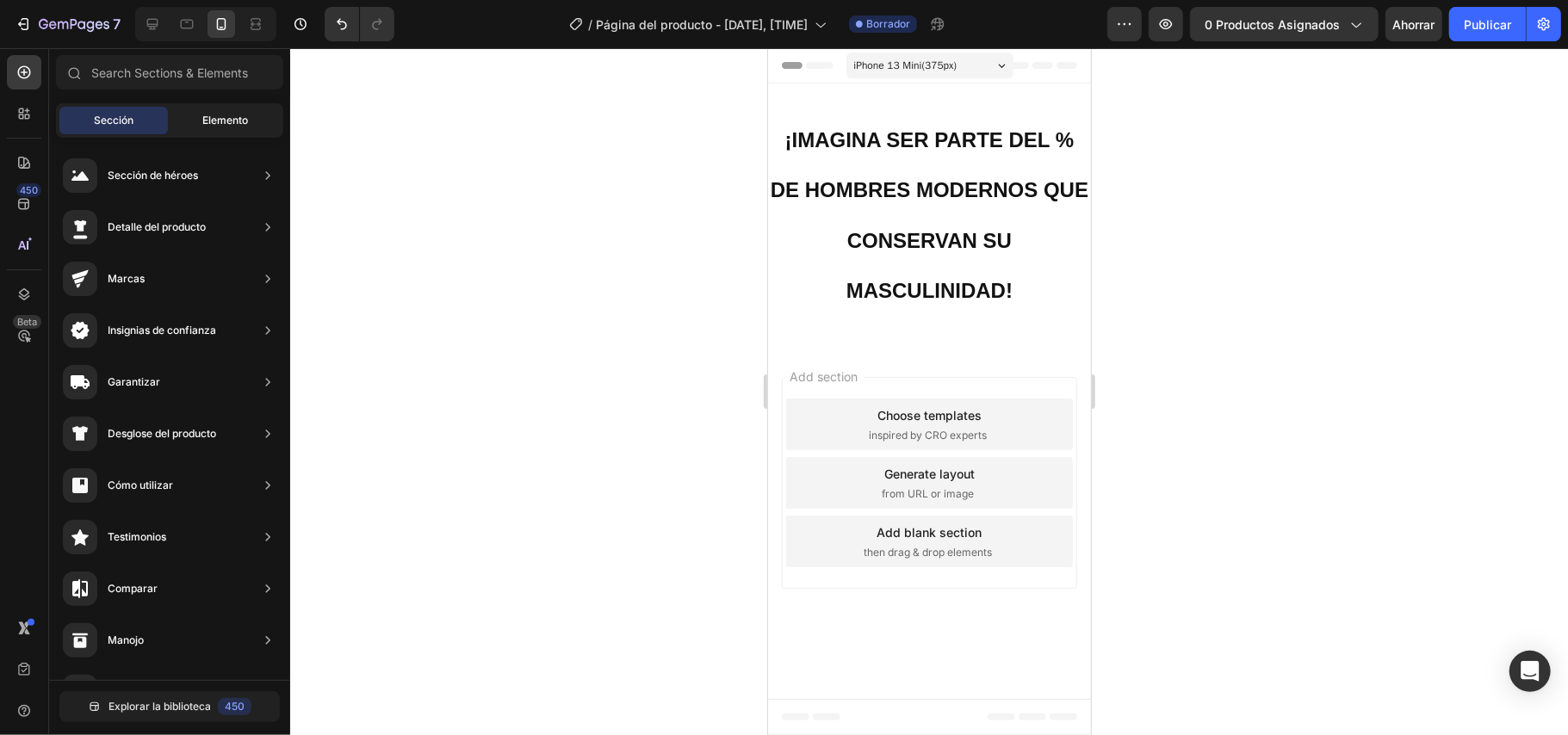 click on "Elemento" 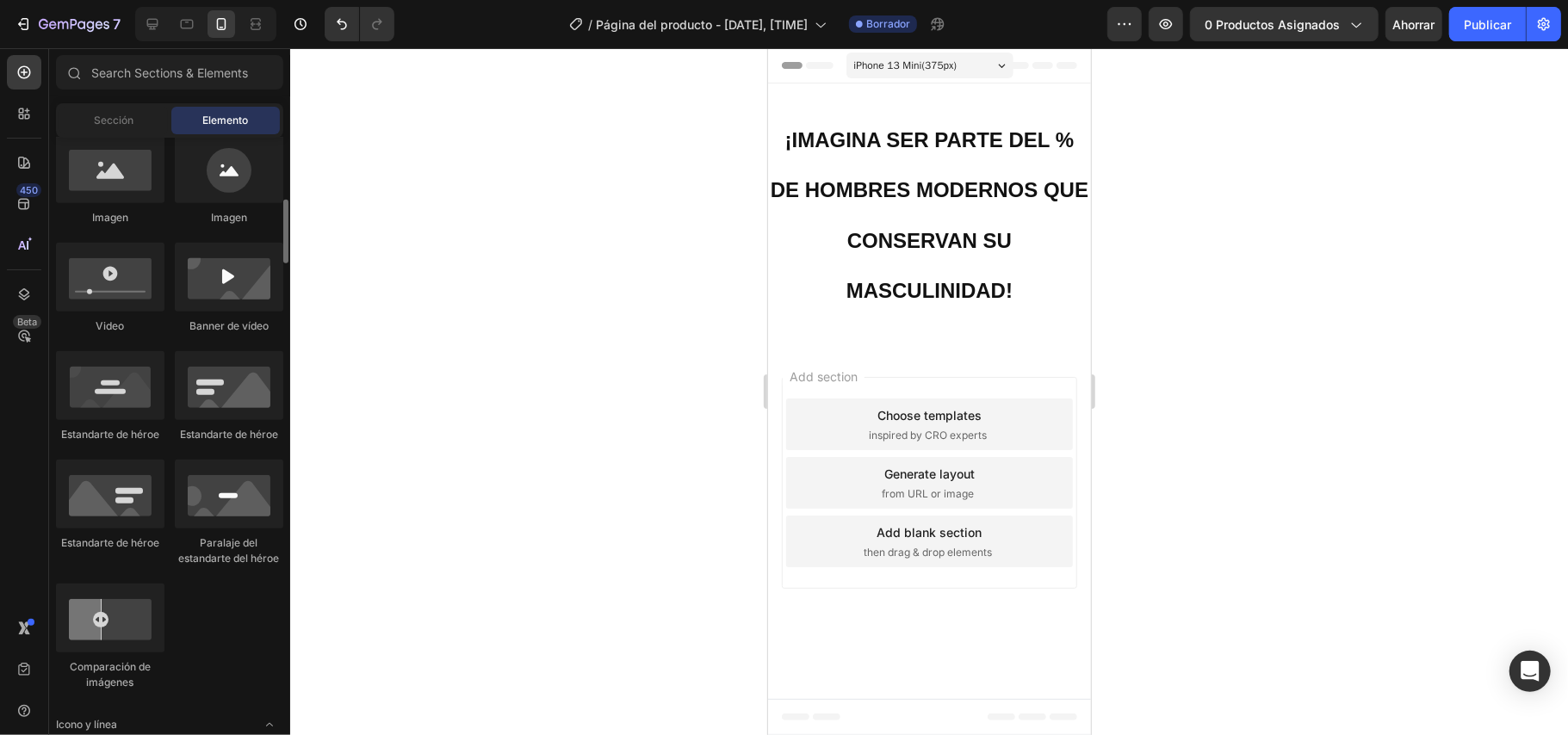 scroll, scrollTop: 803, scrollLeft: 0, axis: vertical 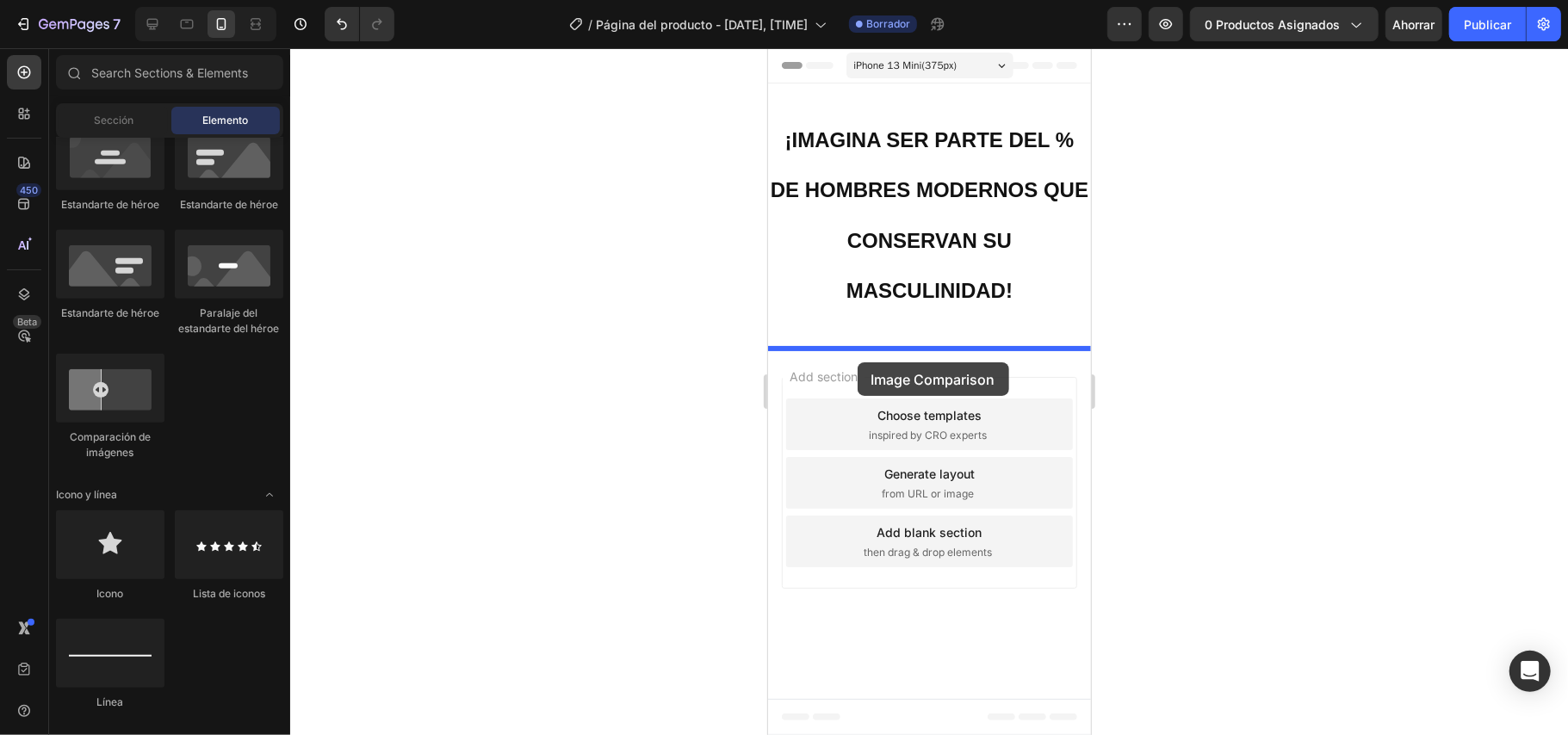 drag, startPoint x: 913, startPoint y: 434, endPoint x: 857, endPoint y: 361, distance: 92.00543 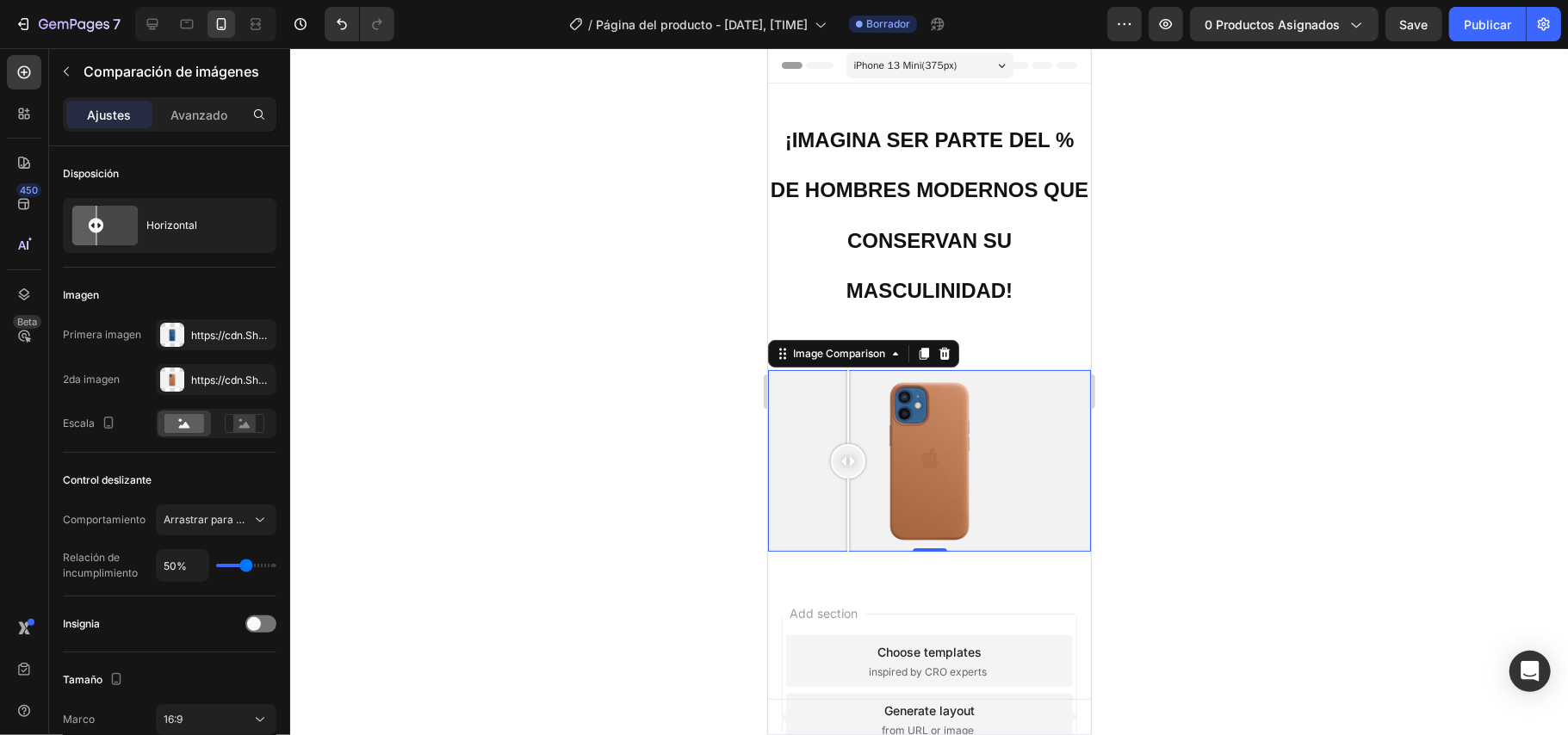 drag, startPoint x: 921, startPoint y: 468, endPoint x: 847, endPoint y: 476, distance: 74.43118 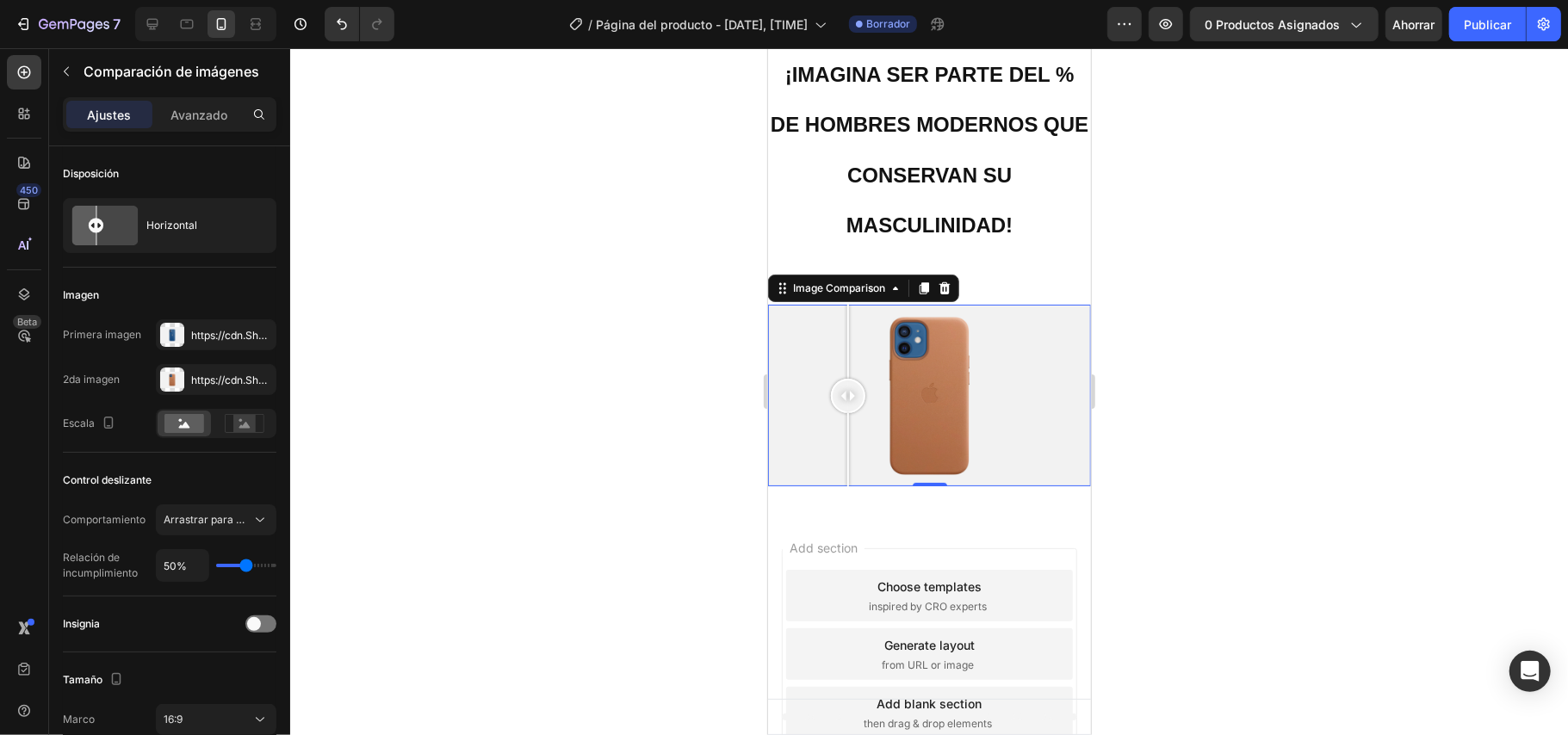 scroll, scrollTop: 128, scrollLeft: 0, axis: vertical 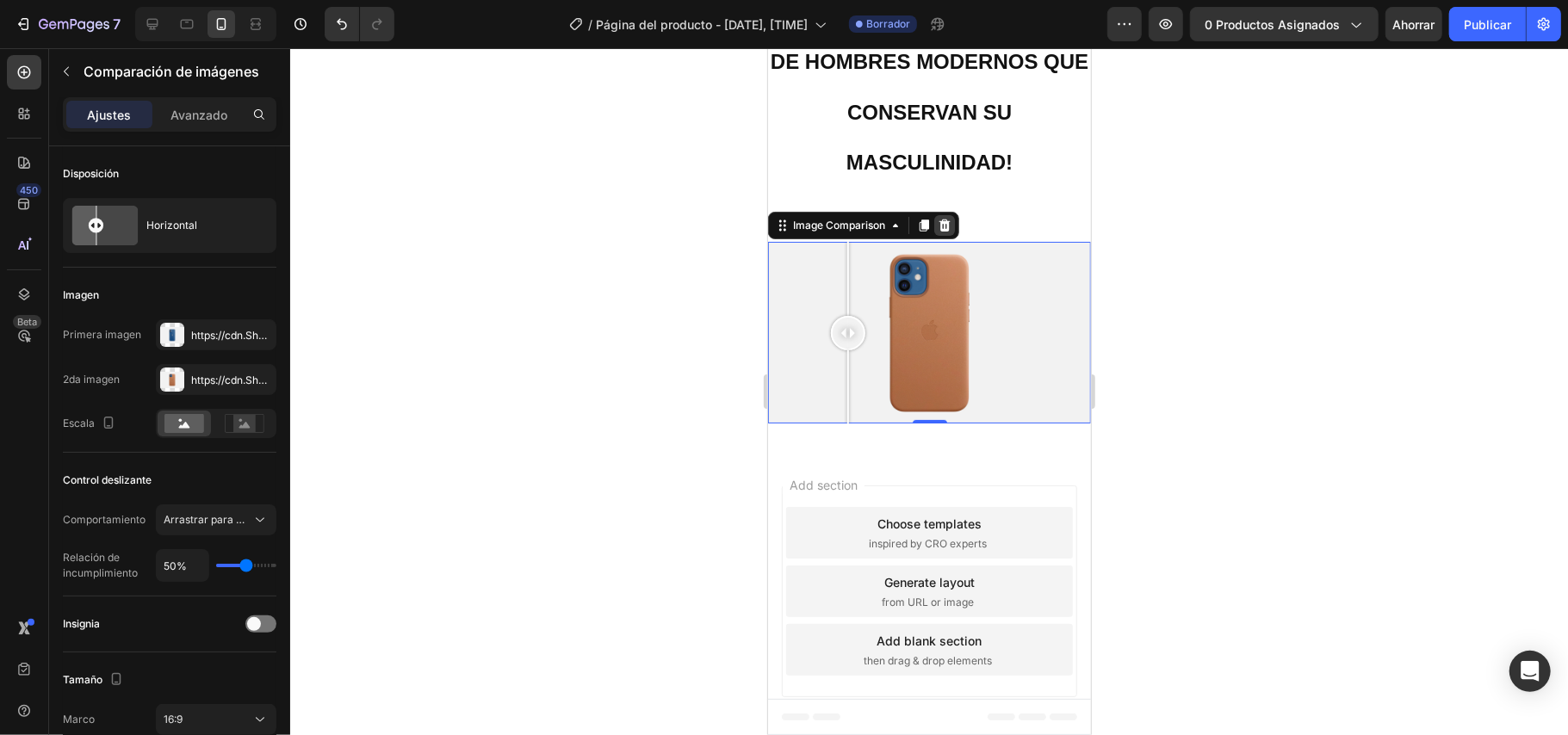 click 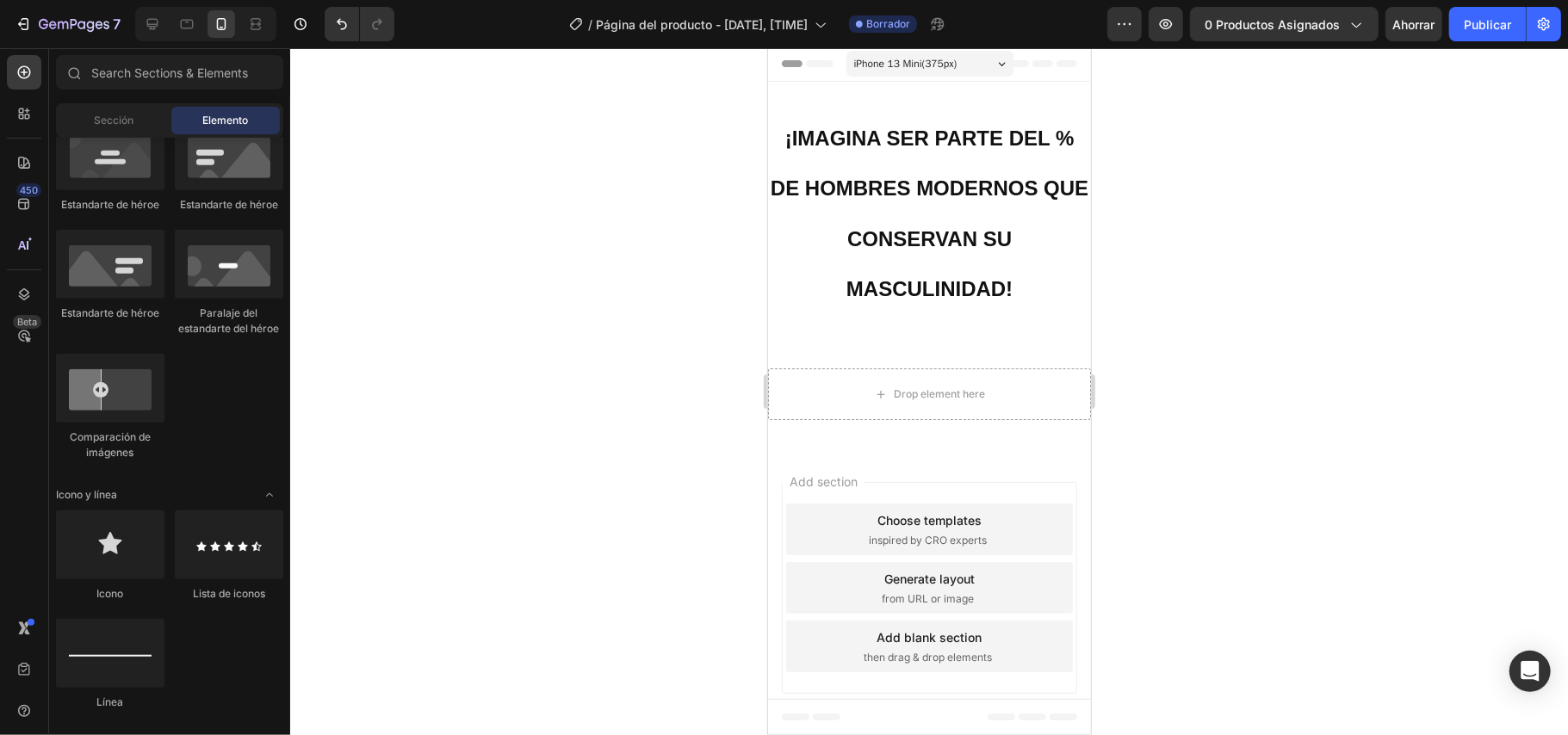 scroll, scrollTop: 8, scrollLeft: 0, axis: vertical 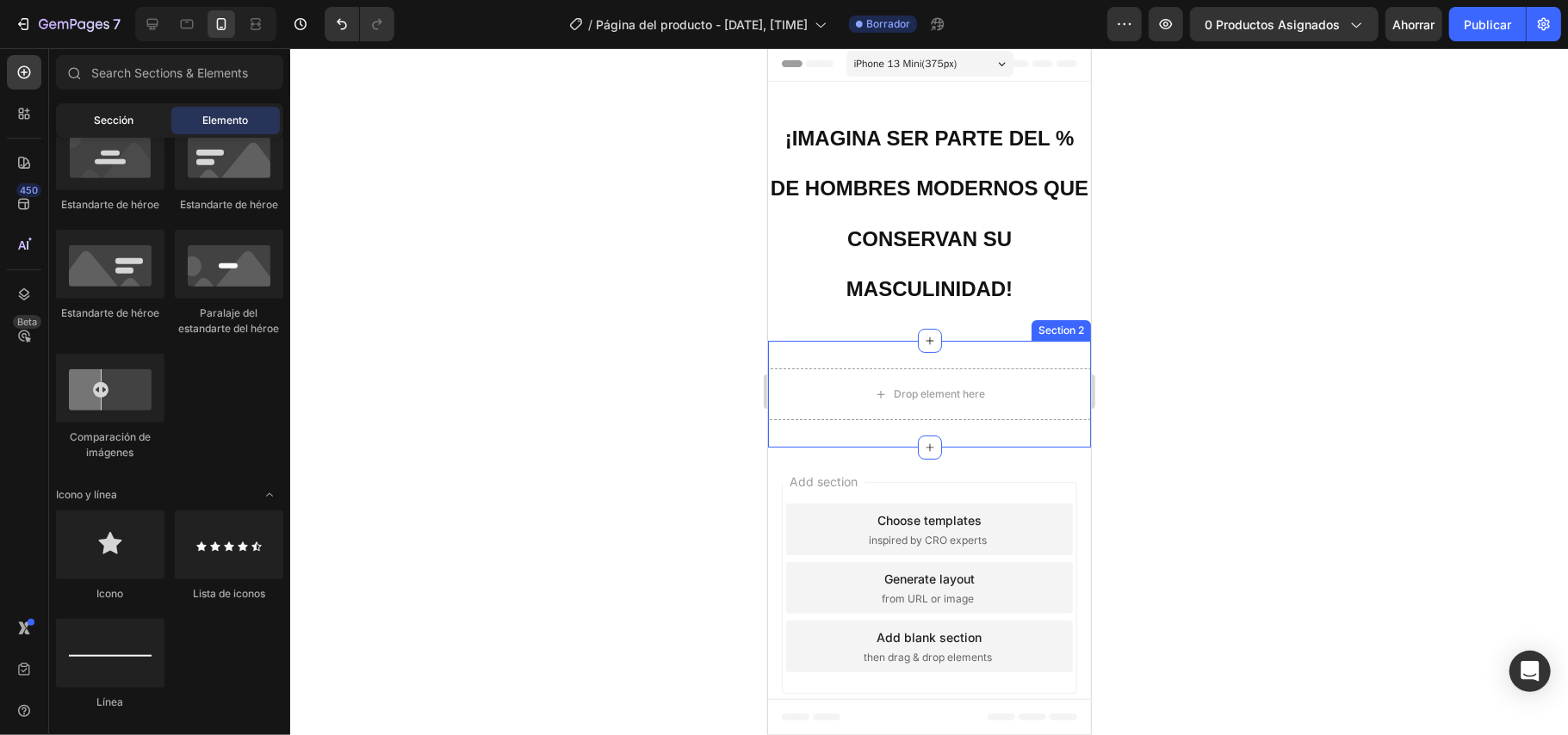 click on "Sección" at bounding box center [114, 120] 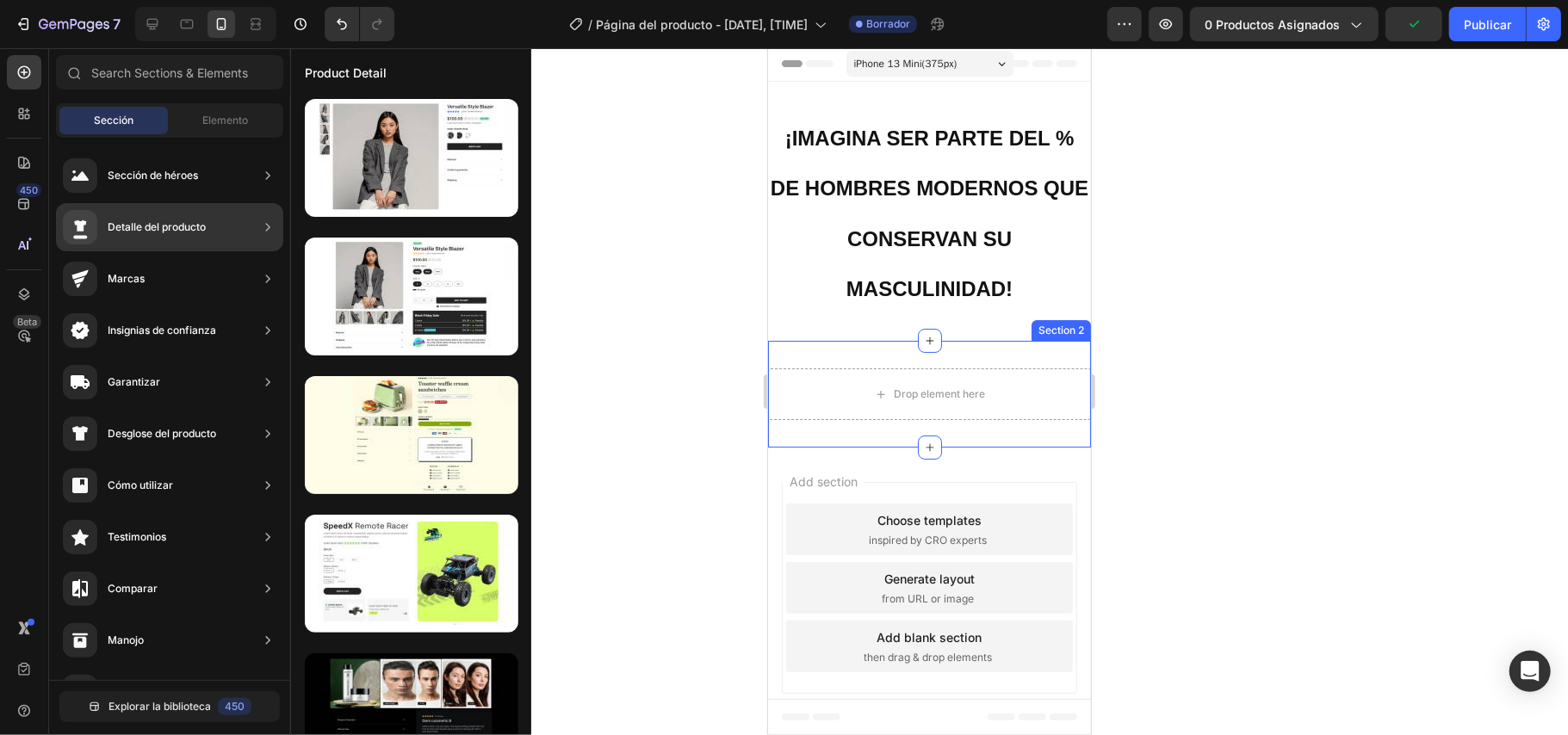 click on "Detalle del producto" at bounding box center (157, 226) 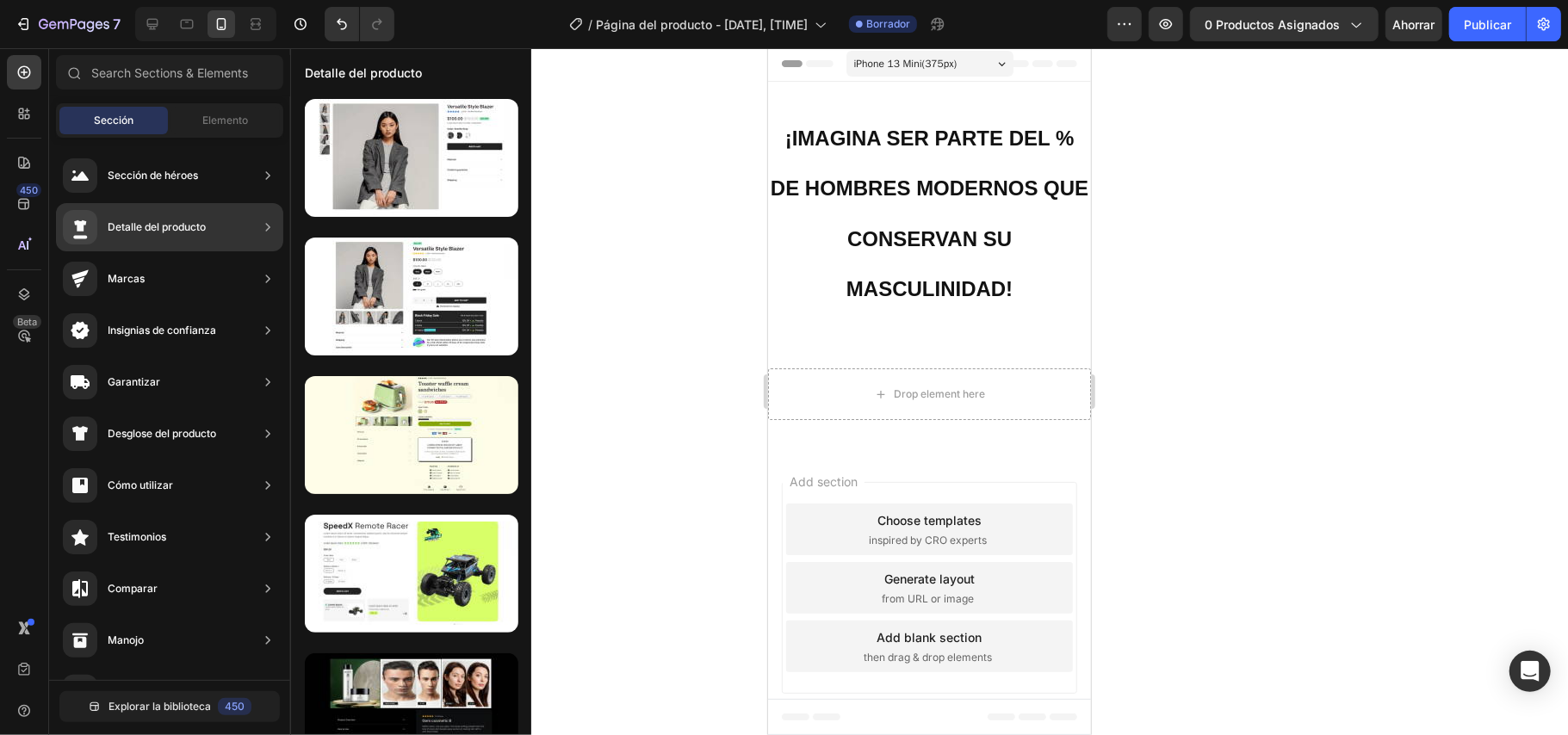 click on "Detalle del producto" 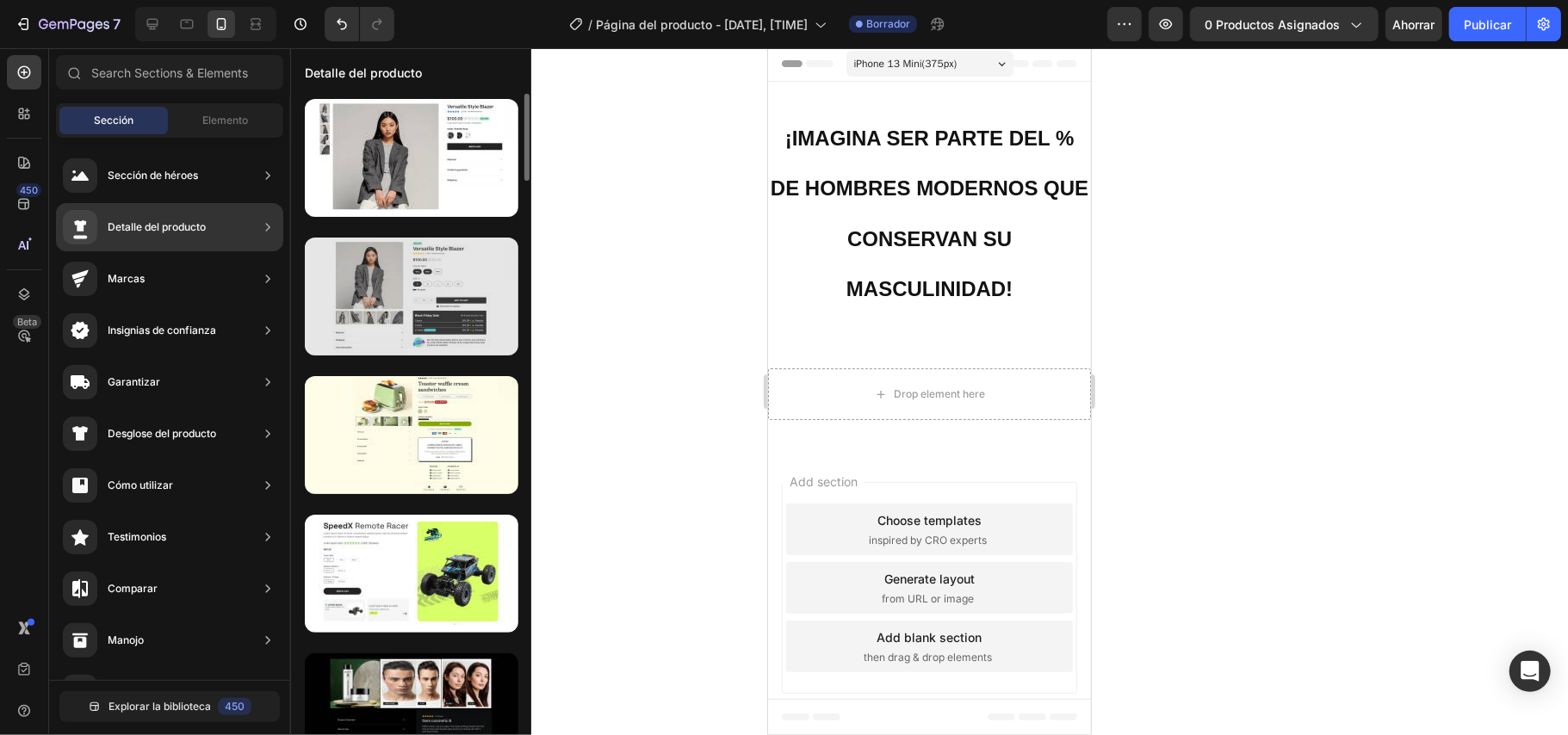 click at bounding box center [412, 296] 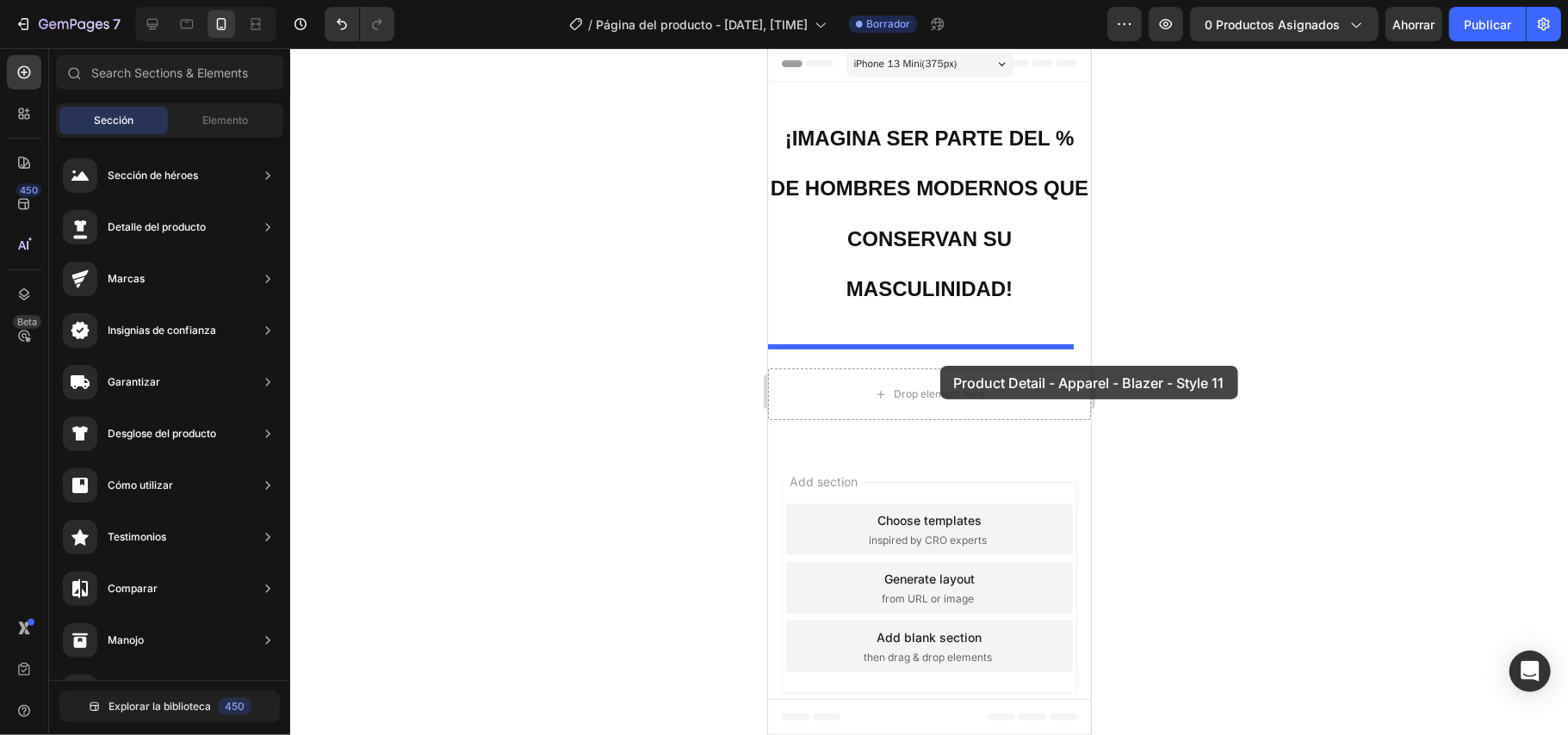 drag, startPoint x: 1175, startPoint y: 317, endPoint x: 939, endPoint y: 365, distance: 240.8319 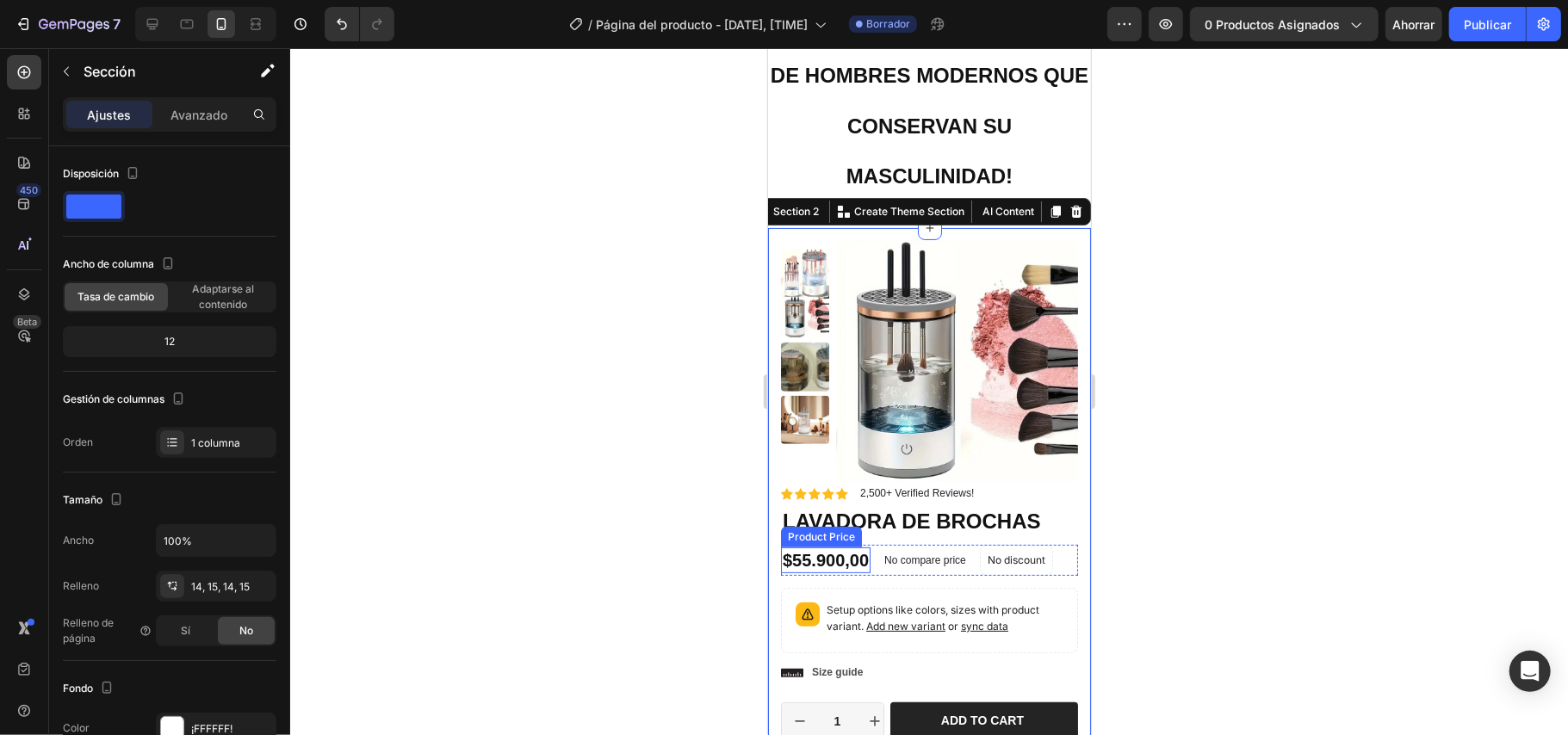 scroll, scrollTop: 229, scrollLeft: 0, axis: vertical 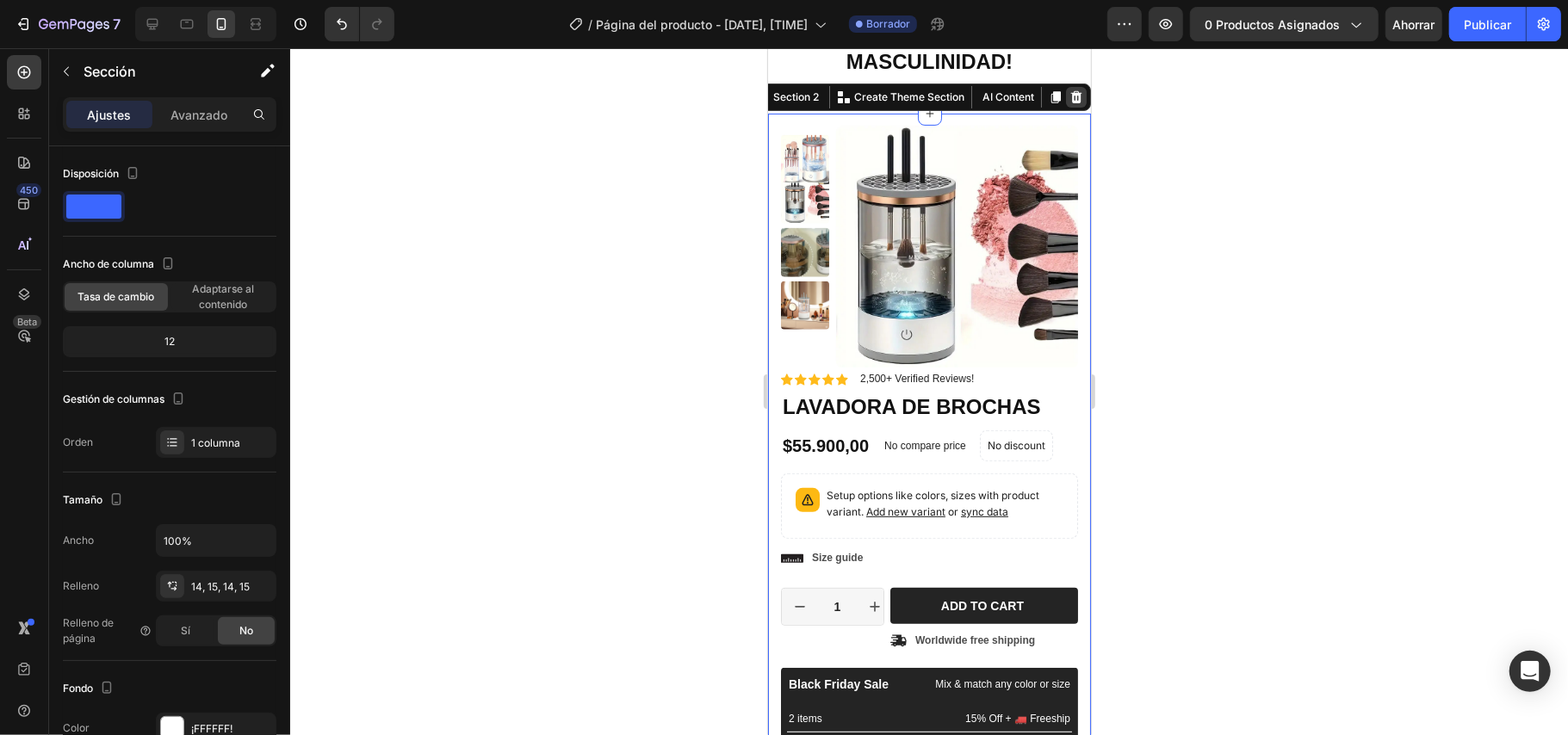 click 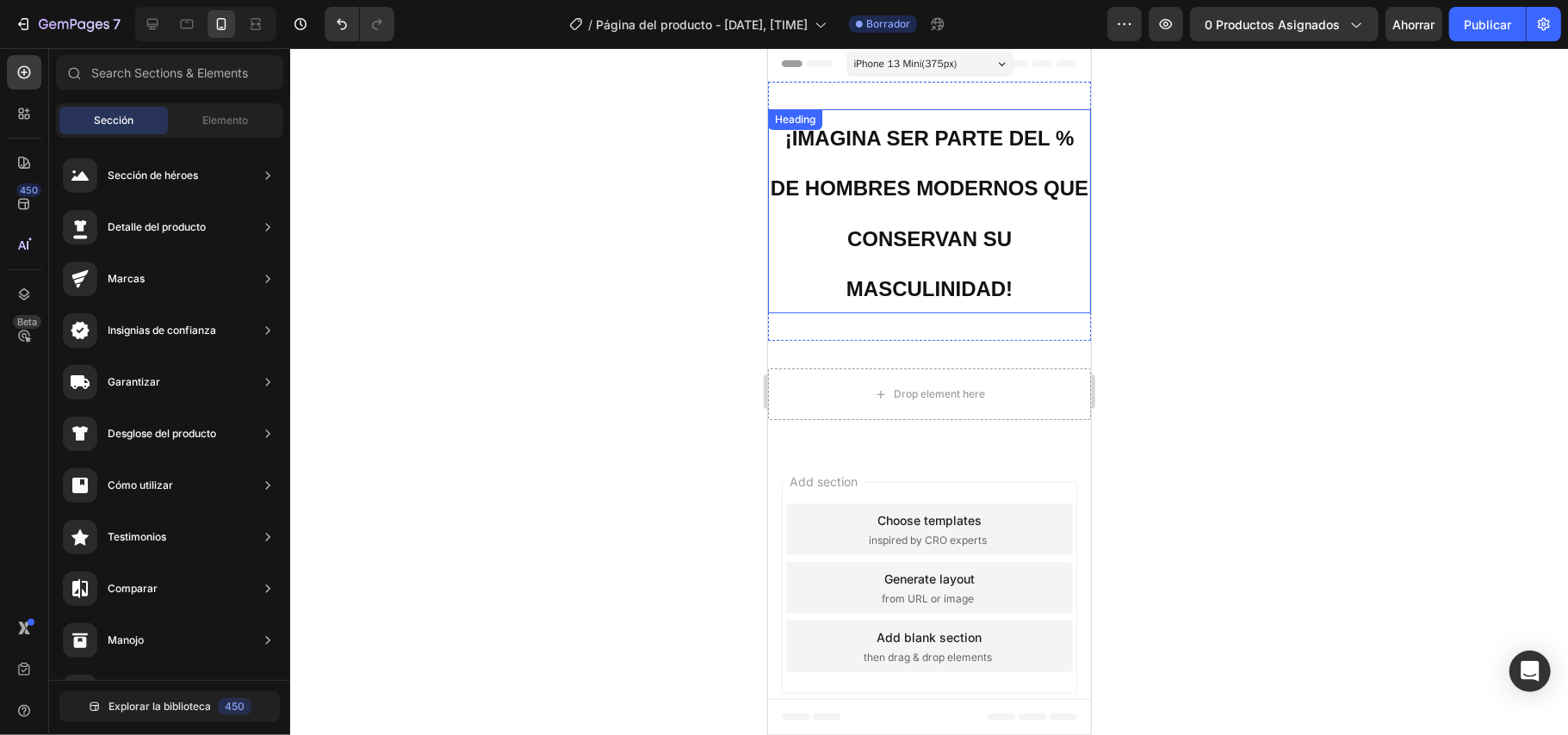 scroll, scrollTop: 8, scrollLeft: 0, axis: vertical 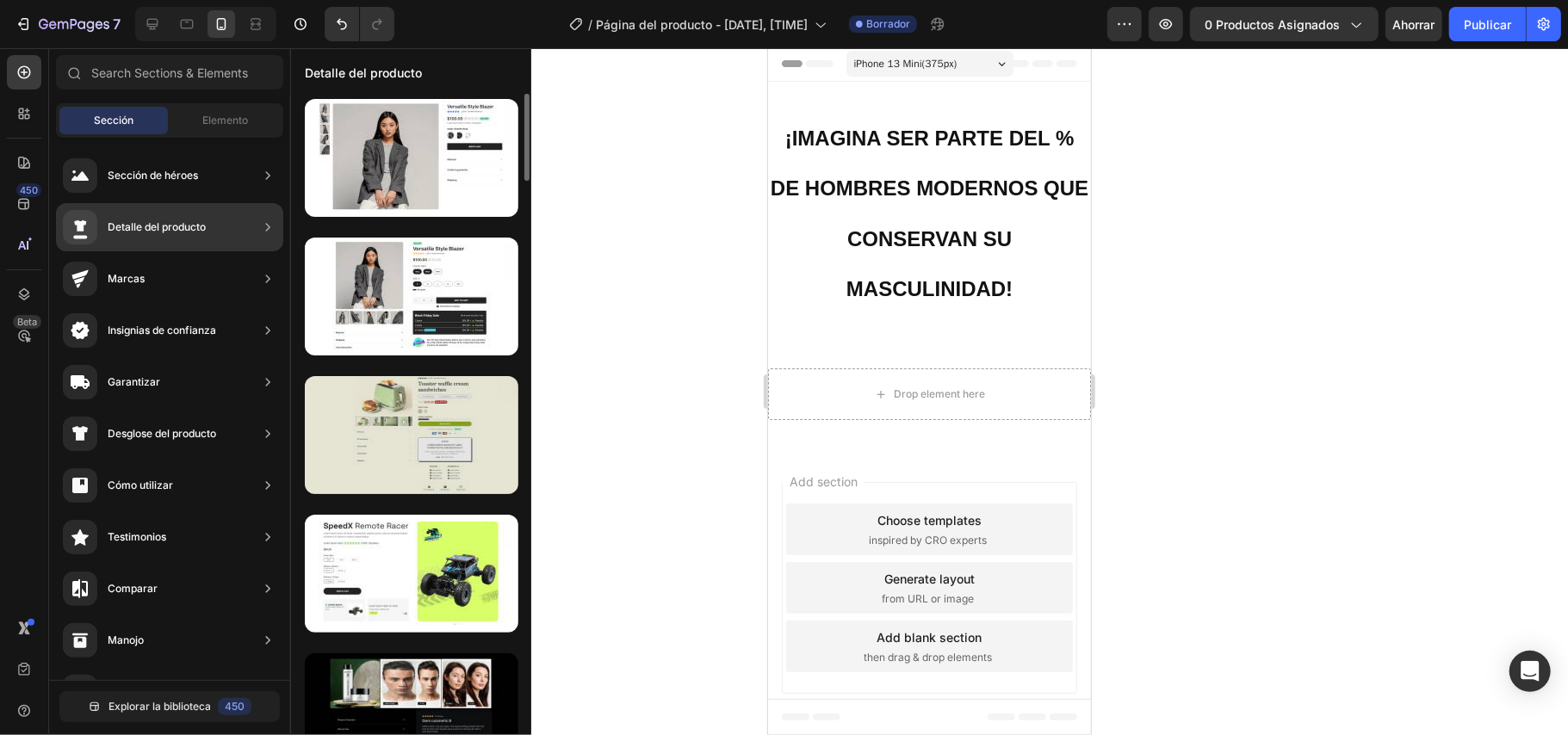 click at bounding box center (412, 435) 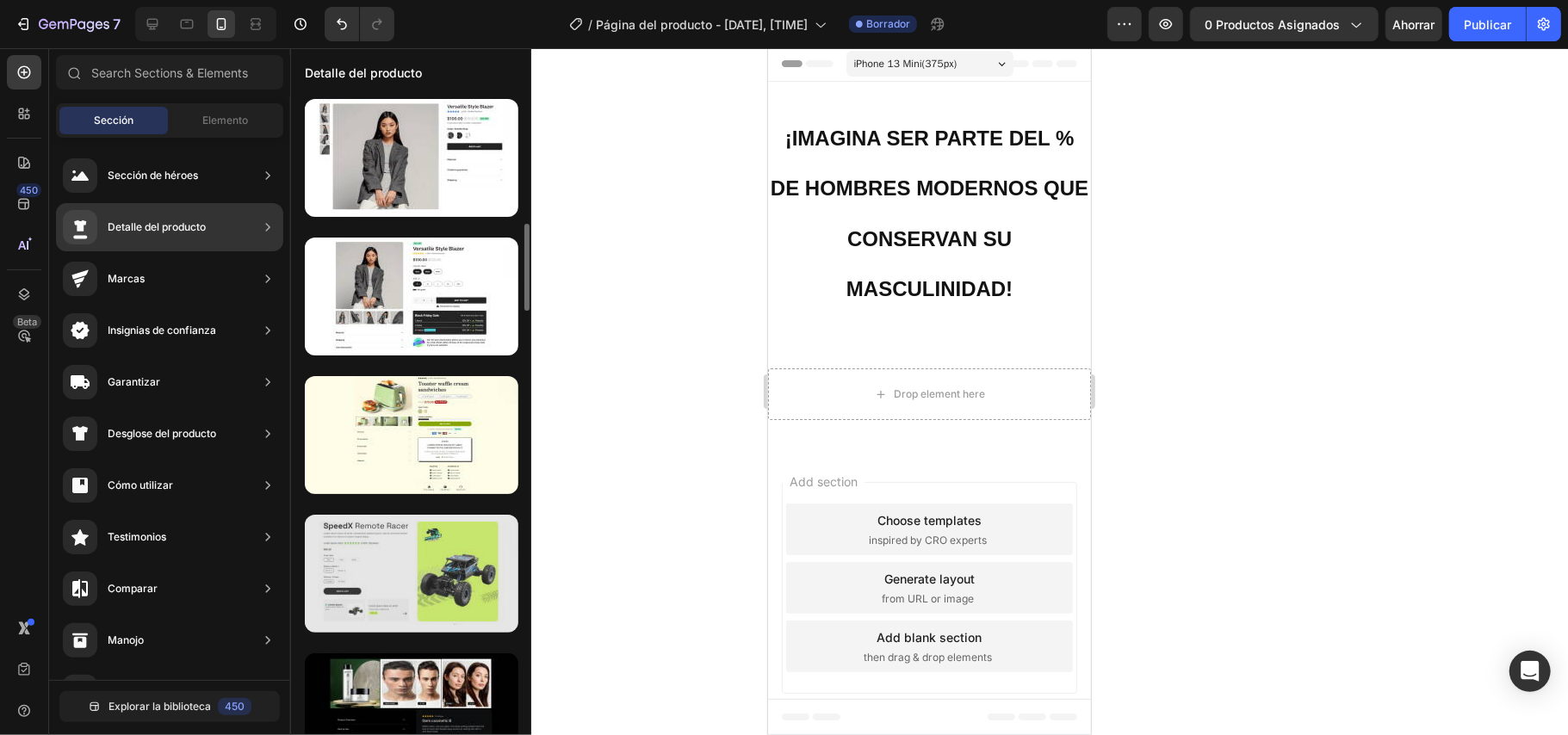 scroll, scrollTop: 114, scrollLeft: 0, axis: vertical 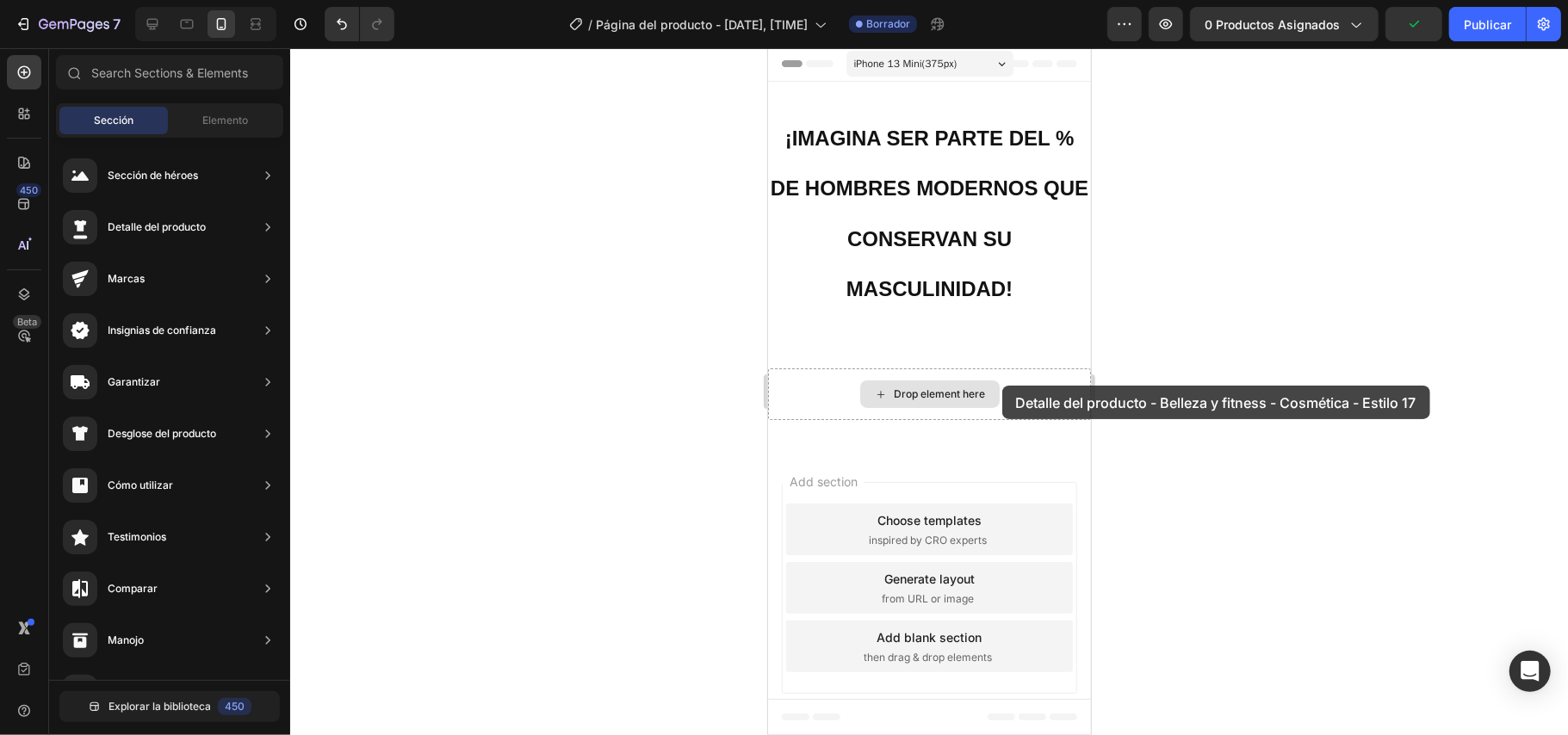 drag, startPoint x: 1198, startPoint y: 619, endPoint x: 1001, endPoint y: 385, distance: 305.884 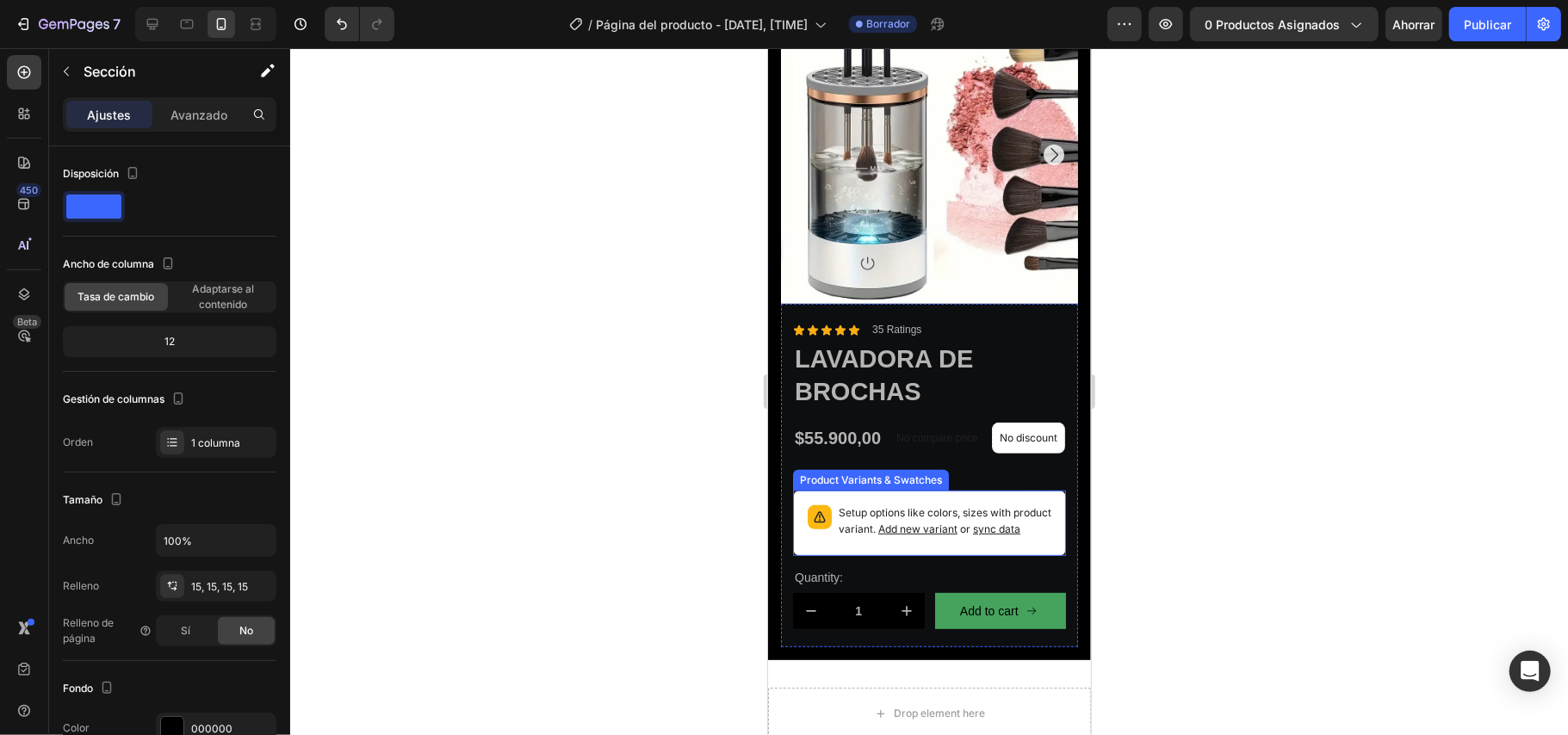 scroll, scrollTop: 10, scrollLeft: 0, axis: vertical 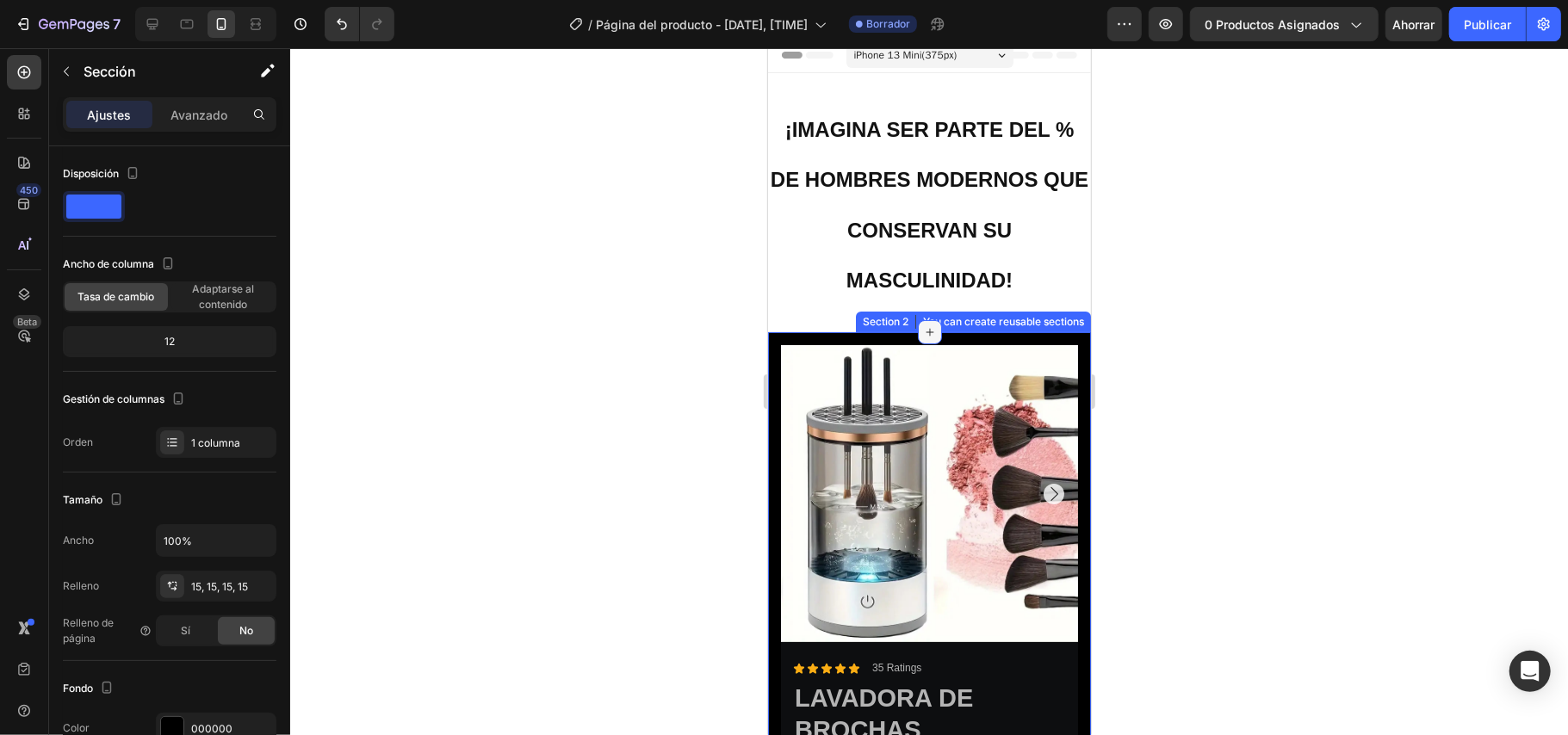 click at bounding box center [929, 331] 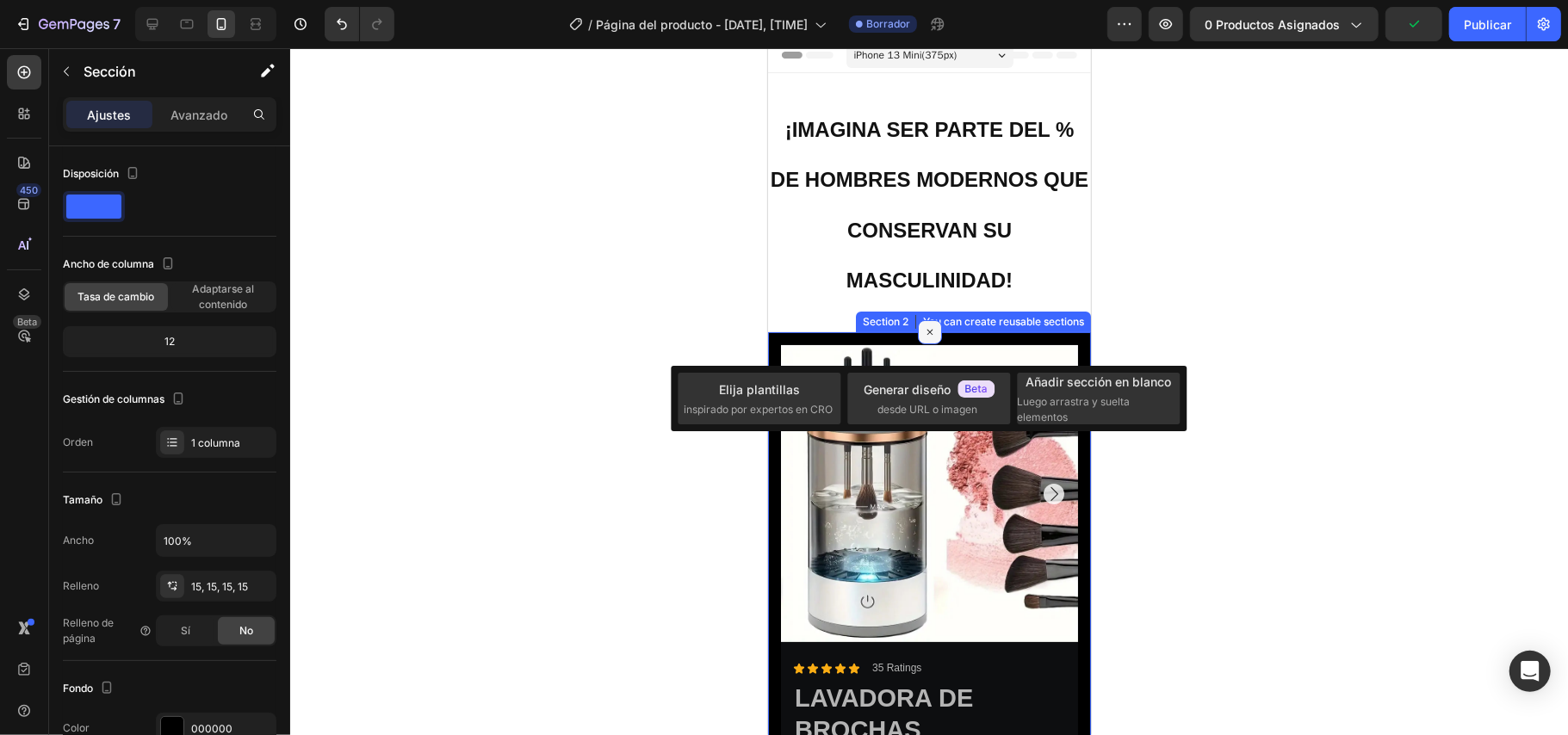 click at bounding box center (929, 331) 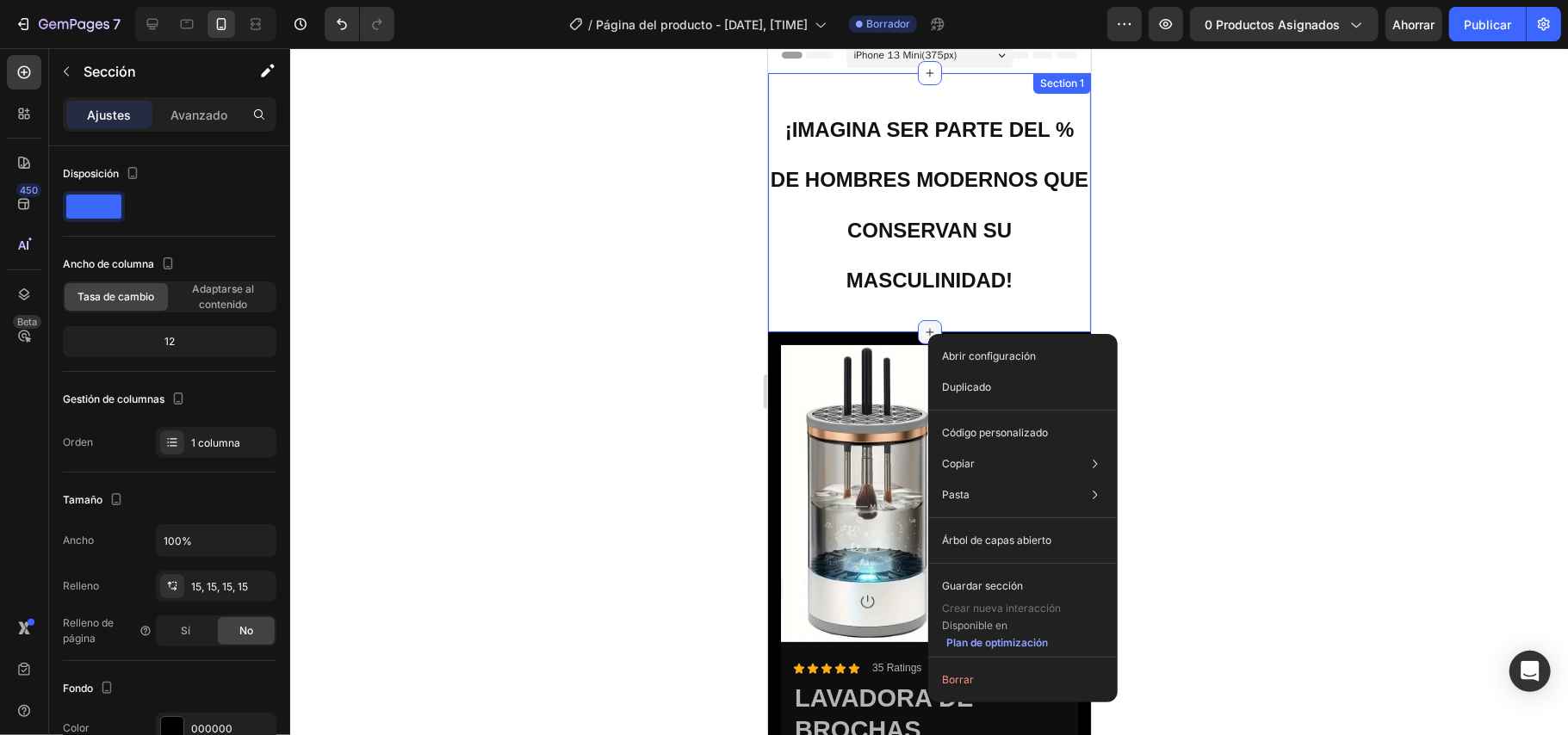 click 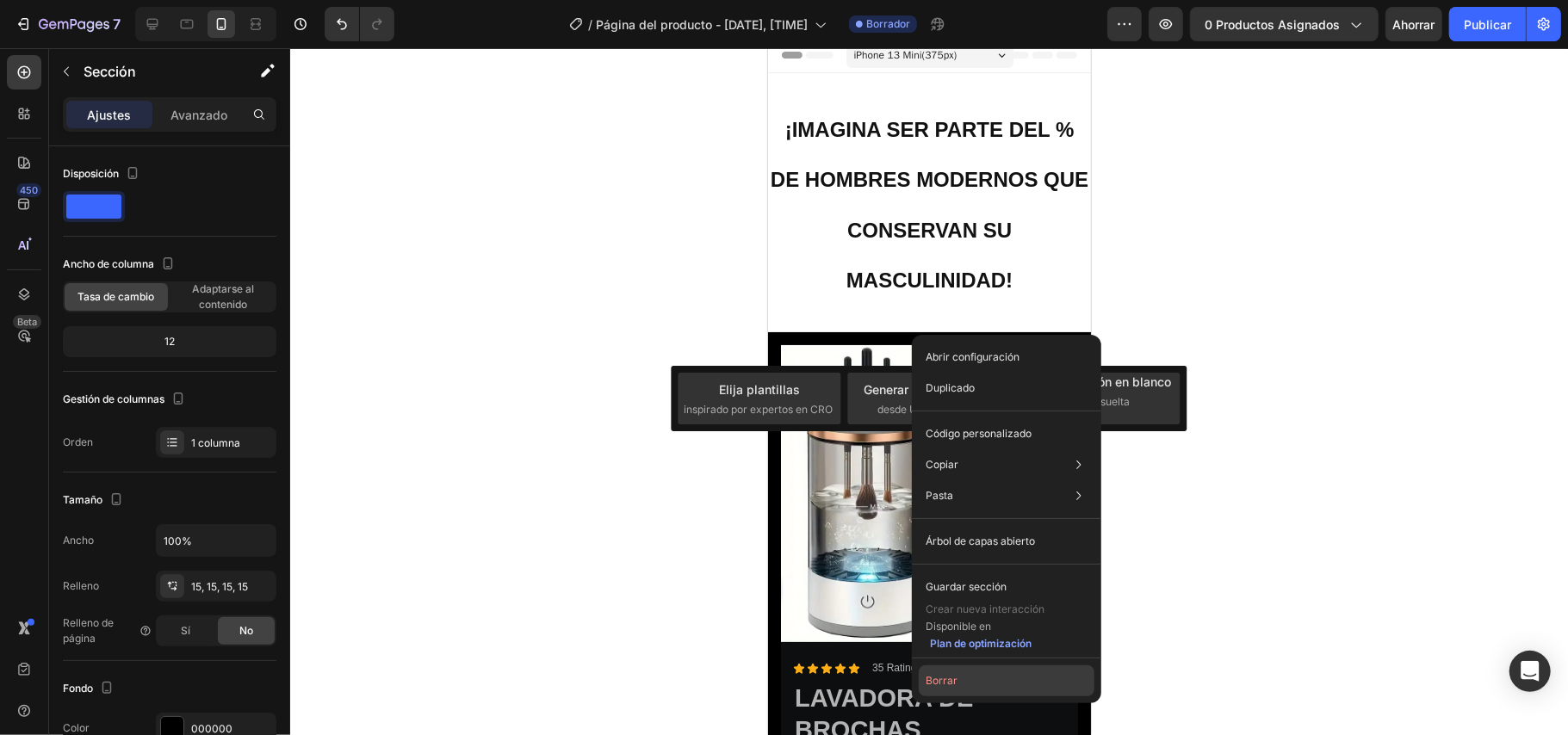 click on "Borrar" at bounding box center [941, 680] 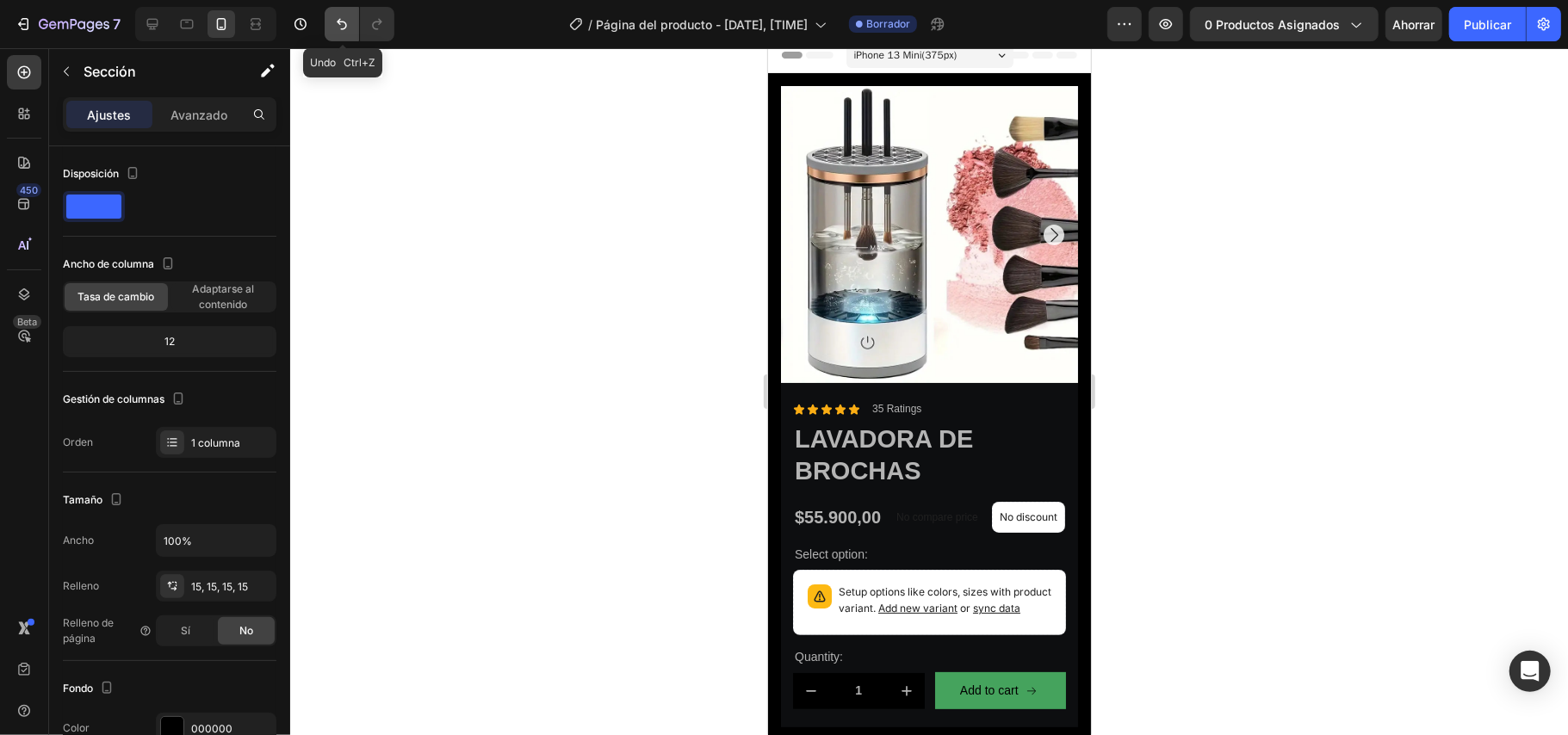 click 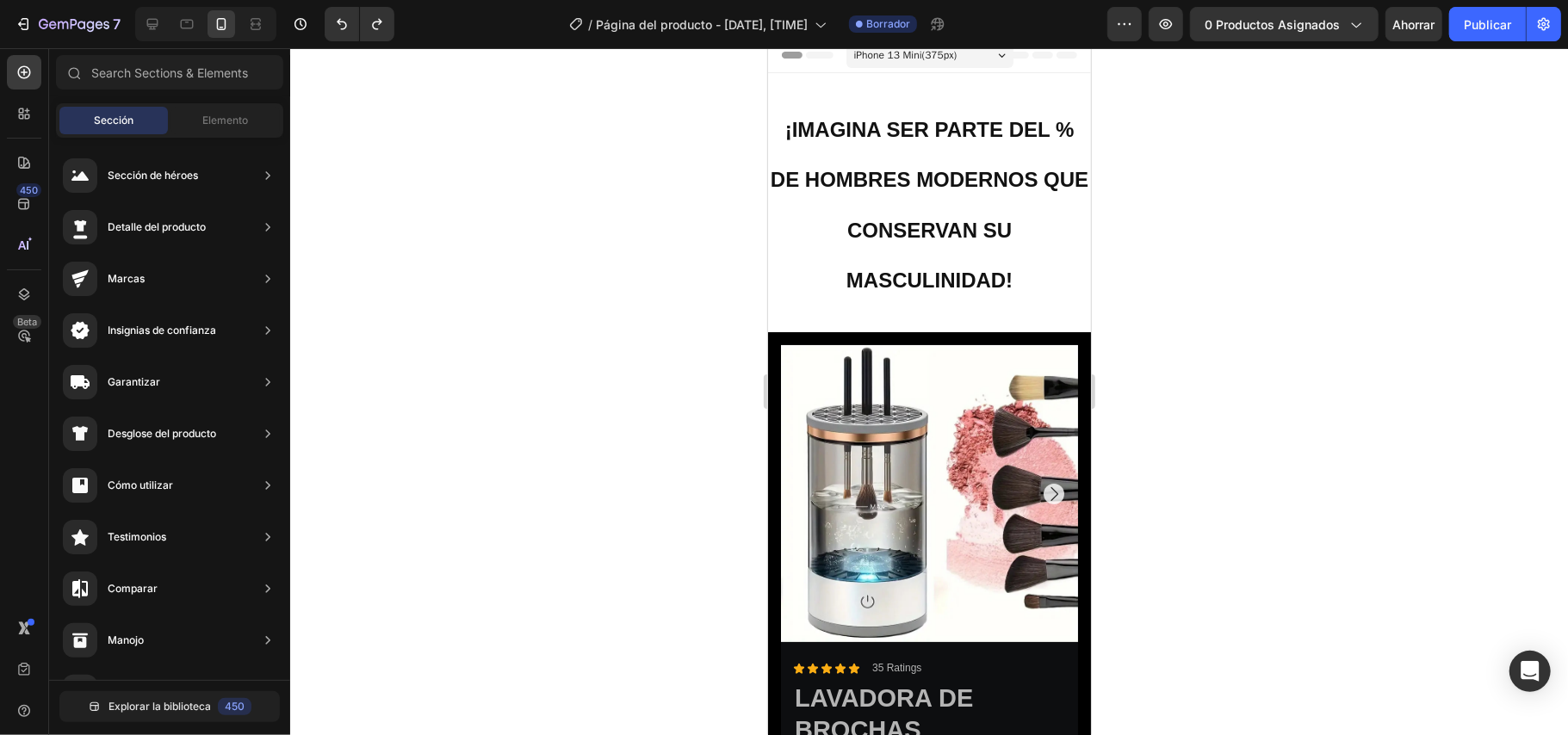 scroll, scrollTop: 611, scrollLeft: 0, axis: vertical 